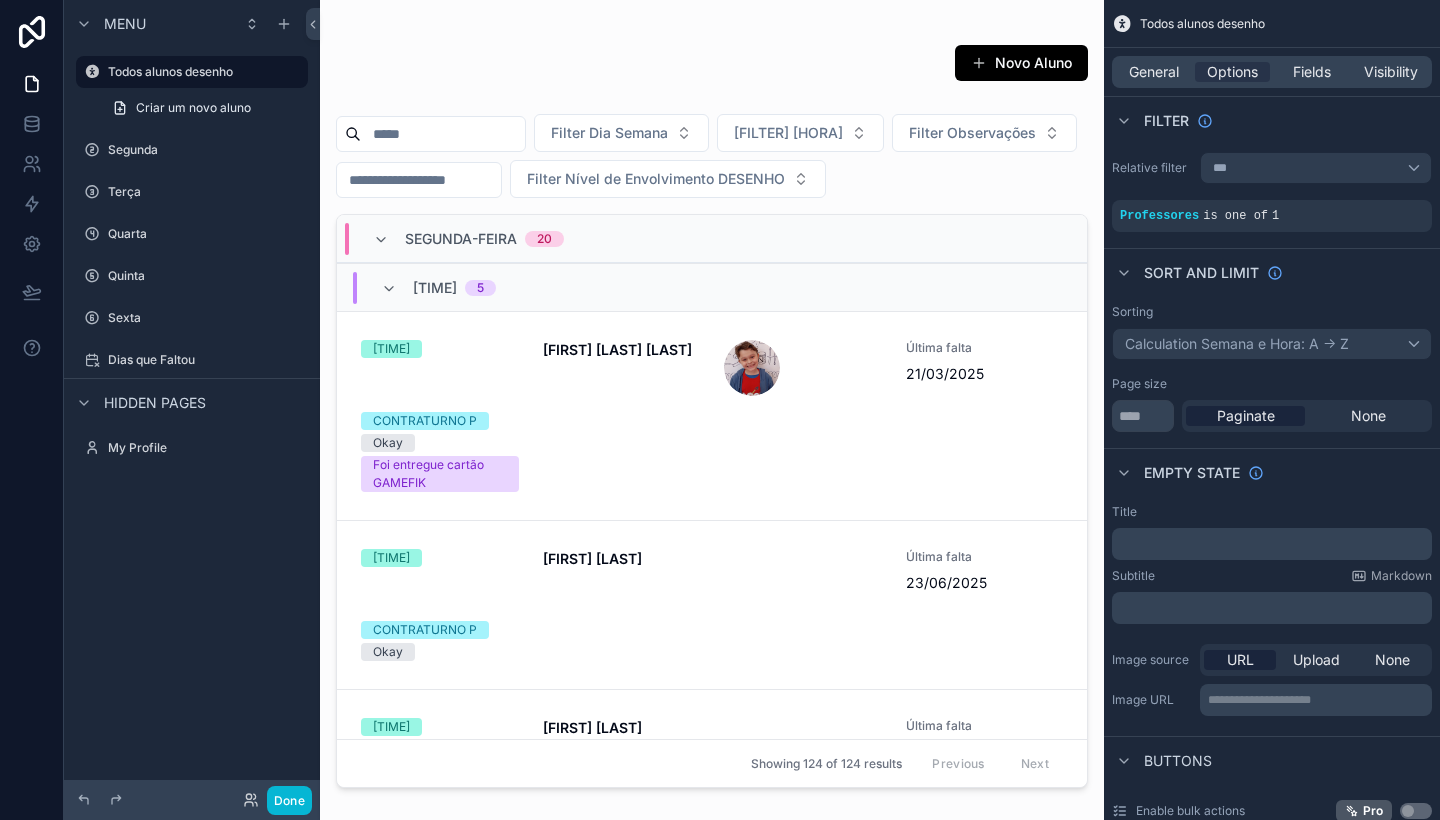 scroll, scrollTop: 0, scrollLeft: 0, axis: both 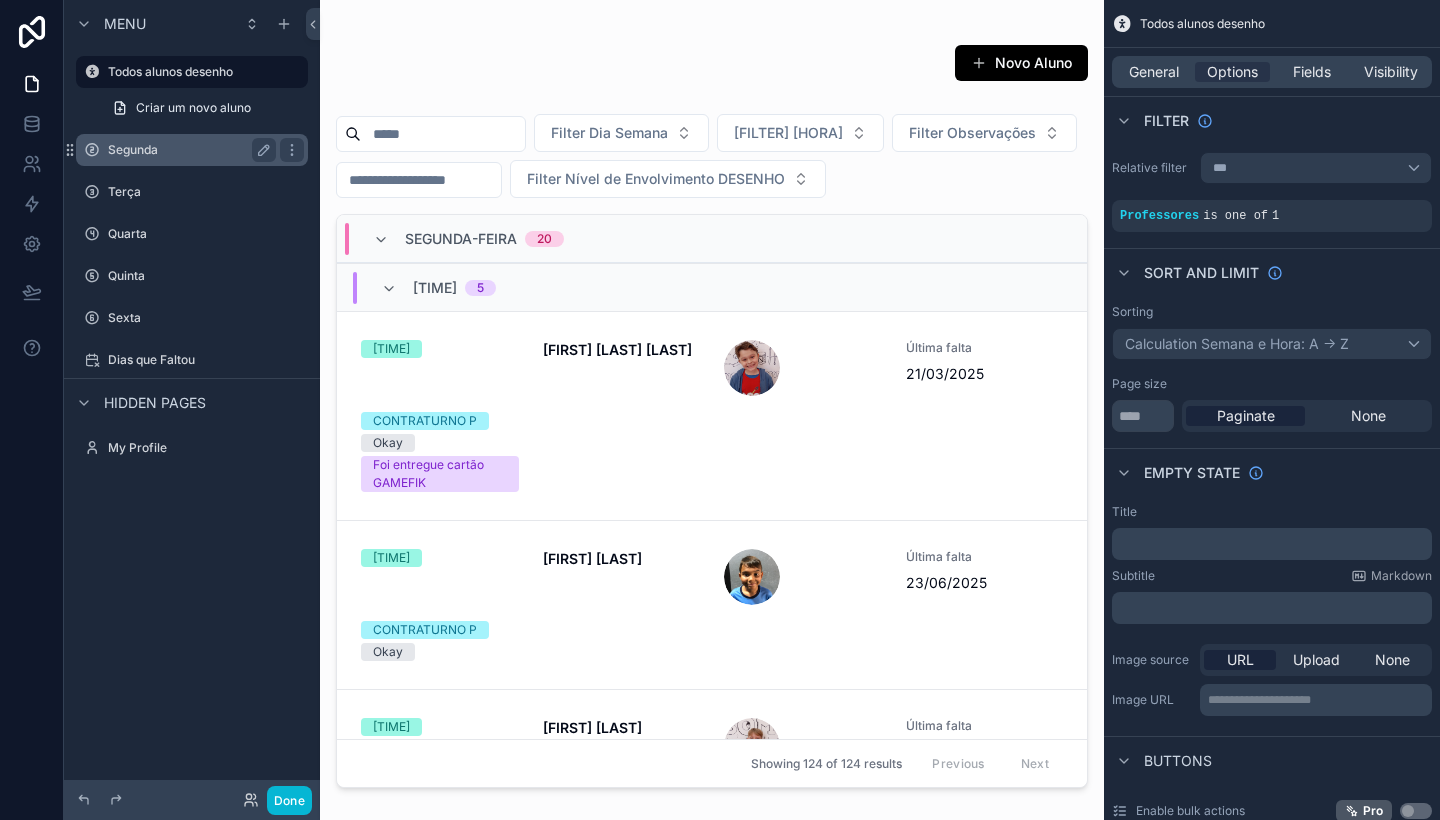 click on "Segunda" at bounding box center (188, 150) 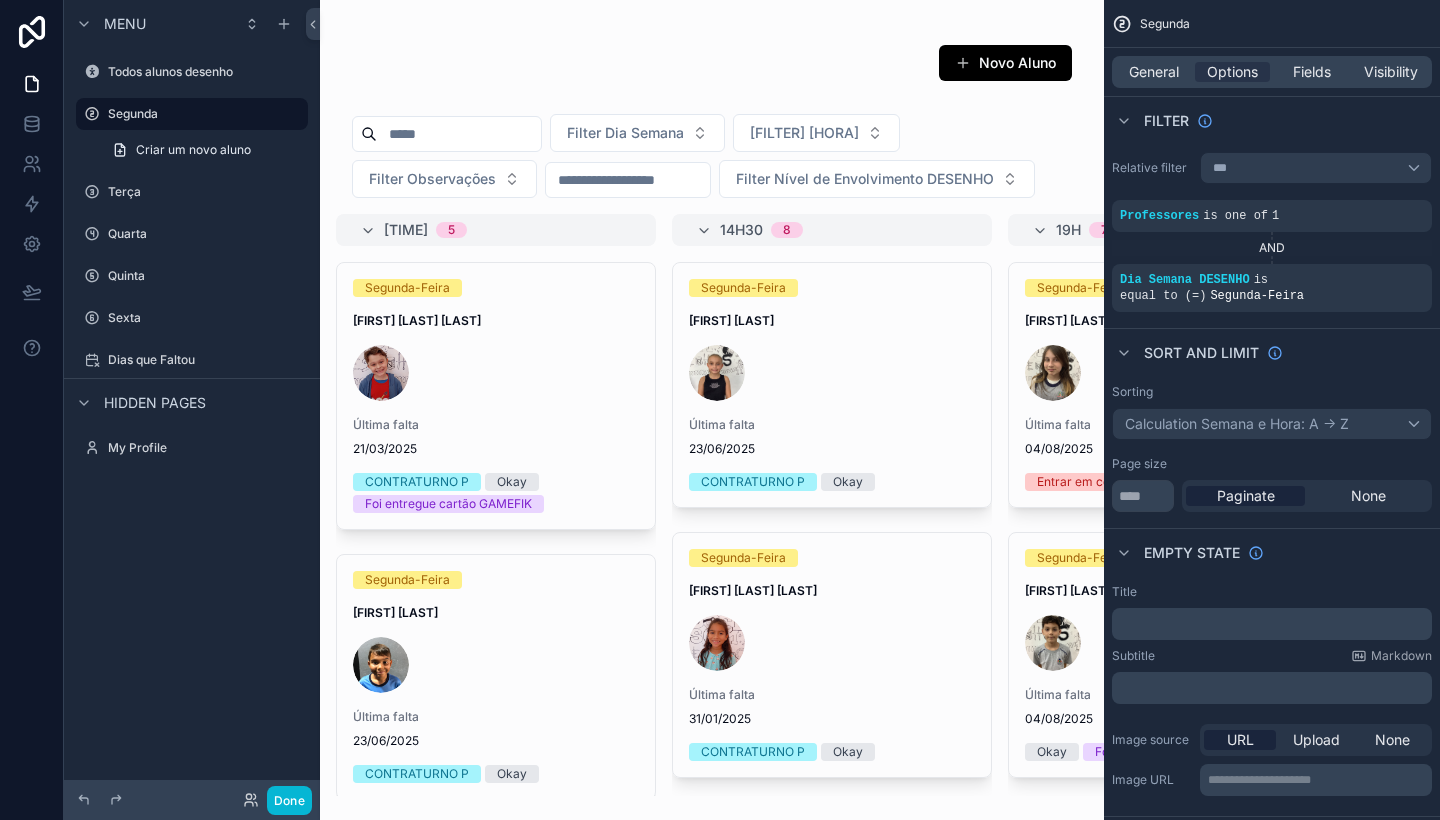 scroll, scrollTop: 0, scrollLeft: 0, axis: both 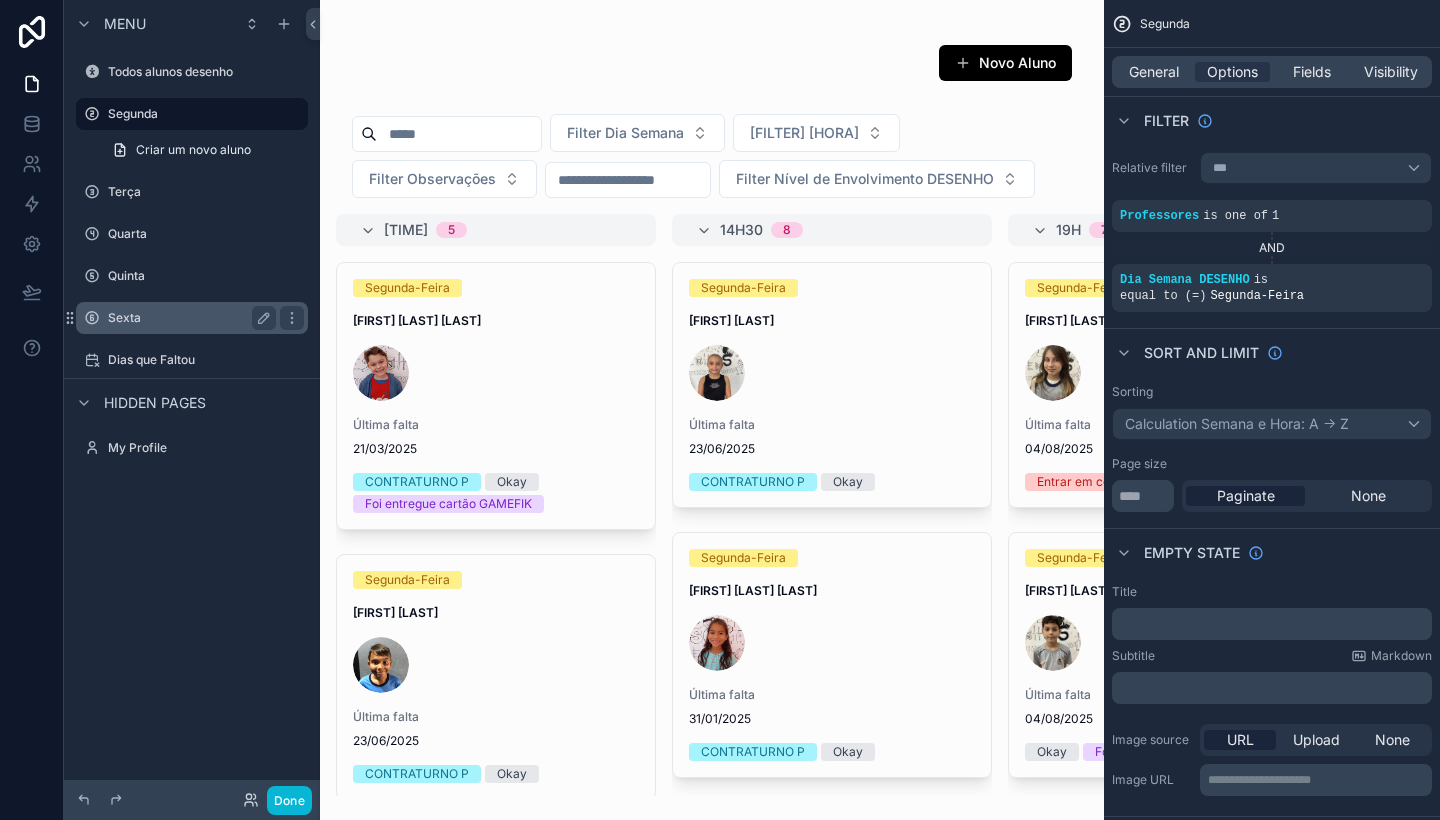 click on "Sexta" at bounding box center (192, 318) 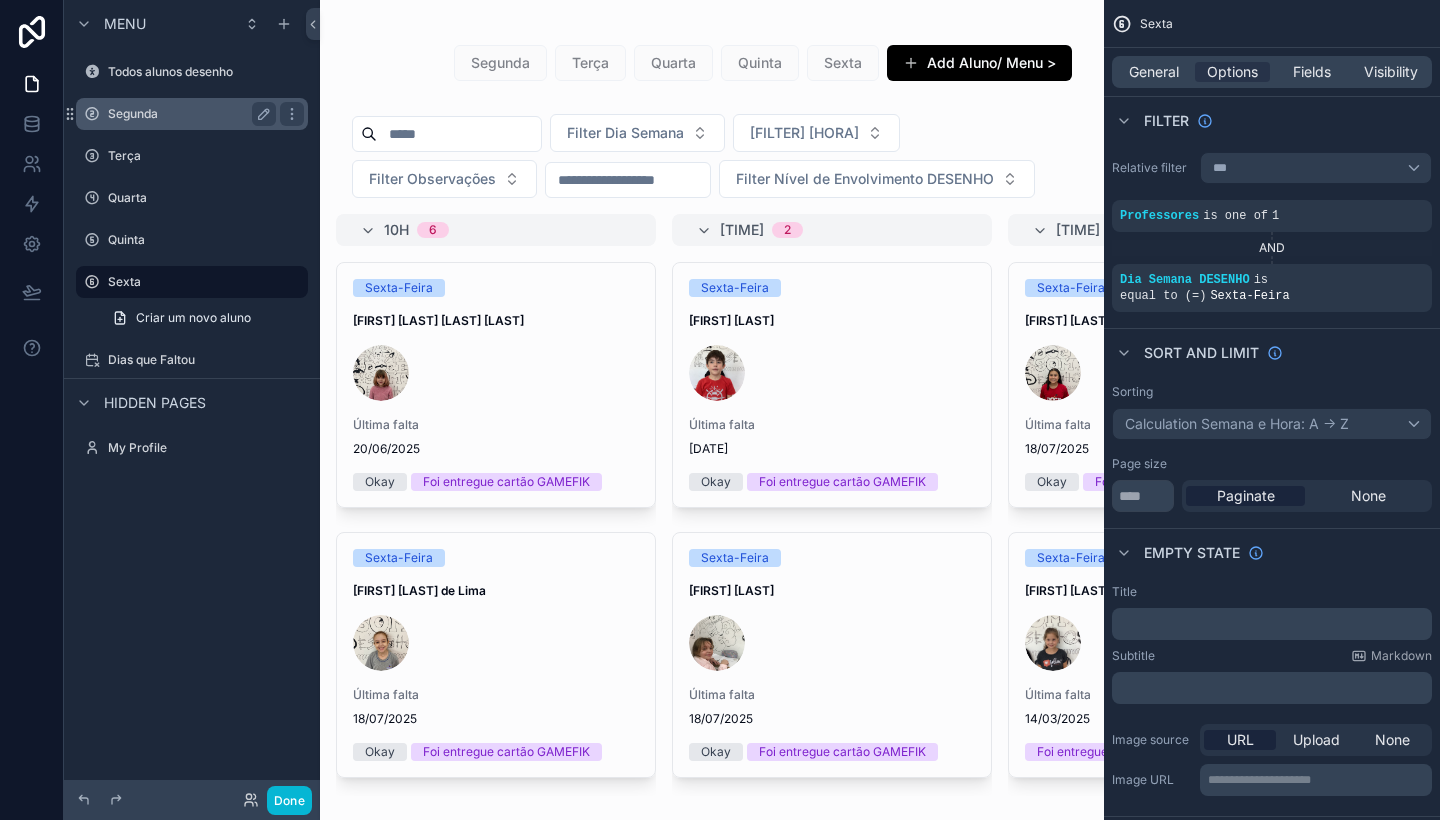 click on "Segunda" at bounding box center [192, 114] 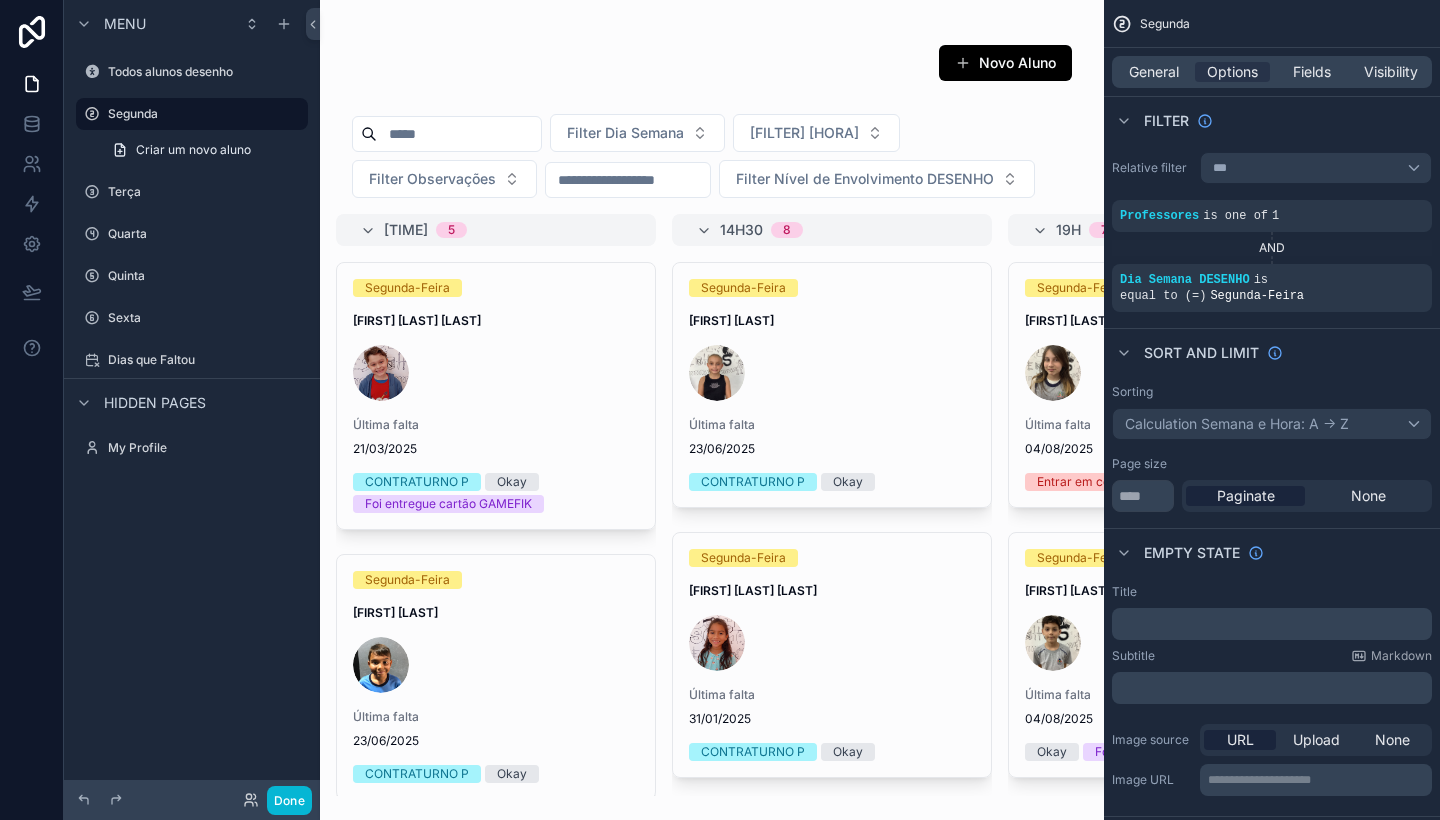 click at bounding box center (712, 410) 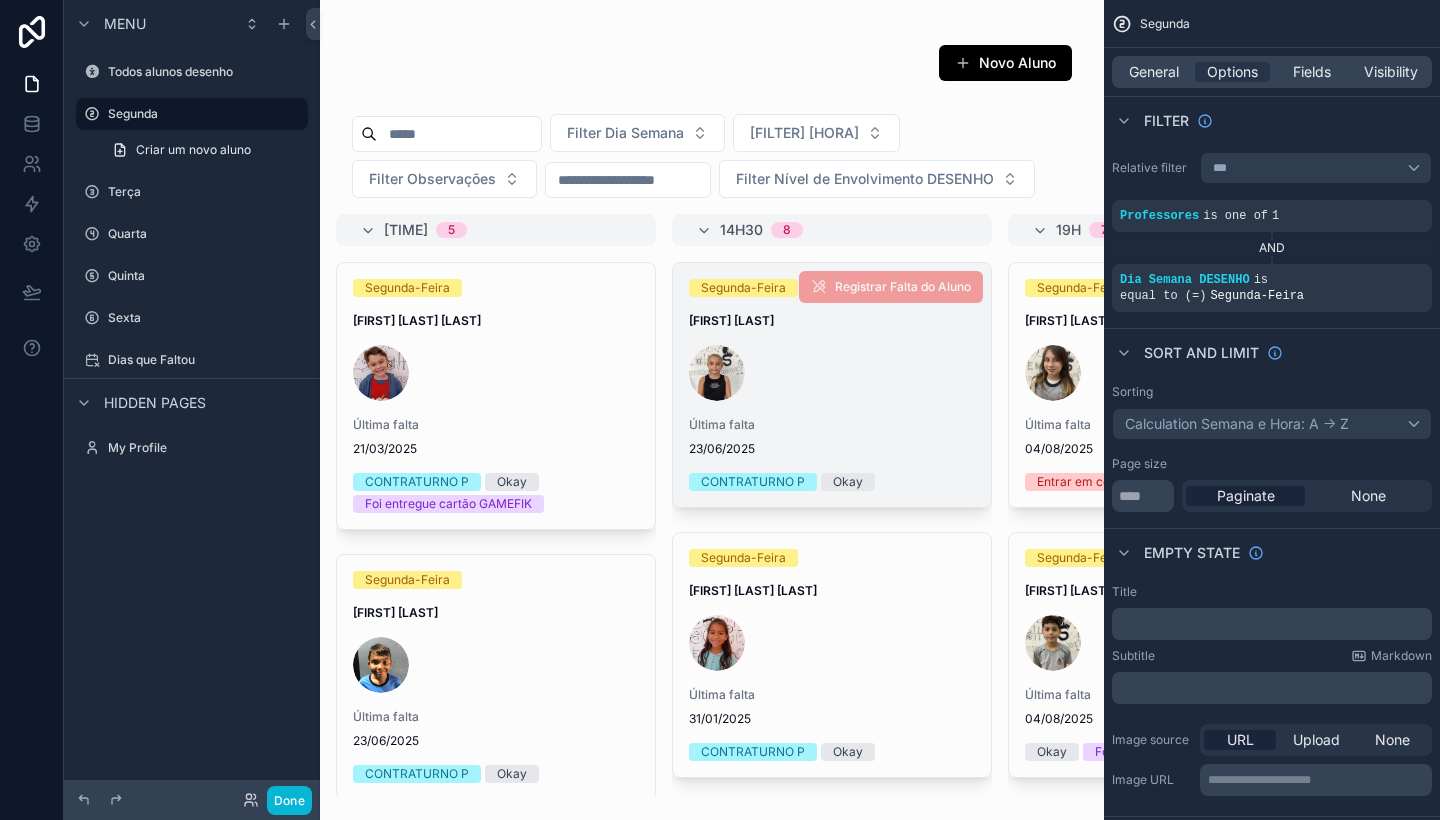 click at bounding box center (832, 373) 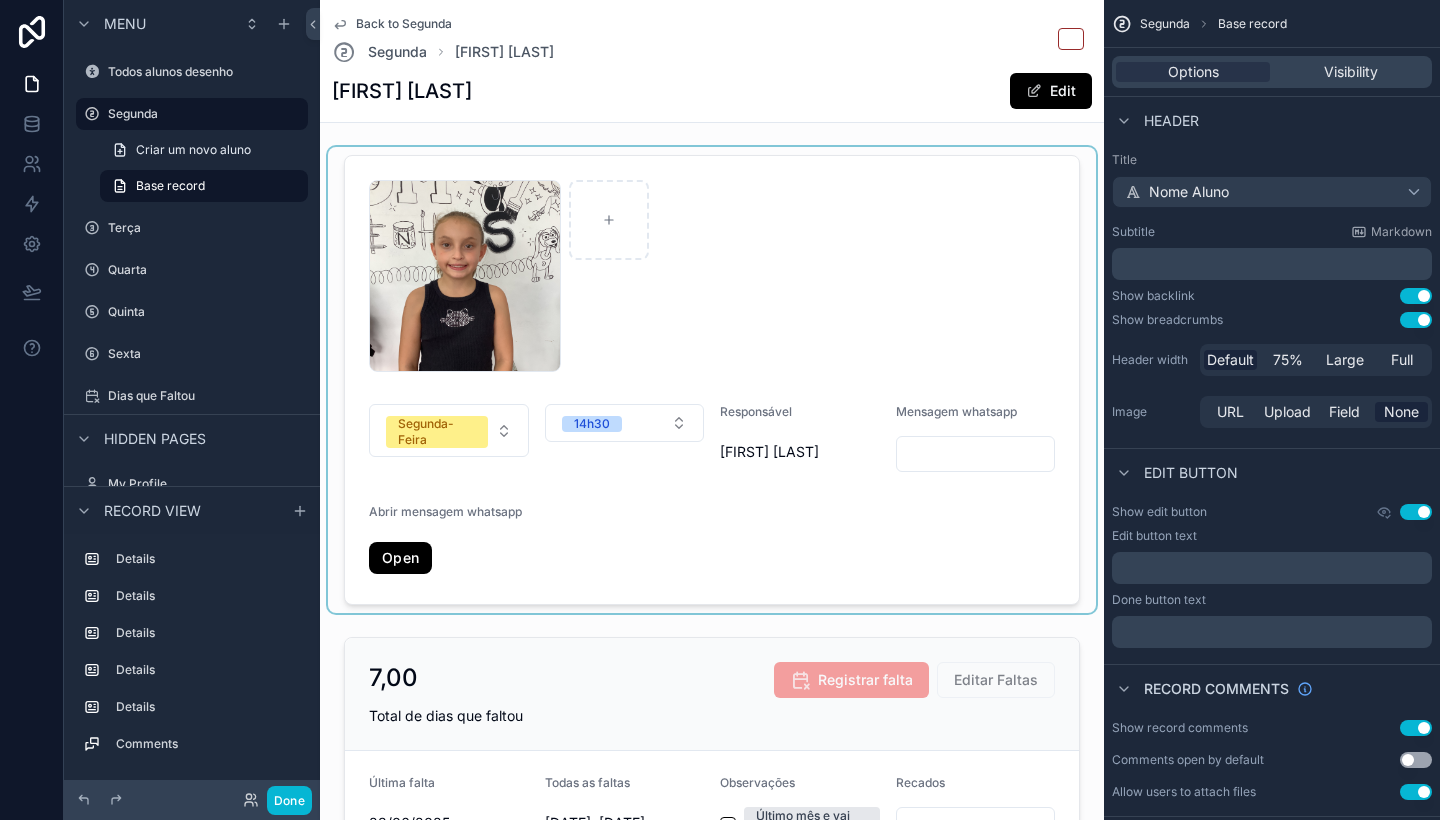 scroll, scrollTop: 0, scrollLeft: 0, axis: both 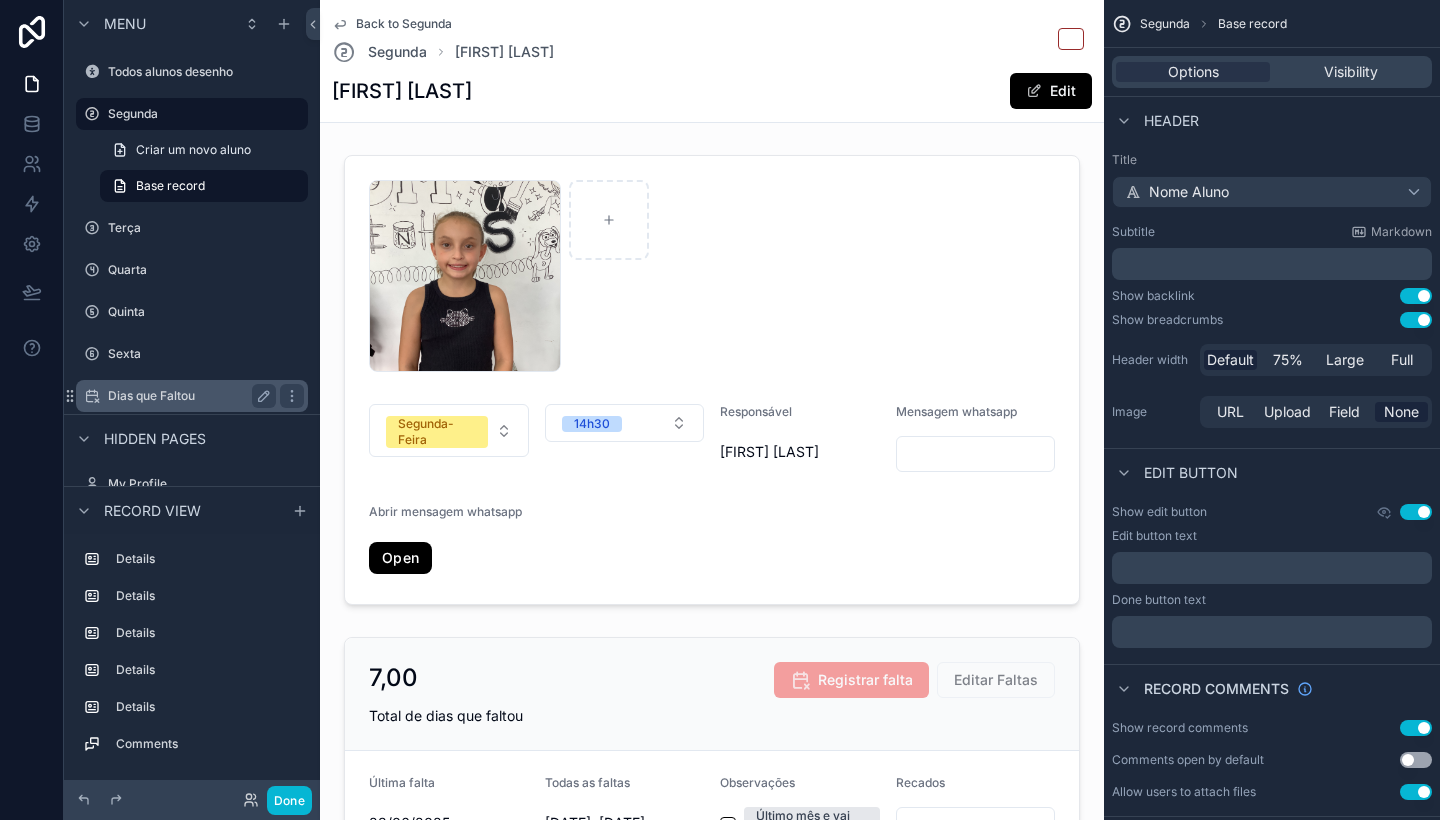 click on "Dias que Faltou" at bounding box center (188, 396) 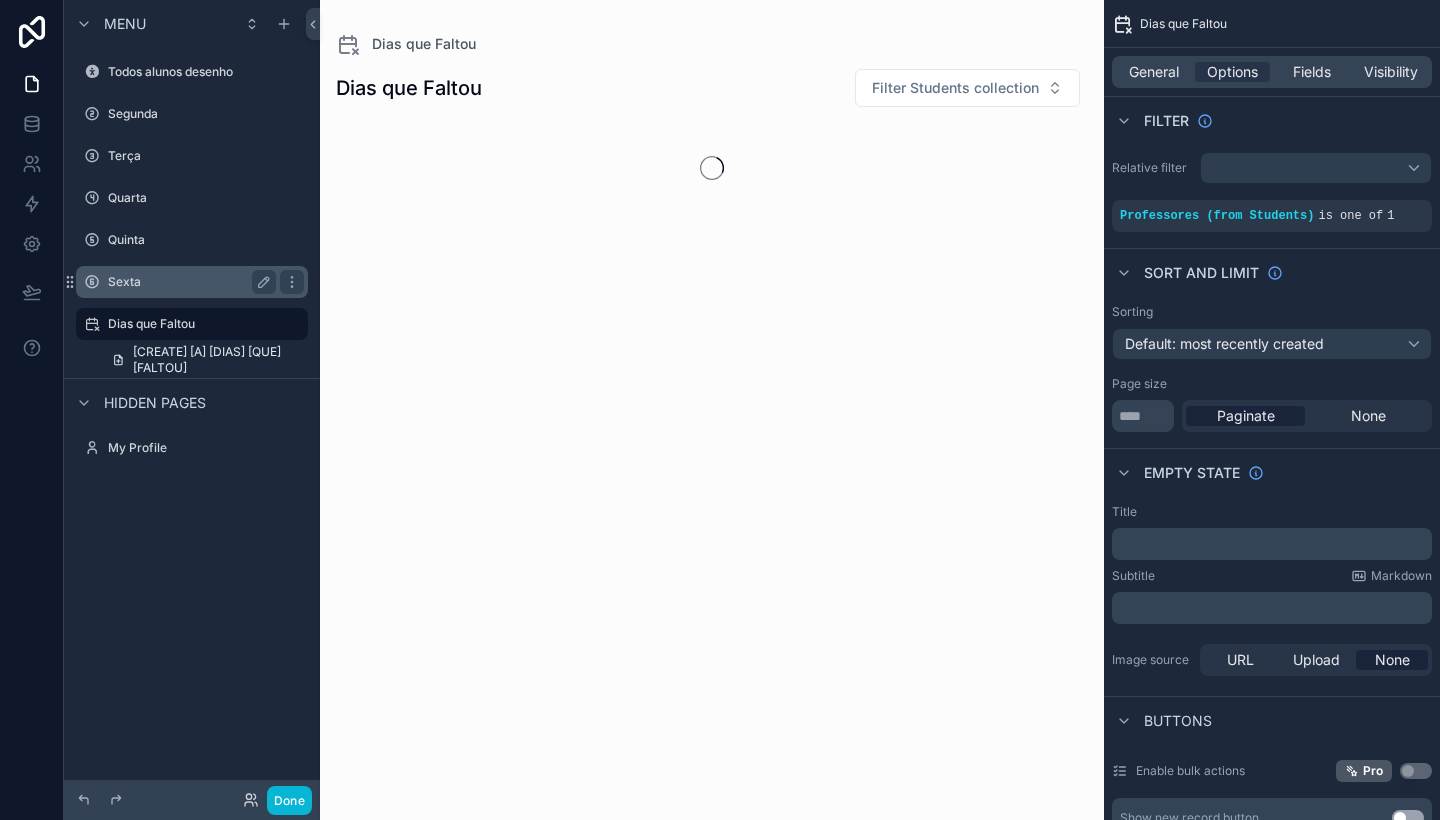 scroll, scrollTop: 0, scrollLeft: 0, axis: both 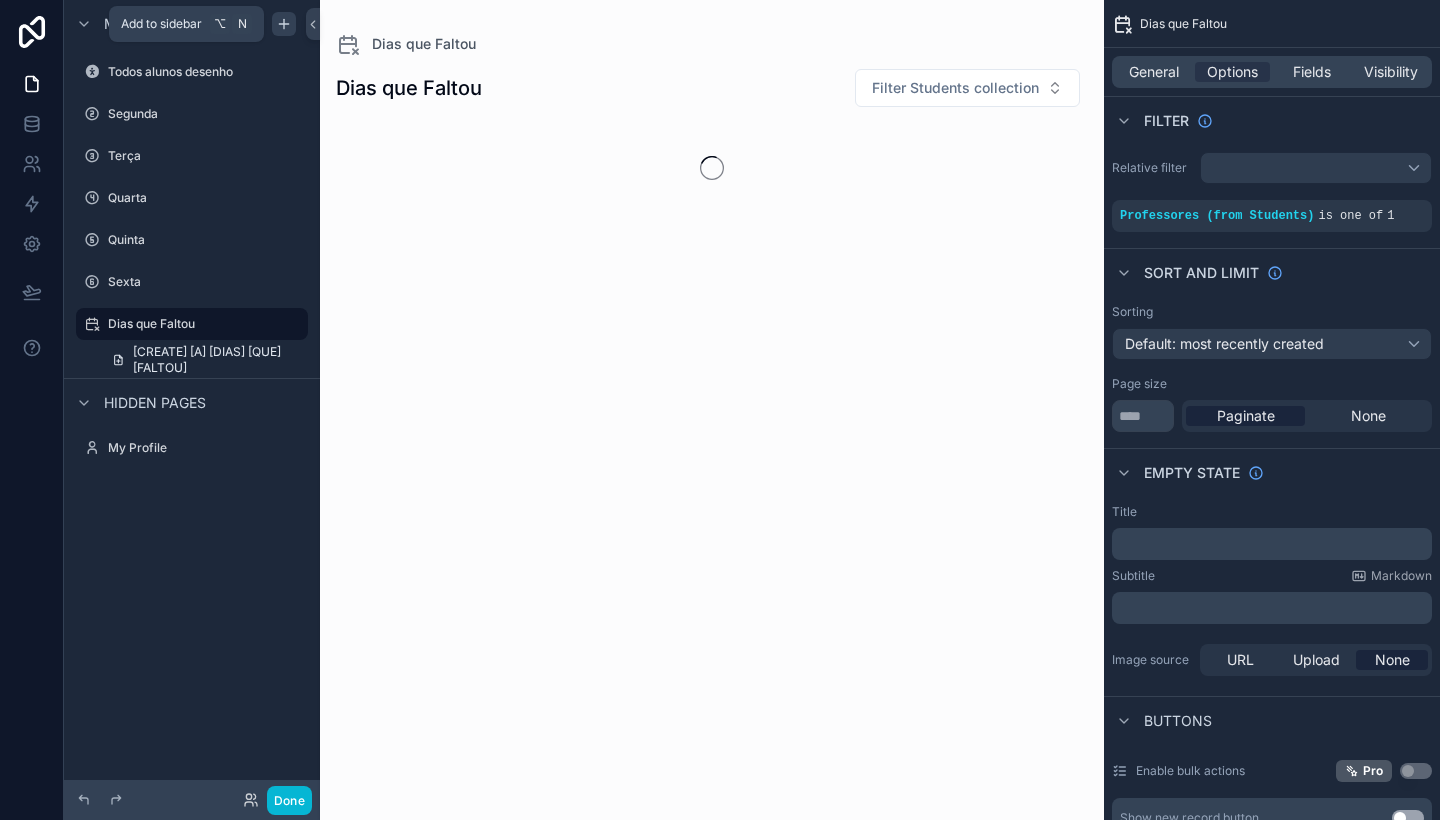 click 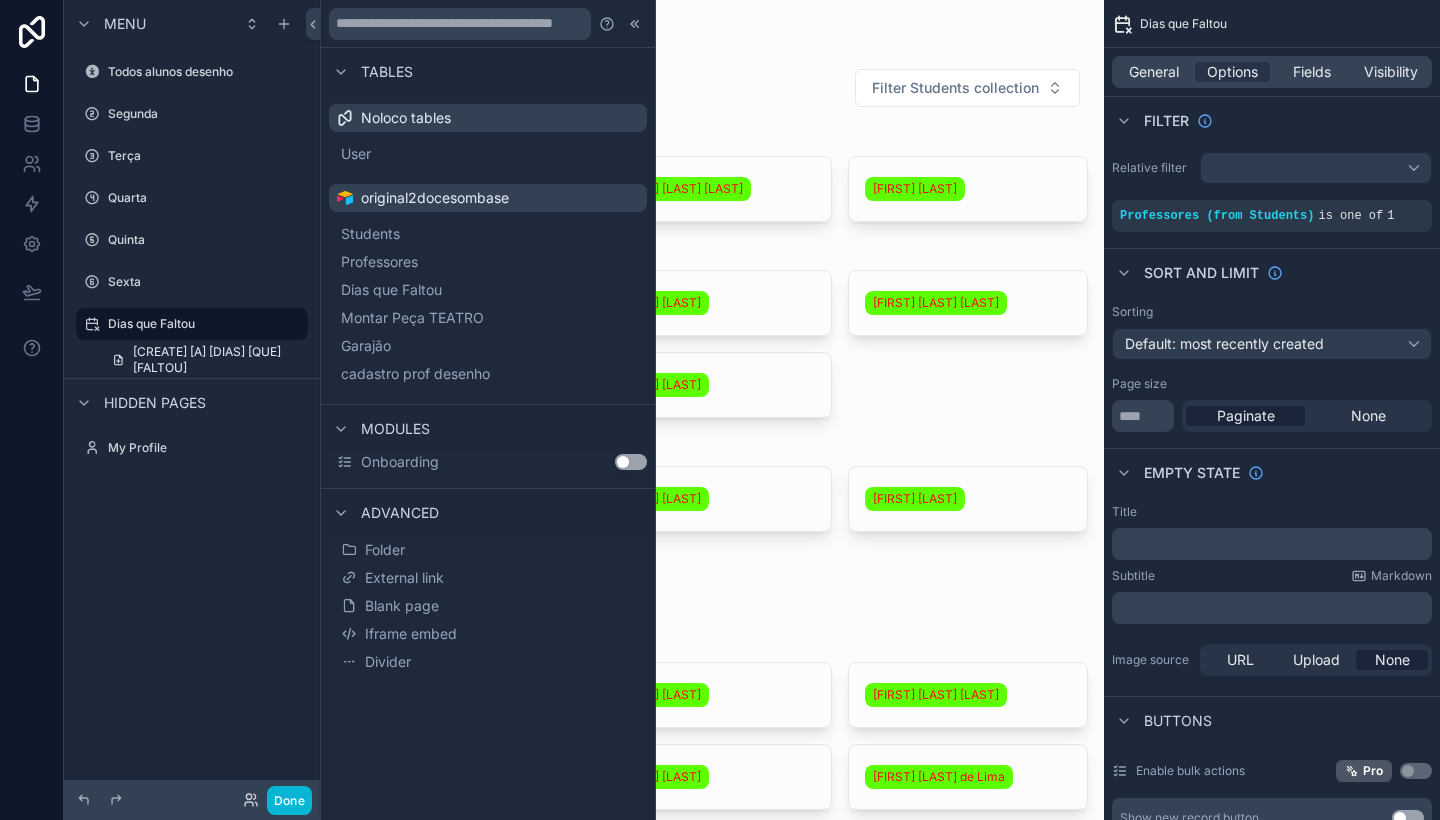 click at bounding box center (712, 24312) 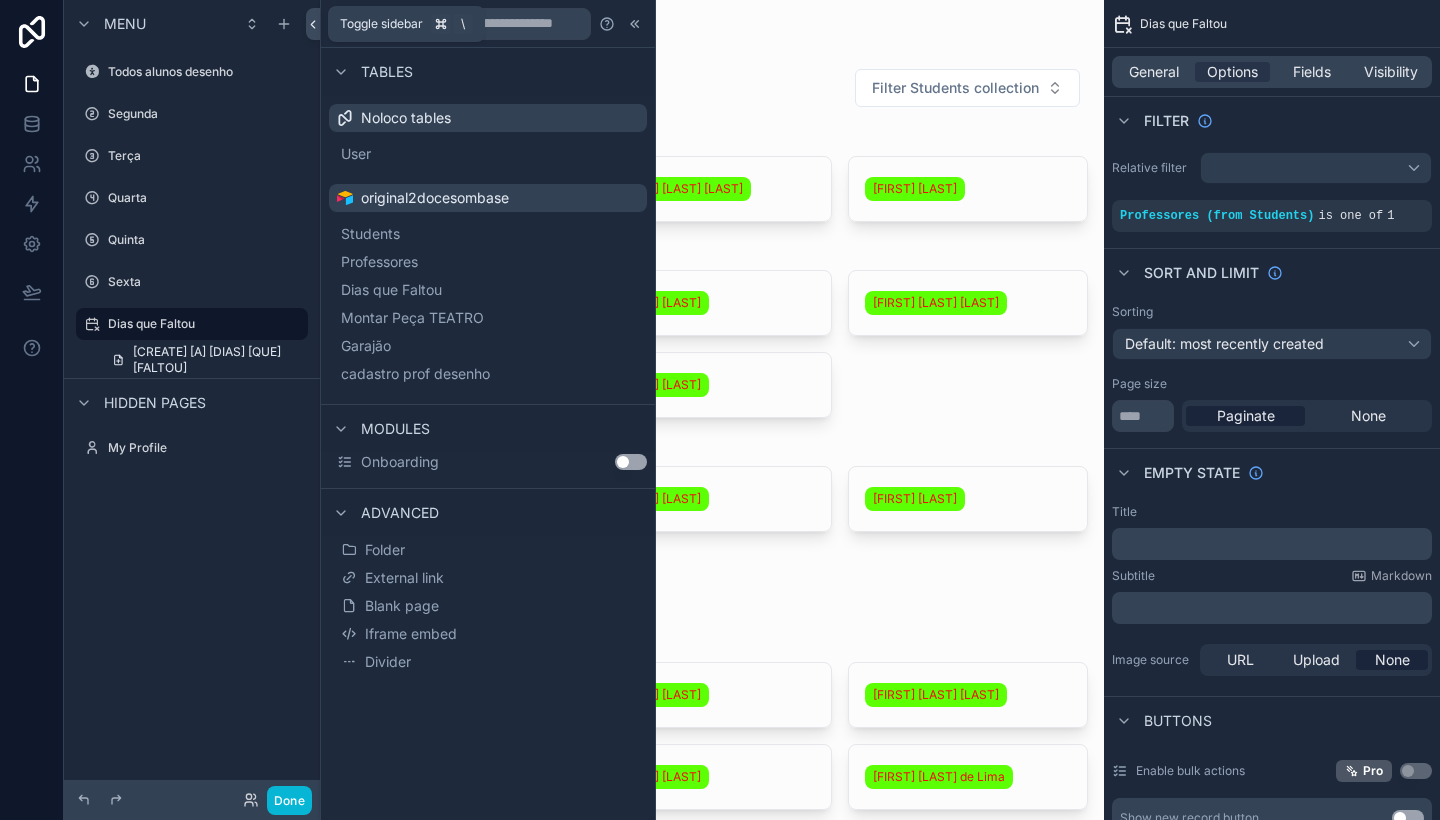 click 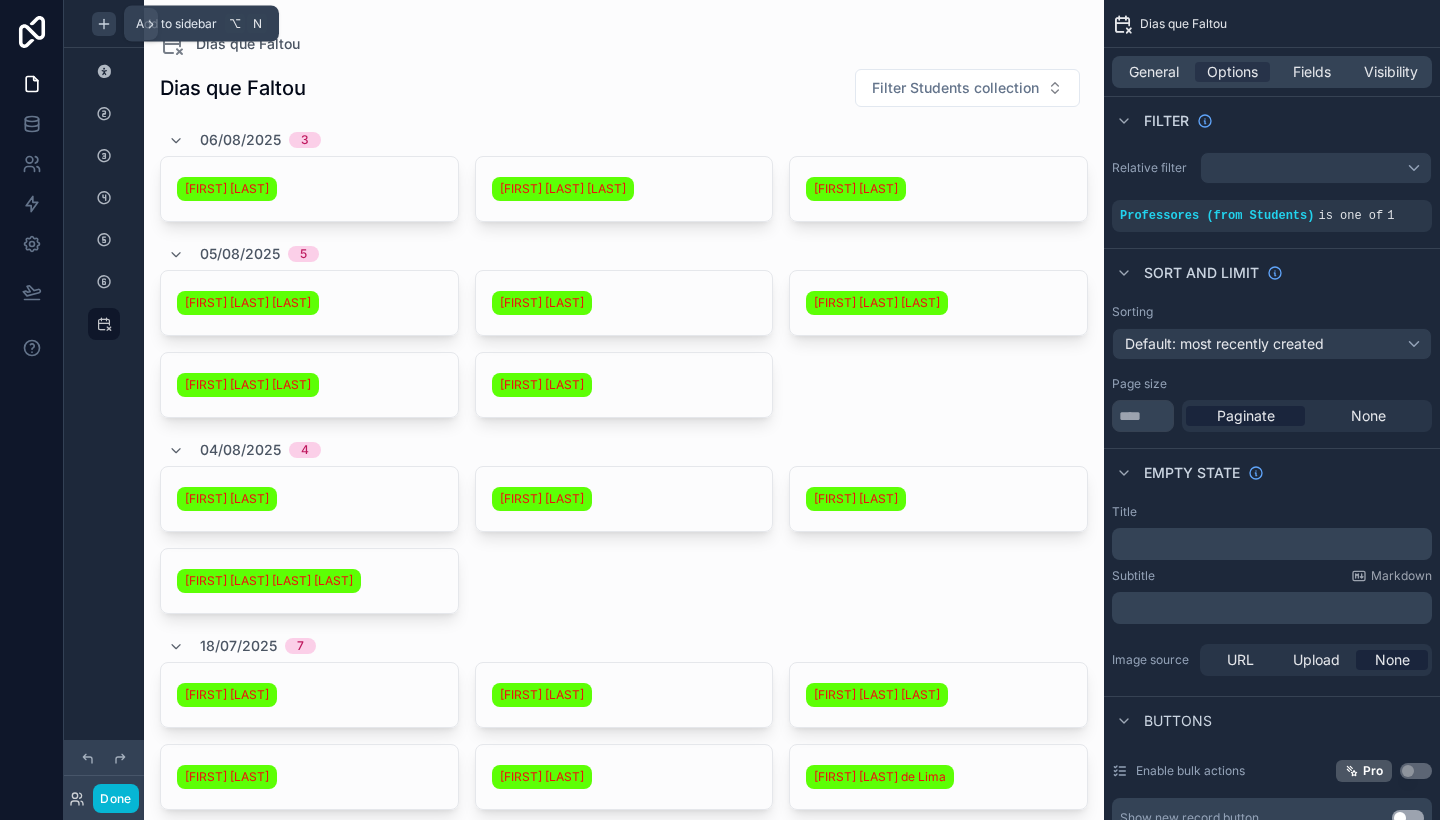 click 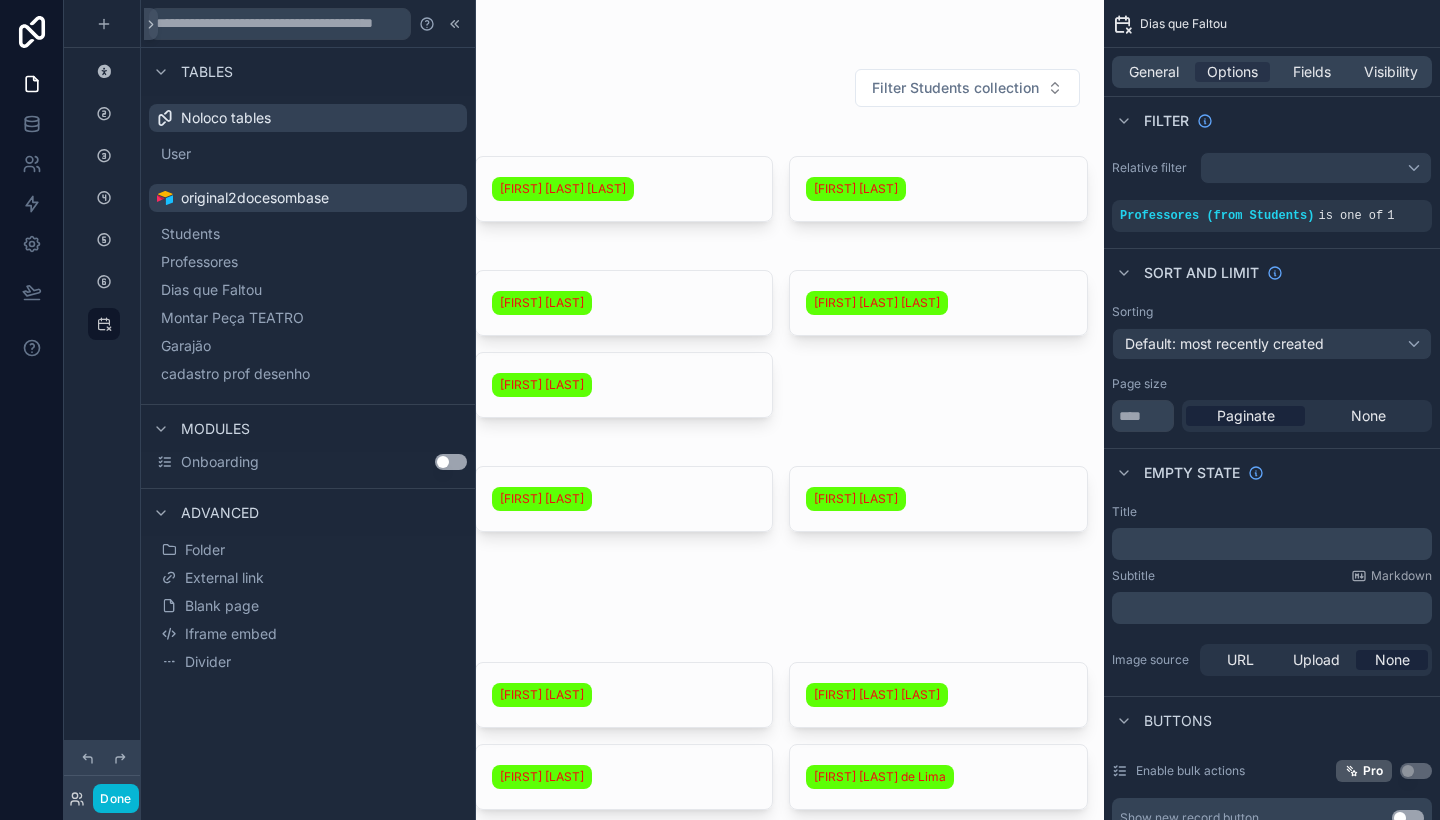 click on "Use setting" at bounding box center [451, 462] 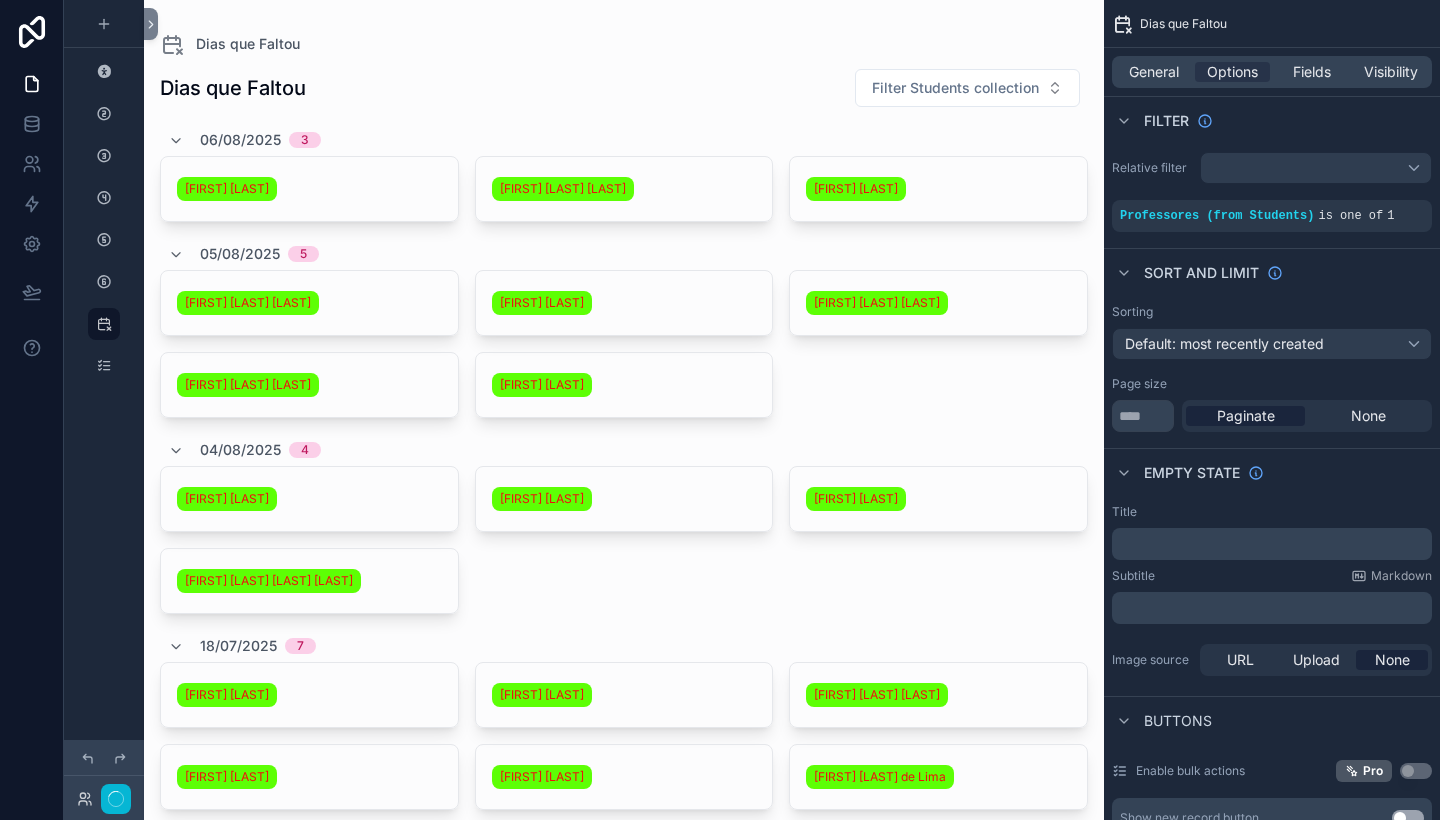 click on "04/08/2025 4" at bounding box center [624, 450] 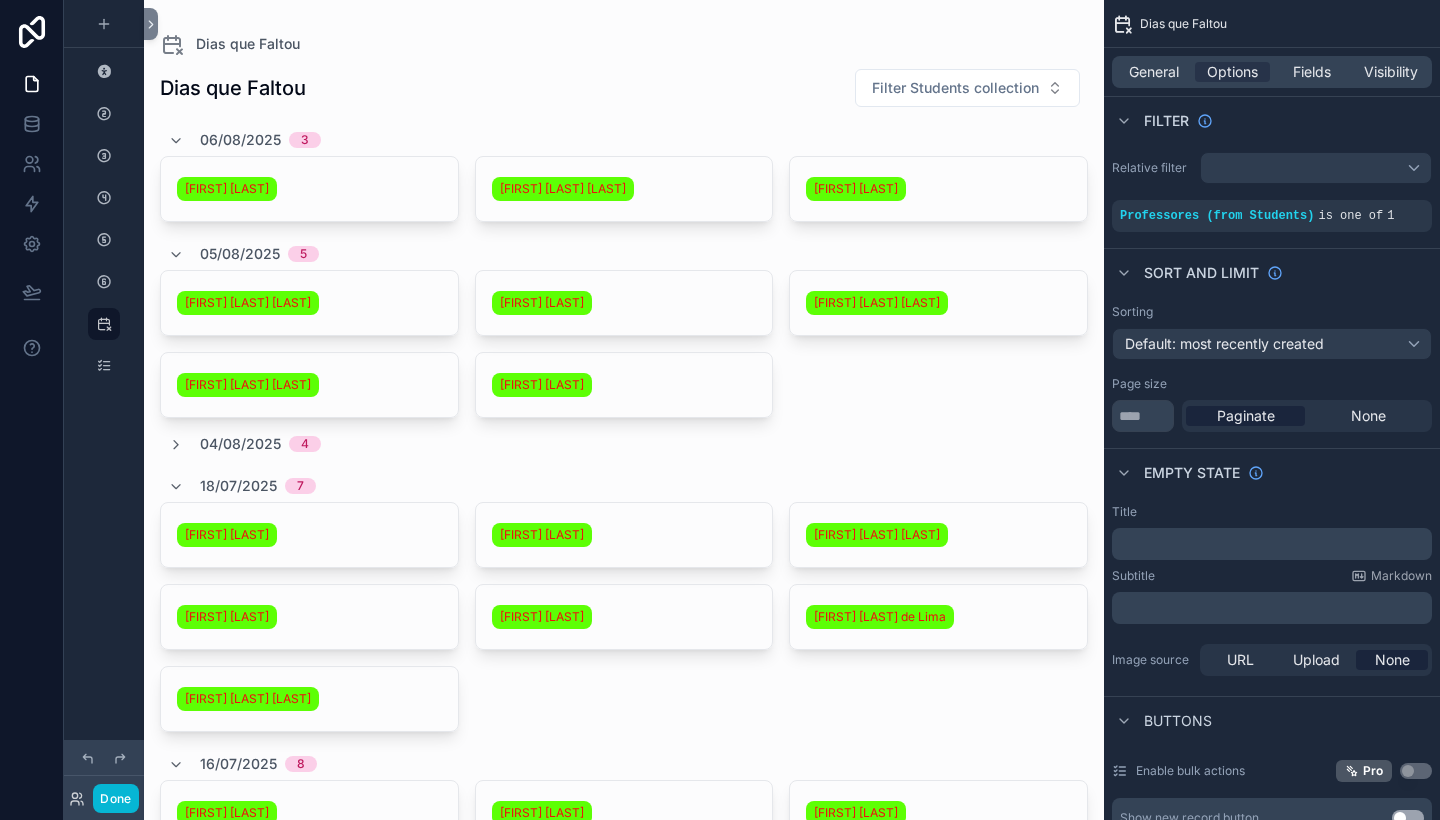 click on "06/08/2025 3 João Pedro Pagani  Luiza Helena Manteufel  Lauren Schutz  05/08/2025 5 Theo Ribeiro dos Santos Yasmin Guesser Pâmela Schikolski maes Caroline Sofia Barbado Arthur Henrique Marcondes Rosa 04/08/2025 4 18/07/2025 7 Mariana Harumi Taira Camila Hille Pedro Seifert dos Santos Nicole Pontes Dalfovo Heloisa Horn pilati Letícia Helena de Lima Gabriel Barbosa de Souza 16/07/2025 8 João Pedro Pagani  Luiza Casagrande Buogo  Mario César Sarmento  Livia Amaral Matias Amaral Emanuel Dellandrea Samuel Dellandrea Rafaela Eduarda Rengel 15/07/2025 4 Lívia Moreira Mendes Giovana Romagnoli Caio Amorim de Almeida  Anita Manske 11/07/2025 5 Mariana Harumi Taira Camila Hille Arthur Steffen  Carolina de souza Huller Gabriel Barbosa de Souza 10/07/2025 1 Ernesto Kanaan Tobias 09/07/2025 5 Heitor Rizzatti Cuzinsky Helena Rizzatti Cuzinsky Lorenzo Carvalho Samuel Dellandrea HELENA SCHENFERT PEDACK 08/07/2025 3 Caroline Sofia Barbado Malu Neves Liandro  Anita Manske 07/07/2025 3 Davi Graciano  Laura Barbosa de Souza" at bounding box center (624, 23214) 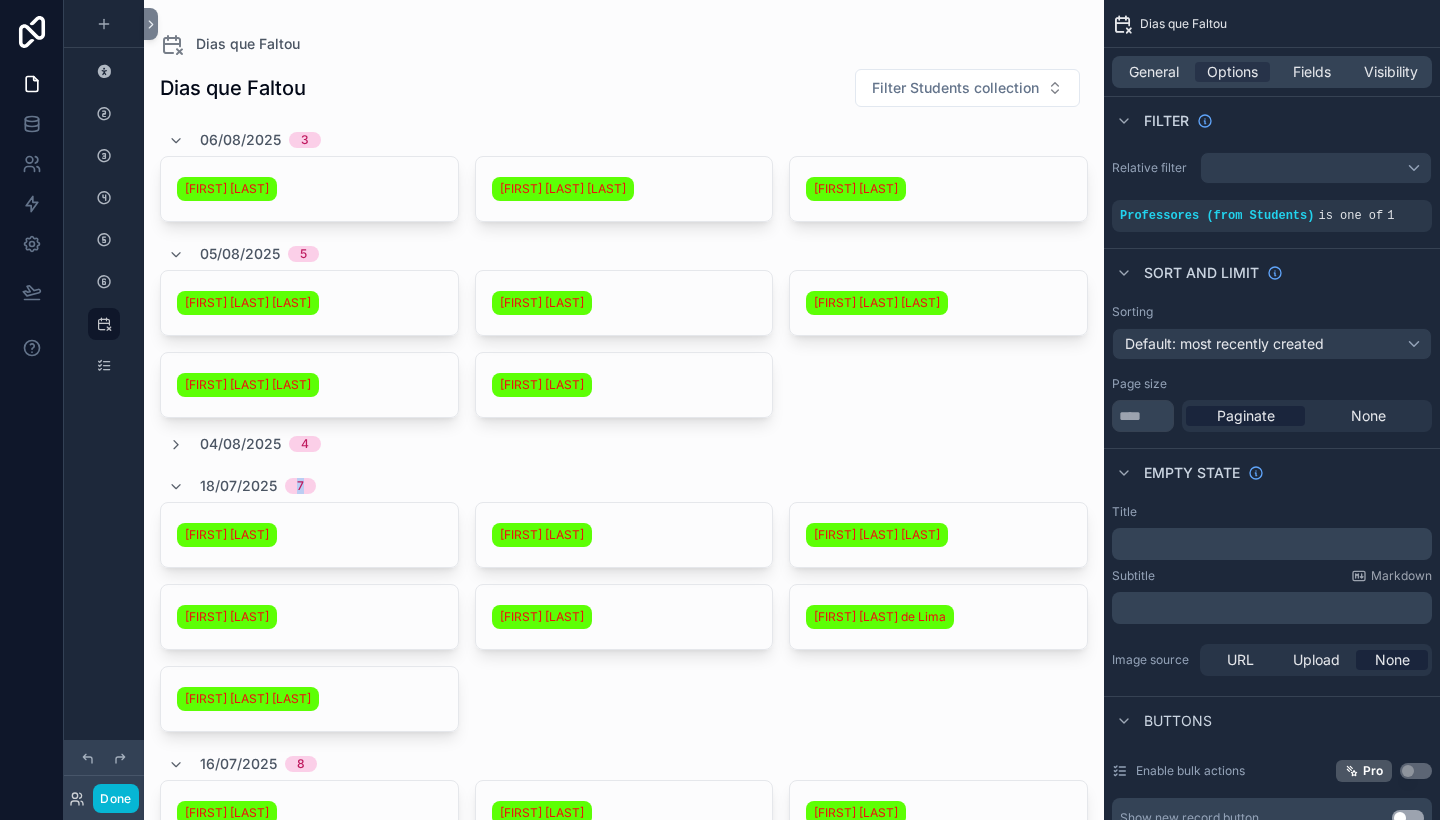 click on "06/08/2025 3 João Pedro Pagani  Luiza Helena Manteufel  Lauren Schutz  05/08/2025 5 Theo Ribeiro dos Santos Yasmin Guesser Pâmela Schikolski maes Caroline Sofia Barbado Arthur Henrique Marcondes Rosa 04/08/2025 4 18/07/2025 7 Mariana Harumi Taira Camila Hille Pedro Seifert dos Santos Nicole Pontes Dalfovo Heloisa Horn pilati Letícia Helena de Lima Gabriel Barbosa de Souza 16/07/2025 8 João Pedro Pagani  Luiza Casagrande Buogo  Mario César Sarmento  Livia Amaral Matias Amaral Emanuel Dellandrea Samuel Dellandrea Rafaela Eduarda Rengel 15/07/2025 4 Lívia Moreira Mendes Giovana Romagnoli Caio Amorim de Almeida  Anita Manske 11/07/2025 5 Mariana Harumi Taira Camila Hille Arthur Steffen  Carolina de souza Huller Gabriel Barbosa de Souza 10/07/2025 1 Ernesto Kanaan Tobias 09/07/2025 5 Heitor Rizzatti Cuzinsky Helena Rizzatti Cuzinsky Lorenzo Carvalho Samuel Dellandrea HELENA SCHENFERT PEDACK 08/07/2025 3 Caroline Sofia Barbado Malu Neves Liandro  Anita Manske 07/07/2025 3 Davi Graciano  Laura Barbosa de Souza" at bounding box center (624, 23214) 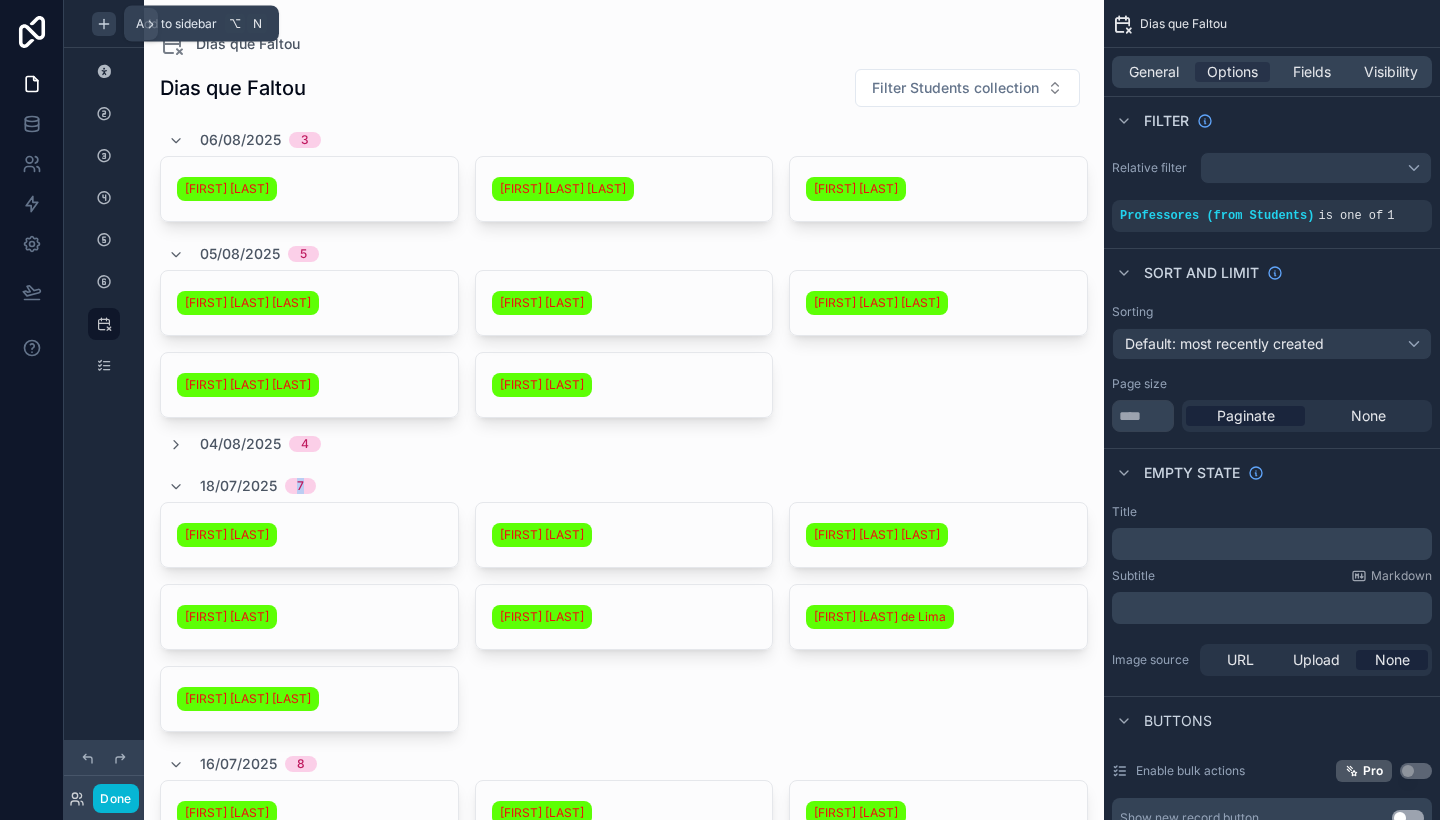 click 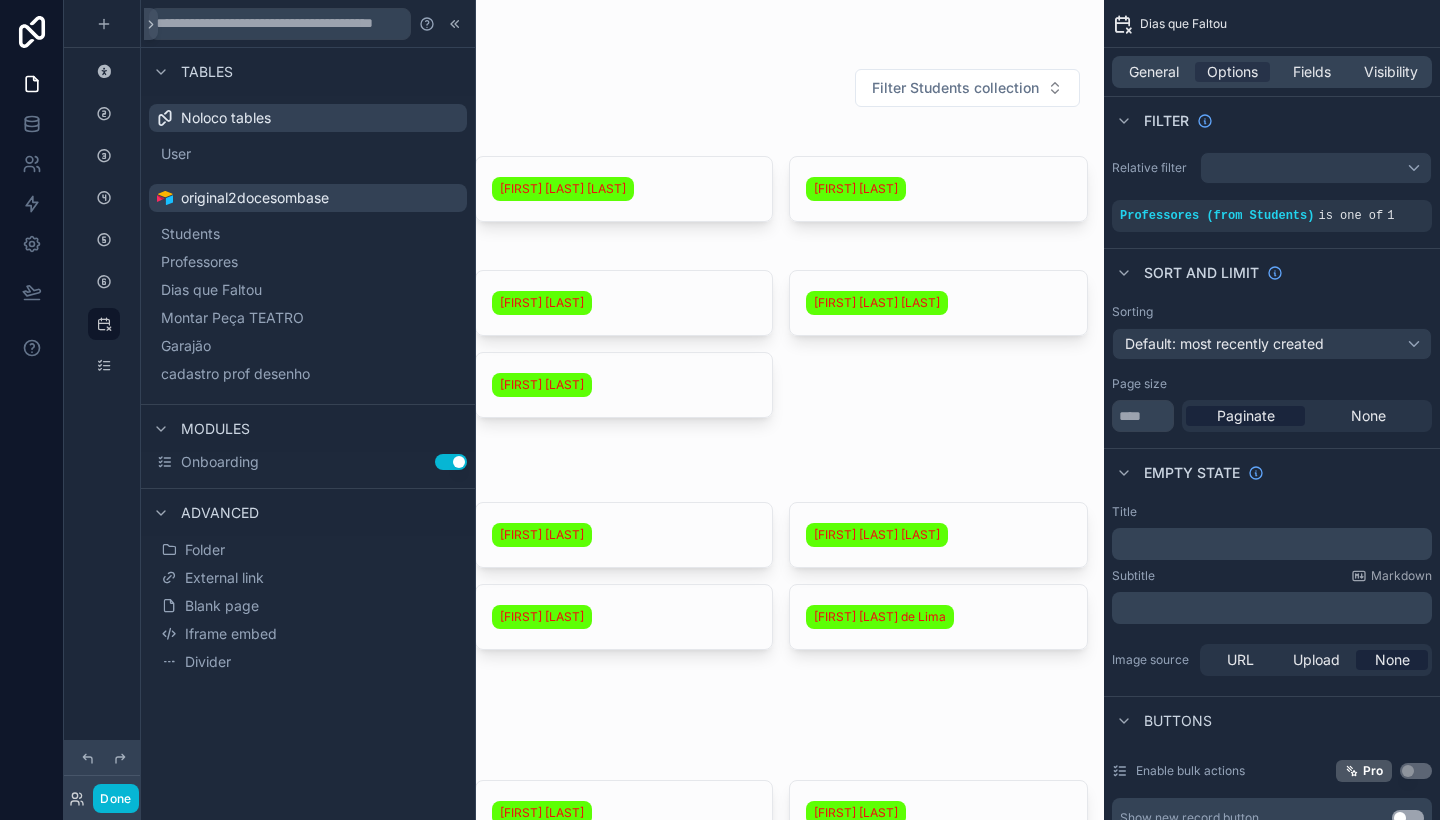click on "Use setting" at bounding box center (451, 462) 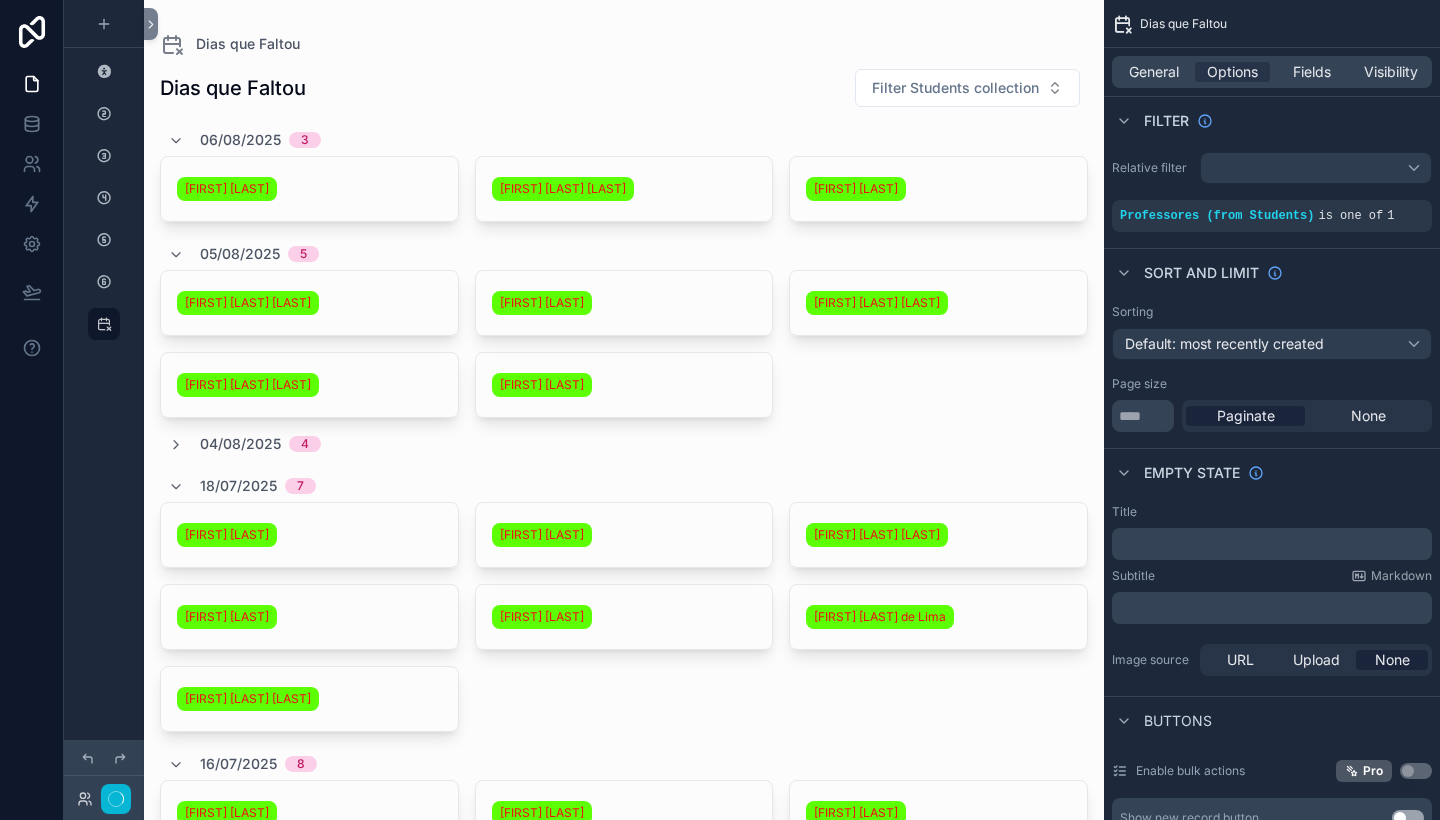 click on "06/08/2025 3 João Pedro Pagani  Luiza Helena Manteufel  Lauren Schutz  05/08/2025 5 Theo Ribeiro dos Santos Yasmin Guesser Pâmela Schikolski maes Caroline Sofia Barbado Arthur Henrique Marcondes Rosa 04/08/2025 4 18/07/2025 7 Mariana Harumi Taira Camila Hille Pedro Seifert dos Santos Nicole Pontes Dalfovo Heloisa Horn pilati Letícia Helena de Lima Gabriel Barbosa de Souza 16/07/2025 8 João Pedro Pagani  Luiza Casagrande Buogo  Mario César Sarmento  Livia Amaral Matias Amaral Emanuel Dellandrea Samuel Dellandrea Rafaela Eduarda Rengel 15/07/2025 4 Lívia Moreira Mendes Giovana Romagnoli Caio Amorim de Almeida  Anita Manske 11/07/2025 5 Mariana Harumi Taira Camila Hille Arthur Steffen  Carolina de souza Huller Gabriel Barbosa de Souza 10/07/2025 1 Ernesto Kanaan Tobias 09/07/2025 5 Heitor Rizzatti Cuzinsky Helena Rizzatti Cuzinsky Lorenzo Carvalho Samuel Dellandrea HELENA SCHENFERT PEDACK 08/07/2025 3 Caroline Sofia Barbado Malu Neves Liandro  Anita Manske 07/07/2025 3 Davi Graciano  Laura Barbosa de Souza" at bounding box center [624, 23214] 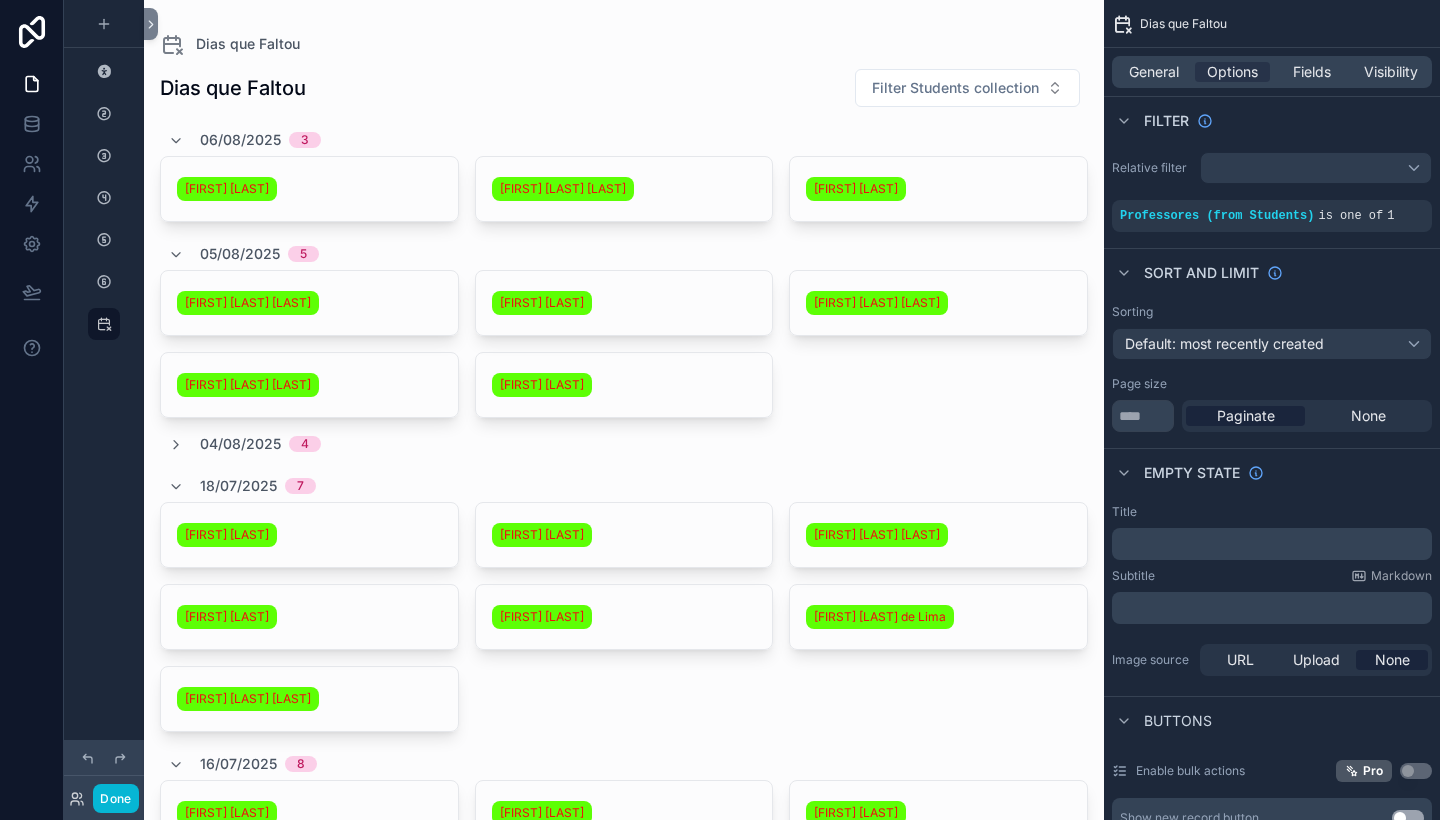 click on "06/08/2025 3 João Pedro Pagani  Luiza Helena Manteufel  Lauren Schutz  05/08/2025 5 Theo Ribeiro dos Santos Yasmin Guesser Pâmela Schikolski maes Caroline Sofia Barbado Arthur Henrique Marcondes Rosa 04/08/2025 4 18/07/2025 7 Mariana Harumi Taira Camila Hille Pedro Seifert dos Santos Nicole Pontes Dalfovo Heloisa Horn pilati Letícia Helena de Lima Gabriel Barbosa de Souza 16/07/2025 8 João Pedro Pagani  Luiza Casagrande Buogo  Mario César Sarmento  Livia Amaral Matias Amaral Emanuel Dellandrea Samuel Dellandrea Rafaela Eduarda Rengel 15/07/2025 4 Lívia Moreira Mendes Giovana Romagnoli Caio Amorim de Almeida  Anita Manske 11/07/2025 5 Mariana Harumi Taira Camila Hille Arthur Steffen  Carolina de souza Huller Gabriel Barbosa de Souza 10/07/2025 1 Ernesto Kanaan Tobias 09/07/2025 5 Heitor Rizzatti Cuzinsky Helena Rizzatti Cuzinsky Lorenzo Carvalho Samuel Dellandrea HELENA SCHENFERT PEDACK 08/07/2025 3 Caroline Sofia Barbado Malu Neves Liandro  Anita Manske 07/07/2025 3 Davi Graciano  Laura Barbosa de Souza" at bounding box center [624, 23214] 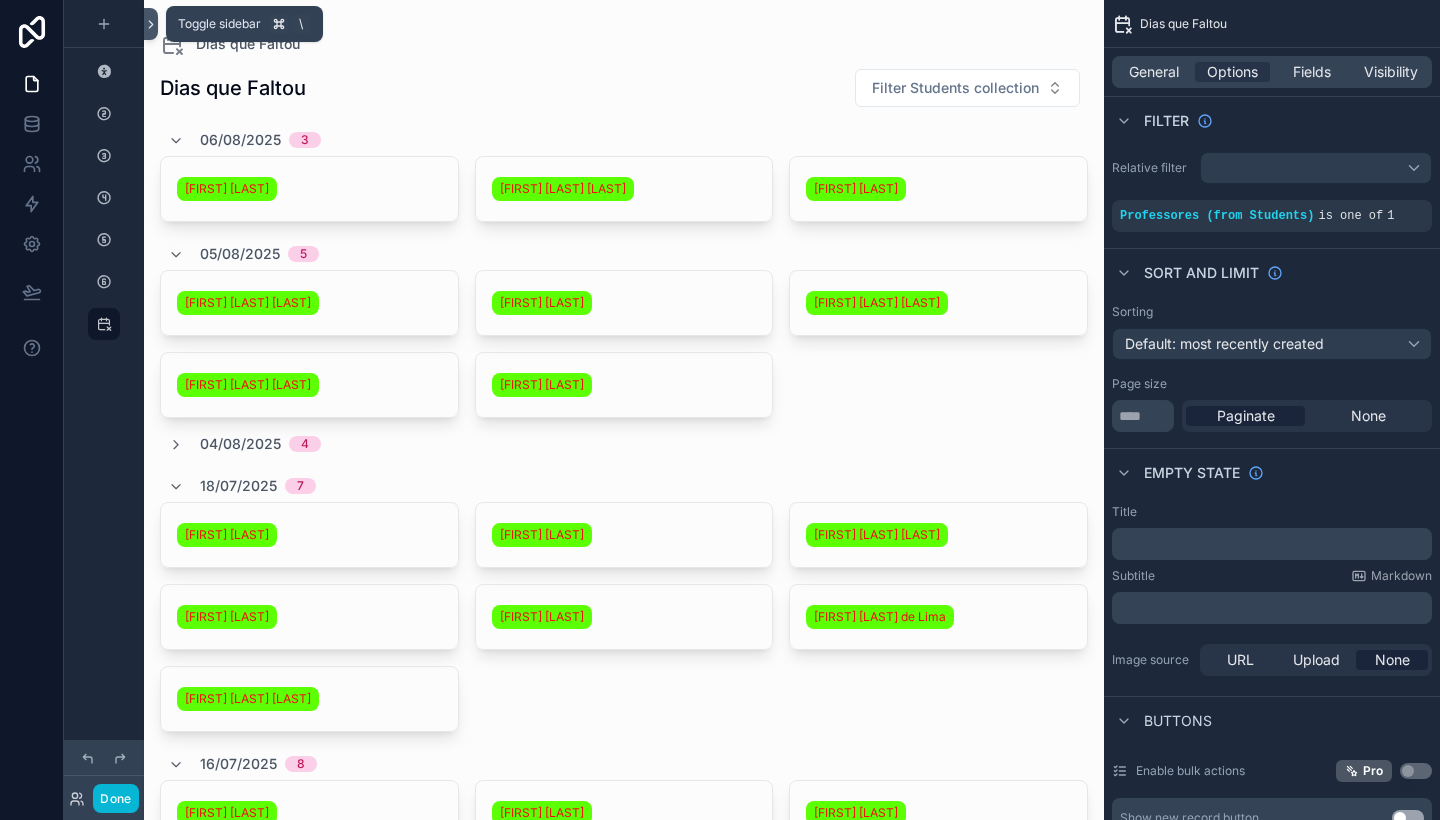 click 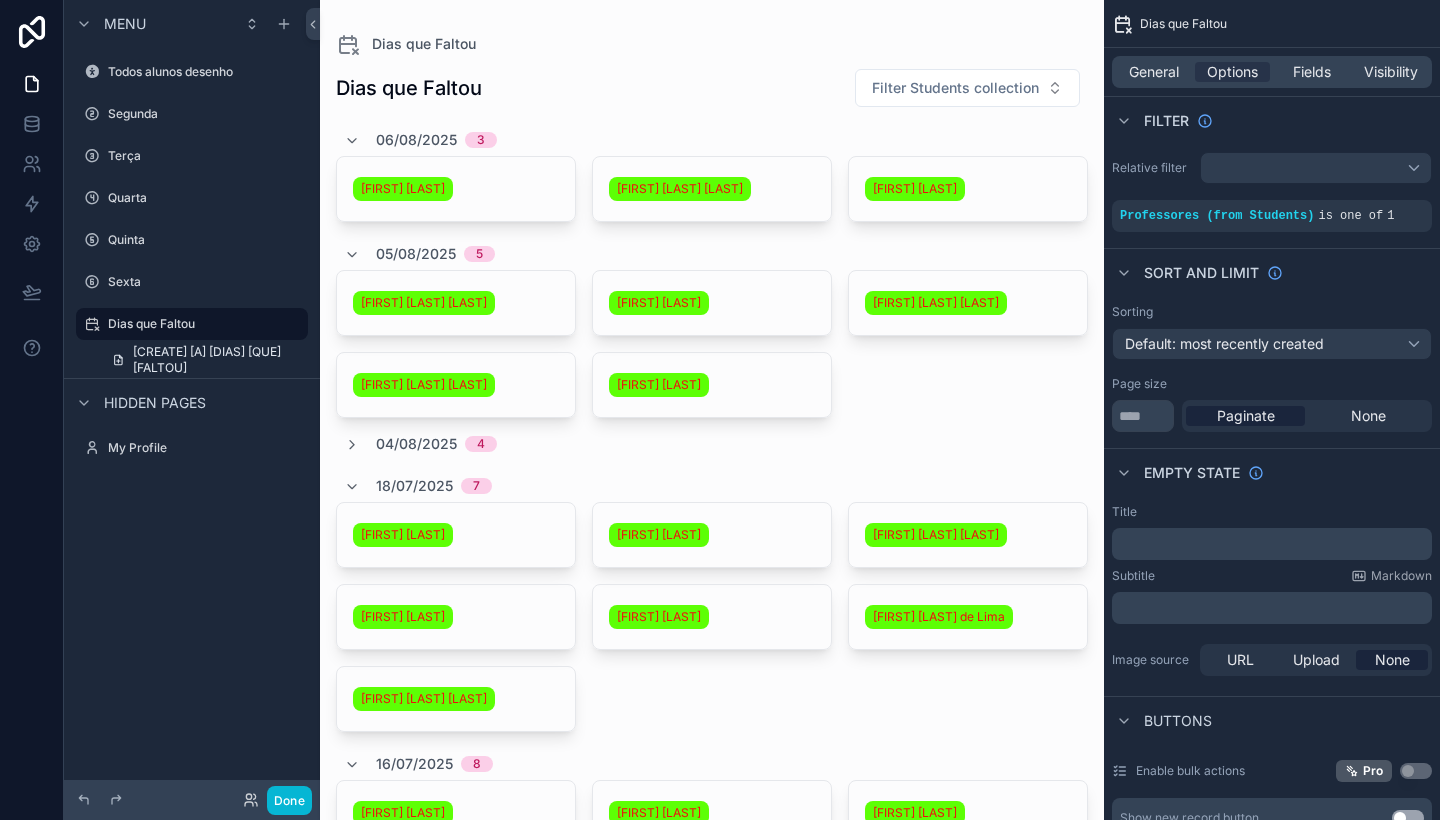 scroll, scrollTop: 0, scrollLeft: 0, axis: both 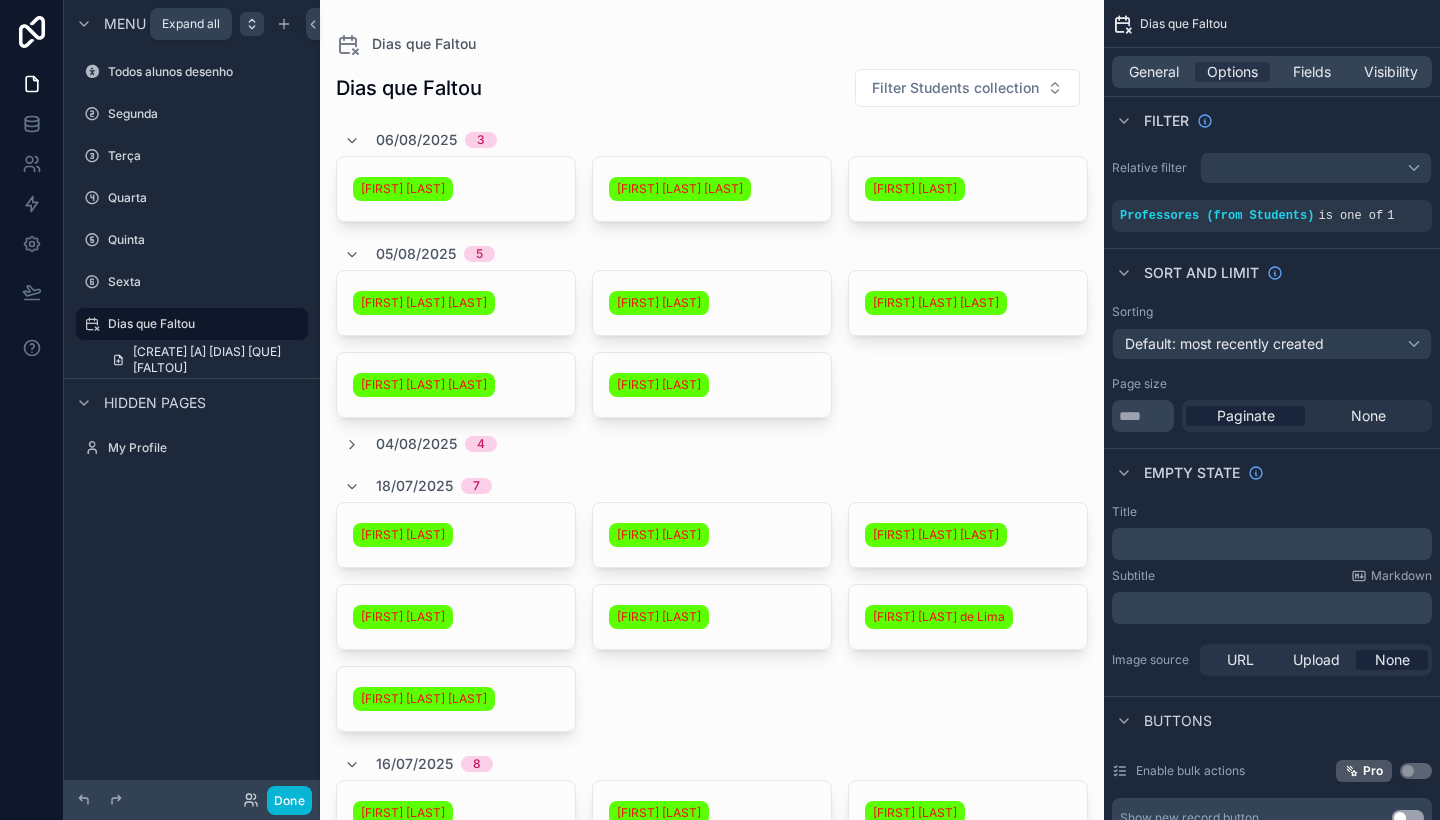 click at bounding box center (252, 24) 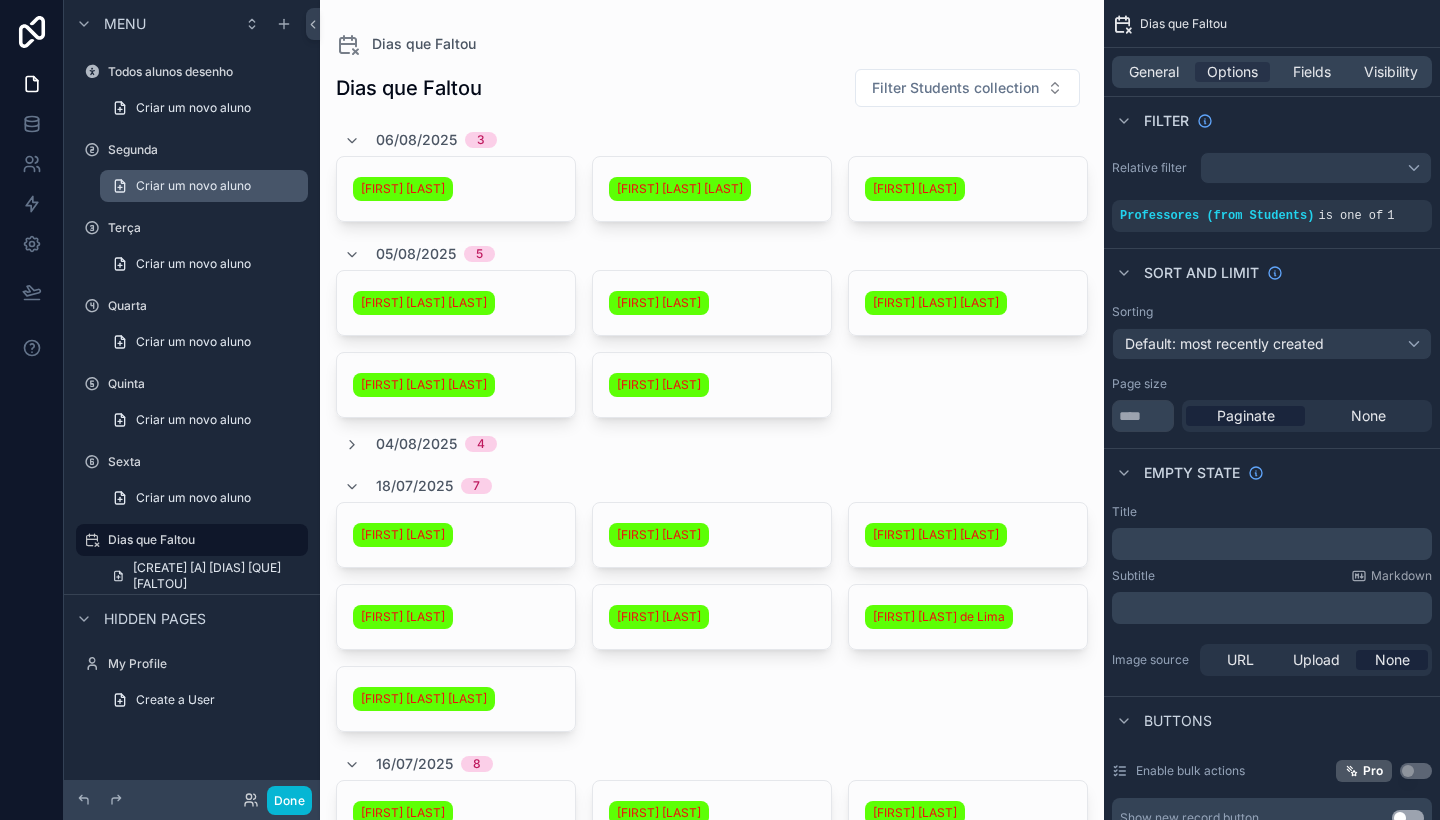 scroll, scrollTop: 0, scrollLeft: 0, axis: both 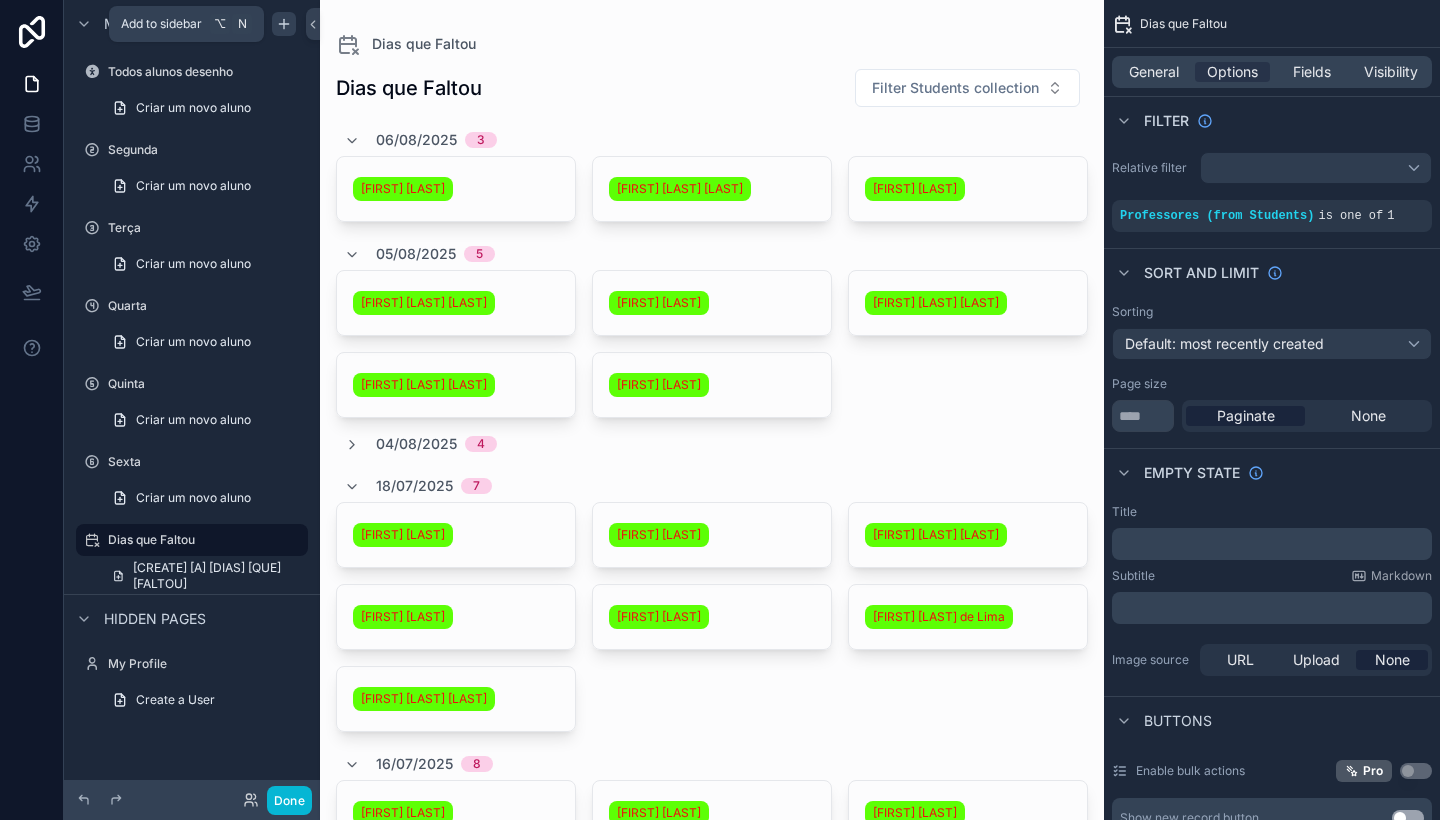 click 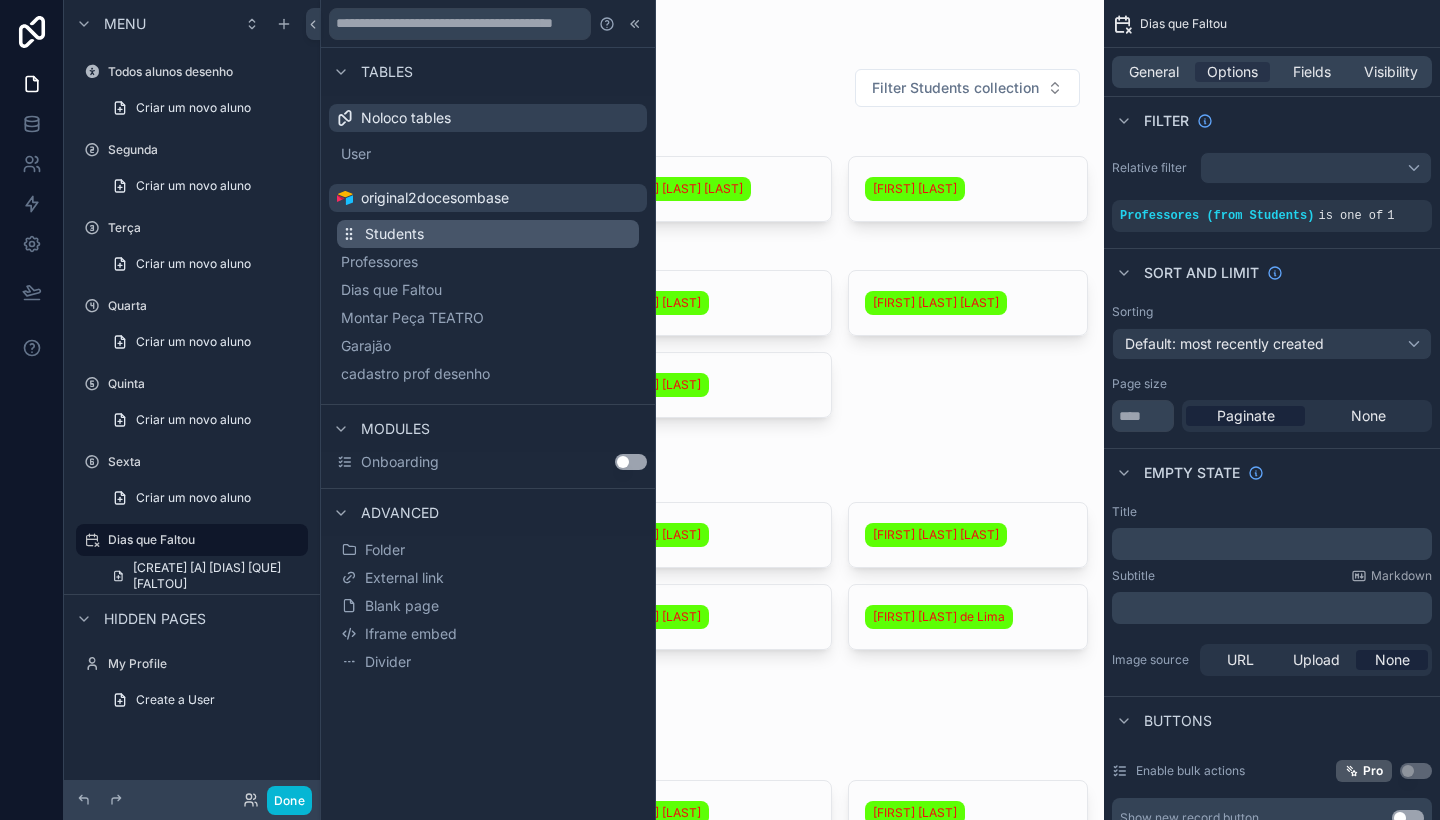 click on "Students" at bounding box center (394, 234) 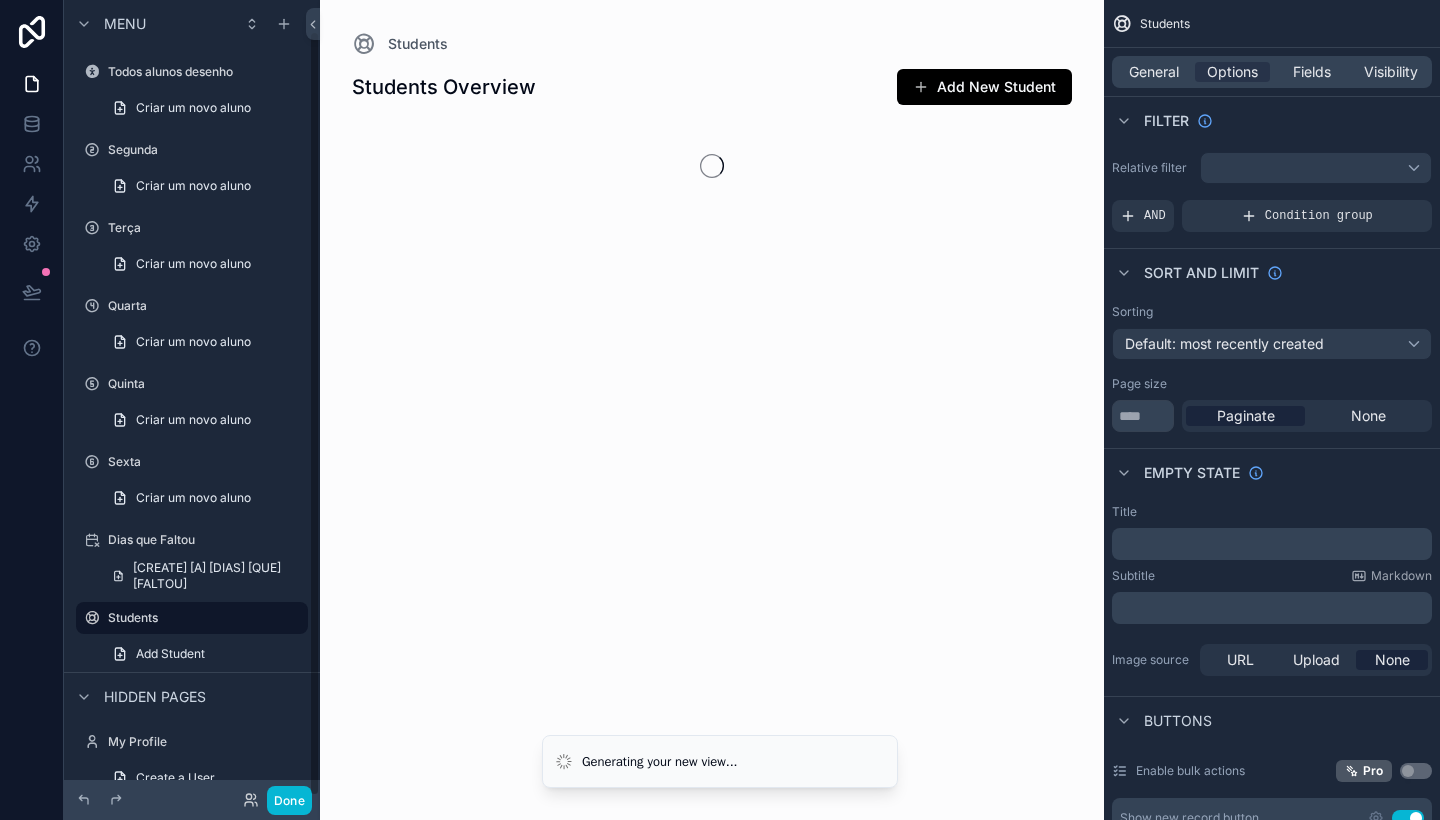 scroll, scrollTop: 32, scrollLeft: 0, axis: vertical 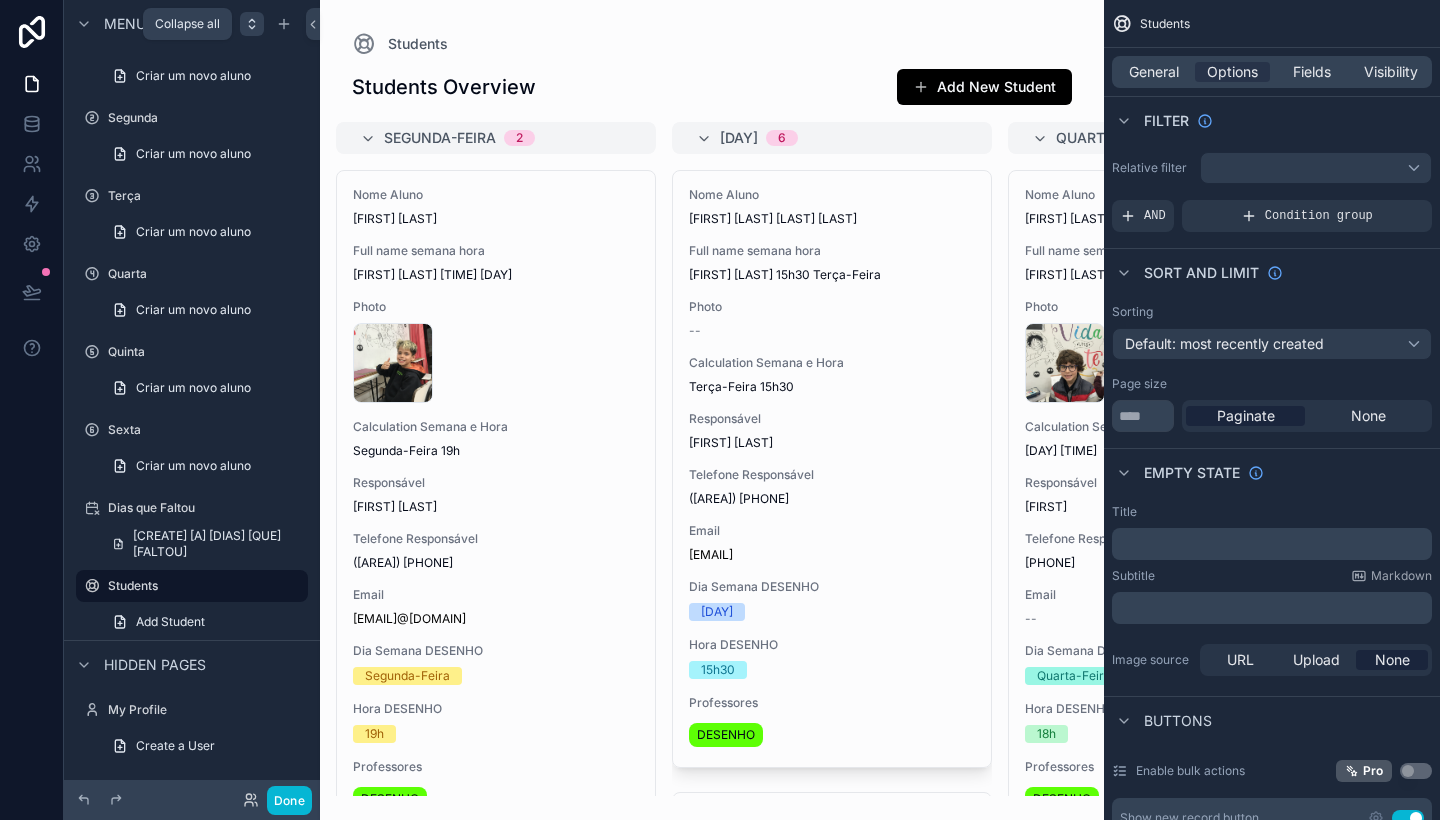 click 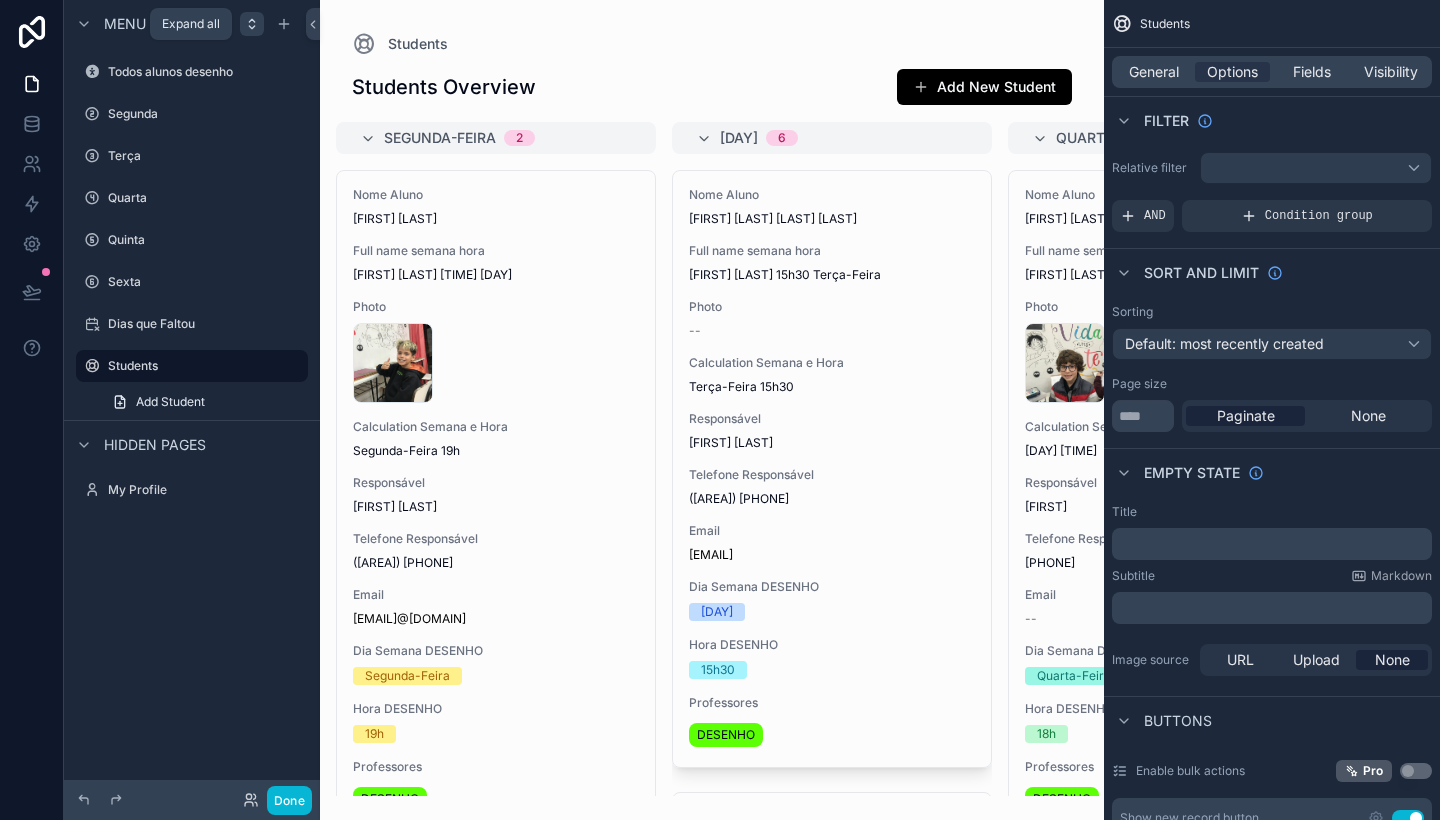 scroll, scrollTop: 0, scrollLeft: 0, axis: both 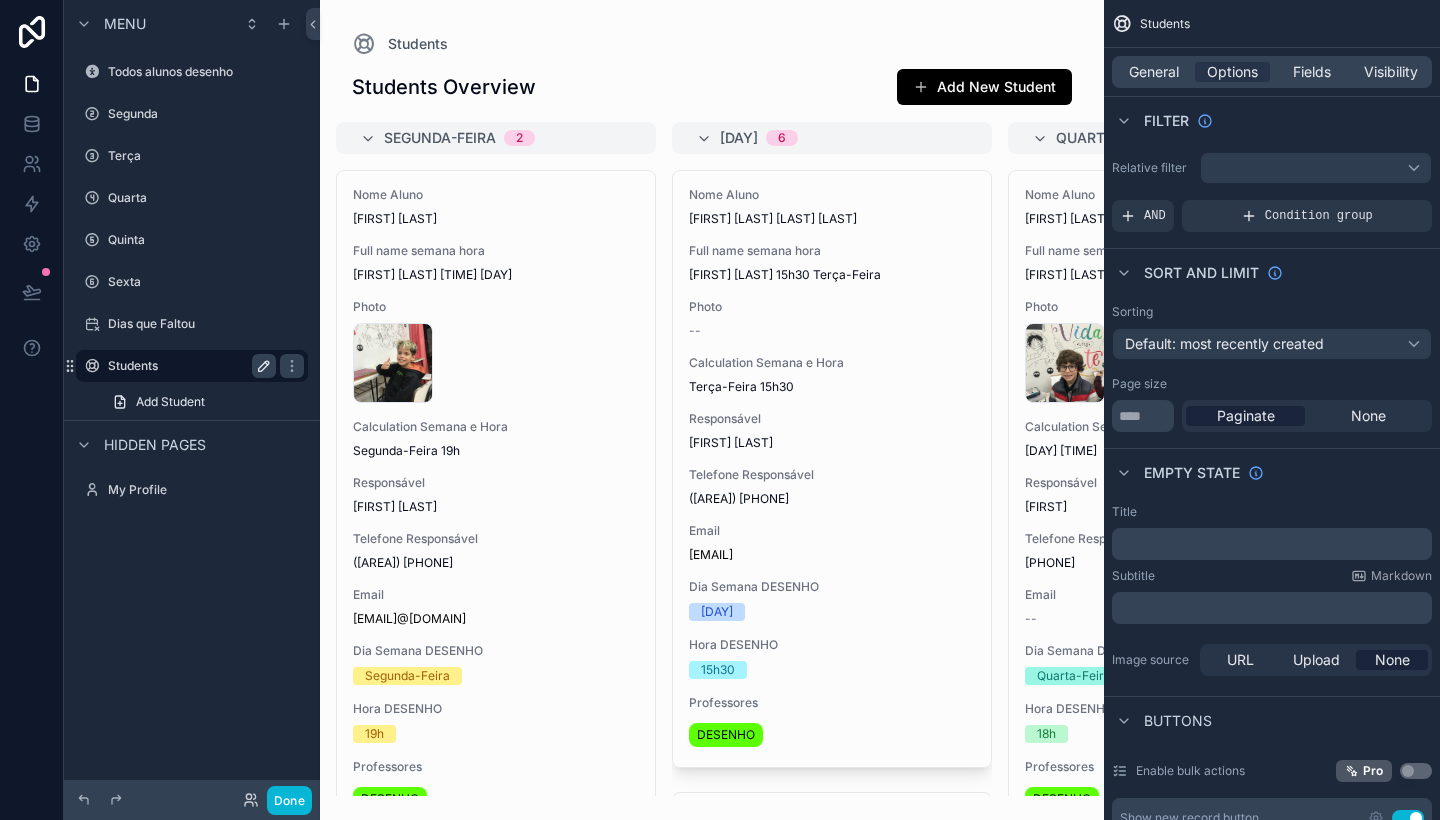 click 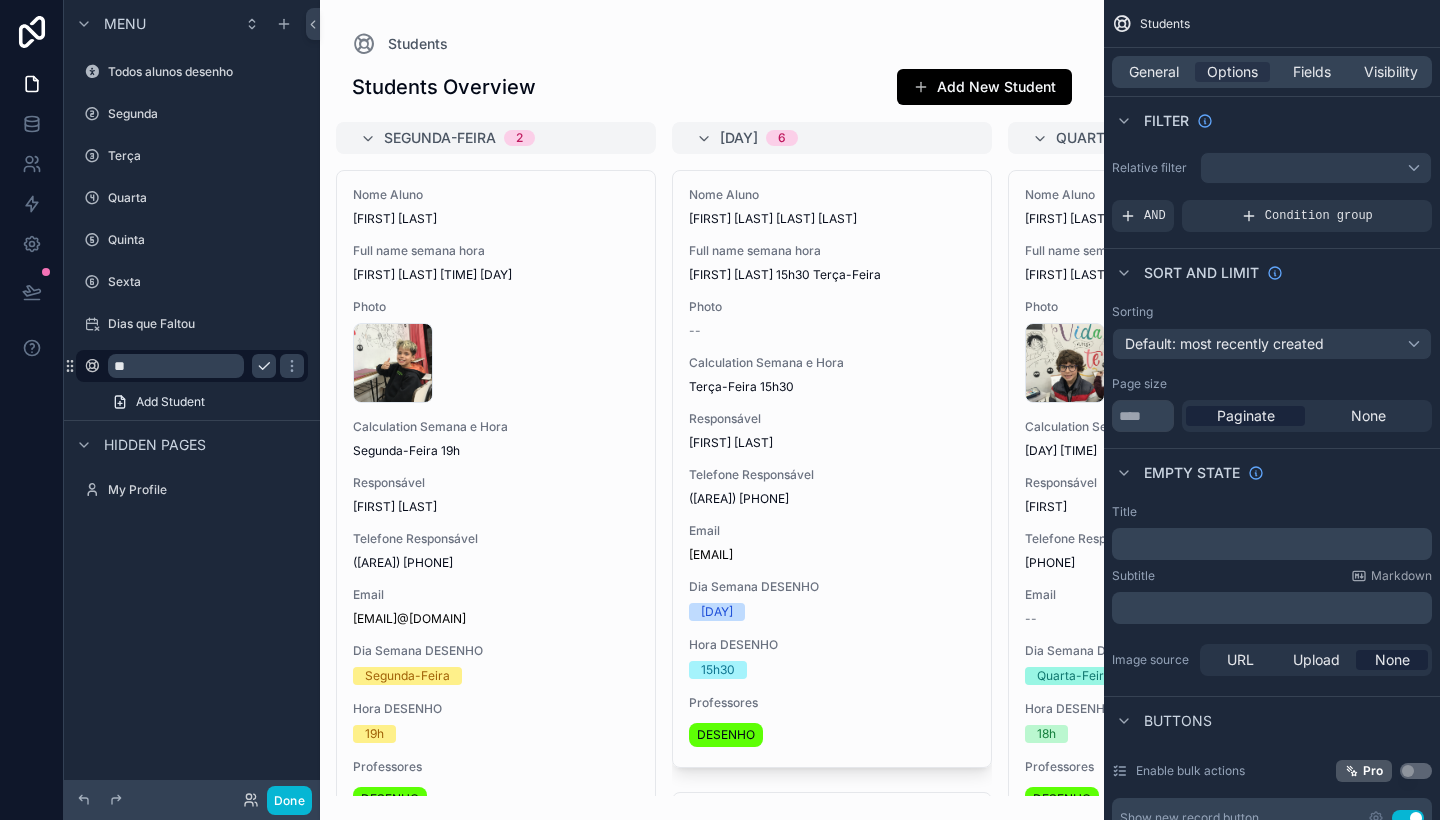 type on "*" 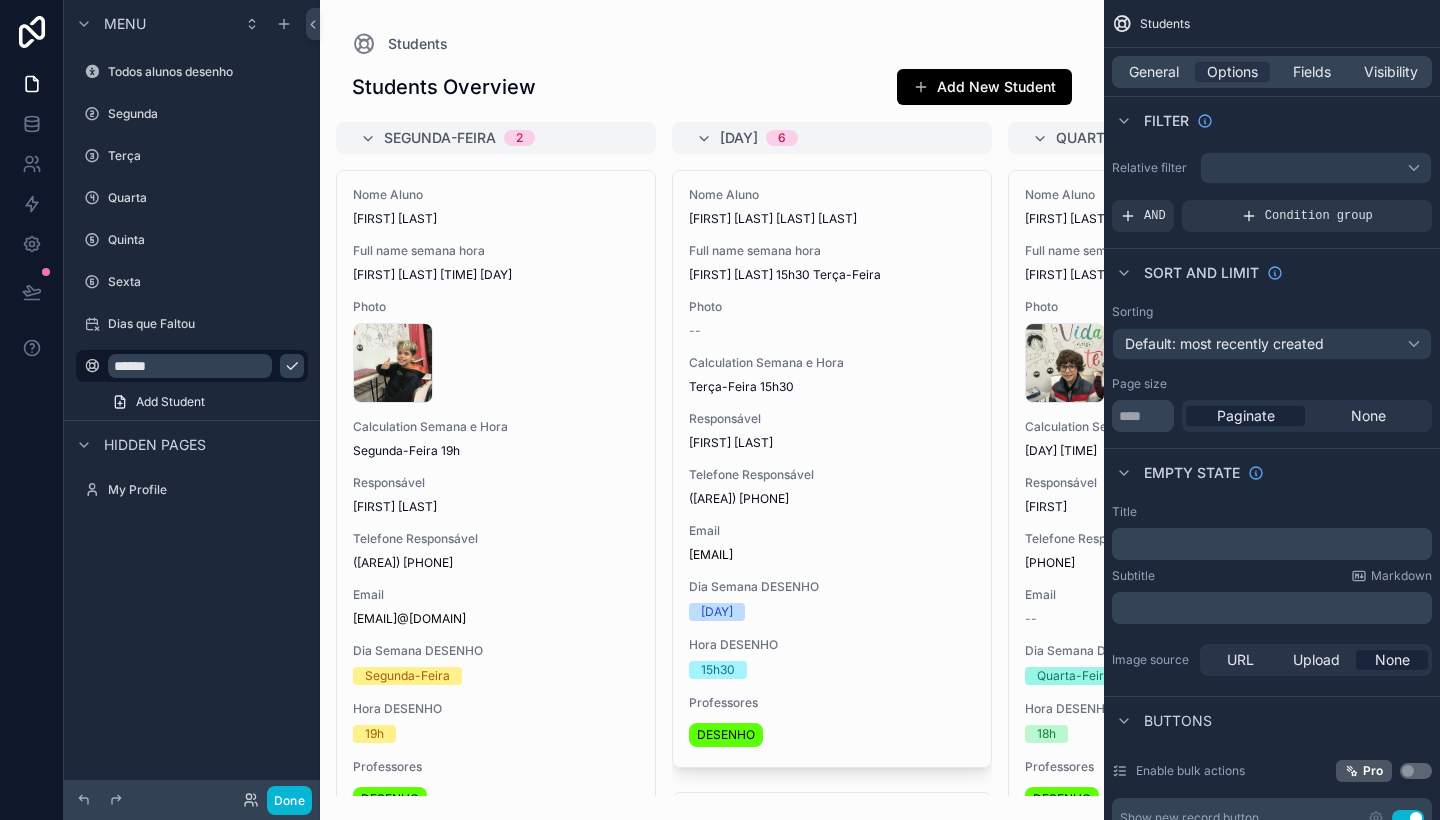type on "******" 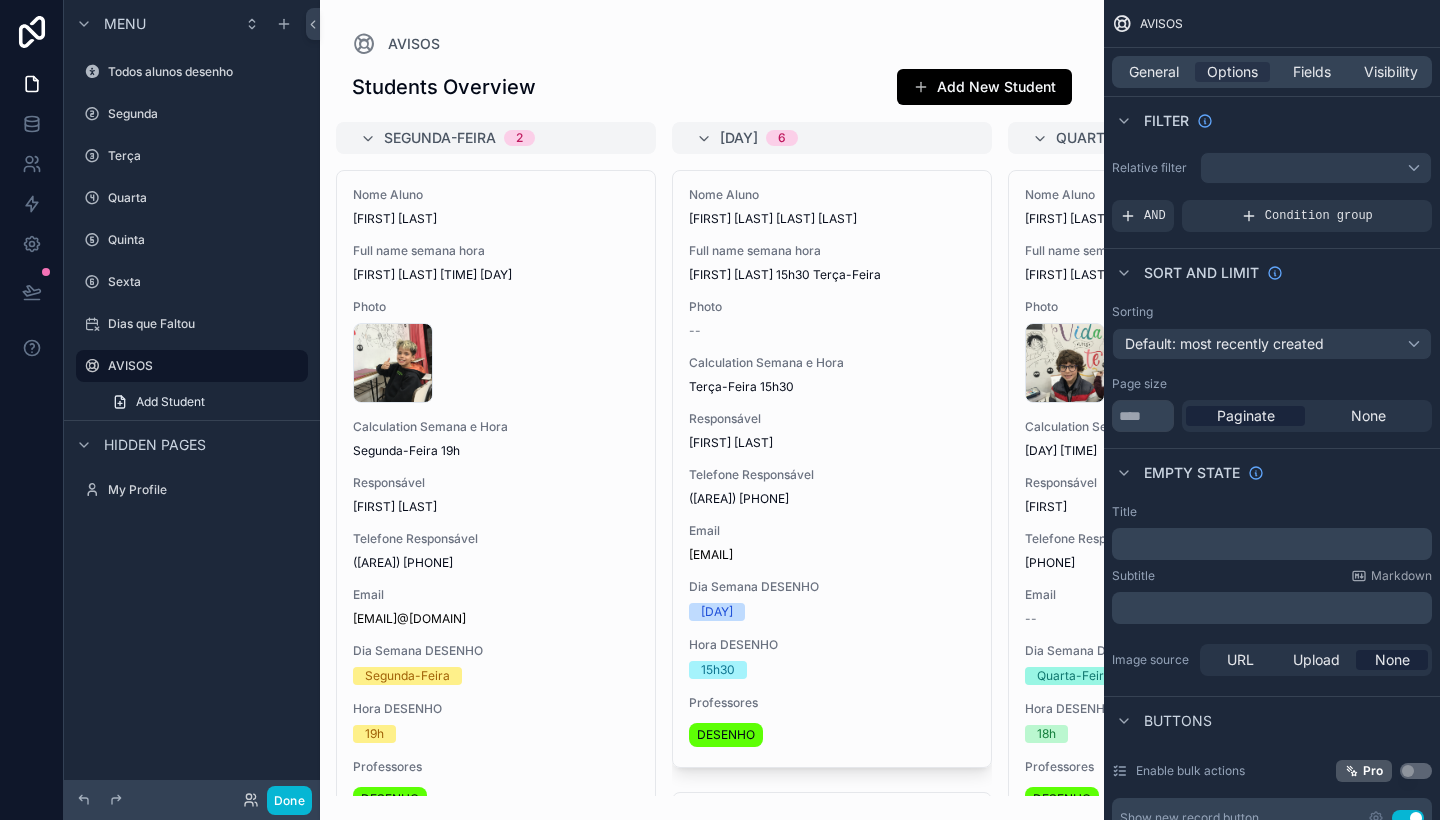 click at bounding box center (712, 410) 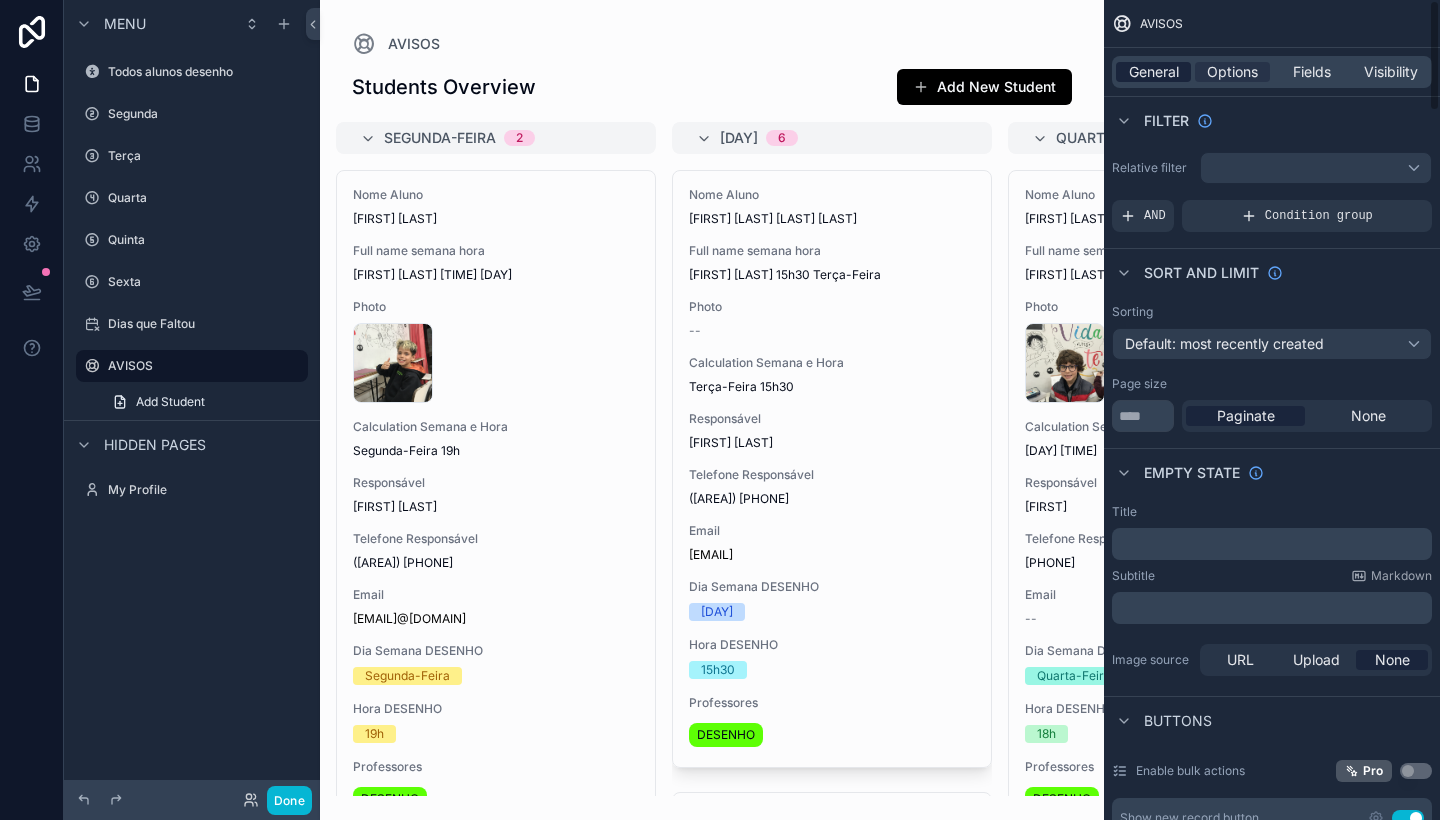 click on "General" at bounding box center (1154, 72) 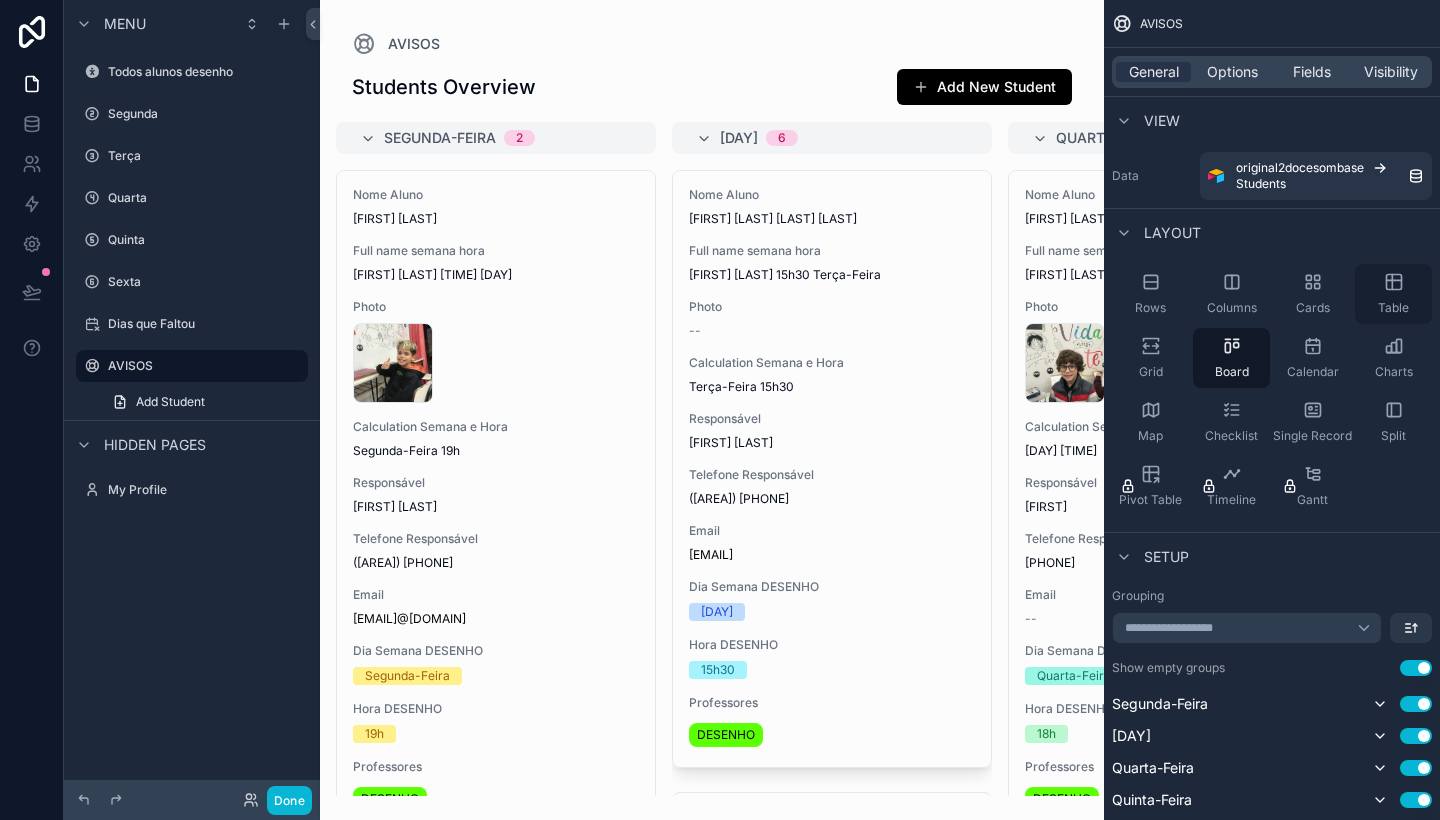 click 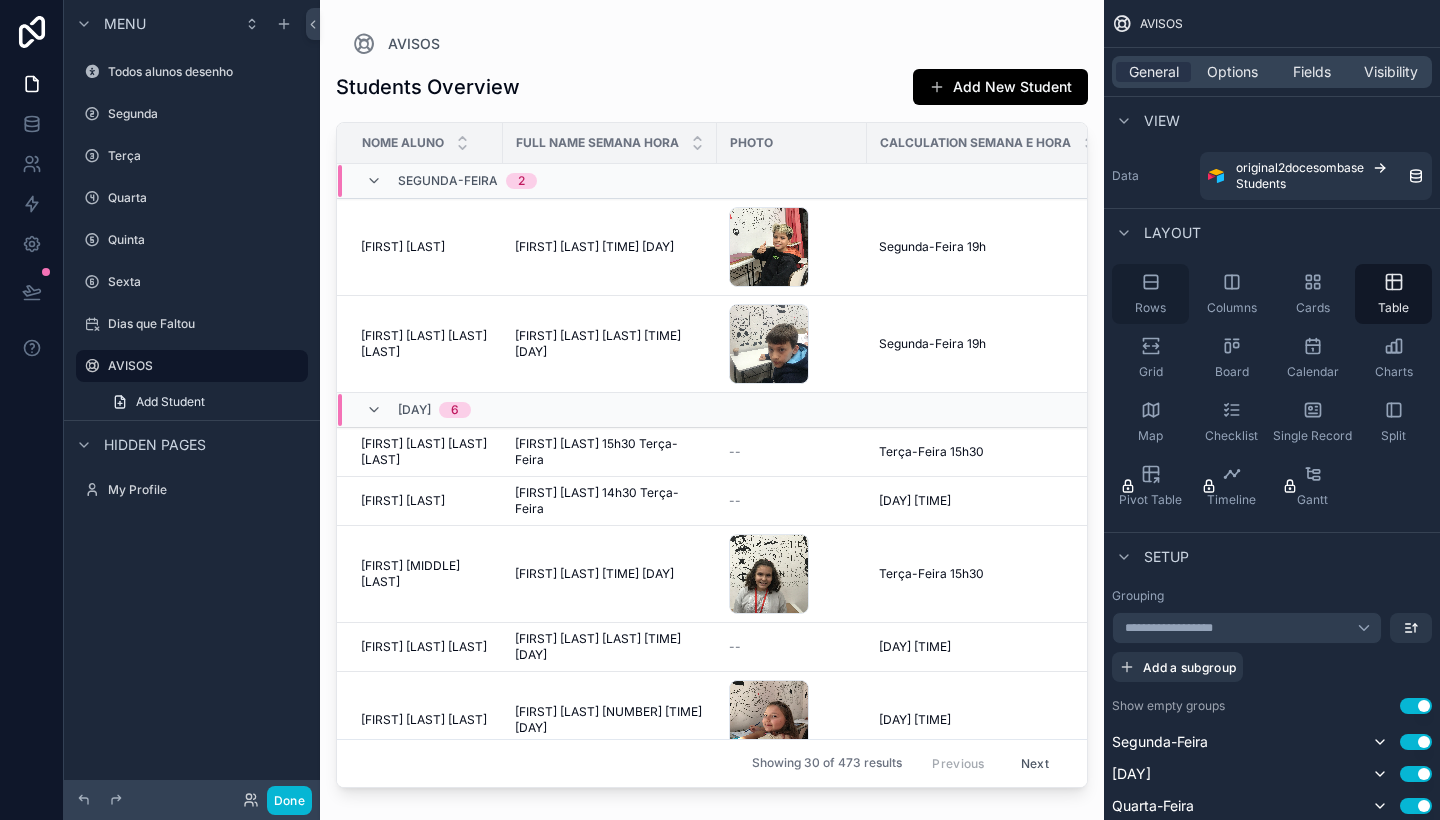 click on "Rows" at bounding box center (1150, 294) 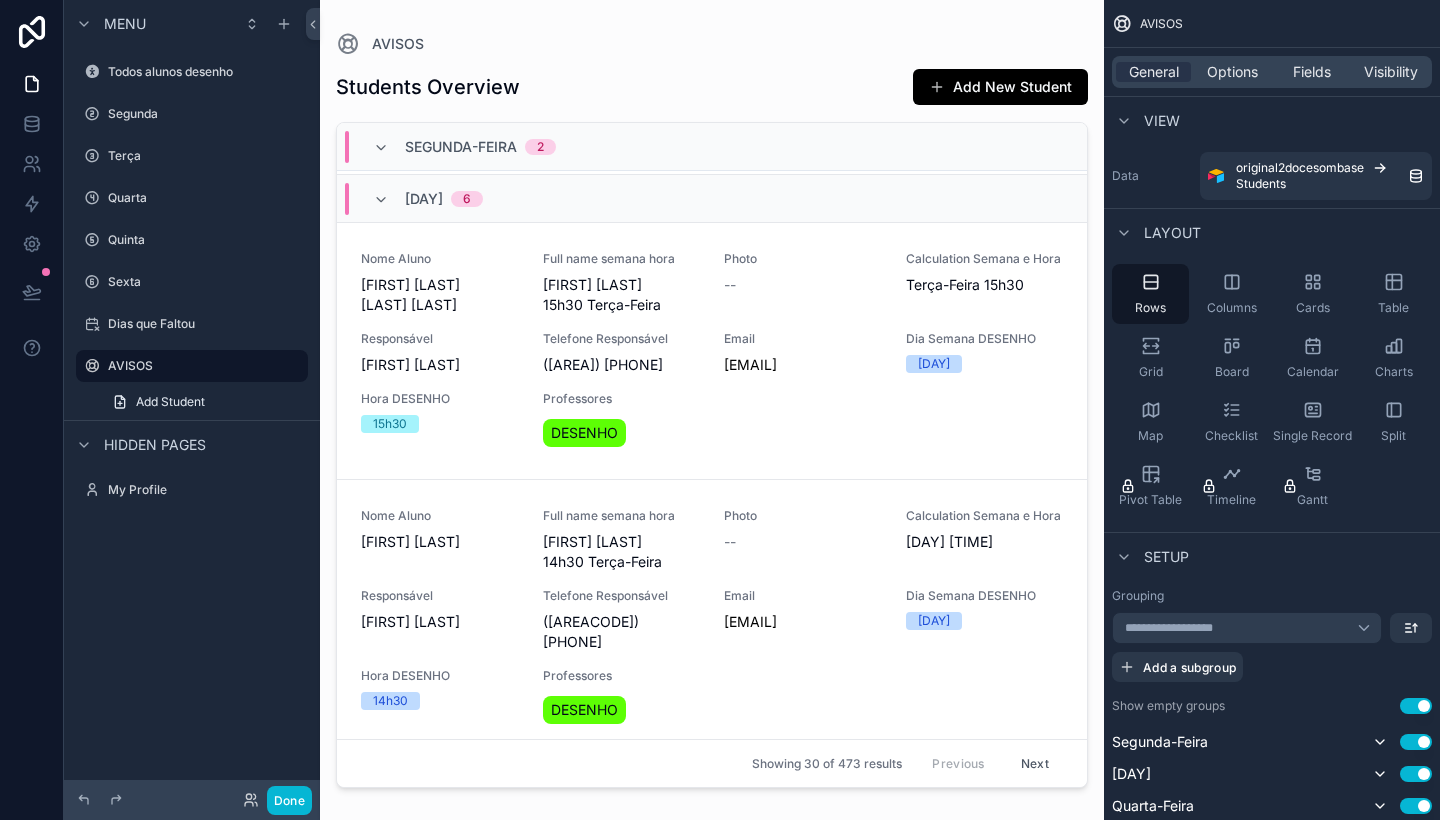 scroll, scrollTop: 589, scrollLeft: 0, axis: vertical 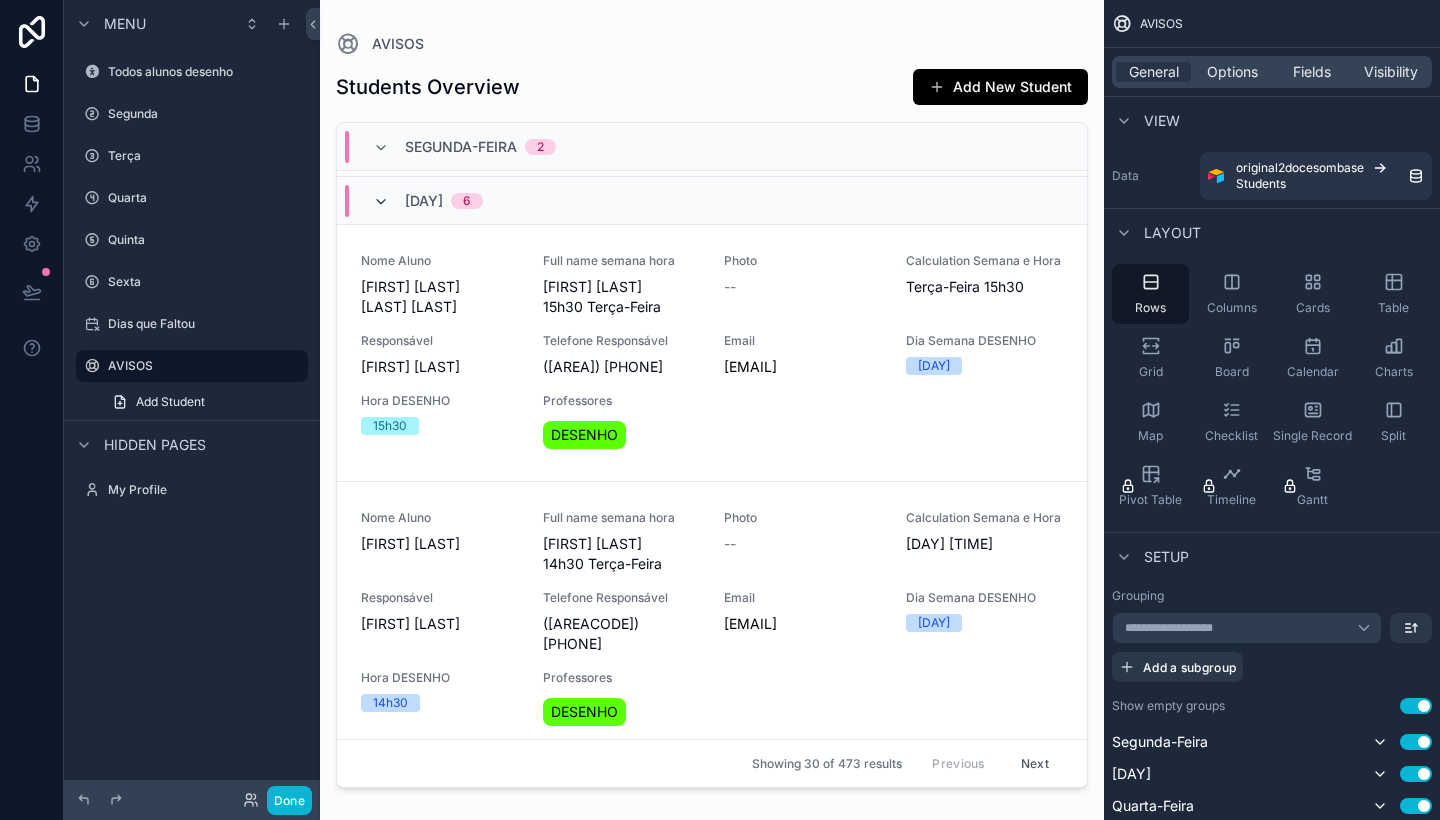 click at bounding box center [381, 202] 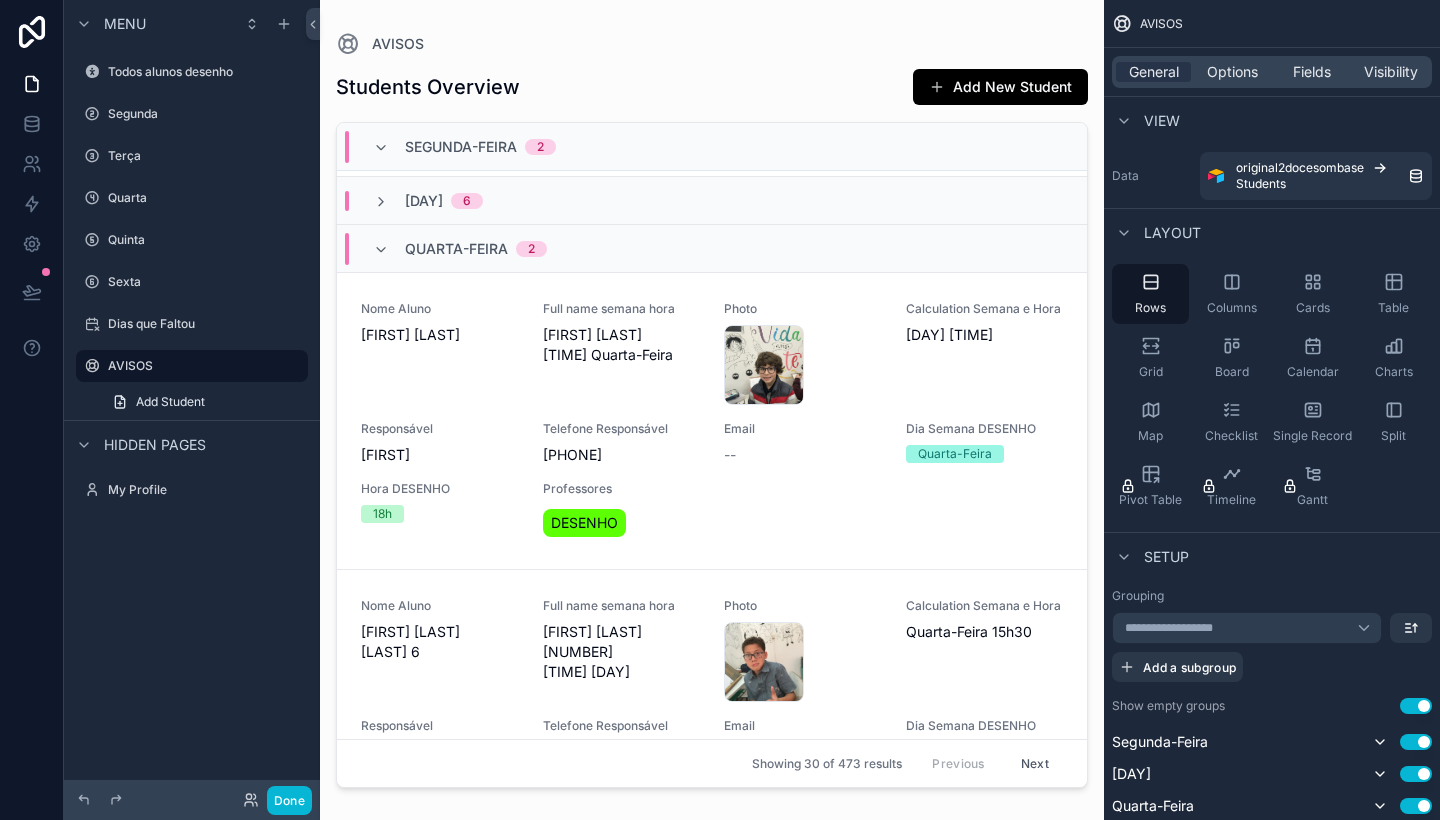 click at bounding box center (381, 202) 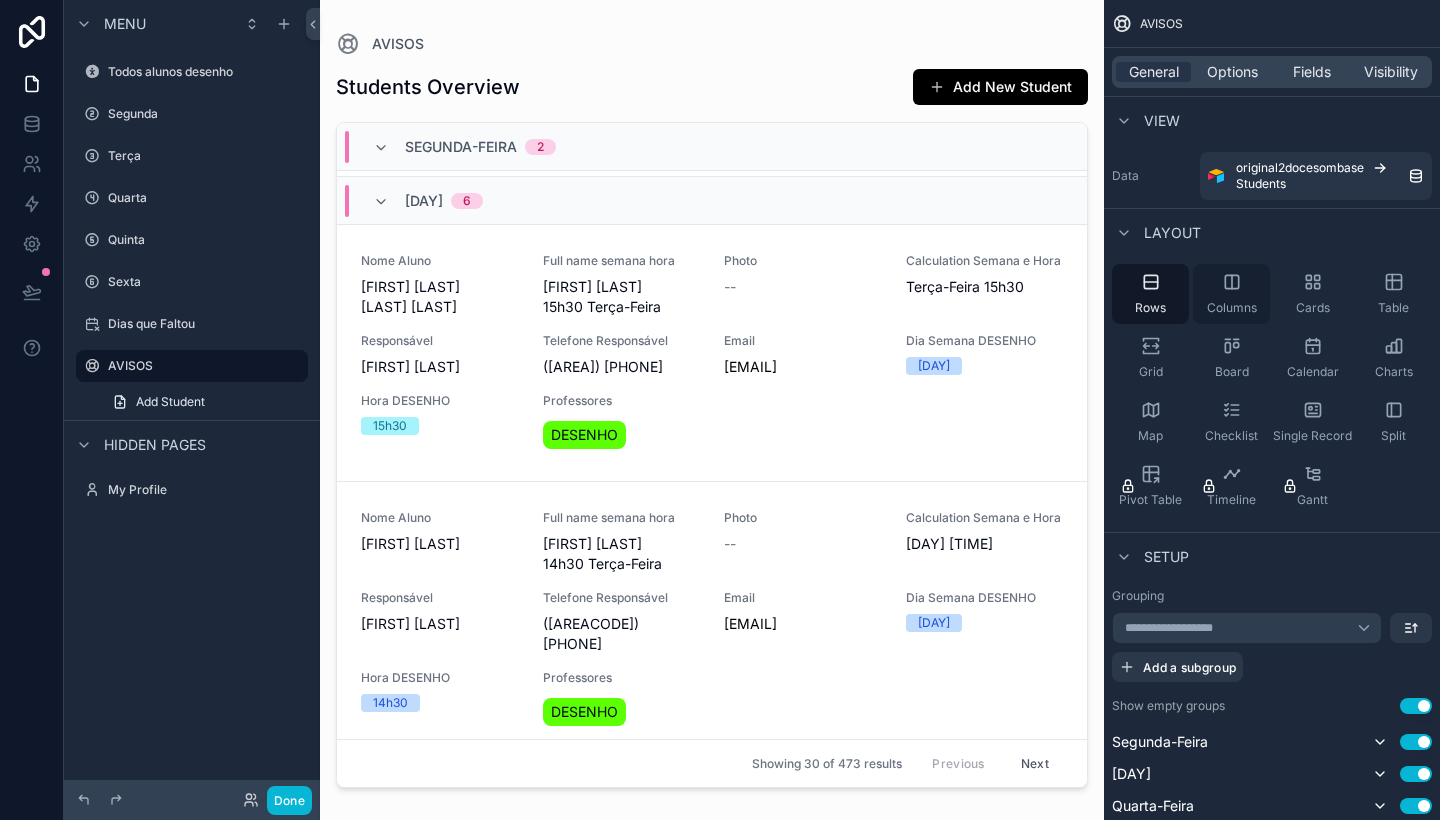 click 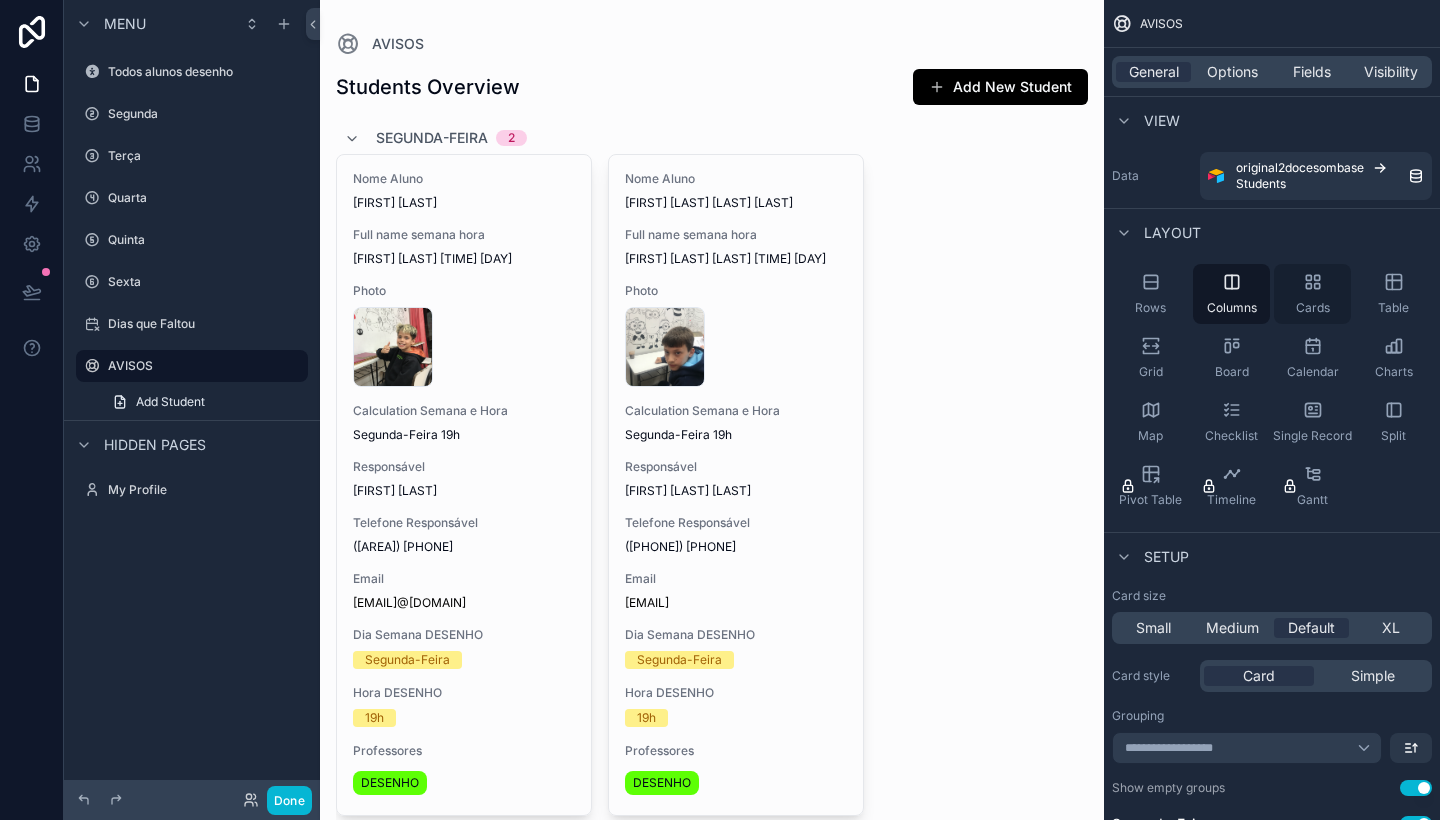 click 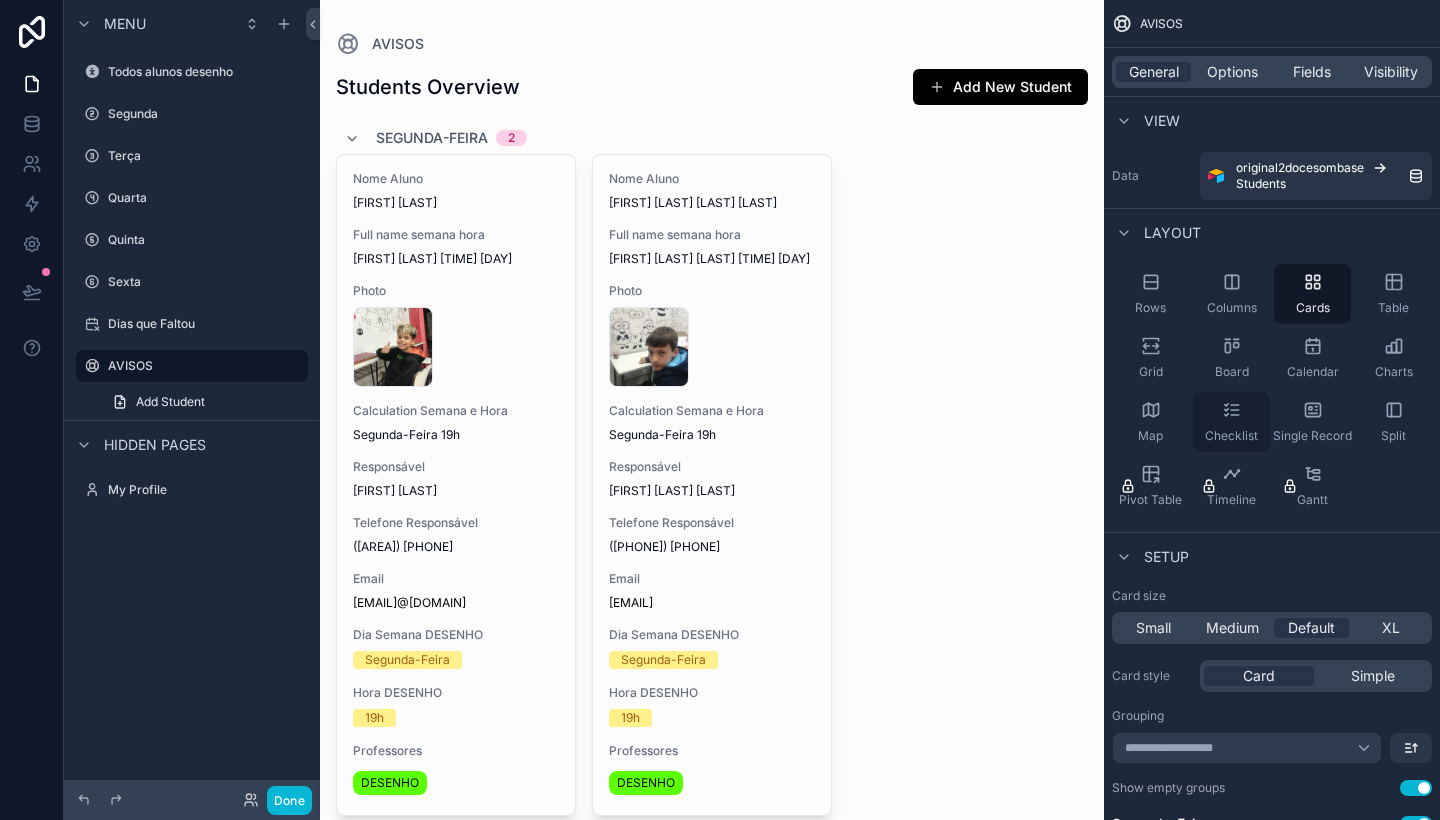 click 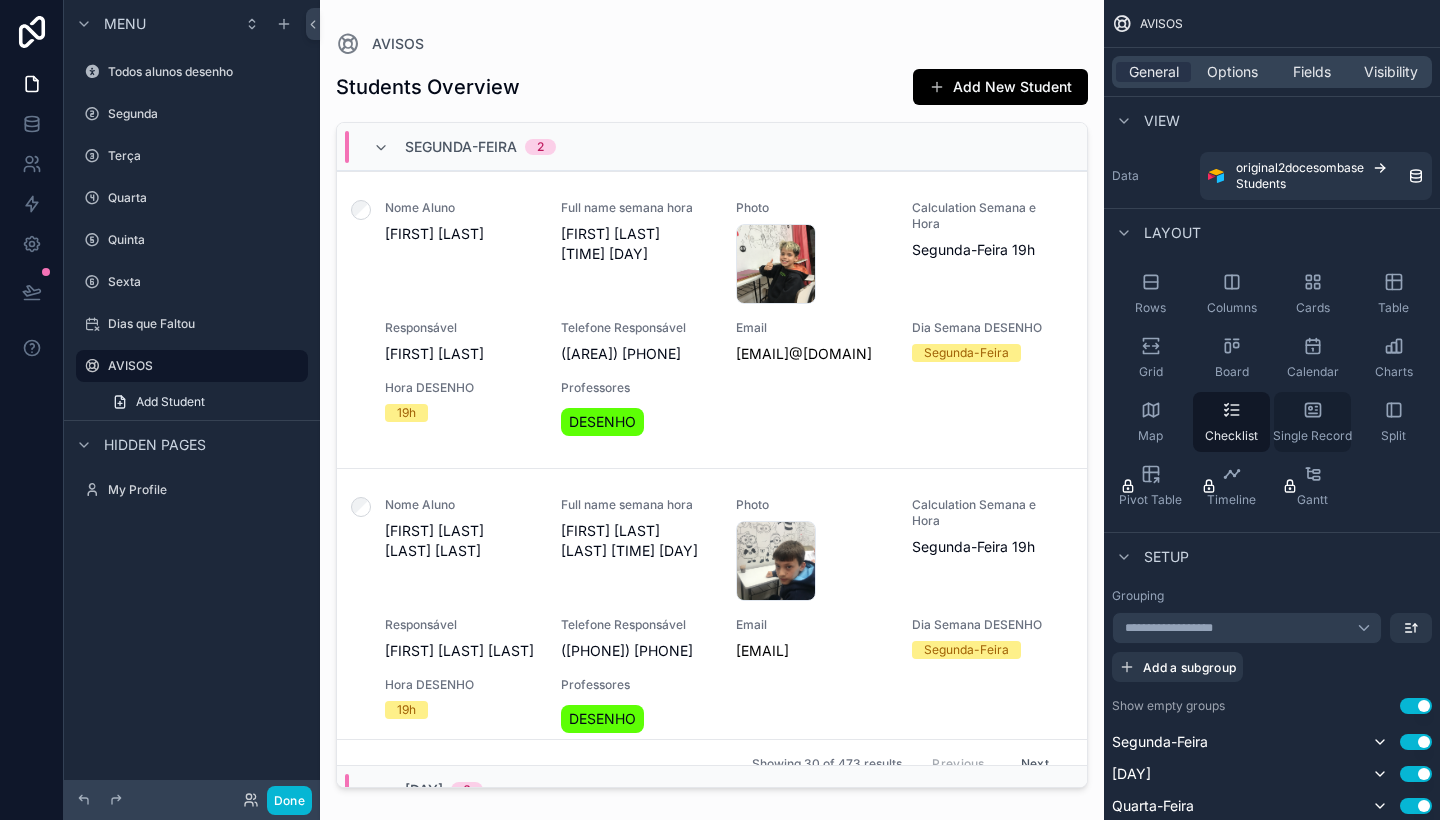 click 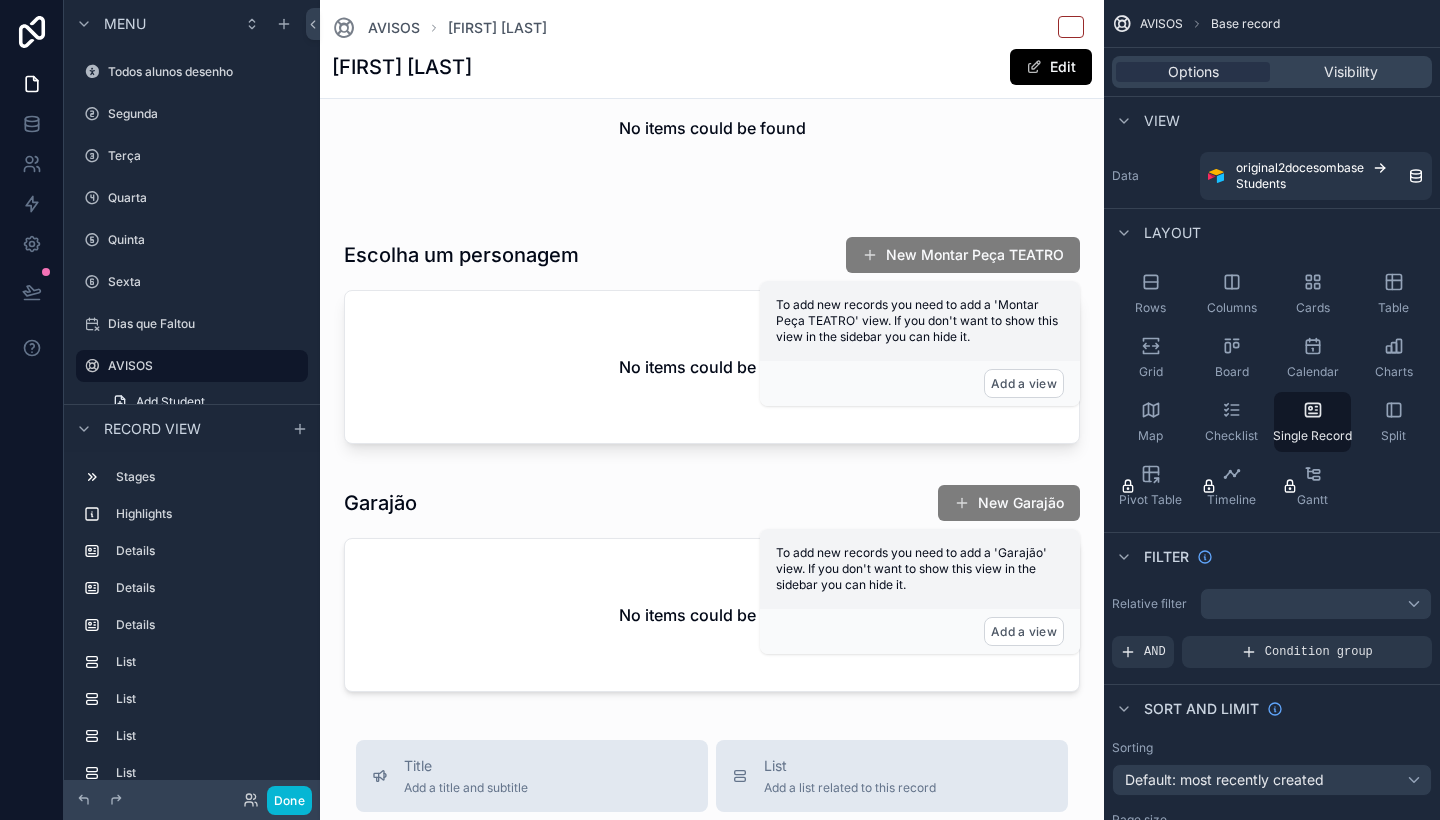 scroll, scrollTop: 2056, scrollLeft: 0, axis: vertical 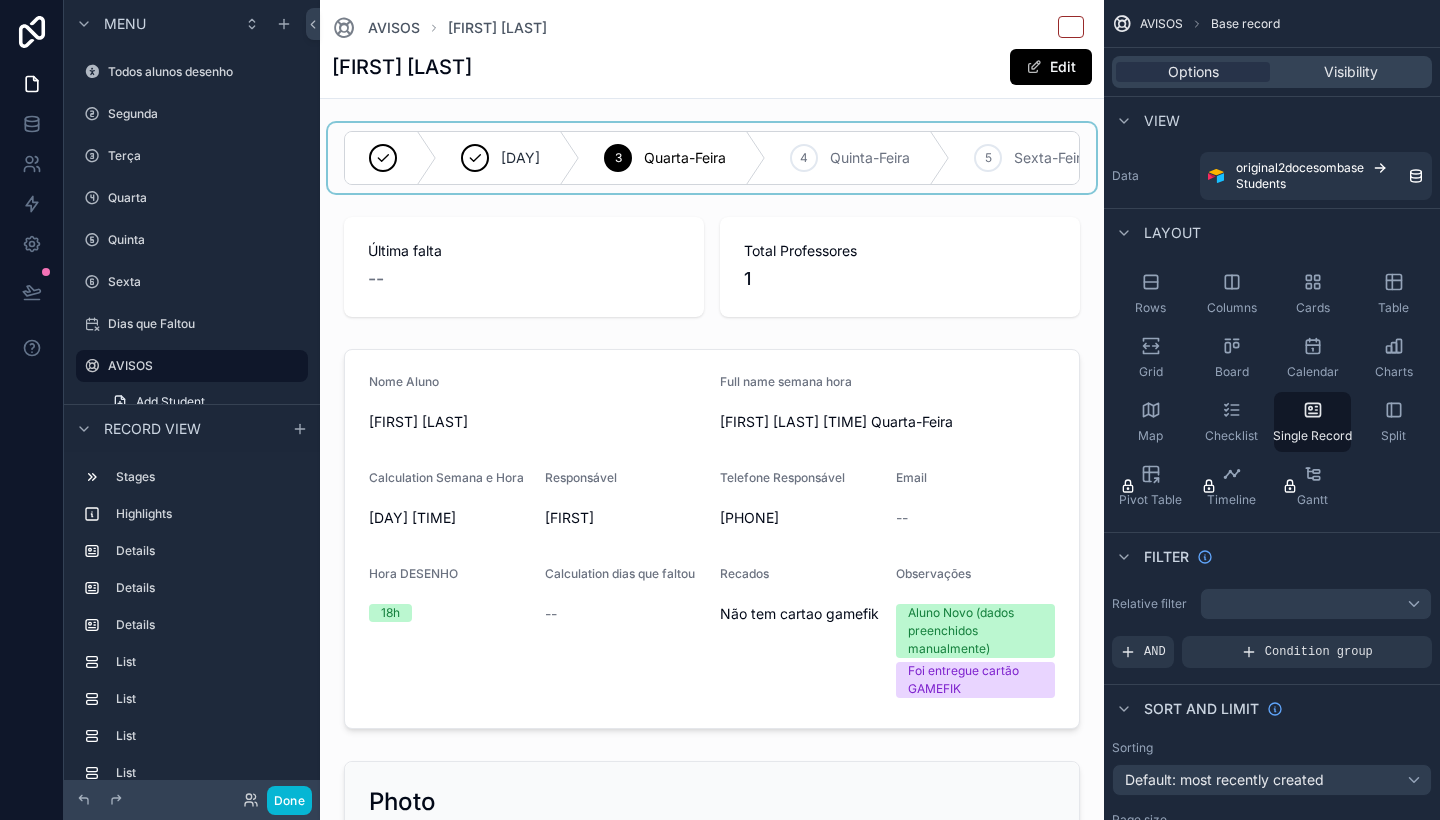 click at bounding box center (712, 158) 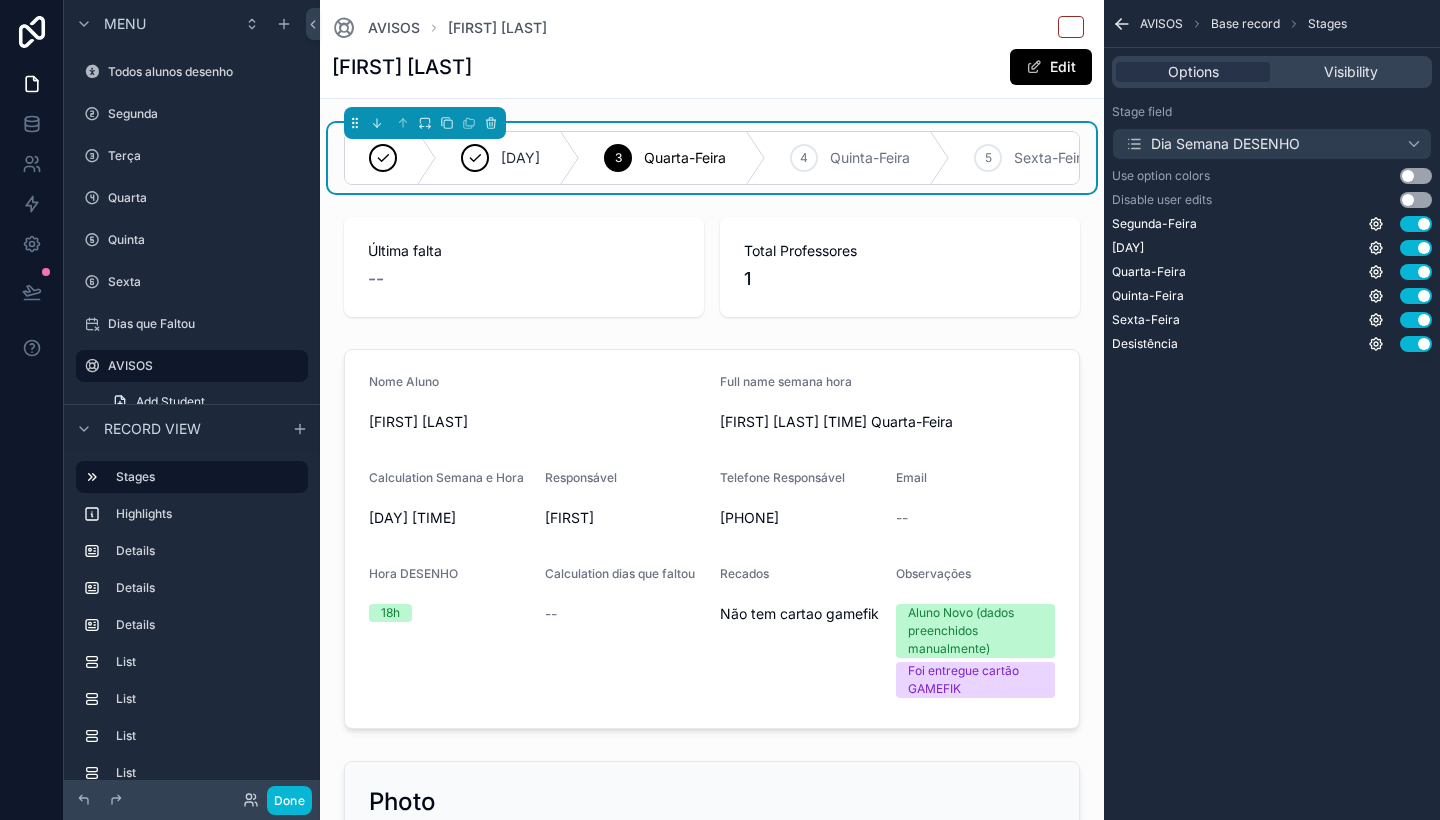 click on "Terça-Feira" at bounding box center (520, 158) 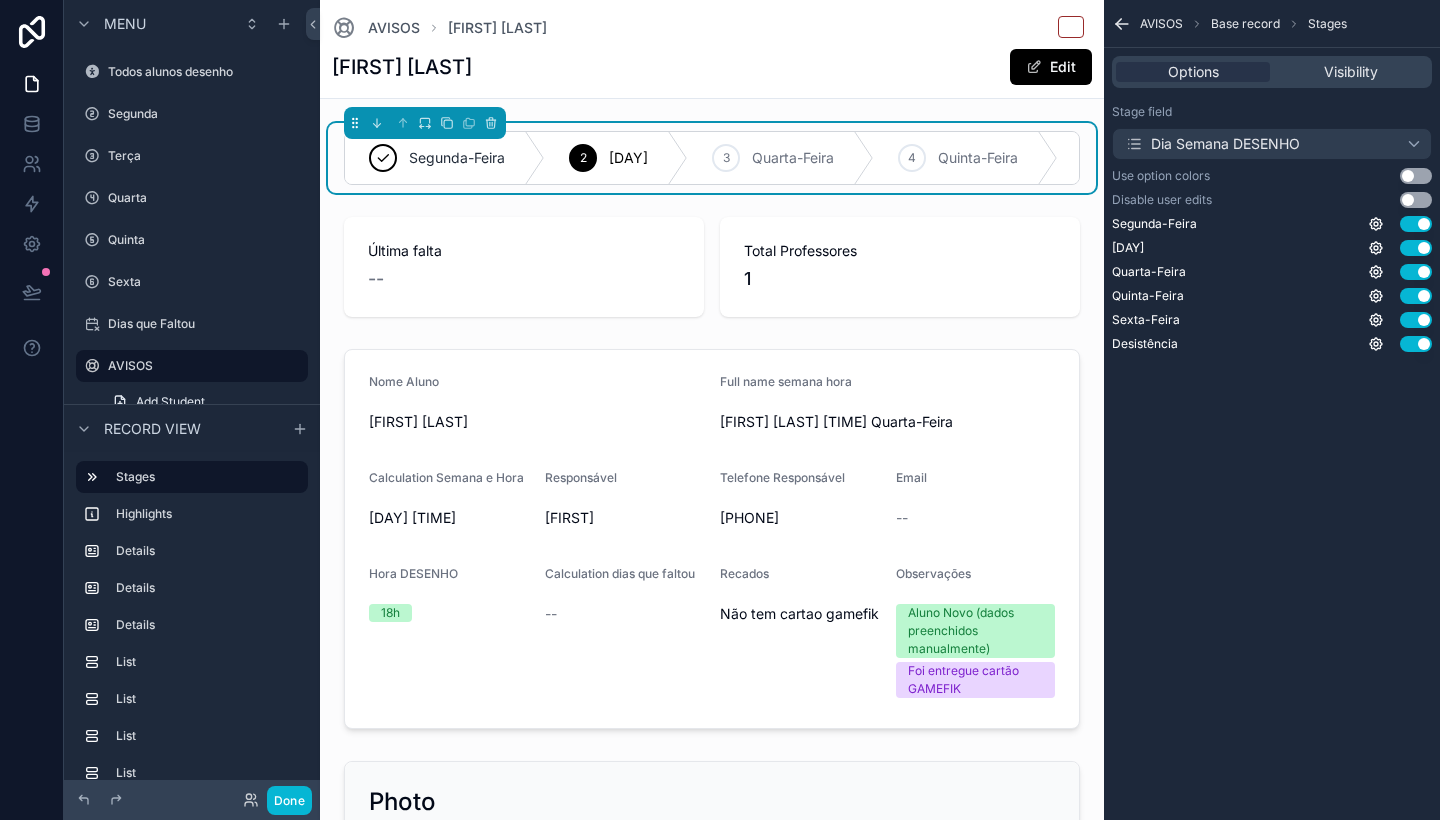 click 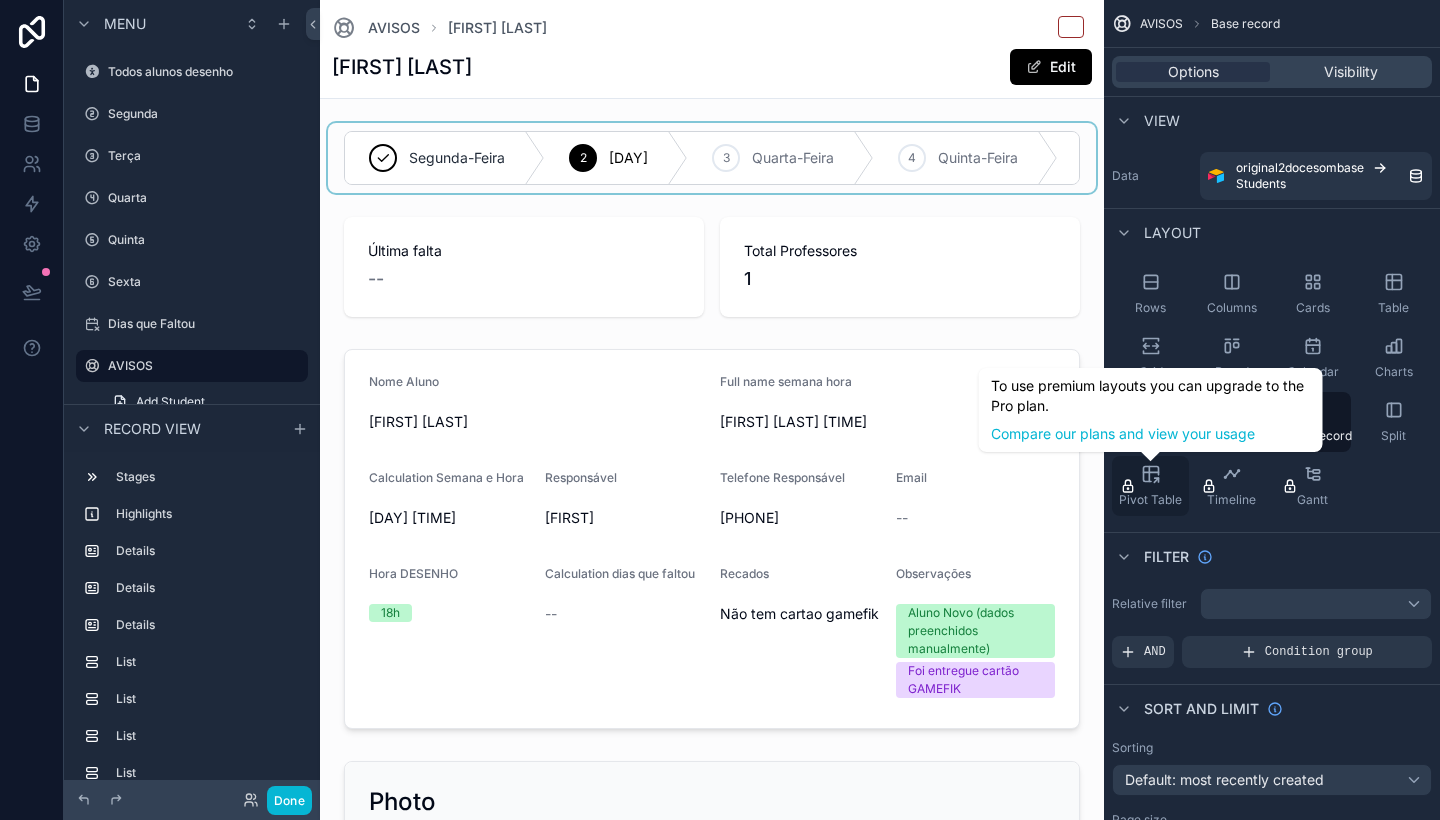 click 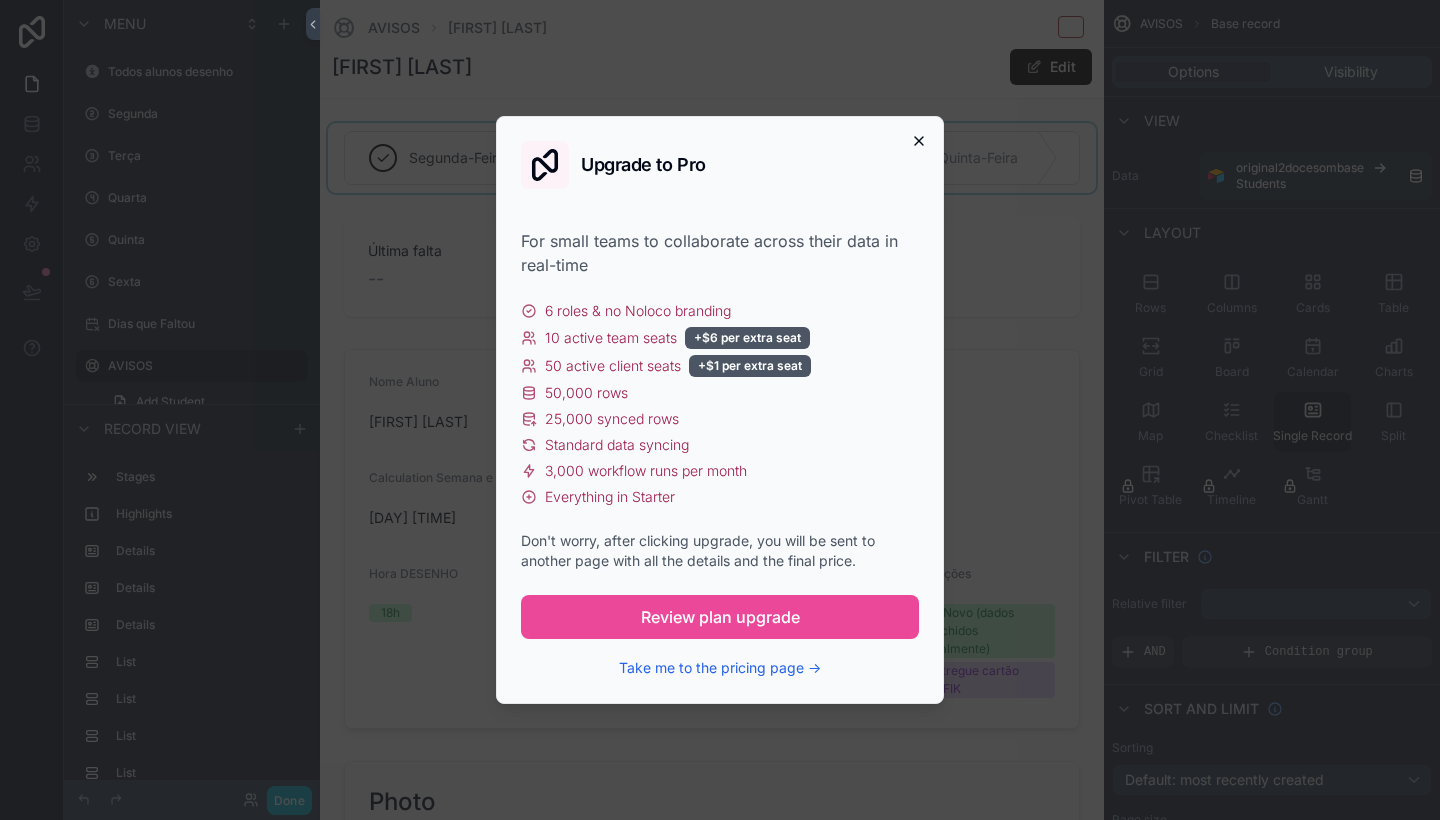click 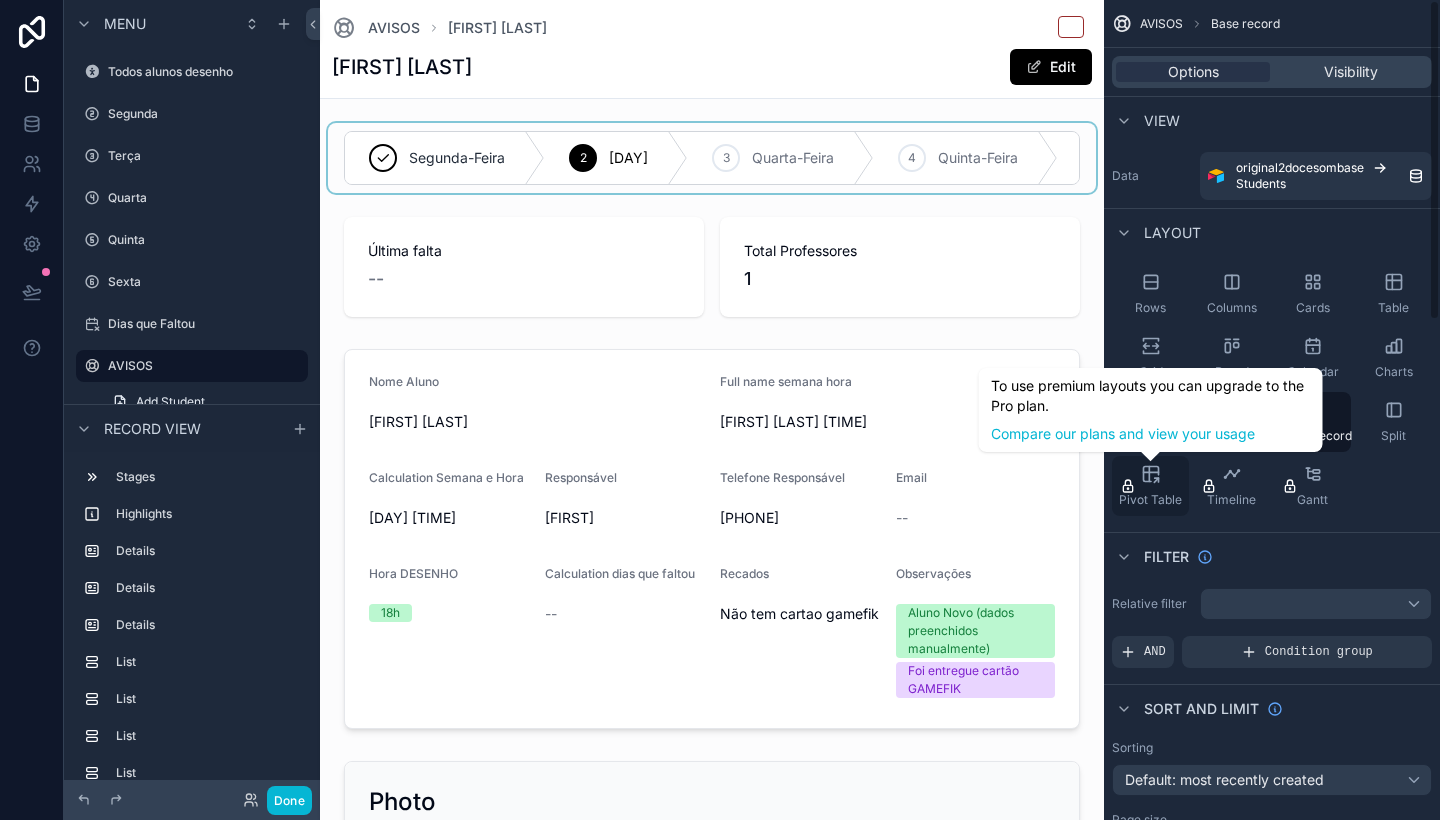 click 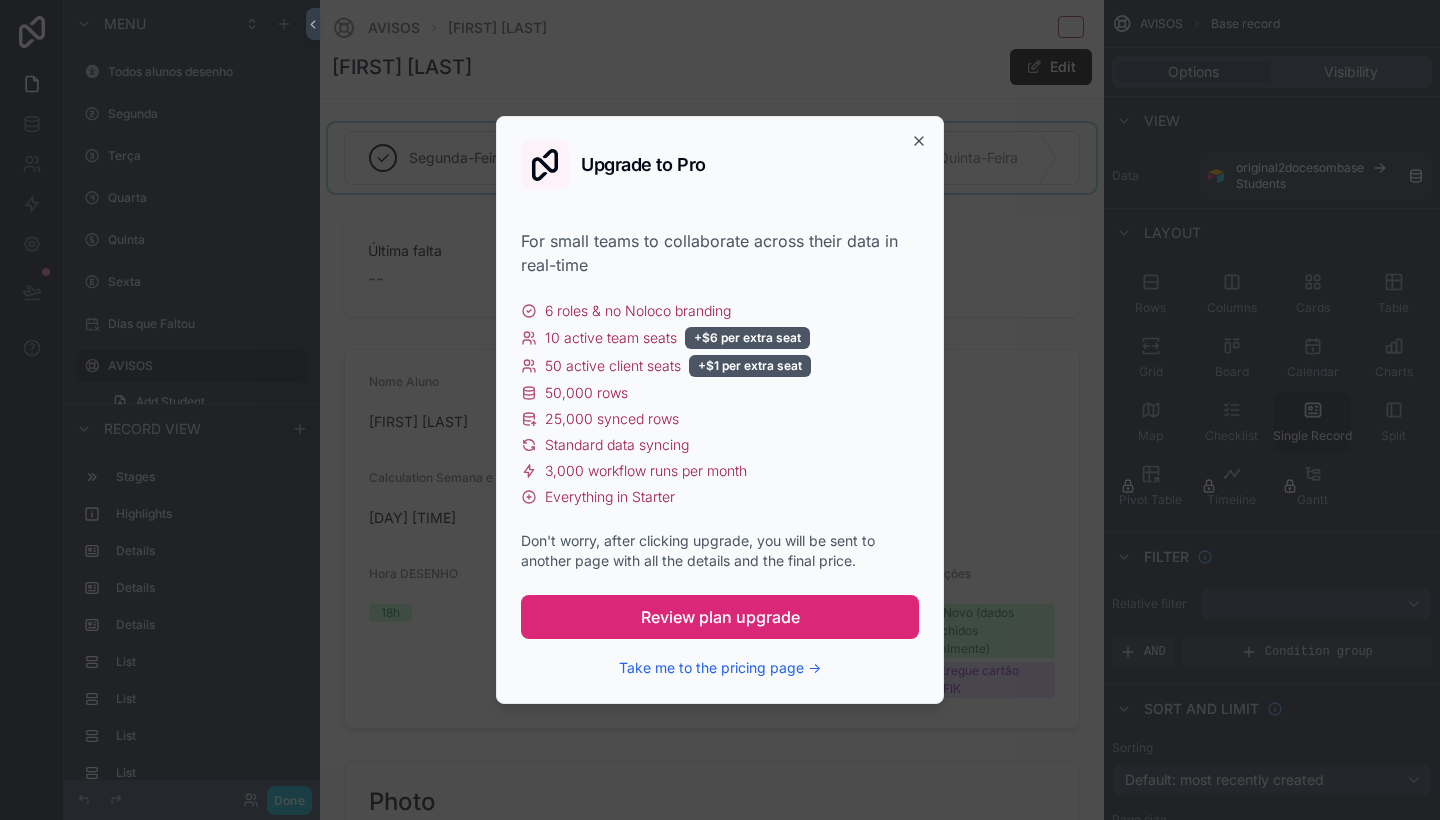 click on "Review plan upgrade" at bounding box center (720, 617) 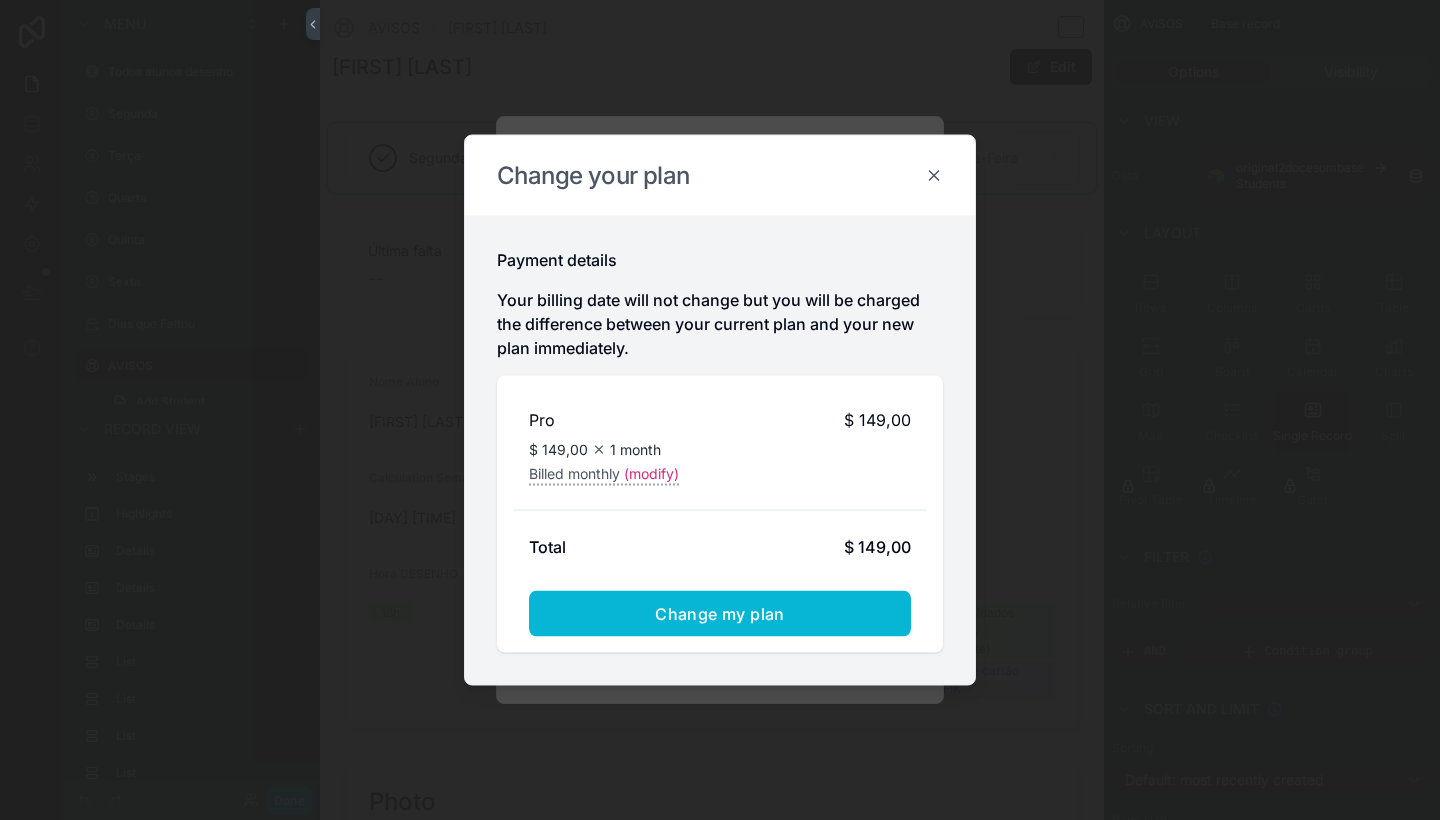 click 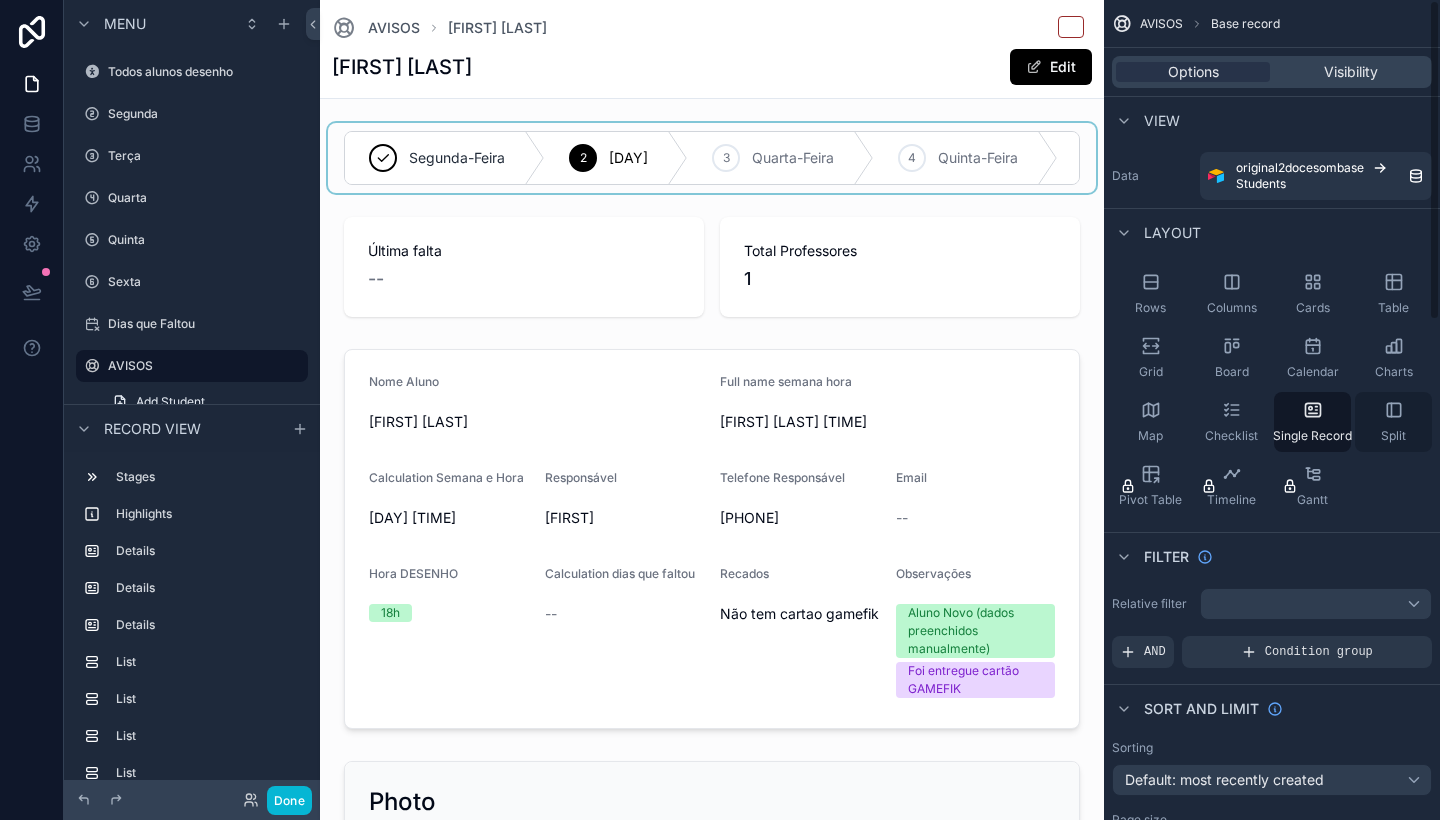 click 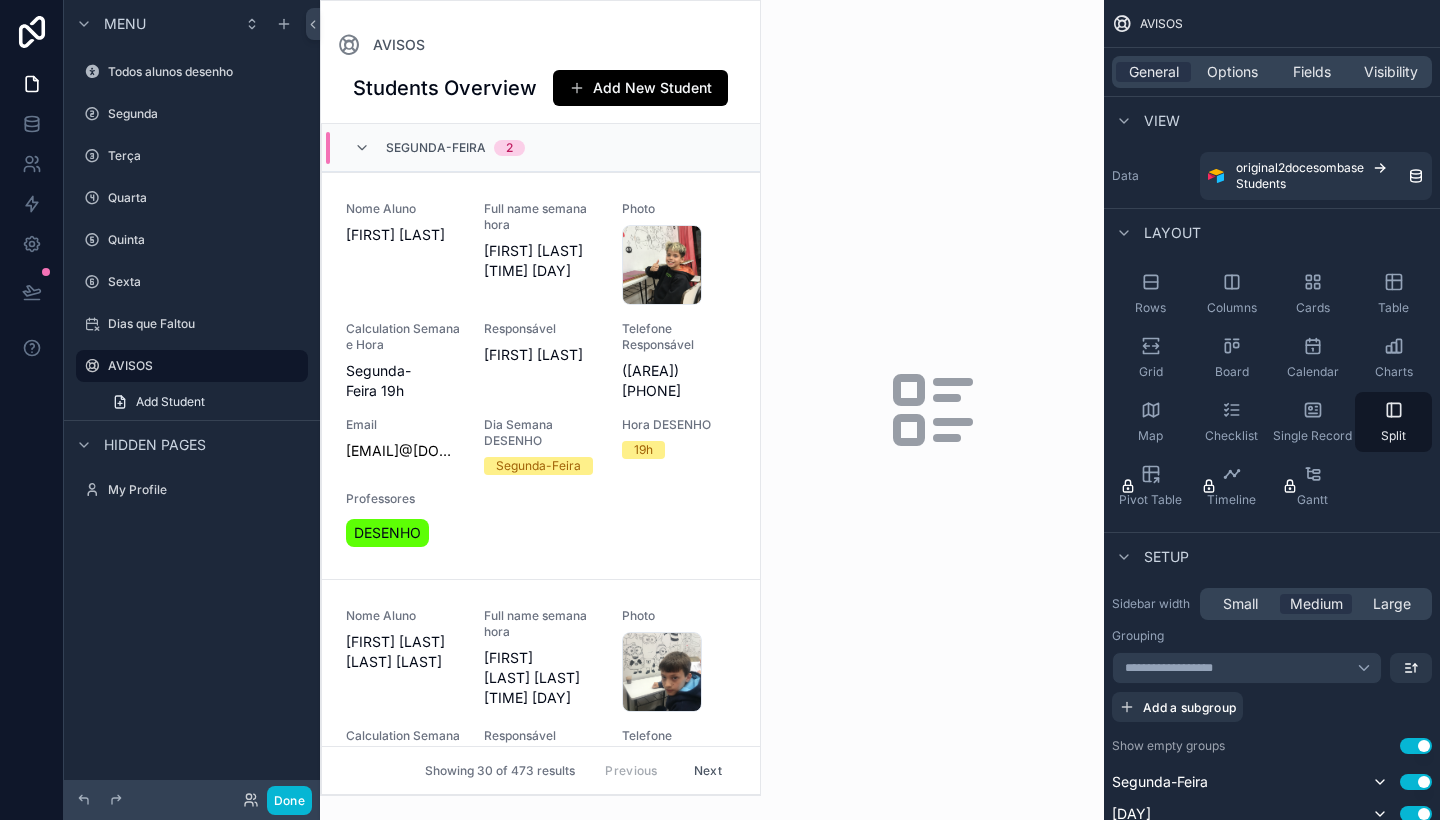 click 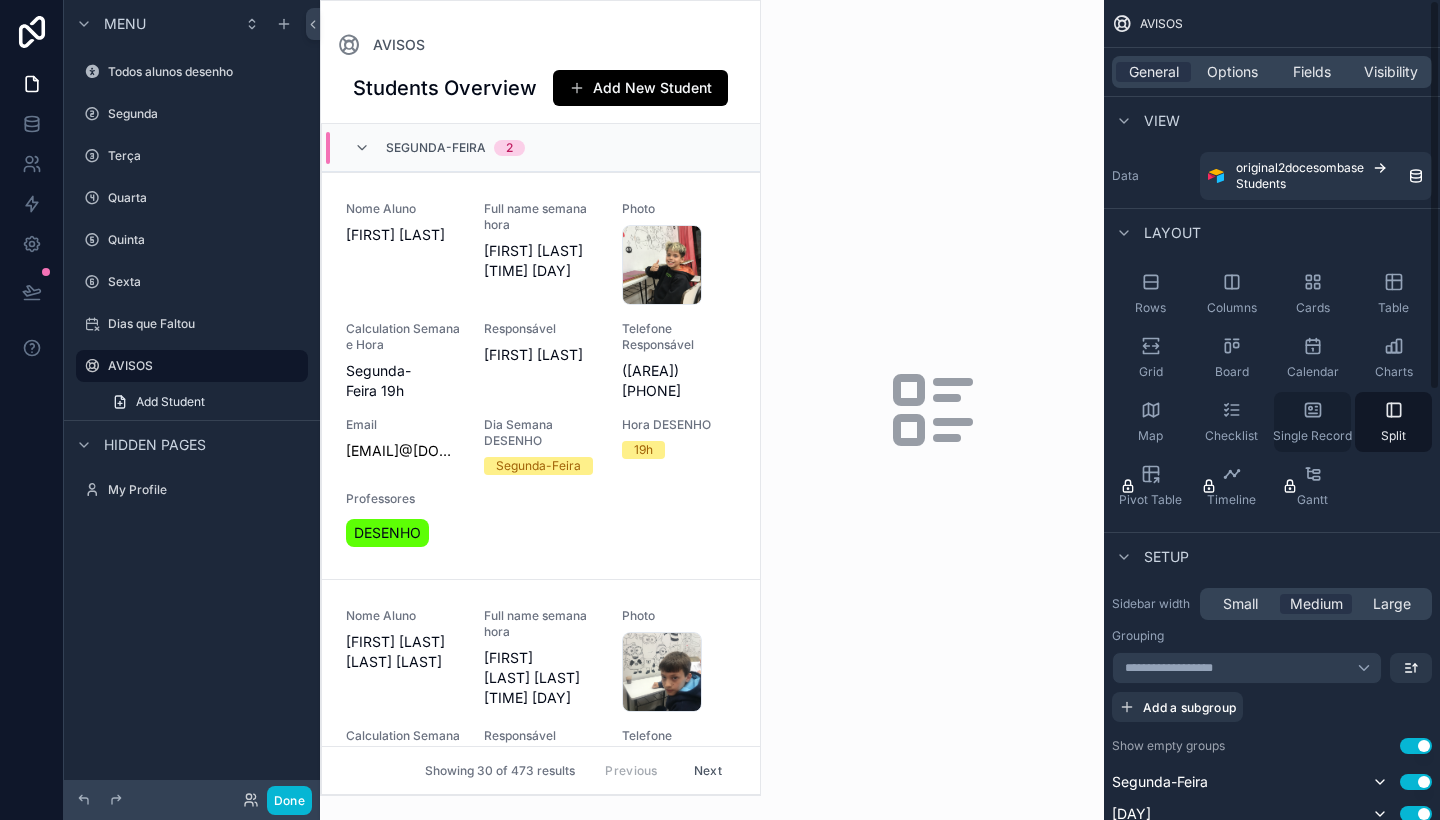 click 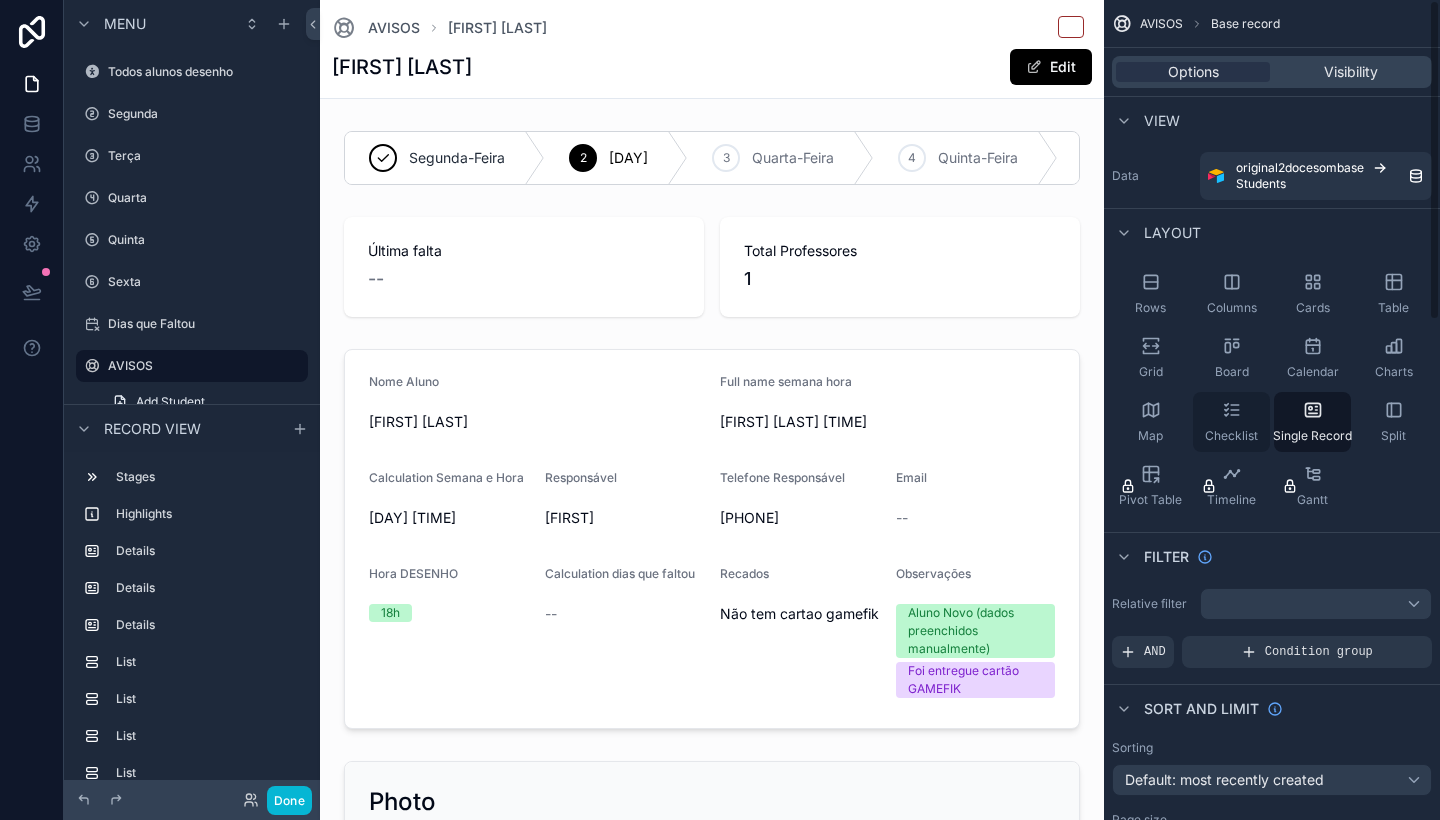 click 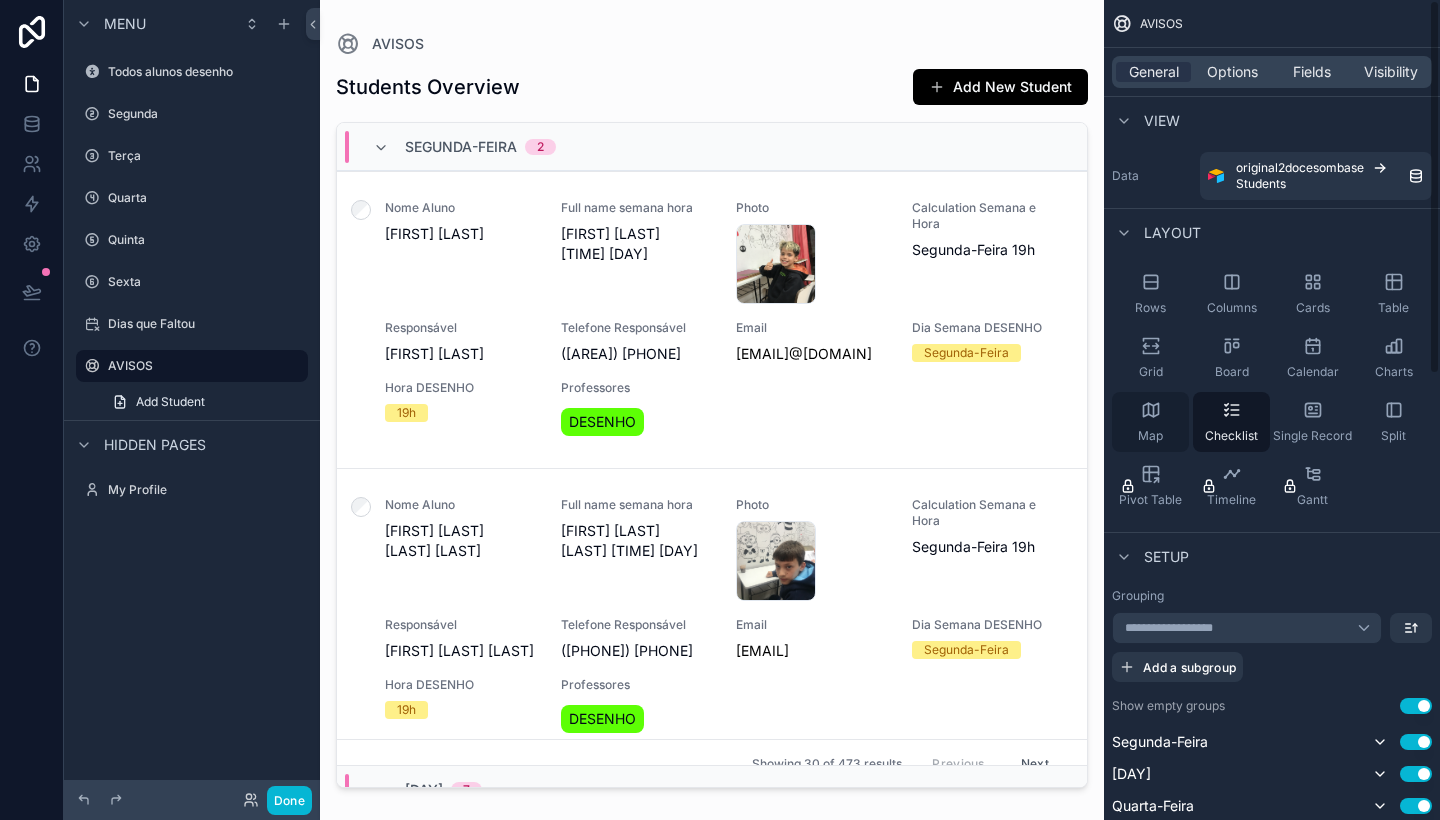 click 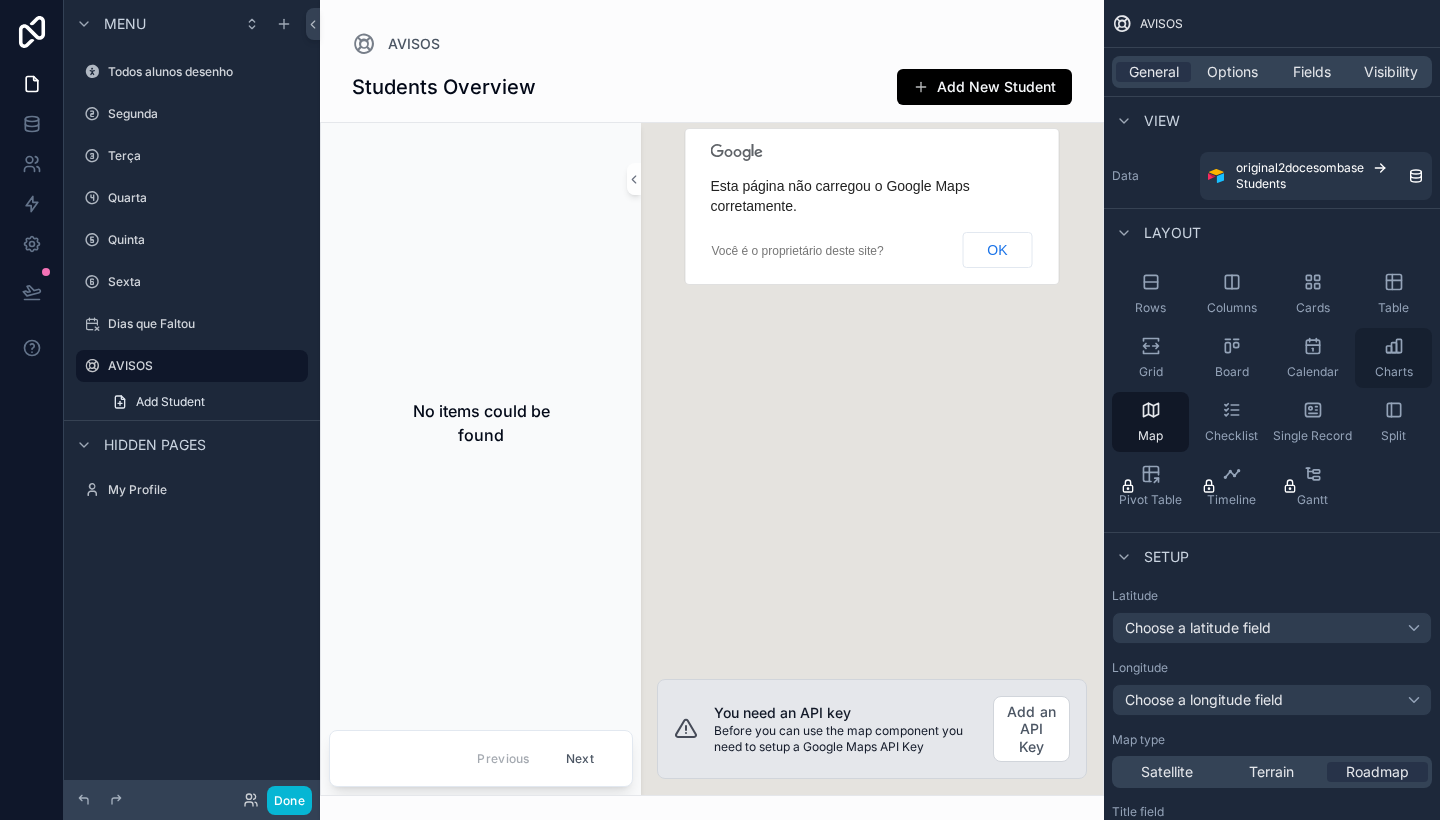 click 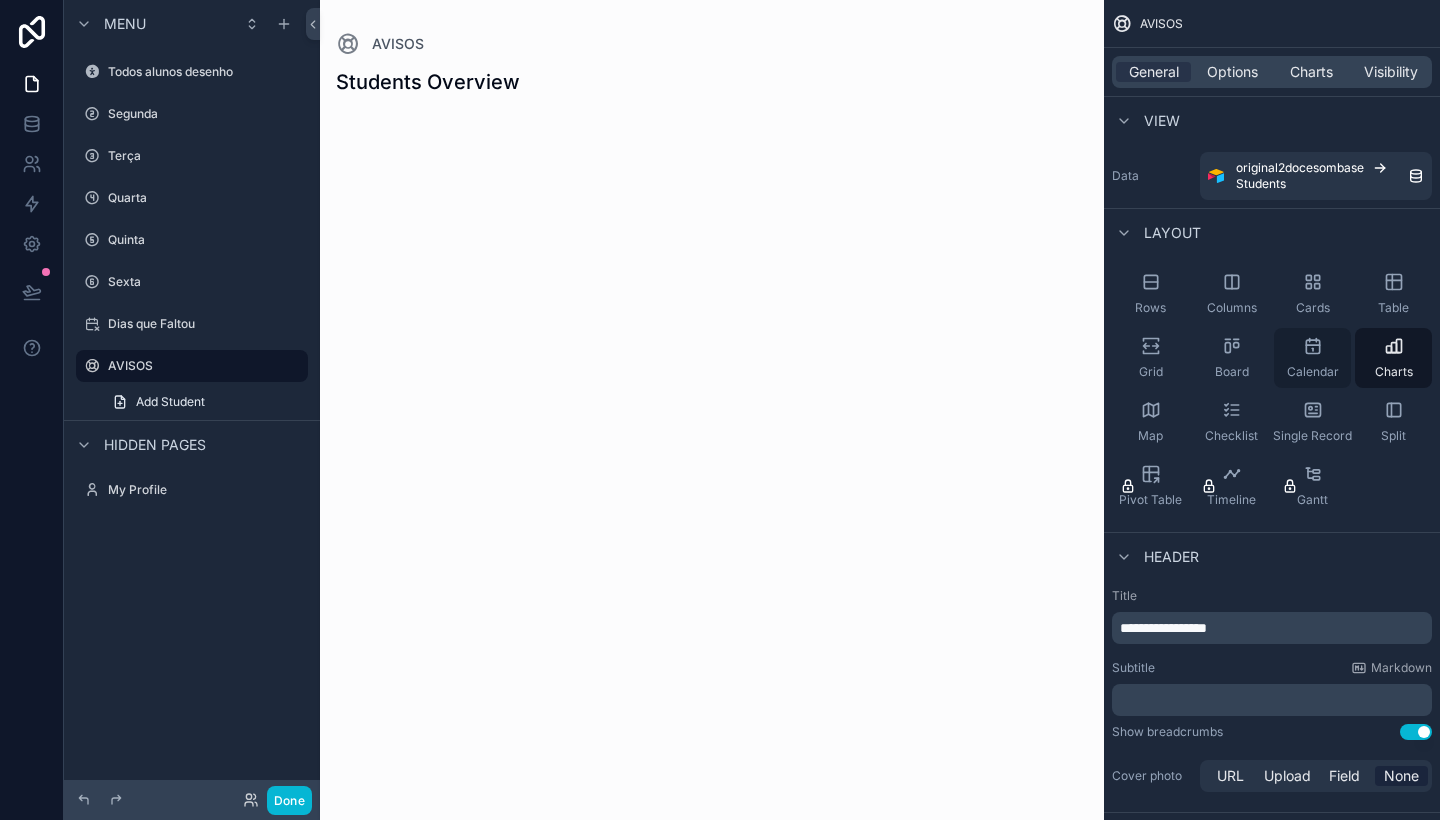 click 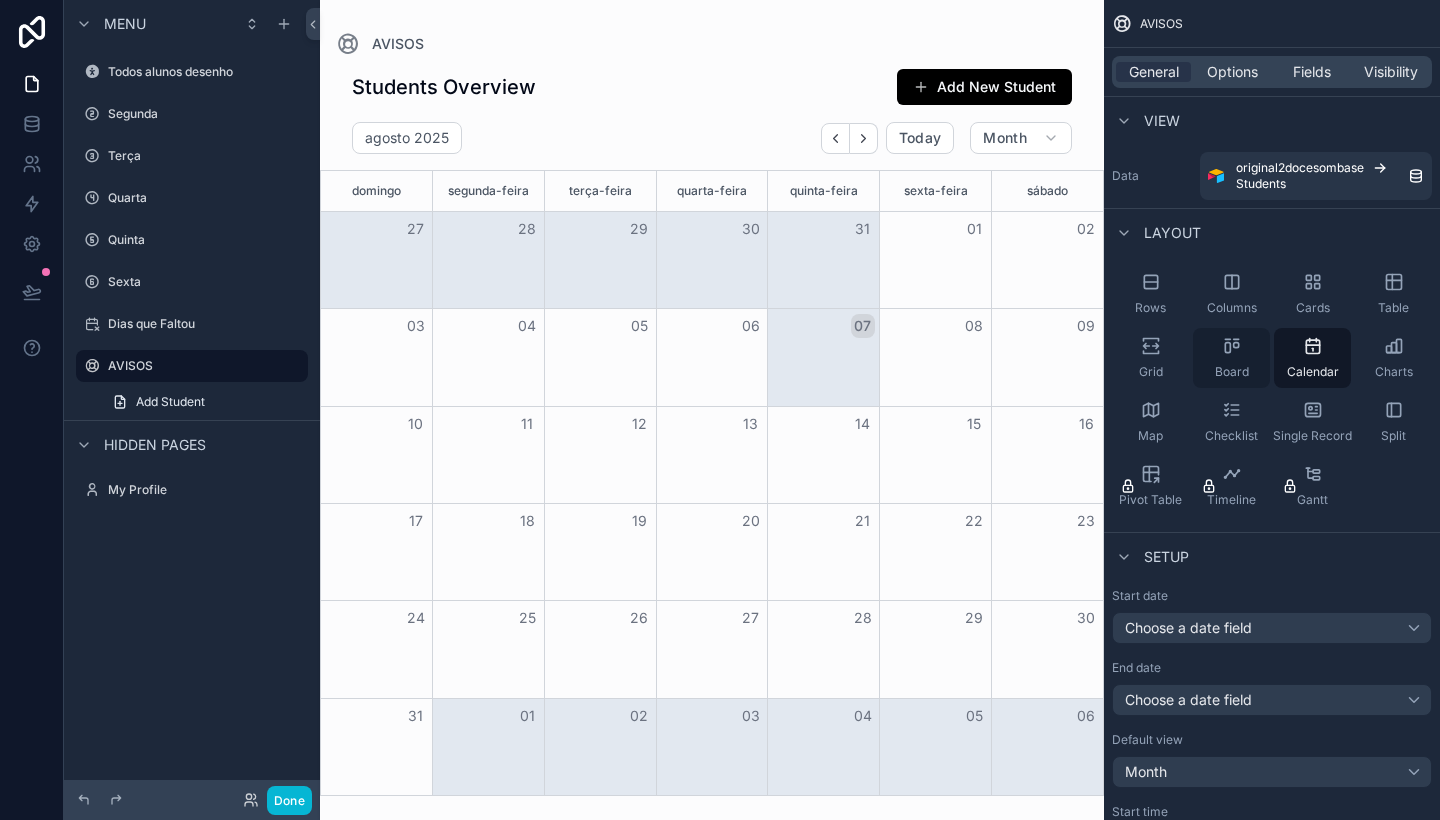 click on "Board" at bounding box center [1231, 358] 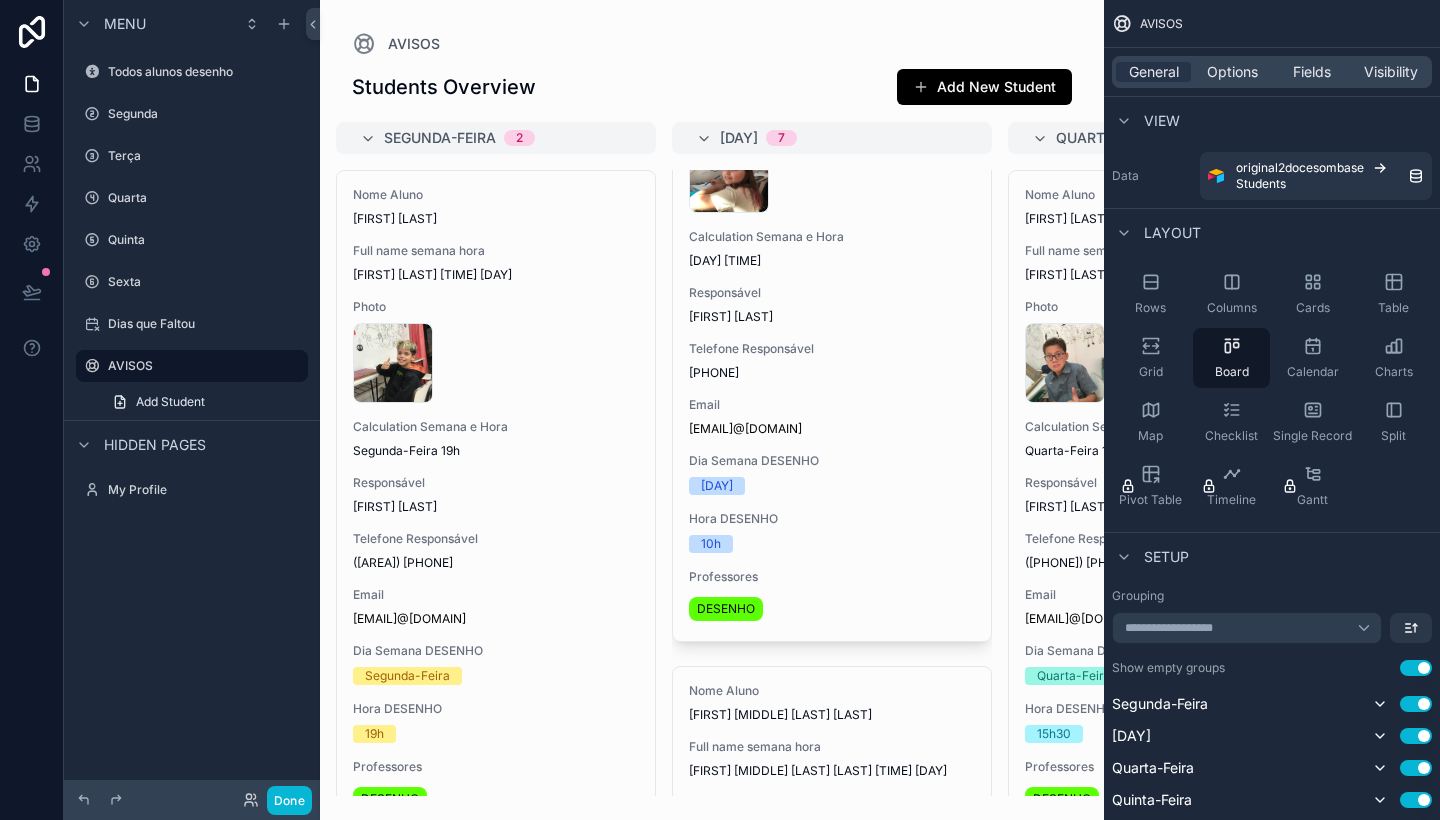 scroll, scrollTop: 3433, scrollLeft: 0, axis: vertical 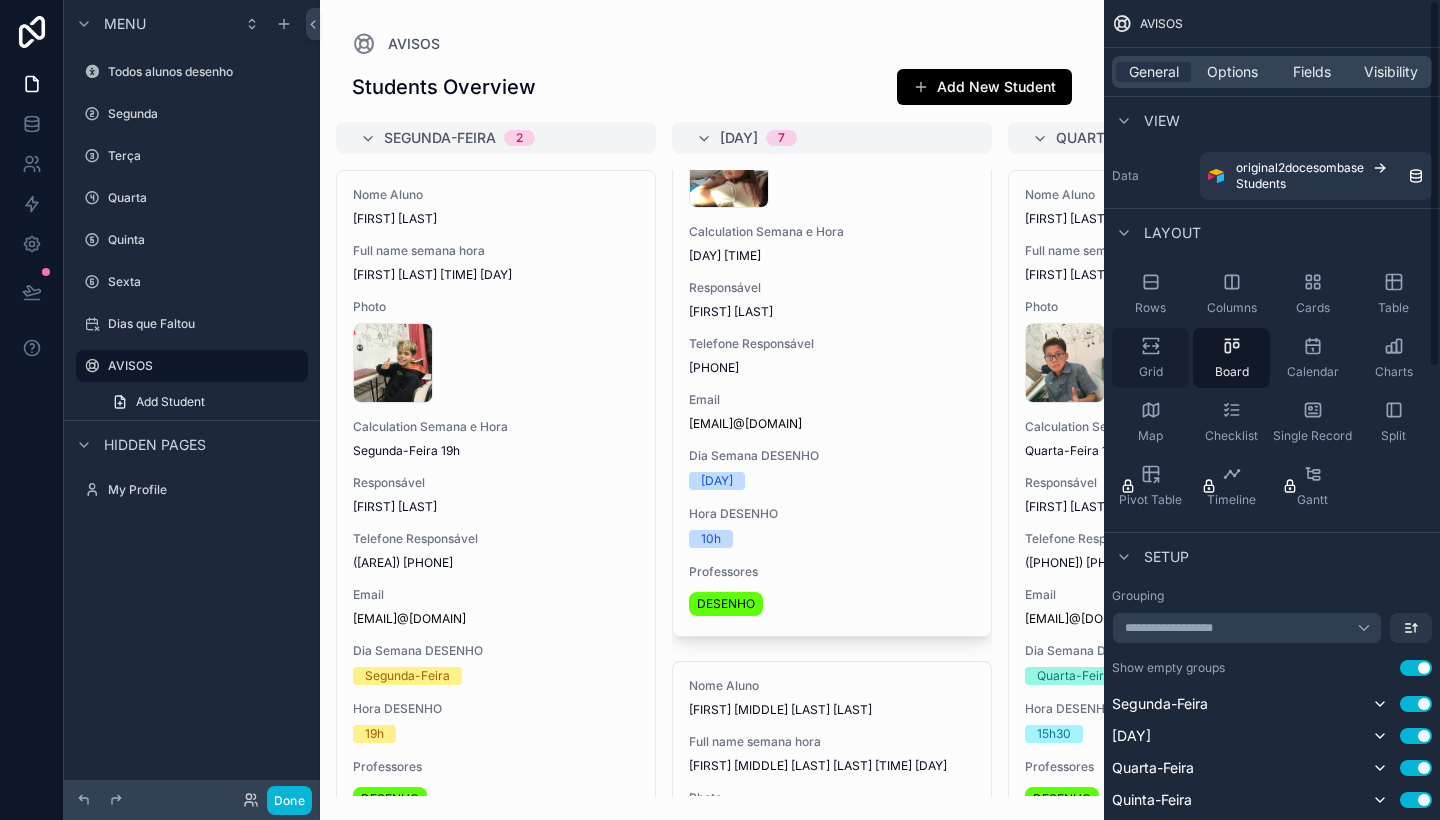 click 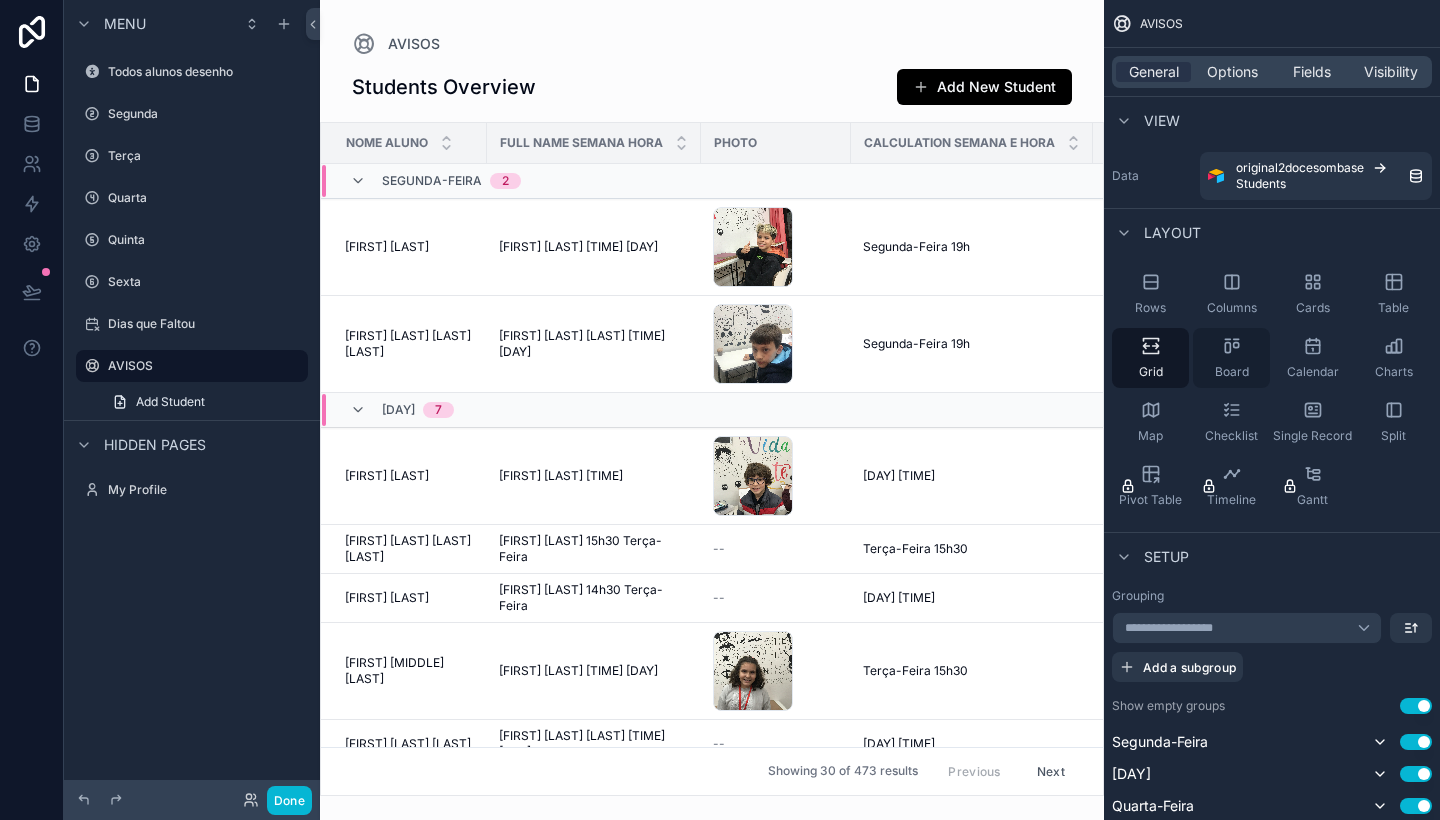 scroll, scrollTop: 0, scrollLeft: 0, axis: both 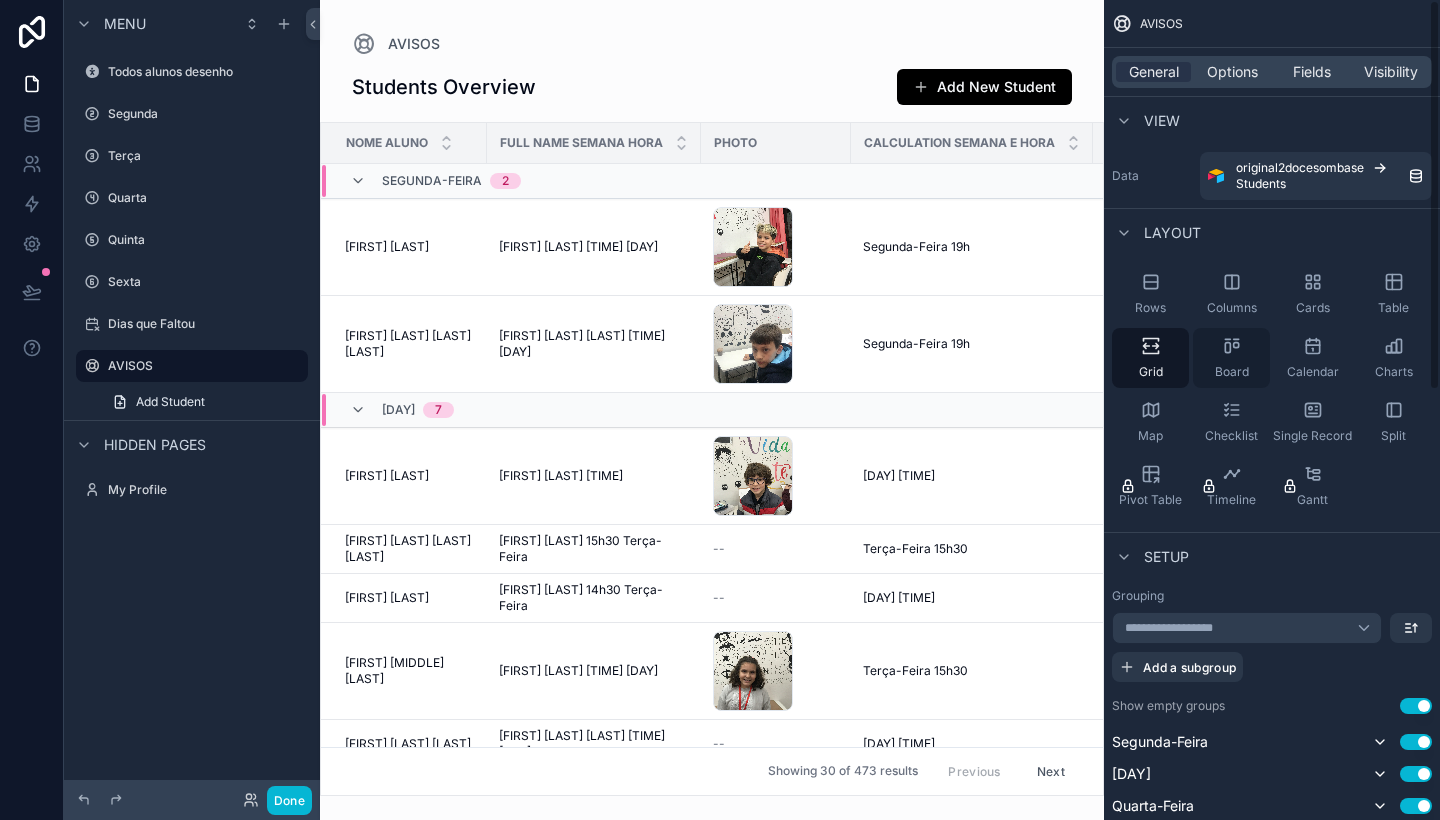 click 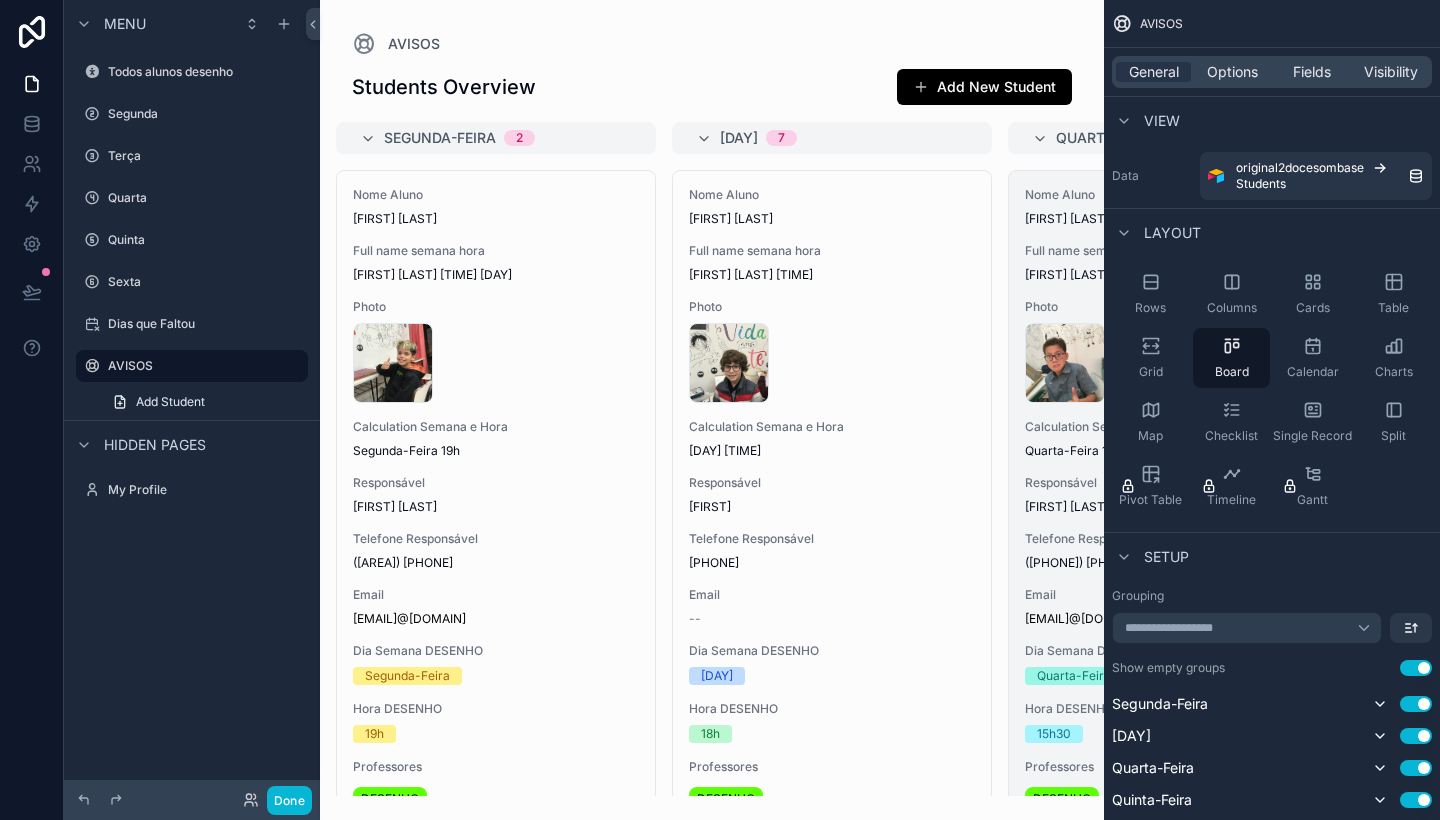 scroll, scrollTop: 0, scrollLeft: 0, axis: both 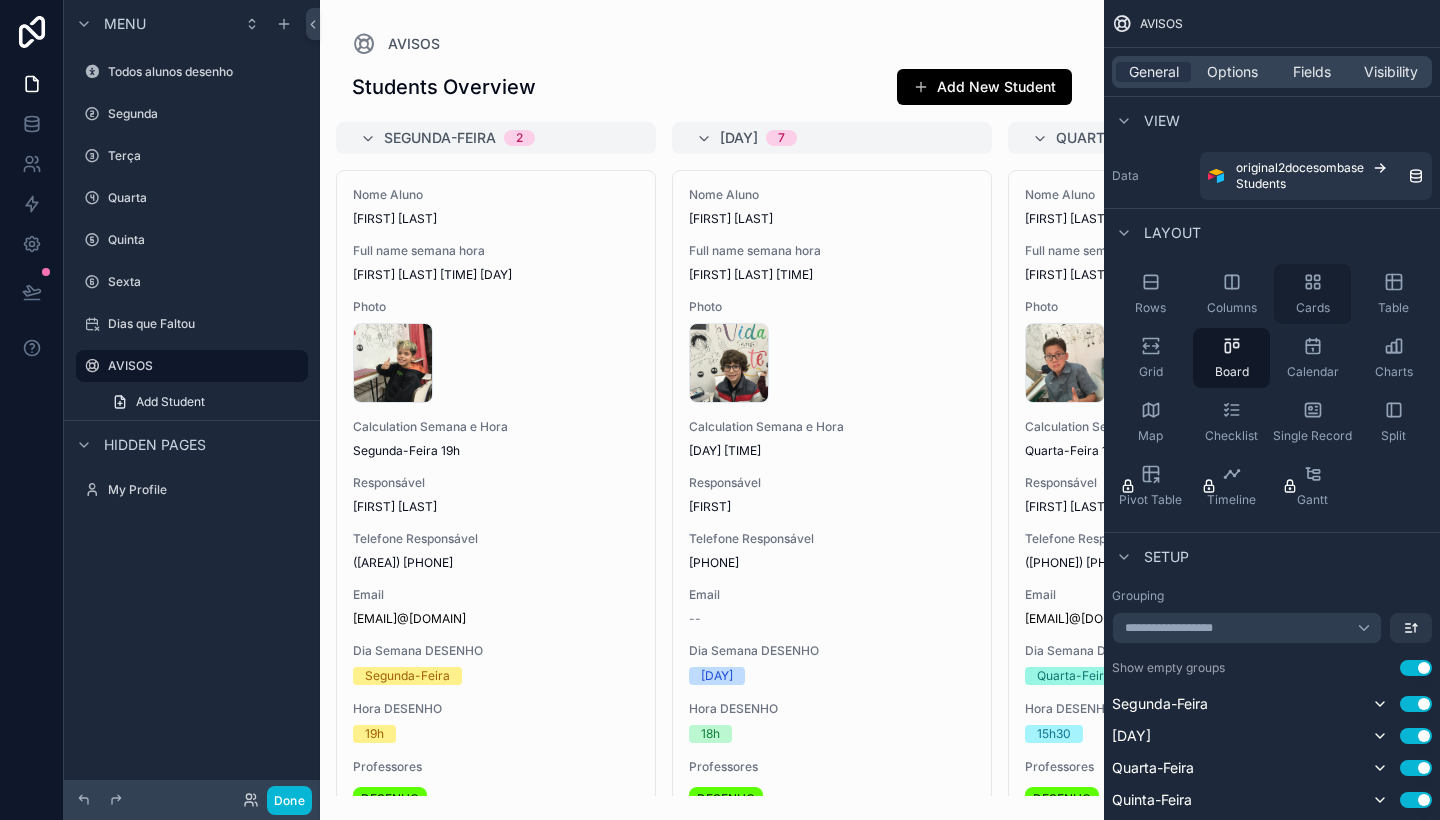 click on "Cards" at bounding box center [1312, 294] 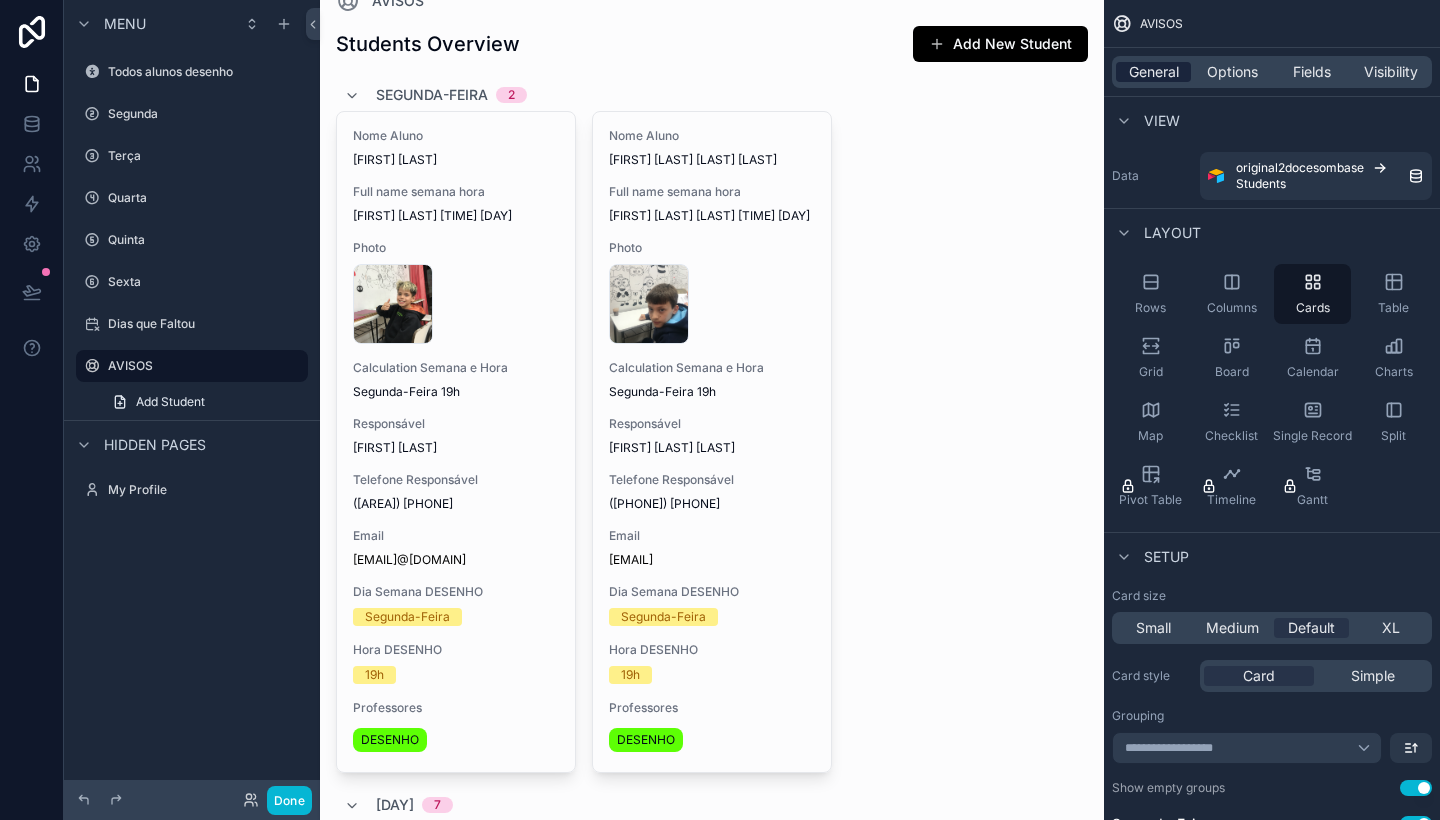 scroll, scrollTop: 0, scrollLeft: 0, axis: both 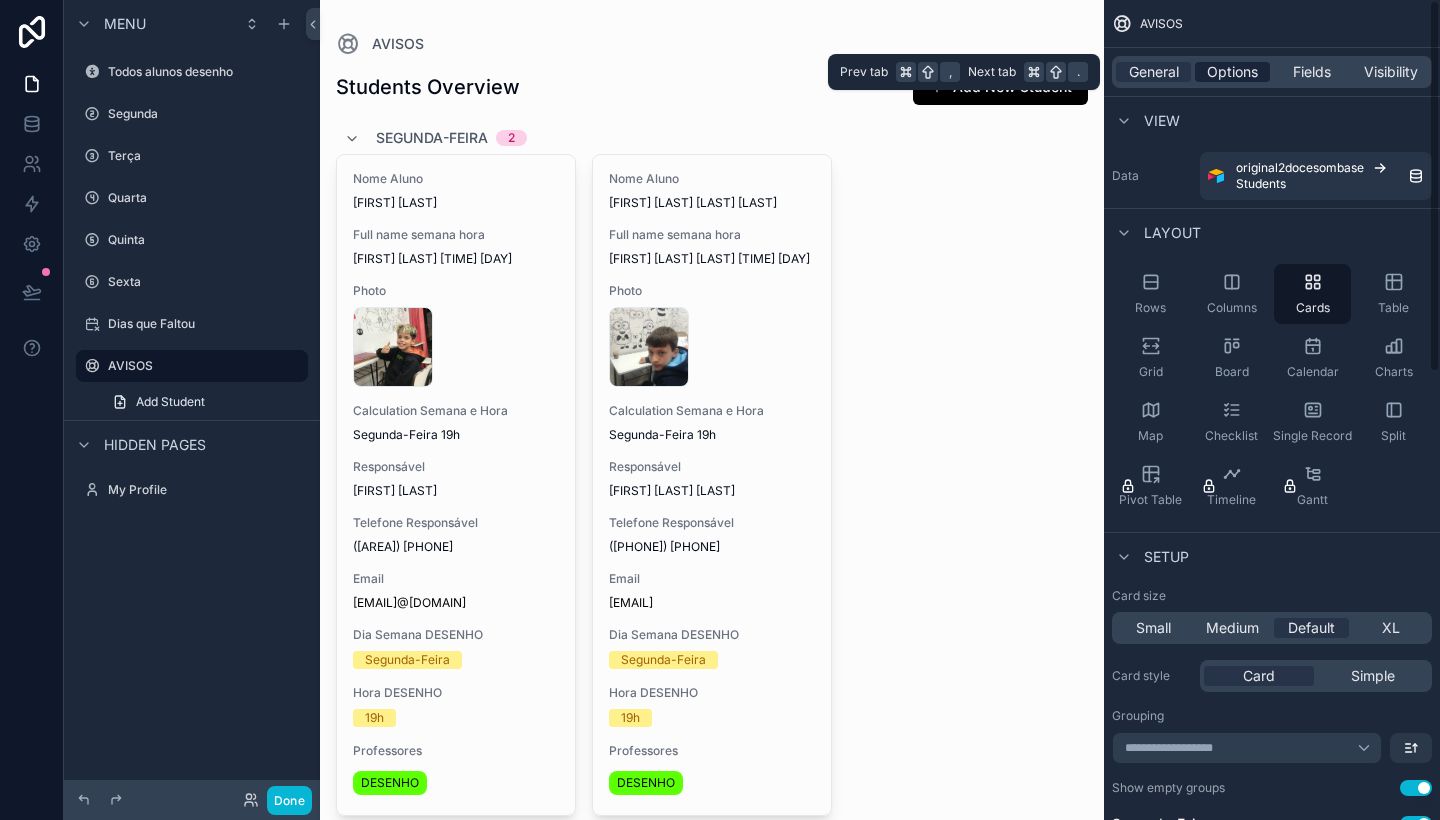 click on "Options" at bounding box center [1232, 72] 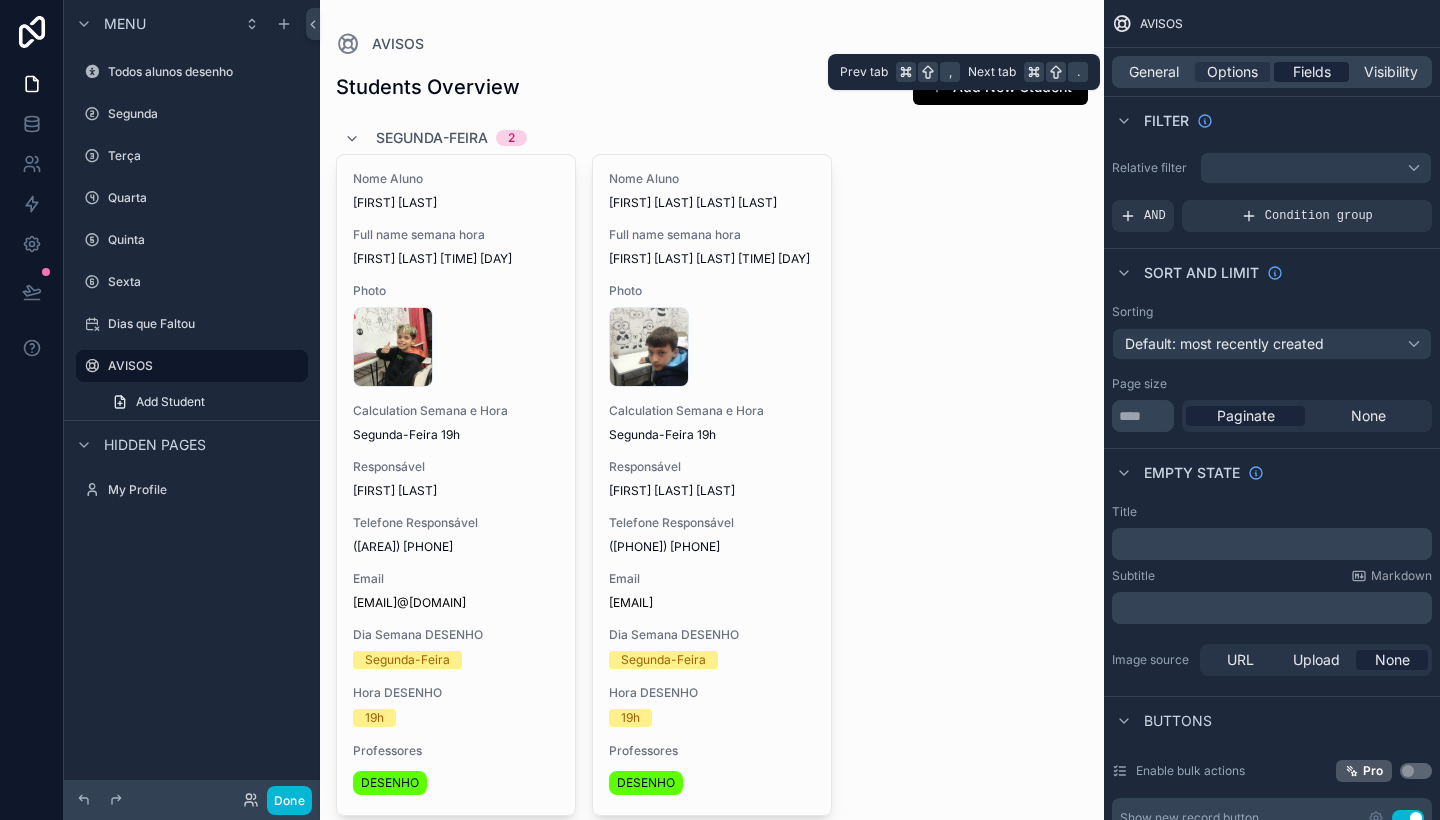 click on "Fields" at bounding box center [1312, 72] 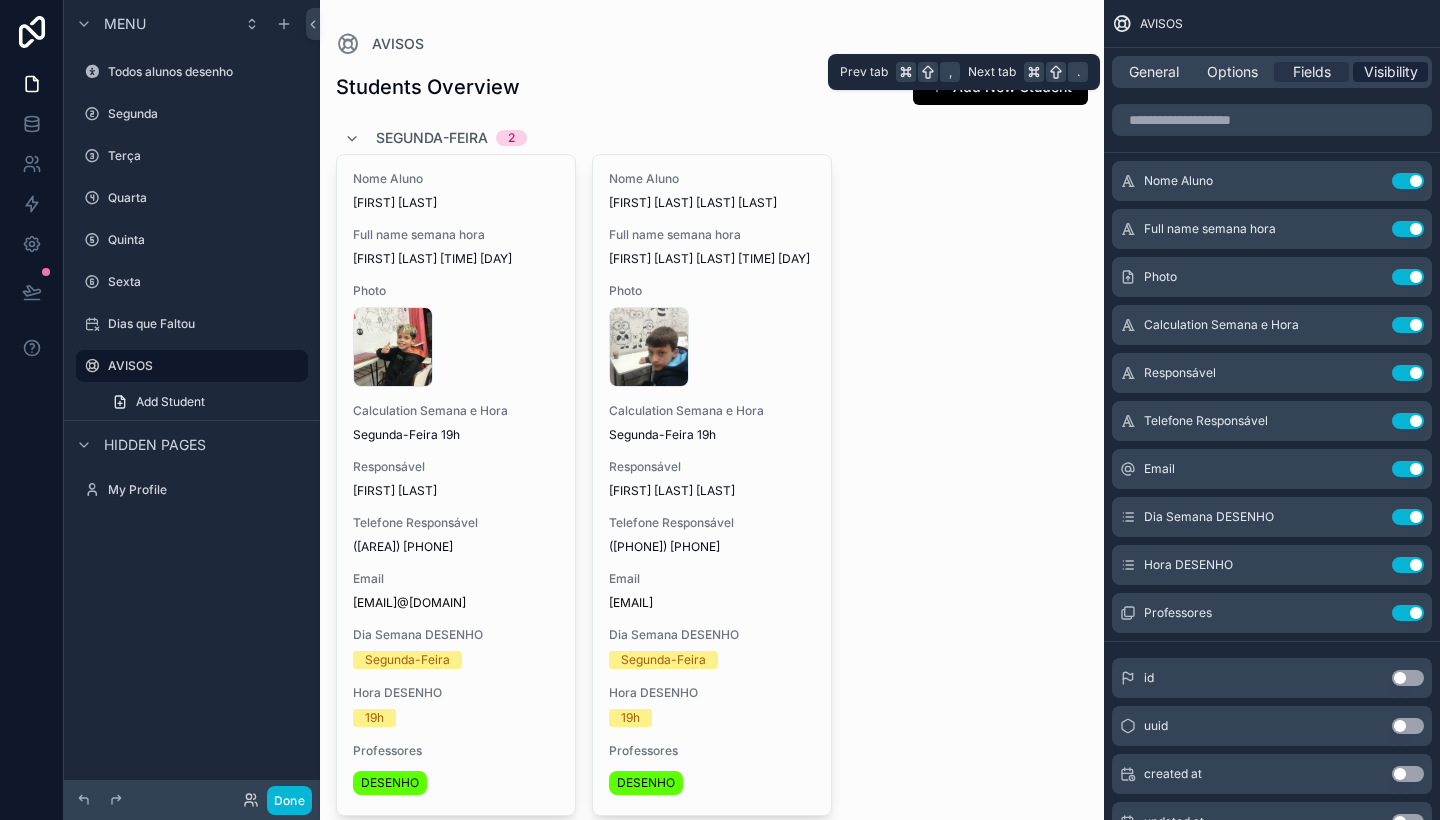 click on "Visibility" at bounding box center (1391, 72) 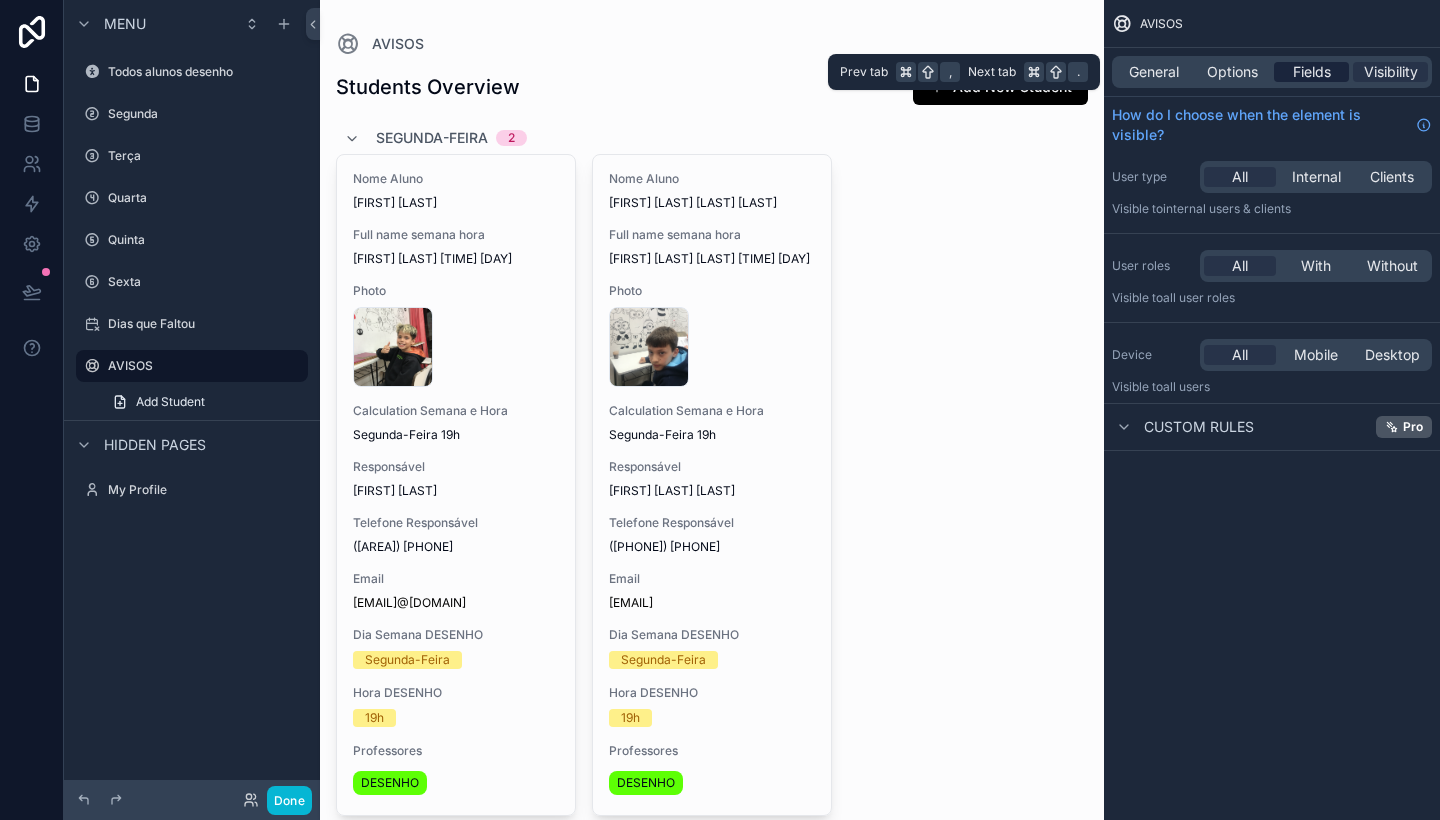 click on "Fields" at bounding box center (1312, 72) 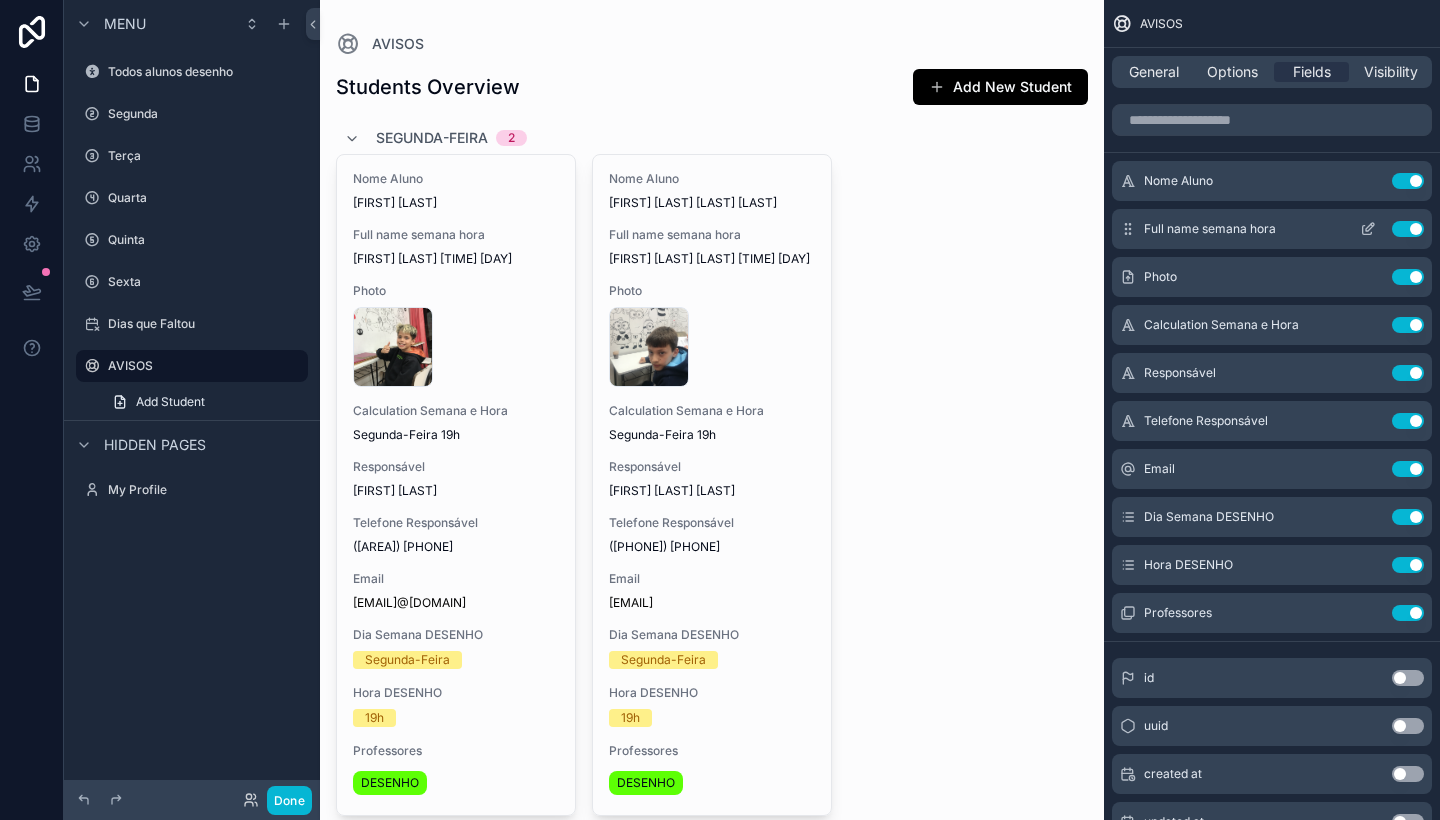 click on "Use setting" at bounding box center [1408, 229] 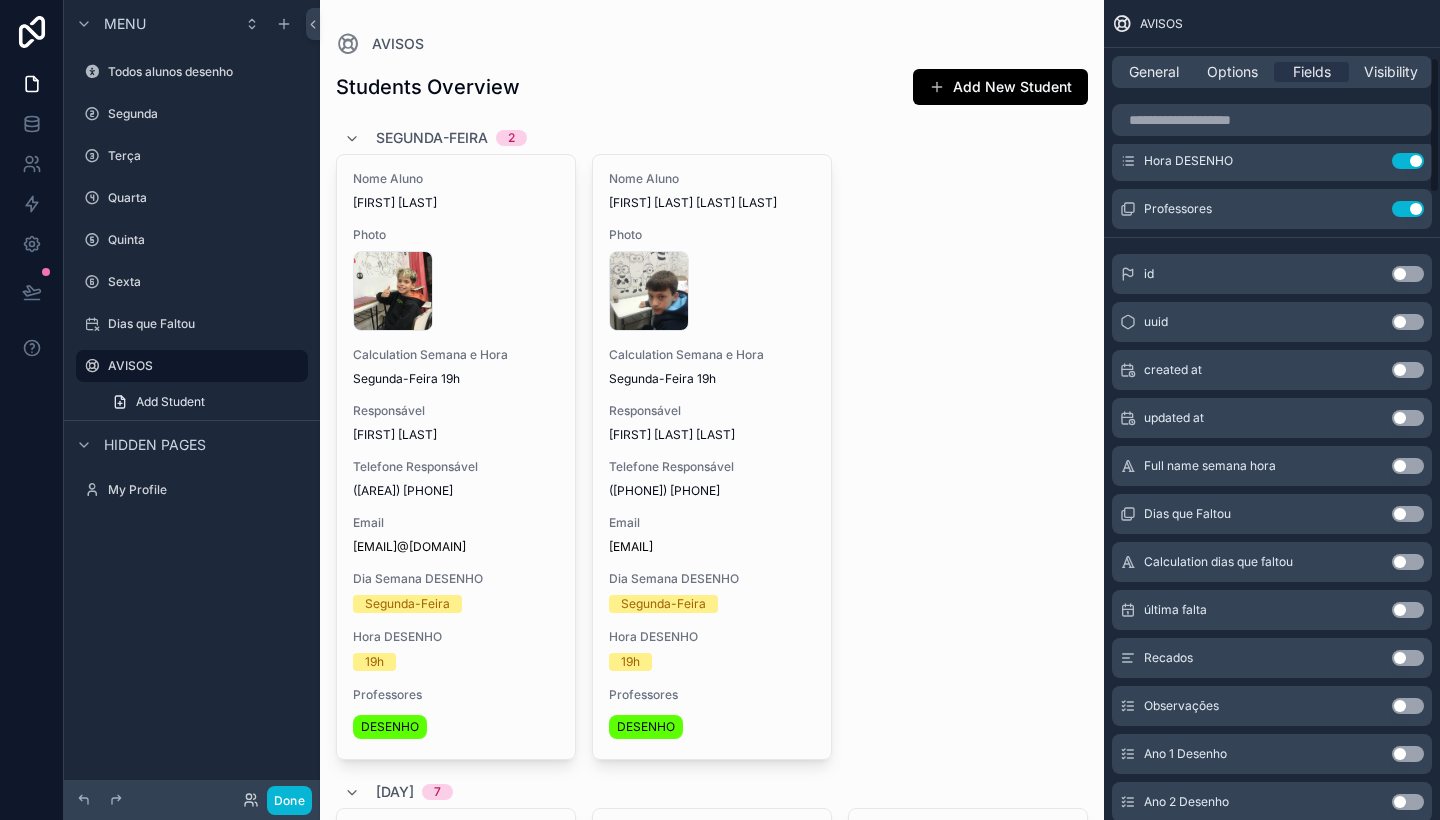 scroll, scrollTop: 371, scrollLeft: 0, axis: vertical 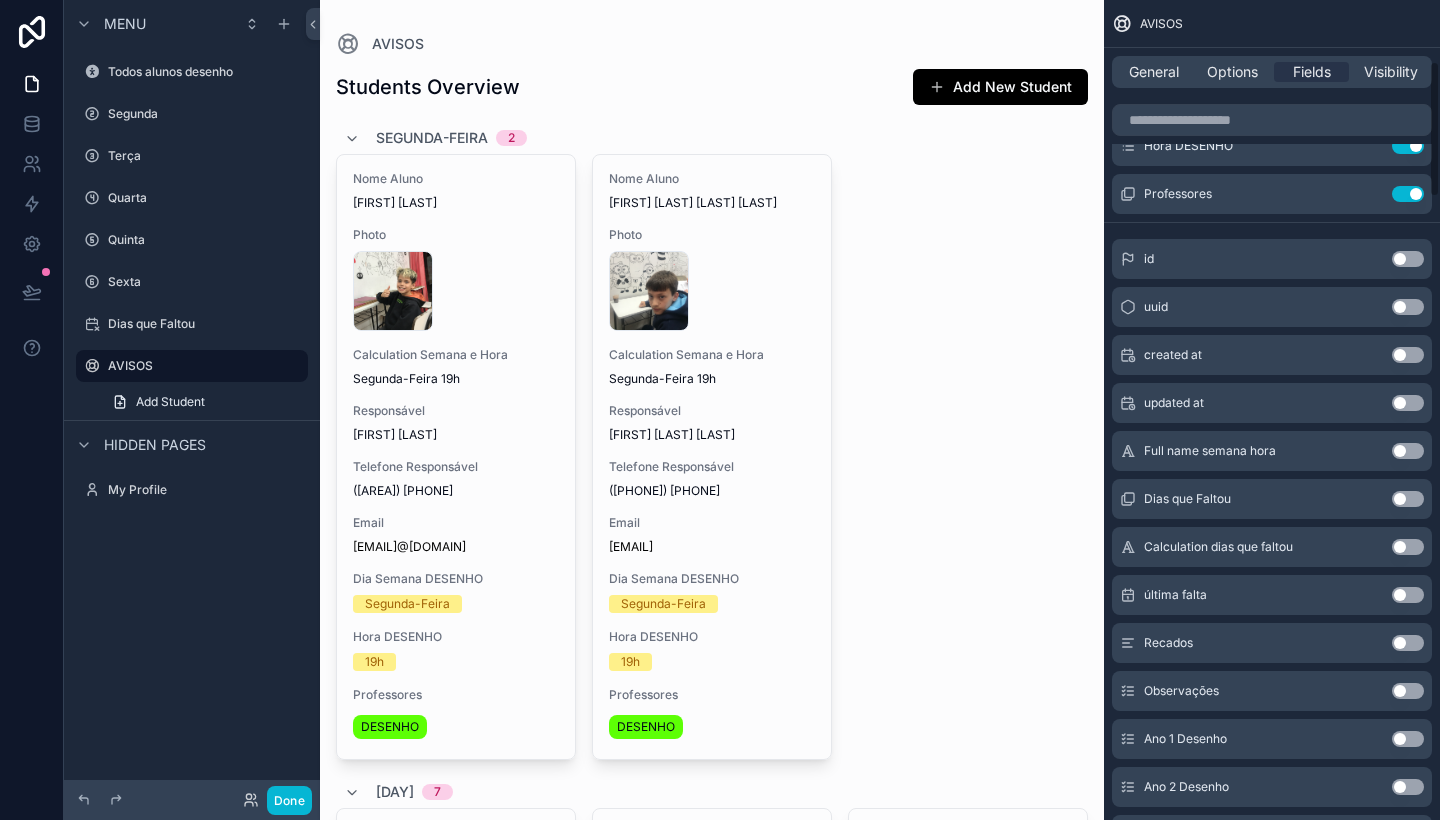 click on "Nome Aluno Davi Graciano  Photo image .jpg Calculation Semana e Hora Segunda-Feira 19h Responsável Geisiele tolomeotti Telefone Responsável (47) 99663-4776 Email geisieletolomeotti11@gmail.com Dia Semana DESENHO Segunda-Feira Hora DESENHO 19h Professores DESENHO Nome Aluno João Lucas Novak Guimarães  Photo image .jpg Calculation Semana e Hora Segunda-Feira 19h Responsável Jocineia Novak Guimarães Telefone Responsável (47) 99904-7032 Email jocineiang@gmail.com Dia Semana DESENHO Segunda-Feira Hora DESENHO 19h Professores DESENHO" at bounding box center (712, 457) 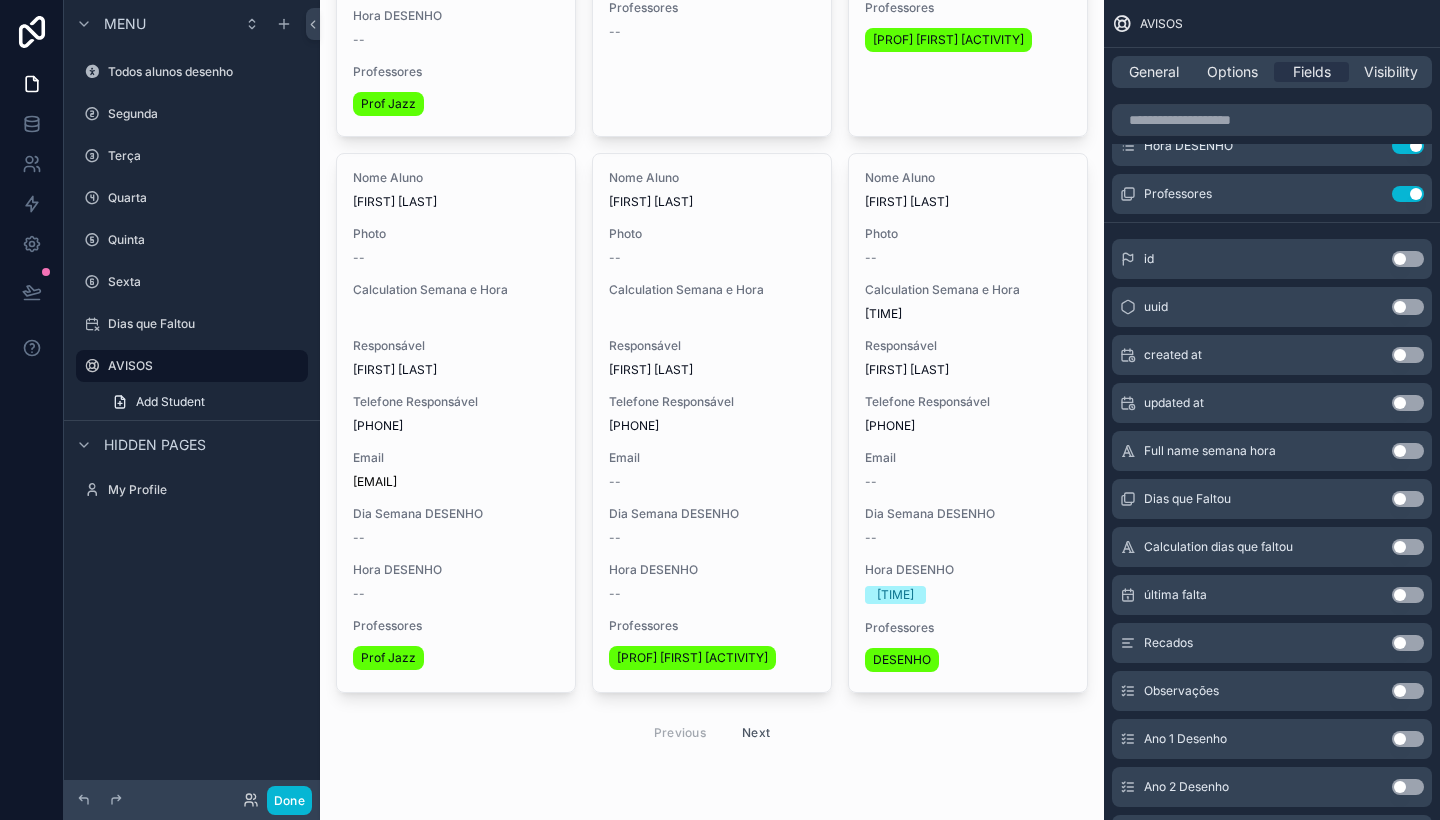 scroll, scrollTop: 7623, scrollLeft: 0, axis: vertical 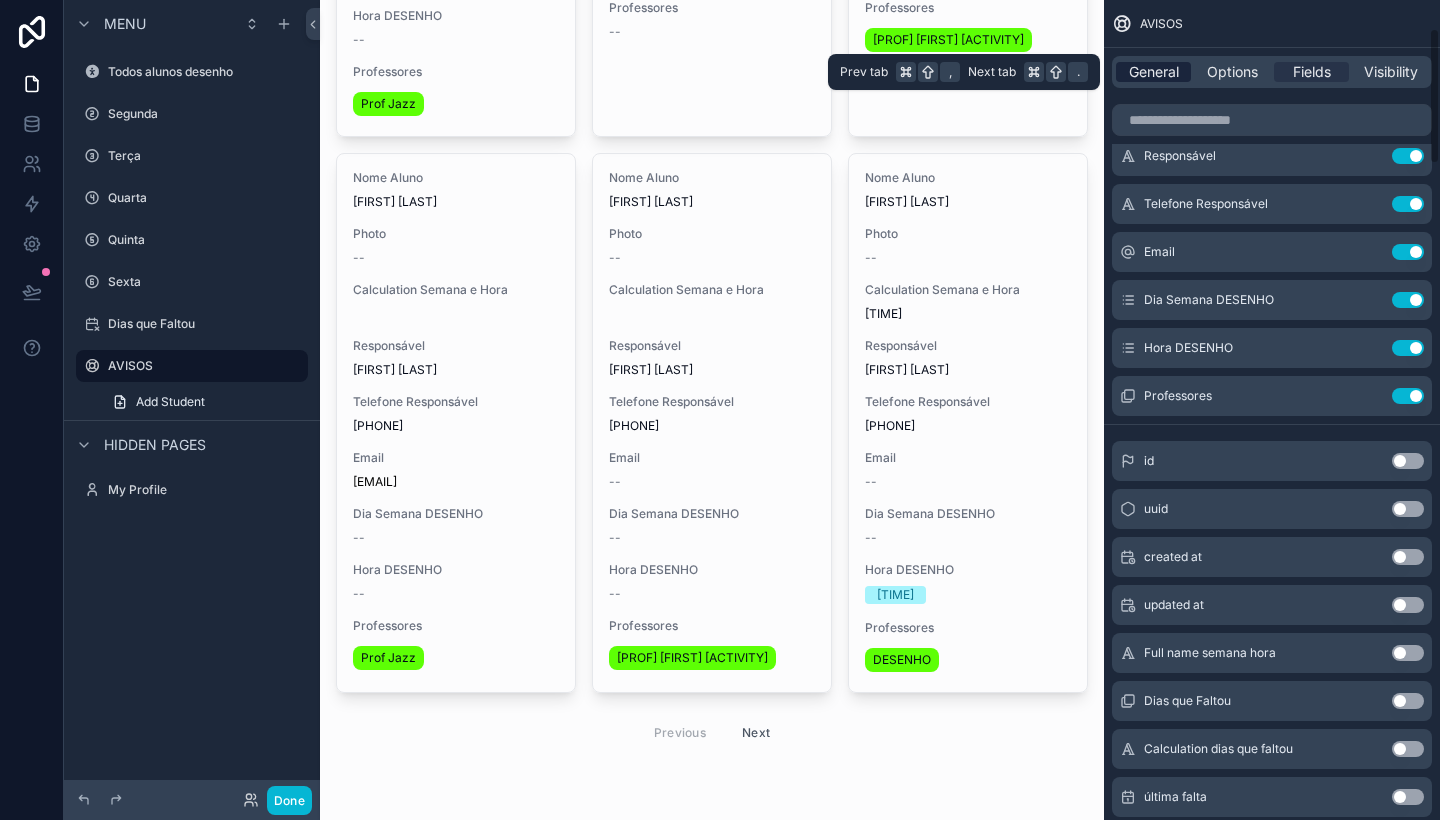 click on "General" at bounding box center (1154, 72) 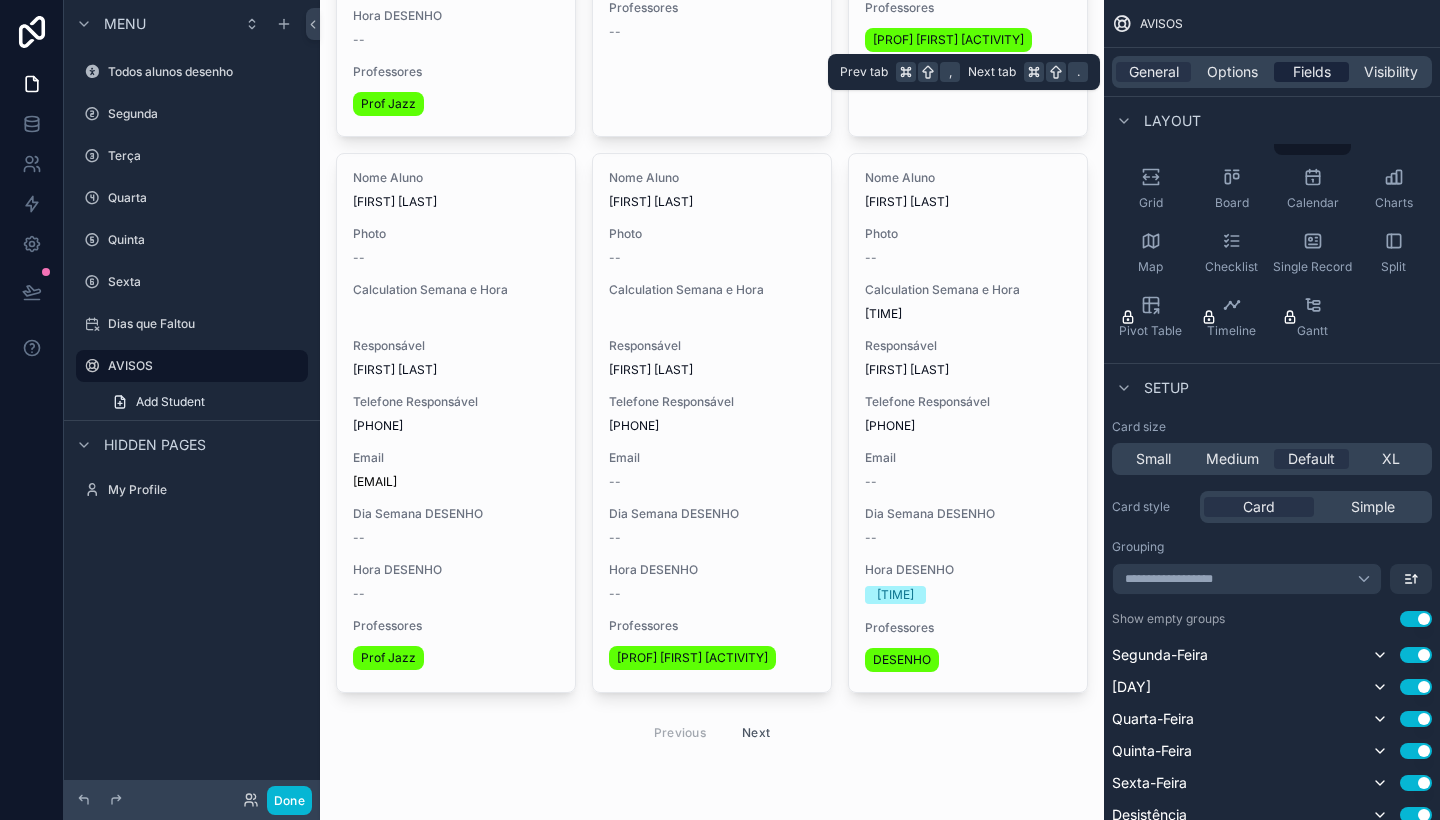 click on "Fields" at bounding box center [1312, 72] 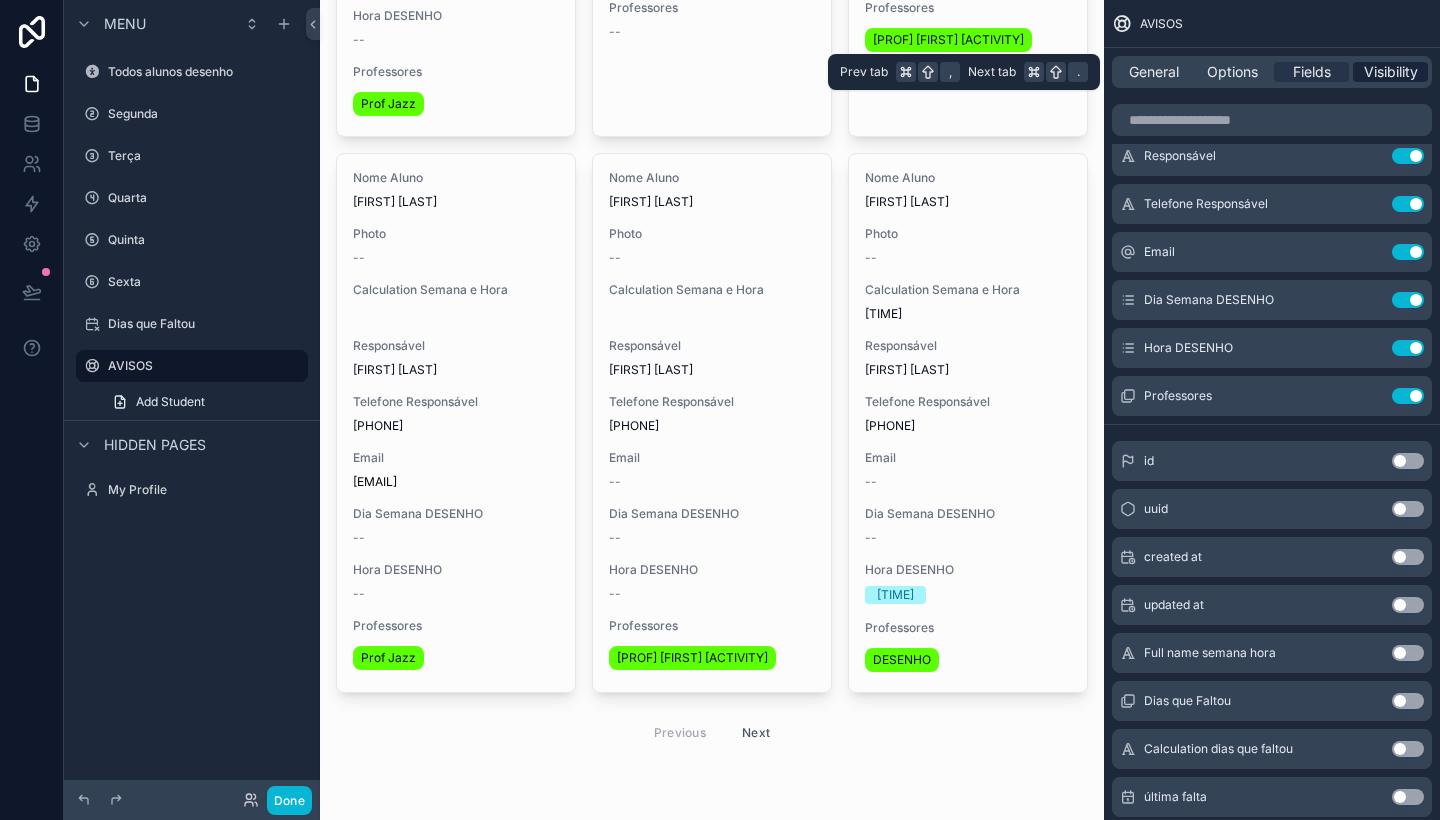 click on "Visibility" at bounding box center [1391, 72] 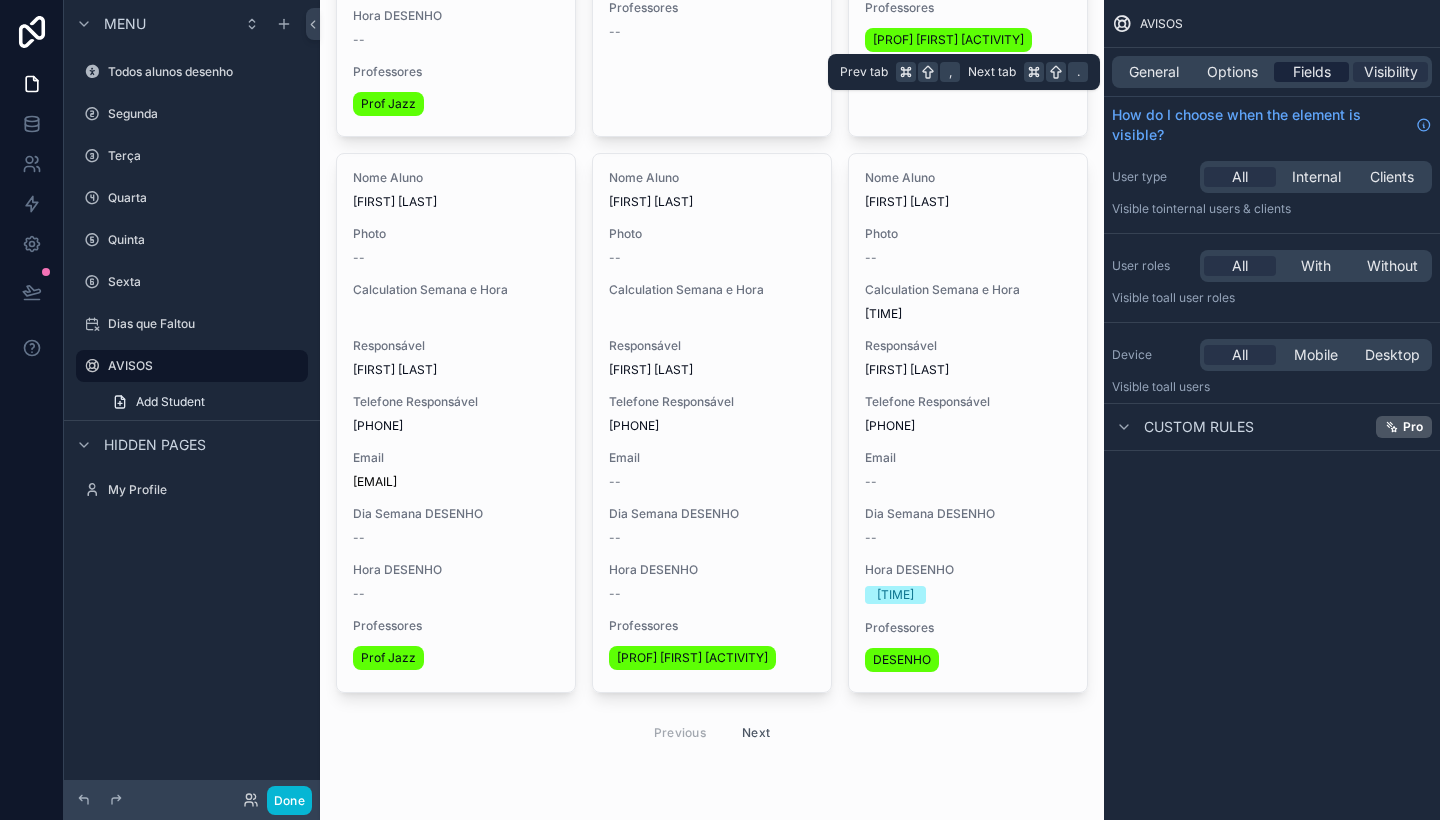 click on "Fields" at bounding box center (1311, 72) 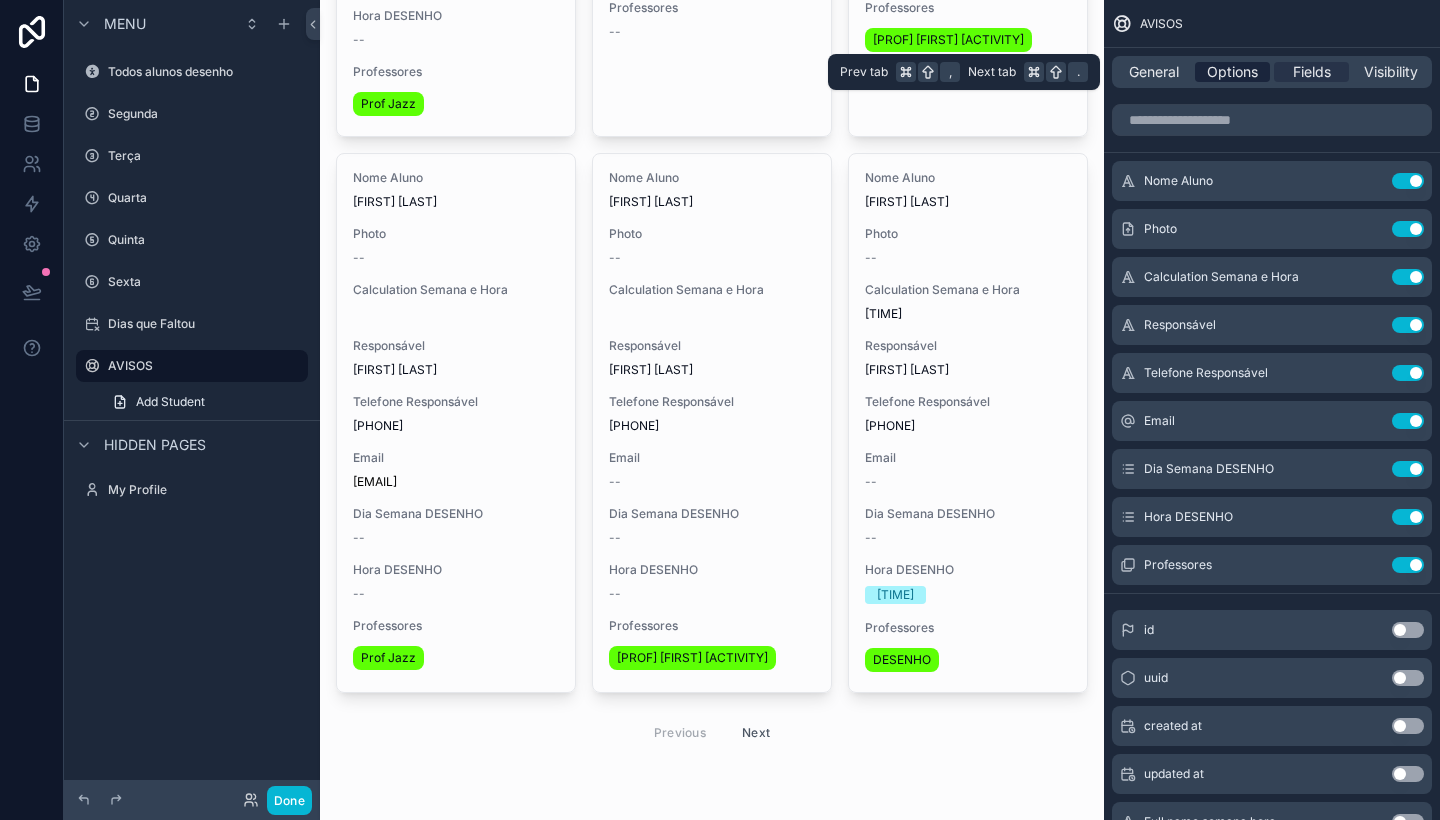 click on "Options" at bounding box center (1232, 72) 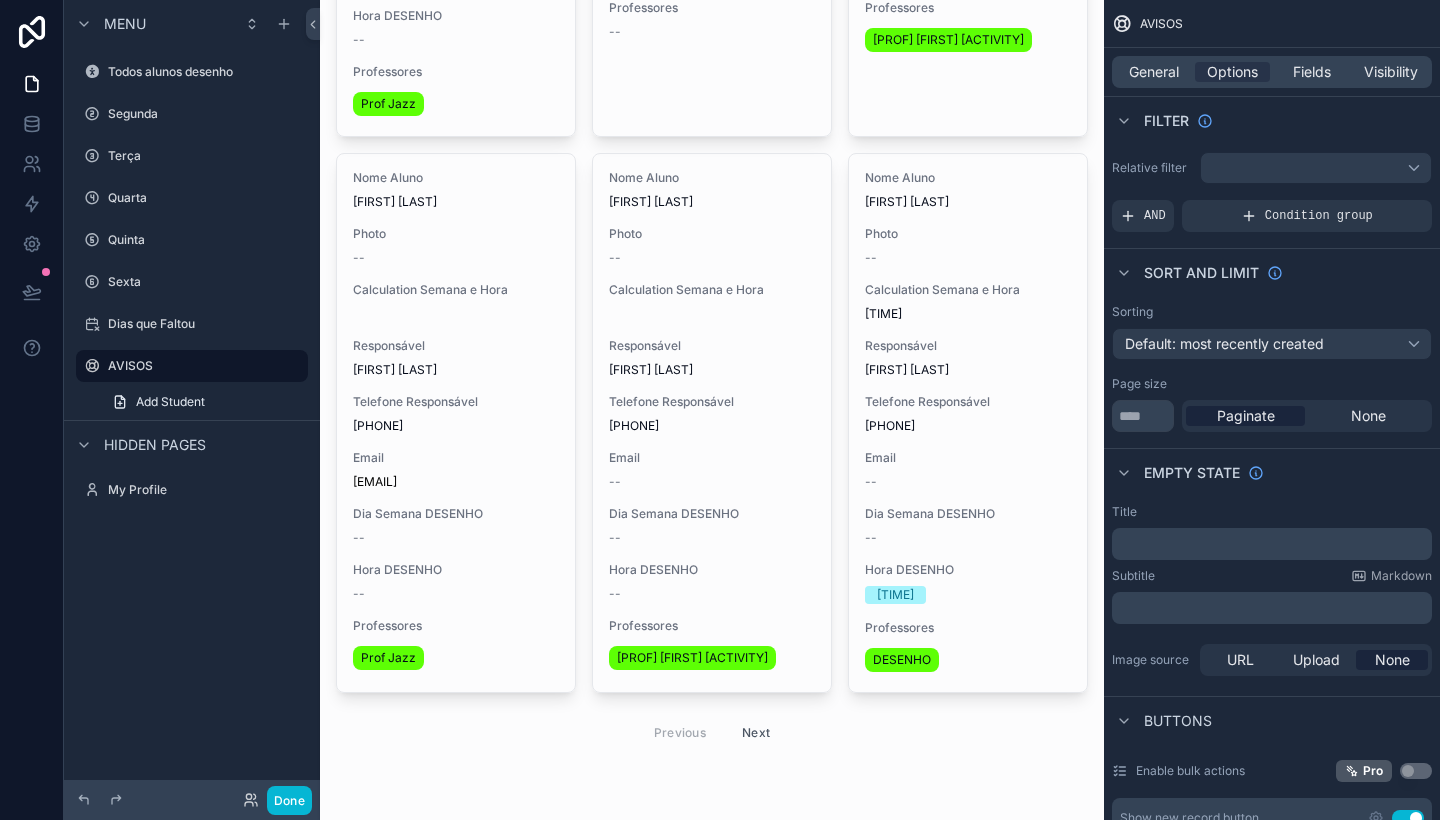click at bounding box center [1316, 168] 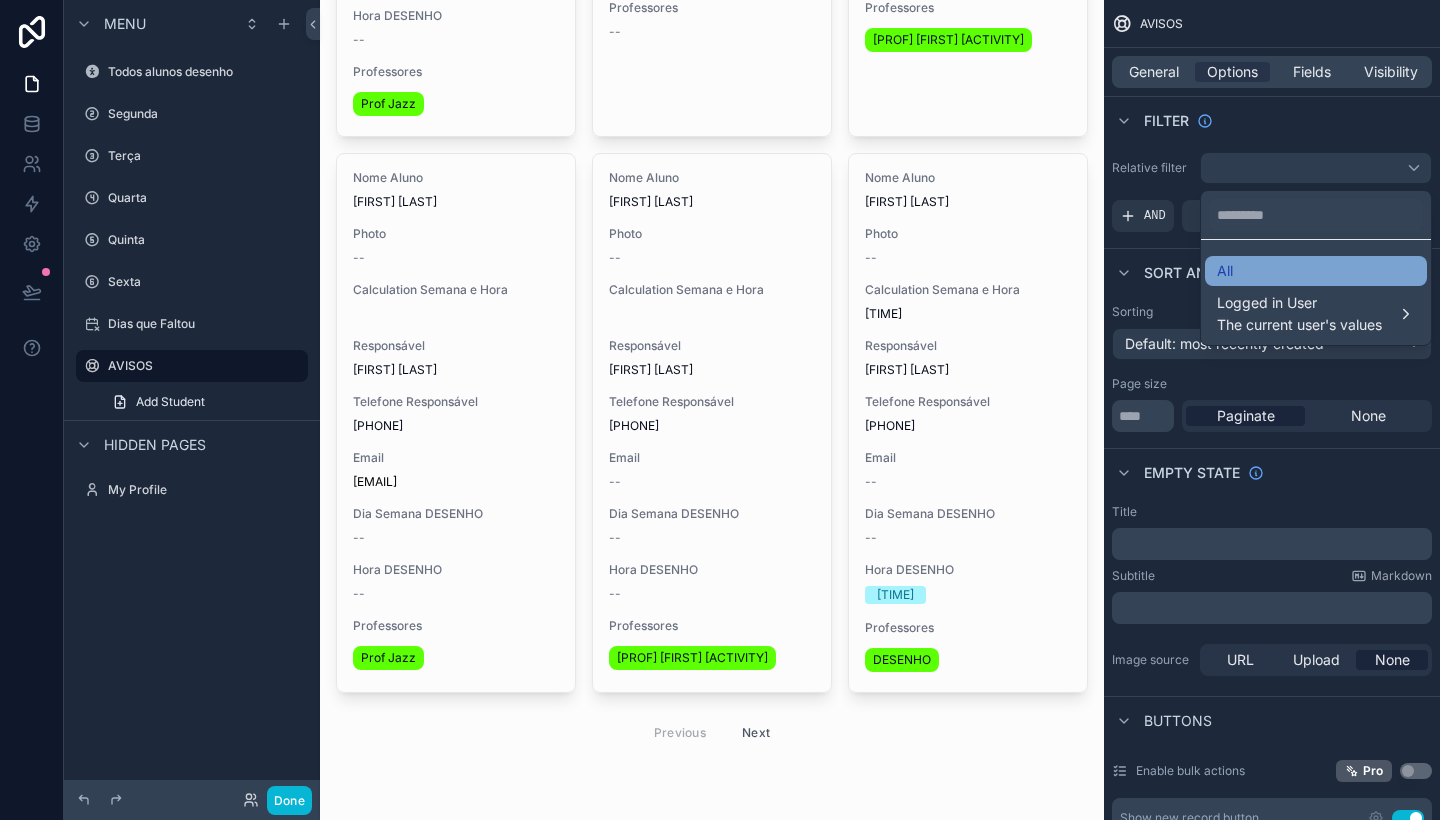 click on "All" at bounding box center (1316, 271) 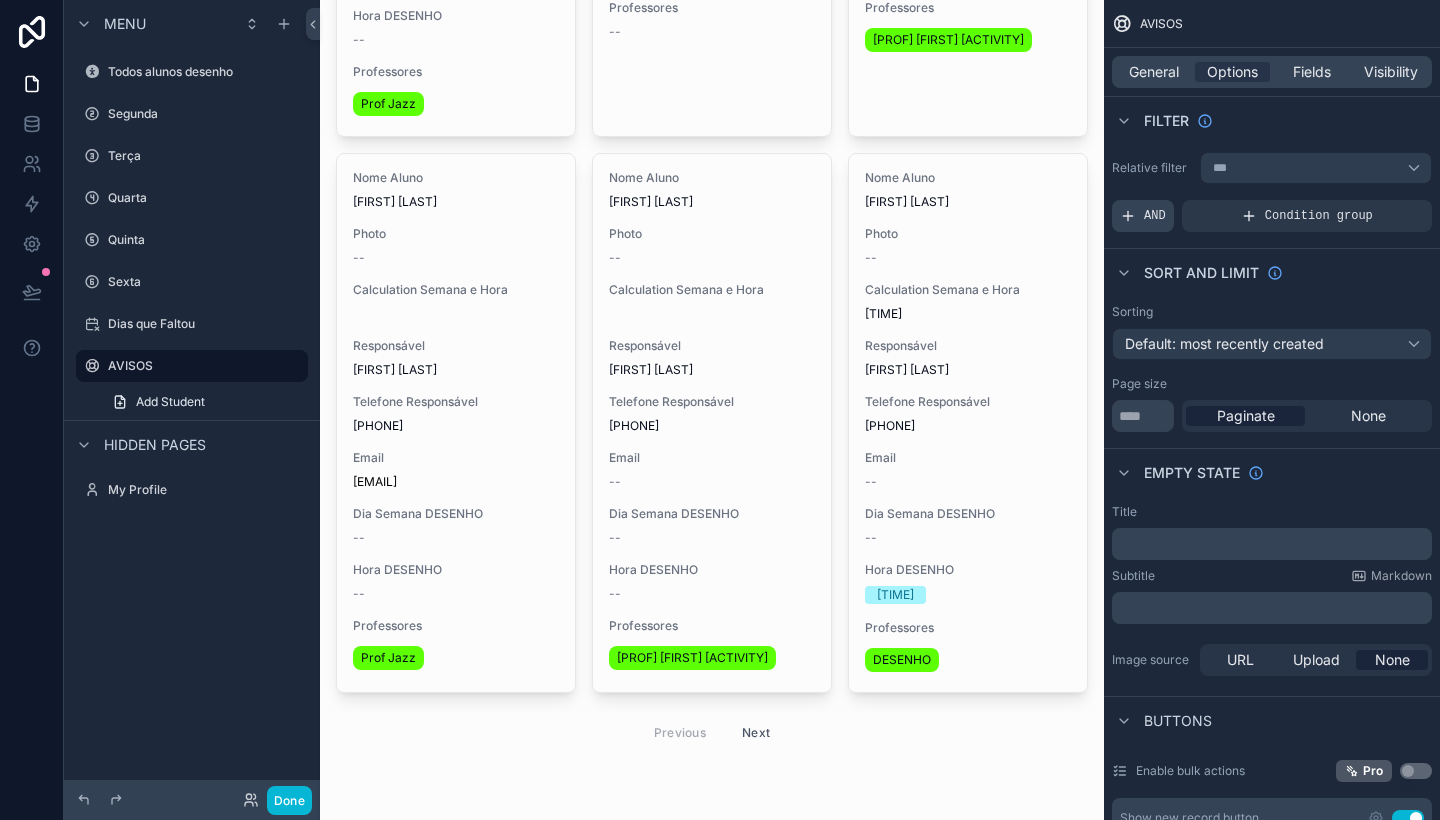 click on "AND" at bounding box center (1155, 216) 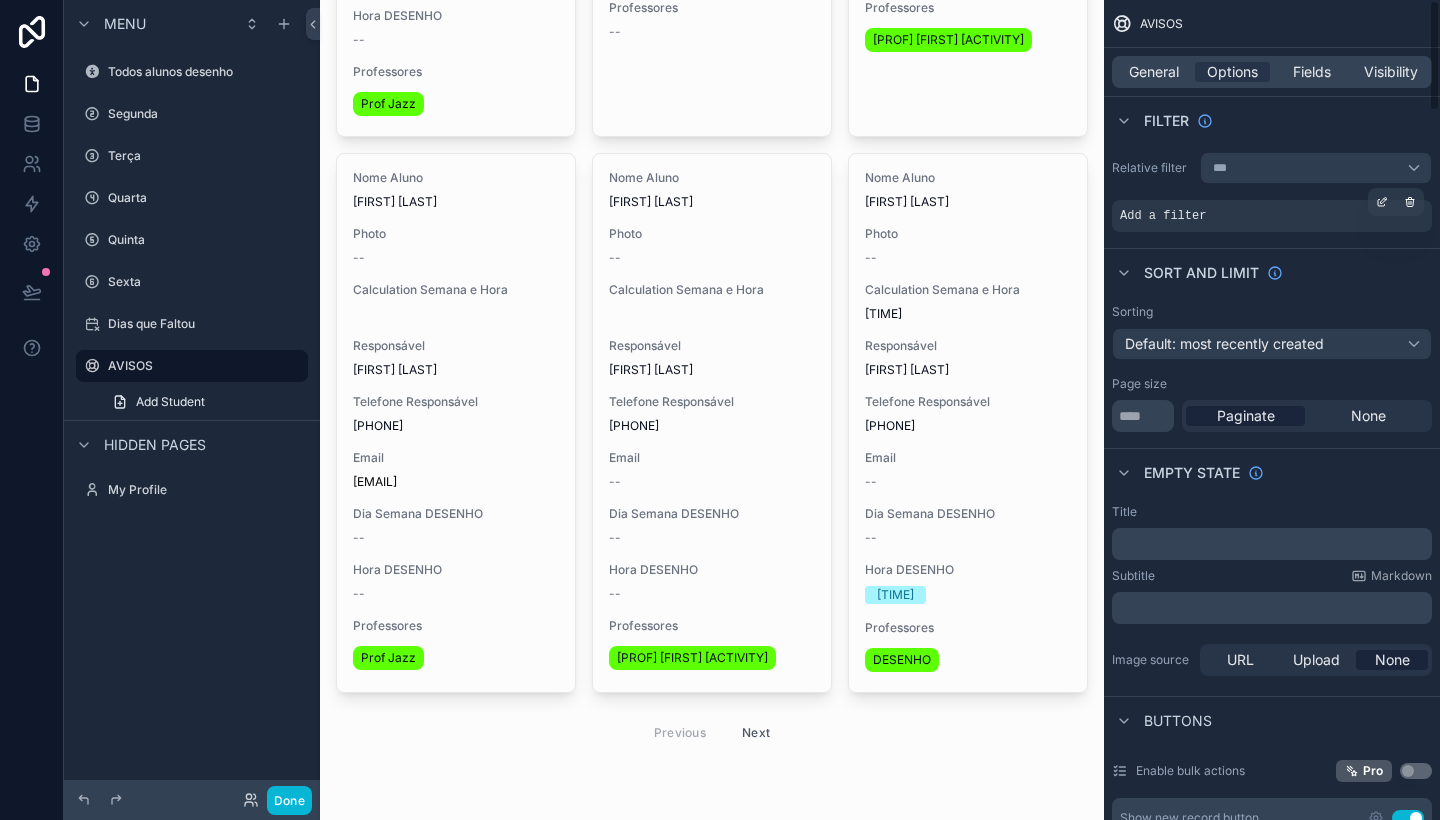 click on "Add a filter" at bounding box center [1163, 216] 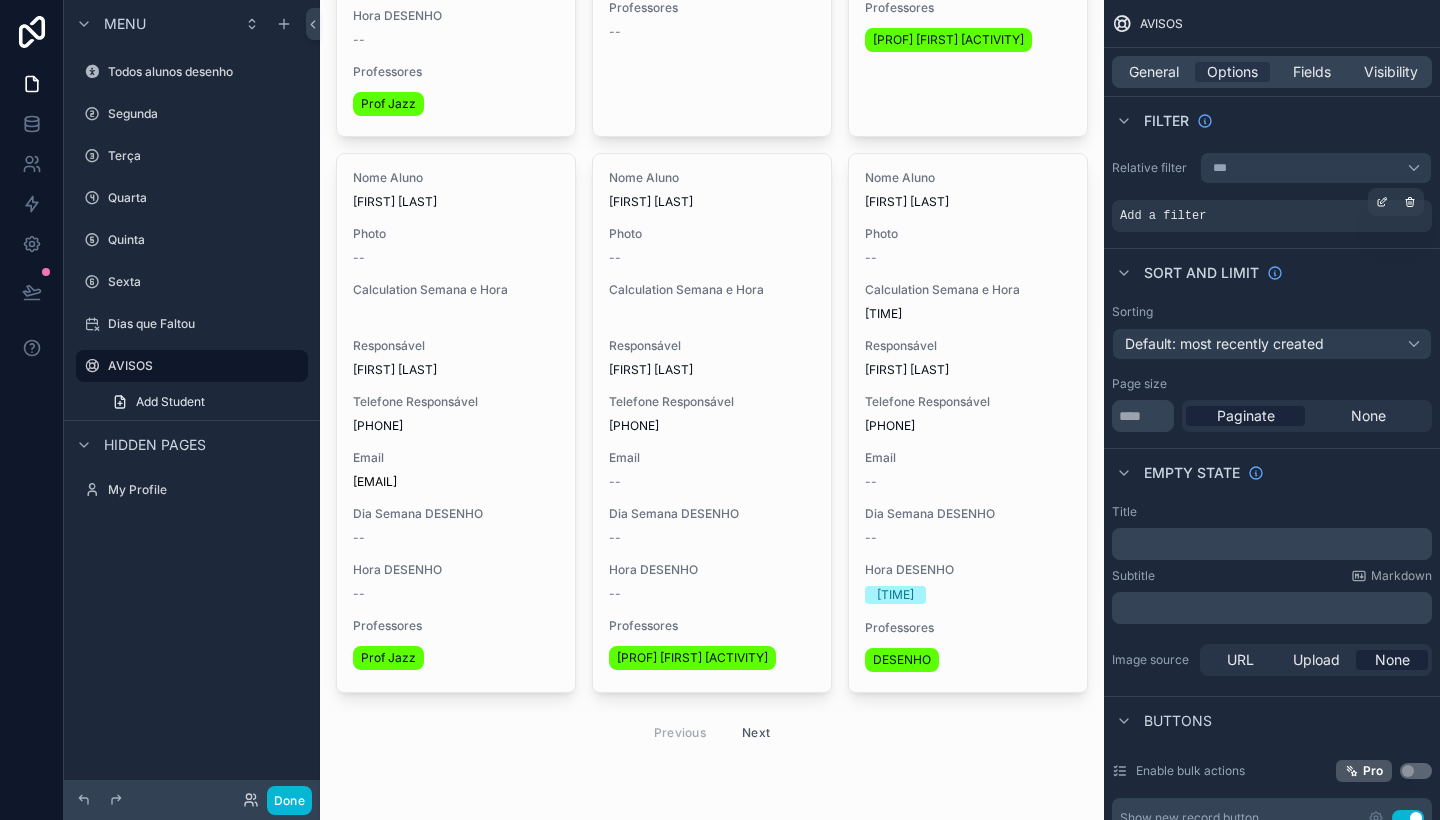 click on "Add a filter" at bounding box center (1163, 216) 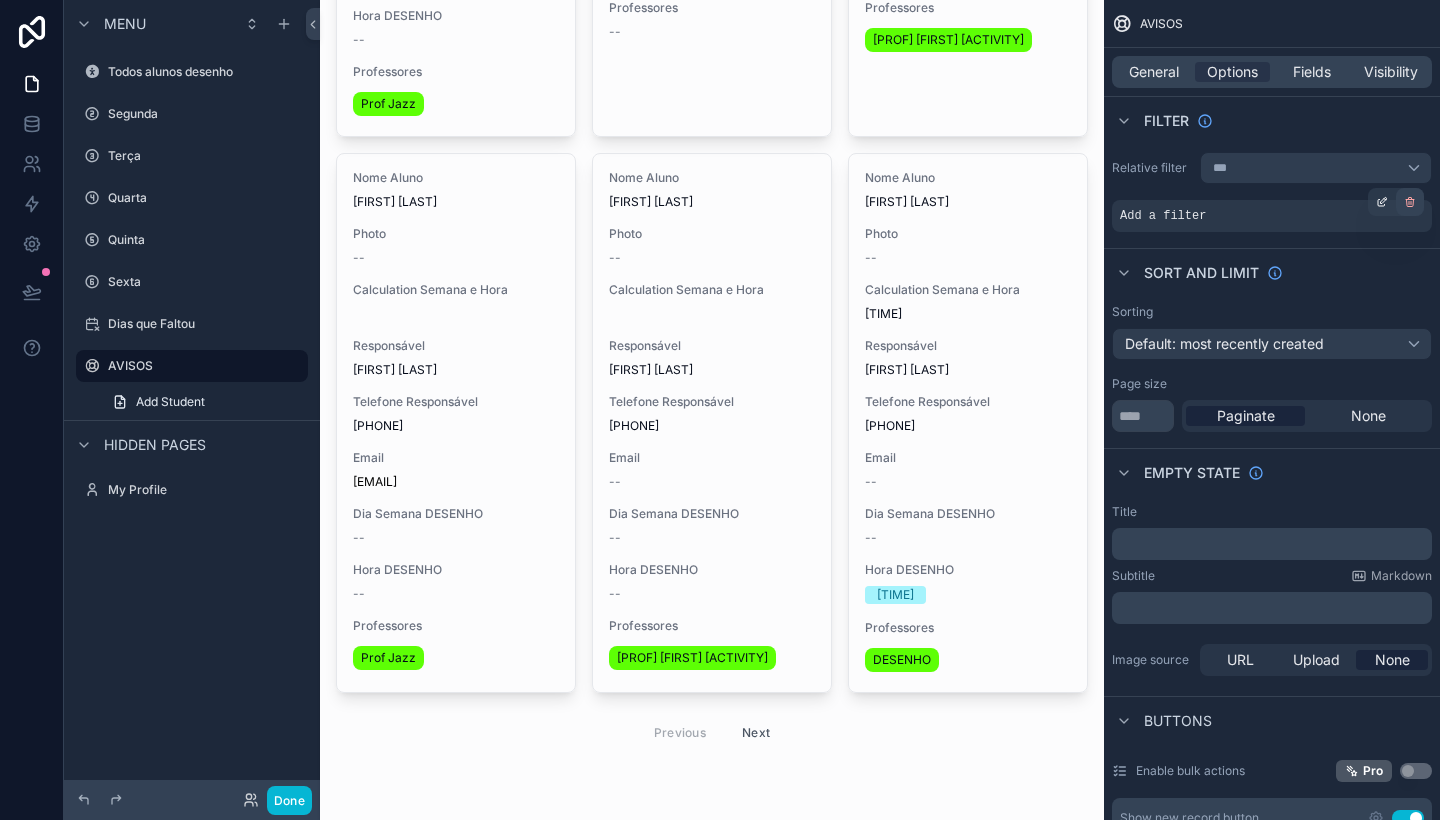click at bounding box center (1410, 202) 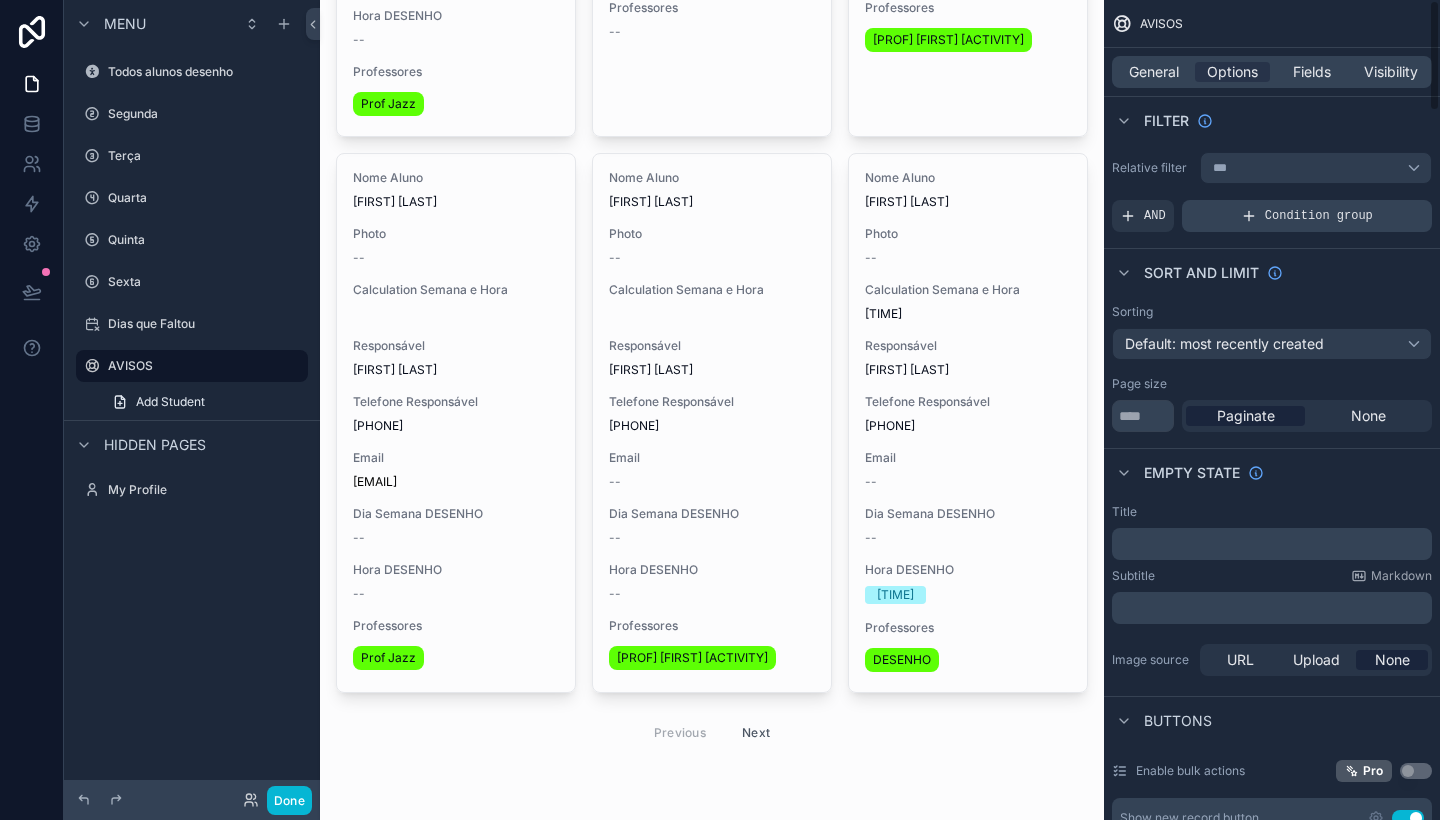 click on "Condition group" at bounding box center (1319, 216) 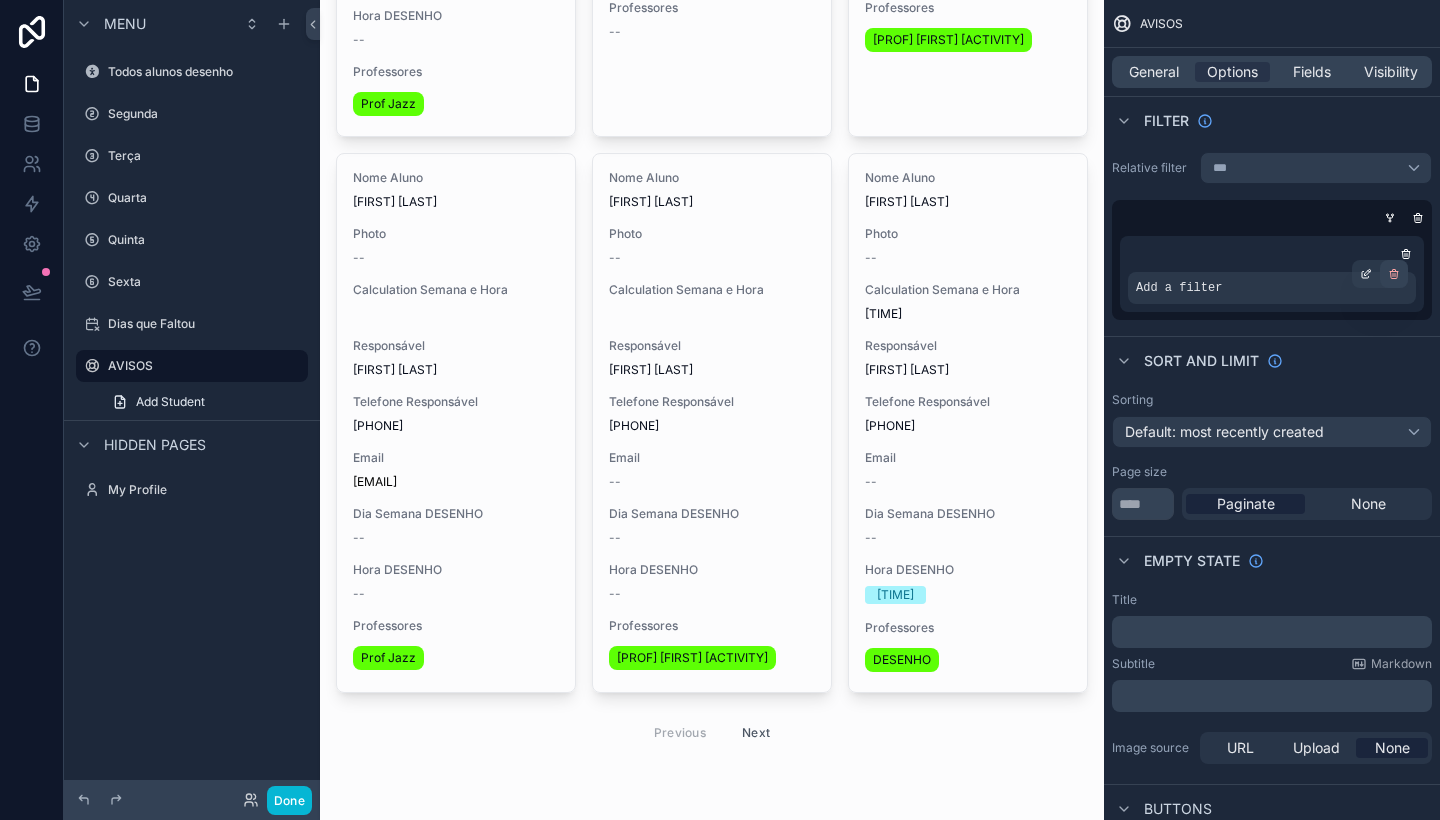 click at bounding box center (1394, 274) 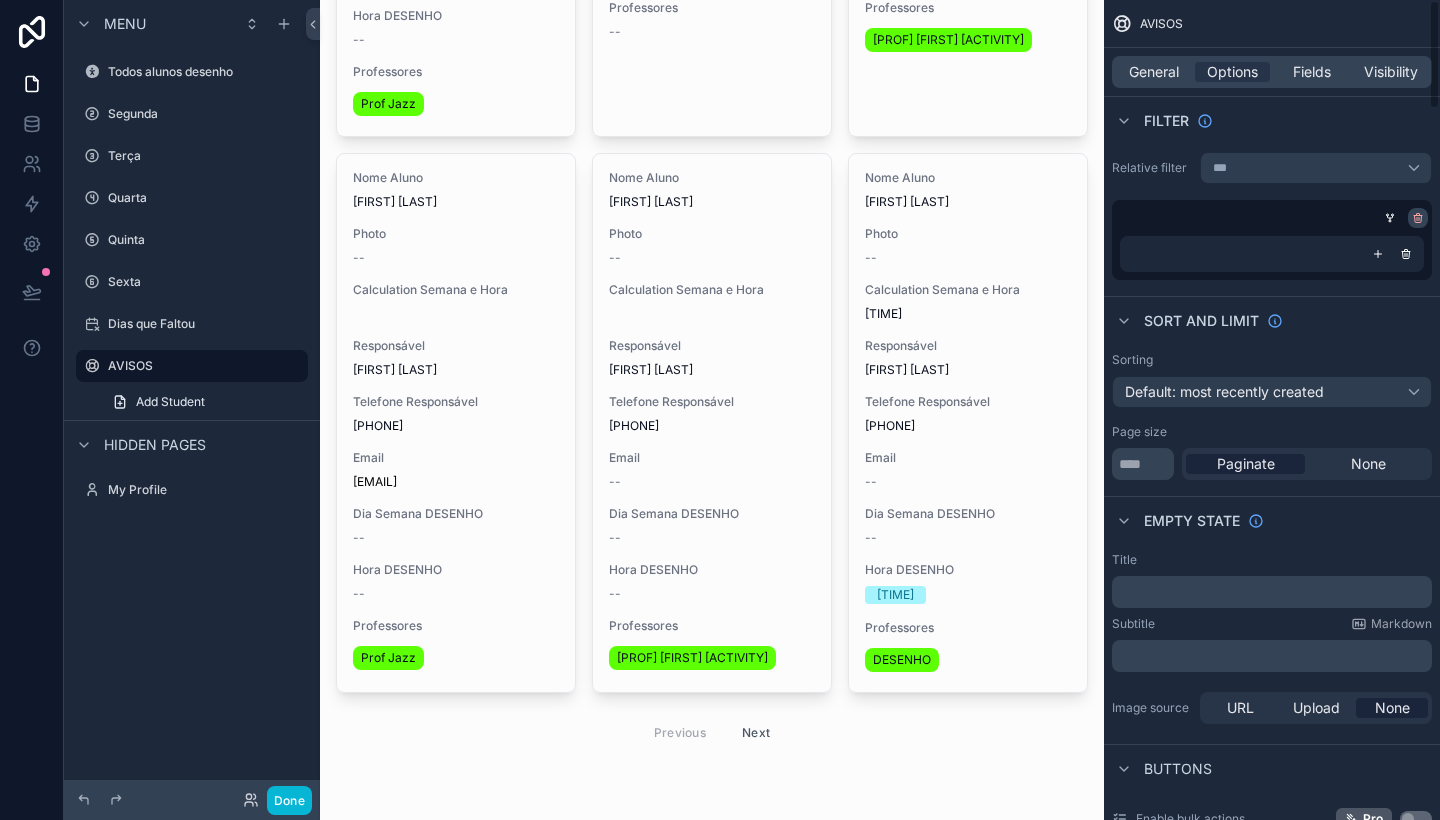 click 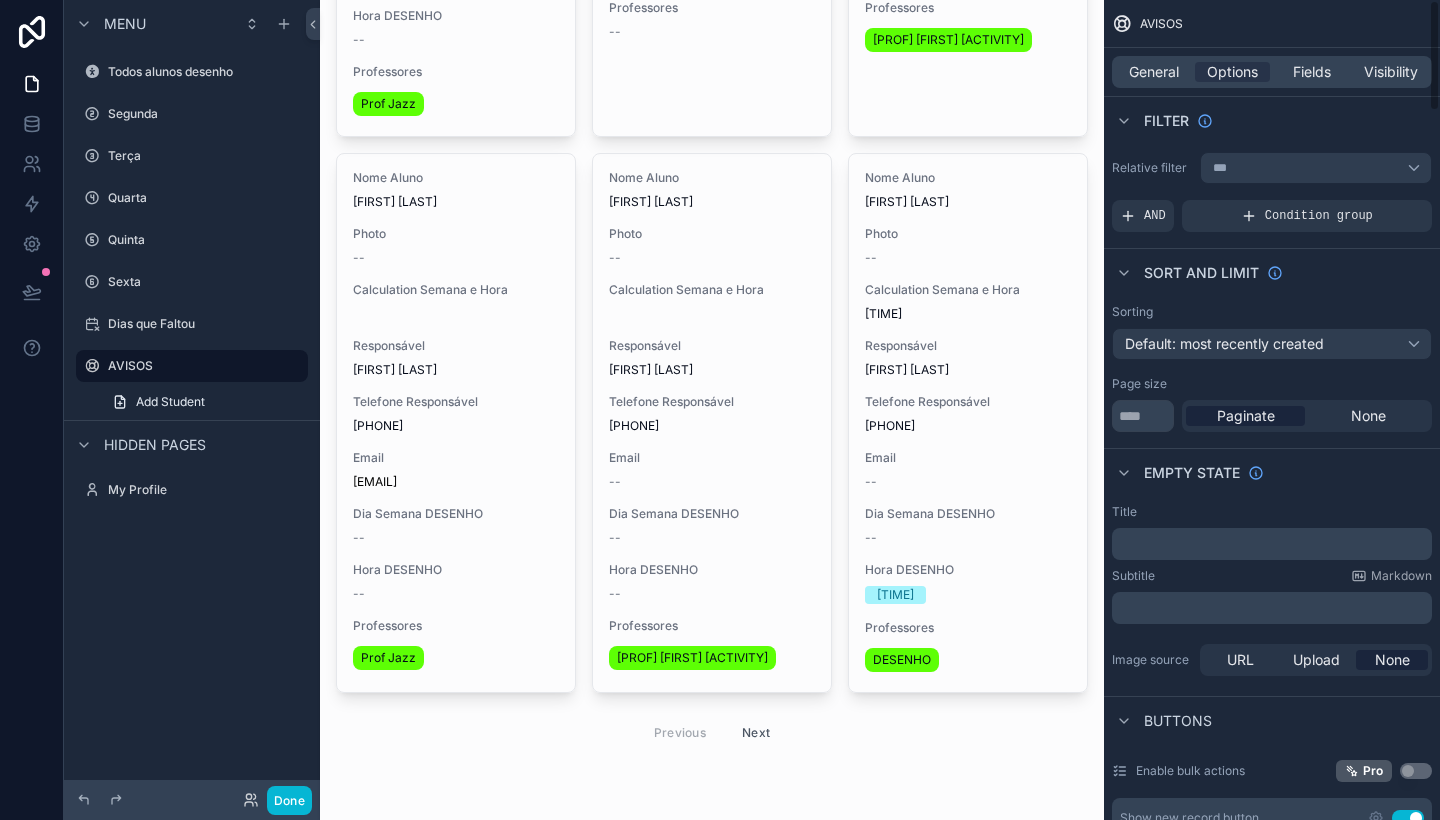 click on "***" at bounding box center [1316, 168] 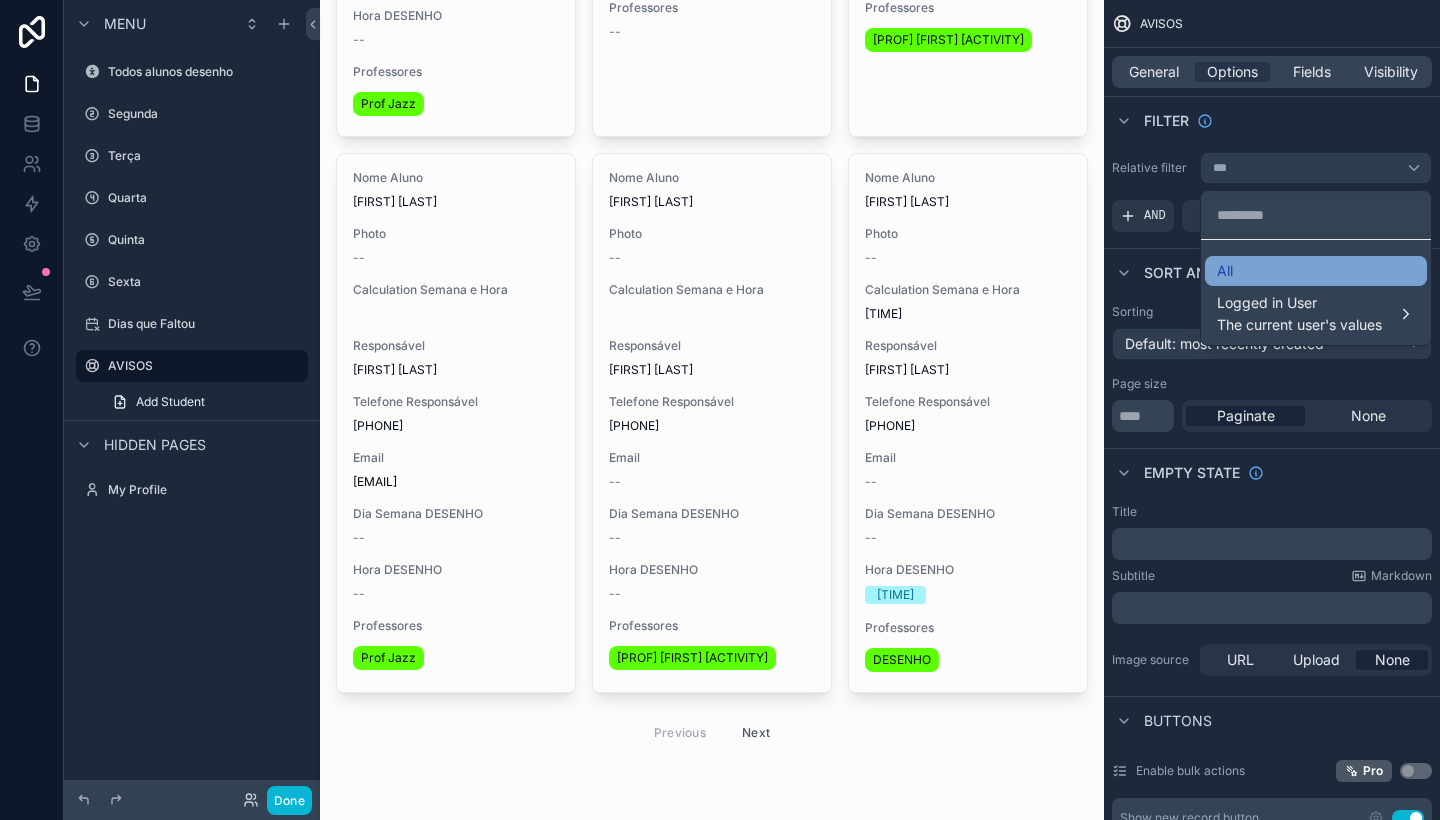 click on "All" at bounding box center (1316, 271) 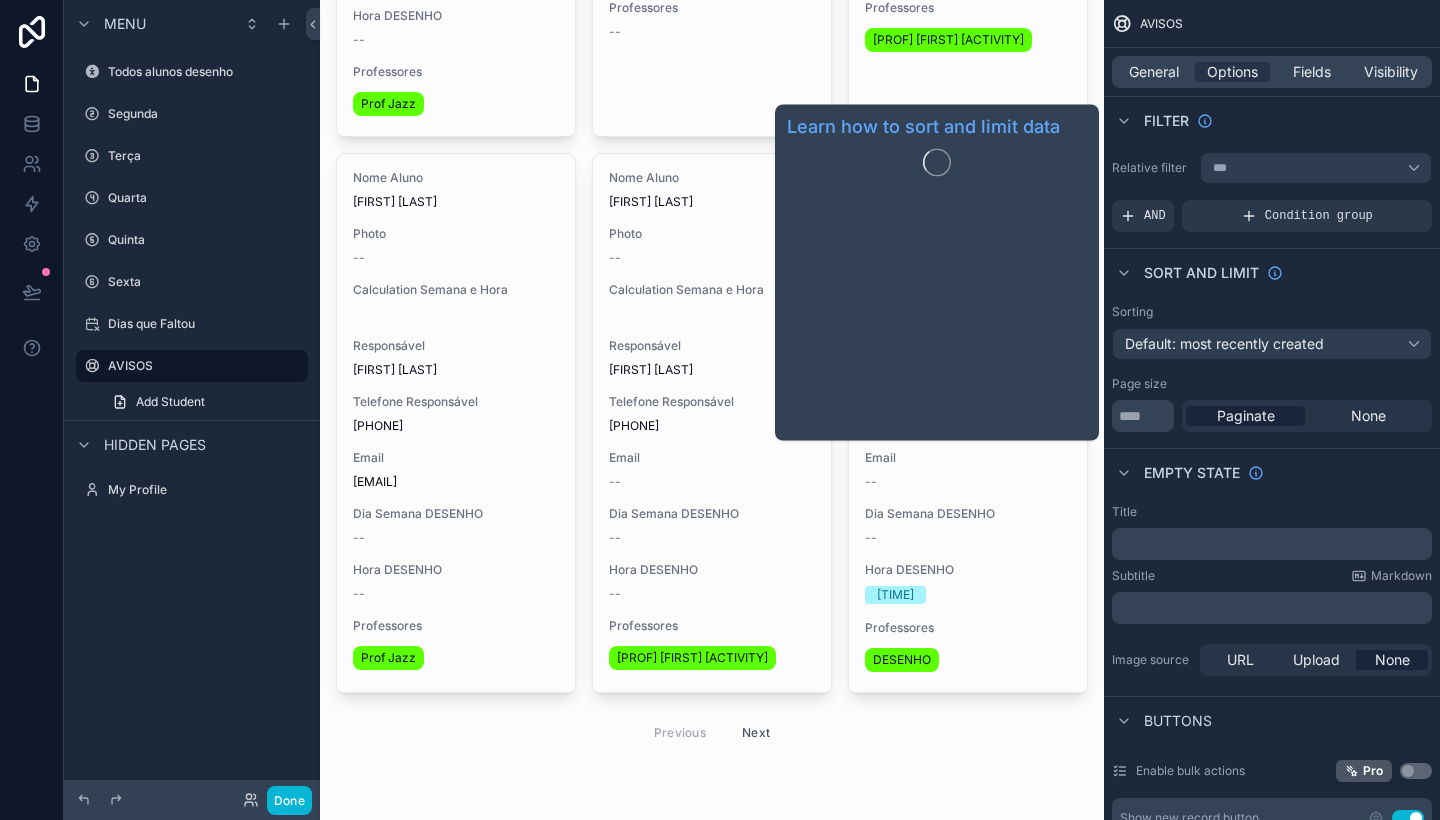 click on "Sort And Limit" at bounding box center [1201, 273] 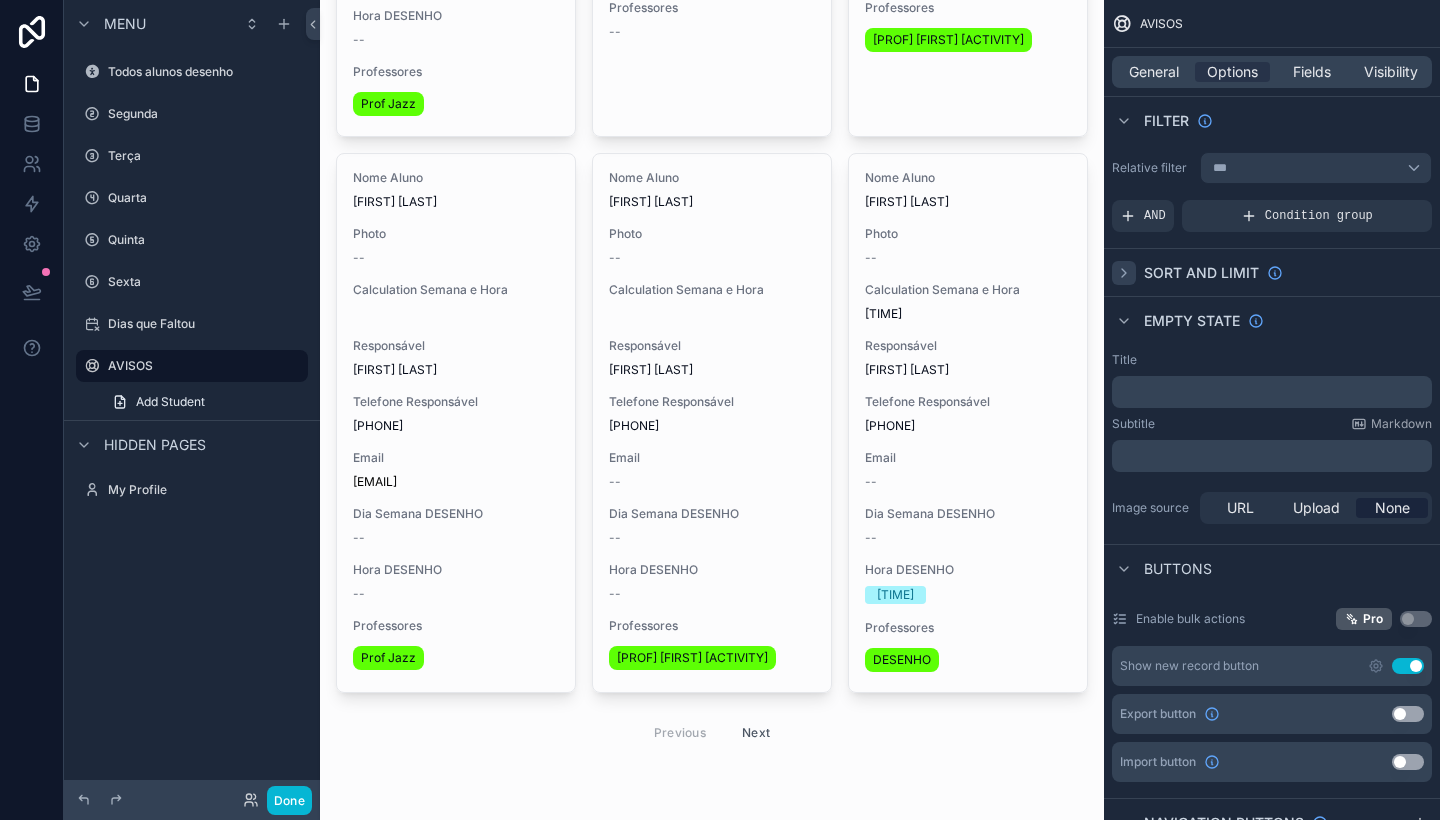 click 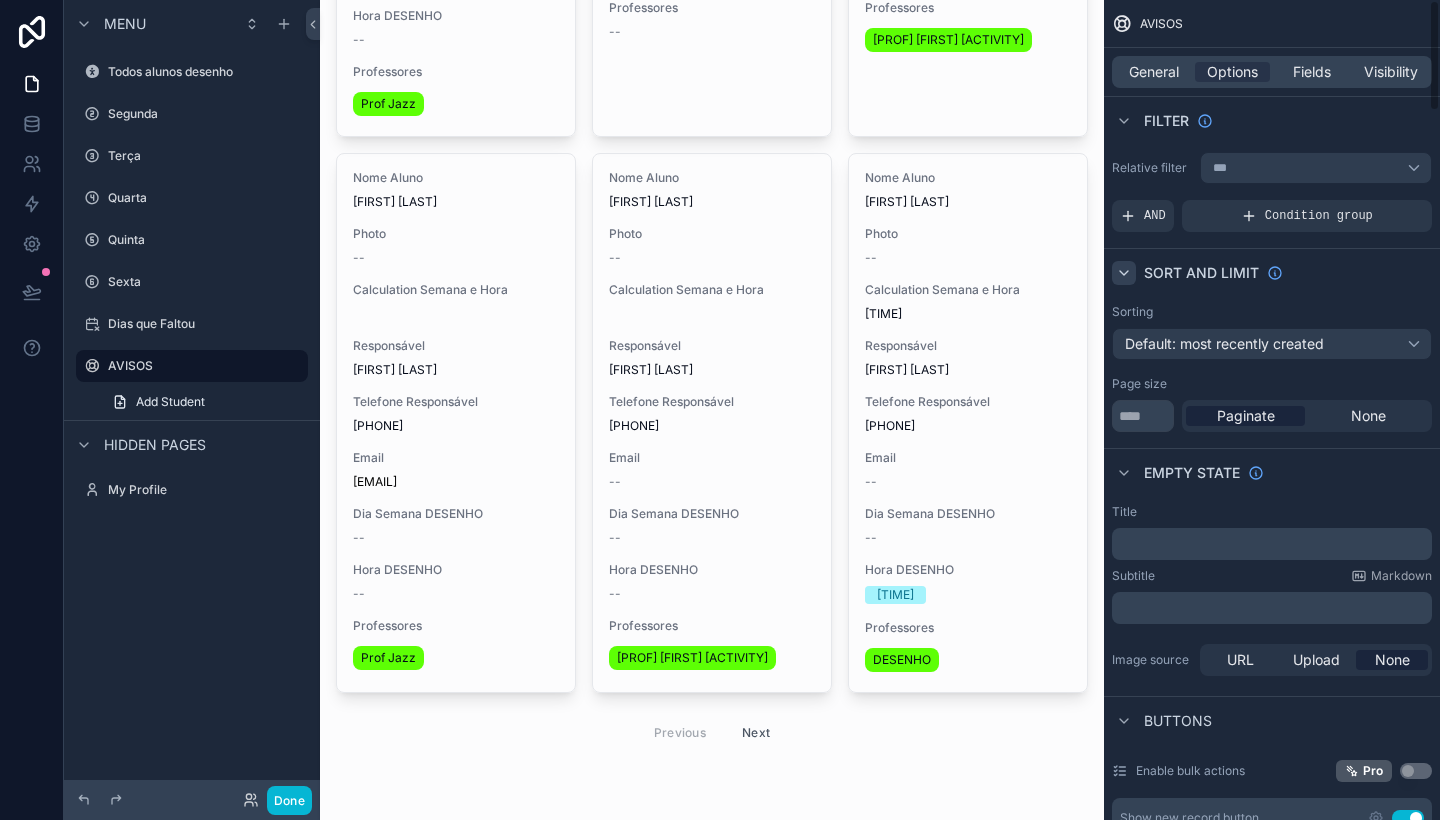 click on "Default: most recently created" at bounding box center [1224, 343] 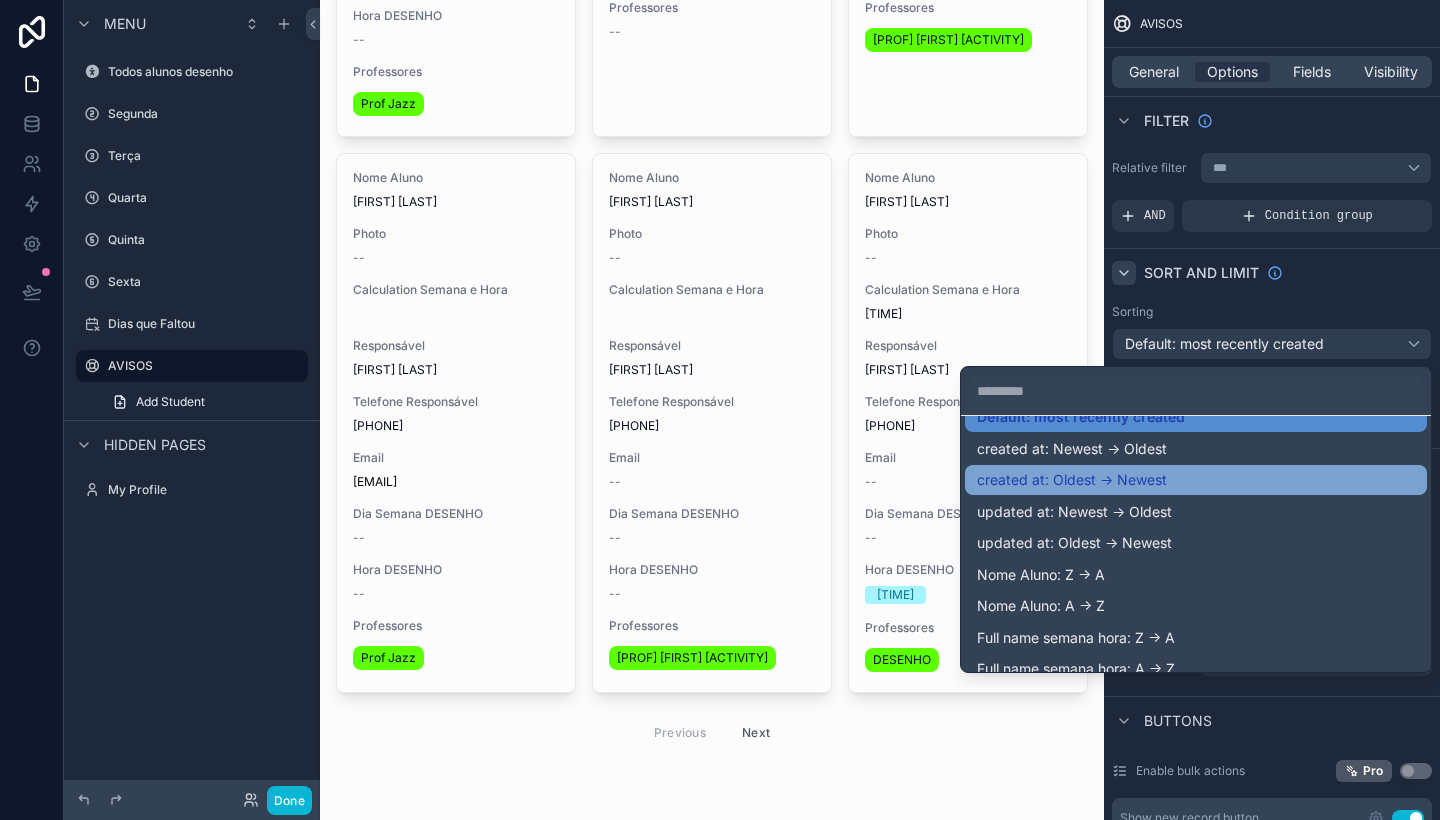 scroll, scrollTop: 44, scrollLeft: 0, axis: vertical 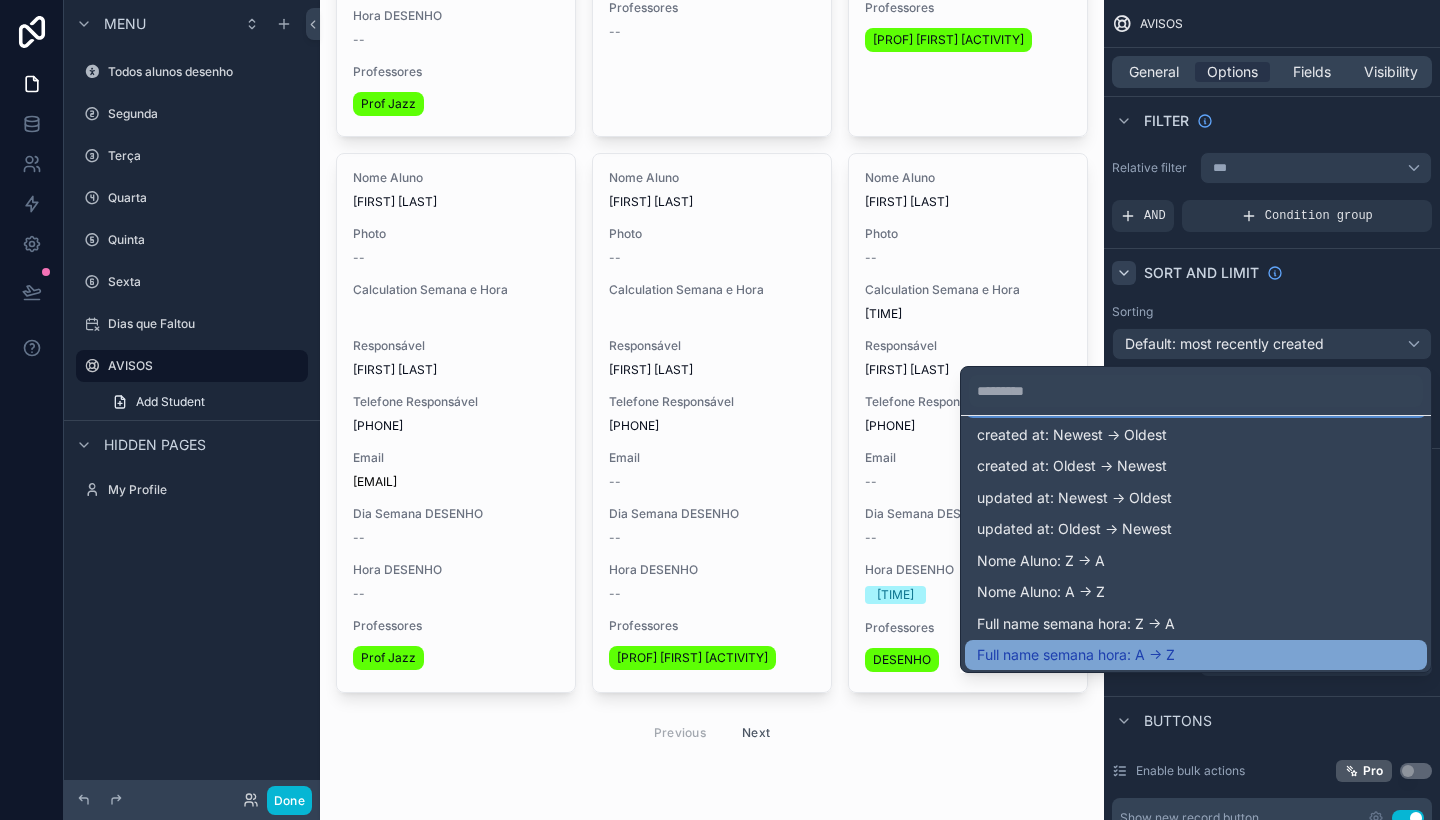 click on "Full name semana hora: A -> Z" at bounding box center (1076, 655) 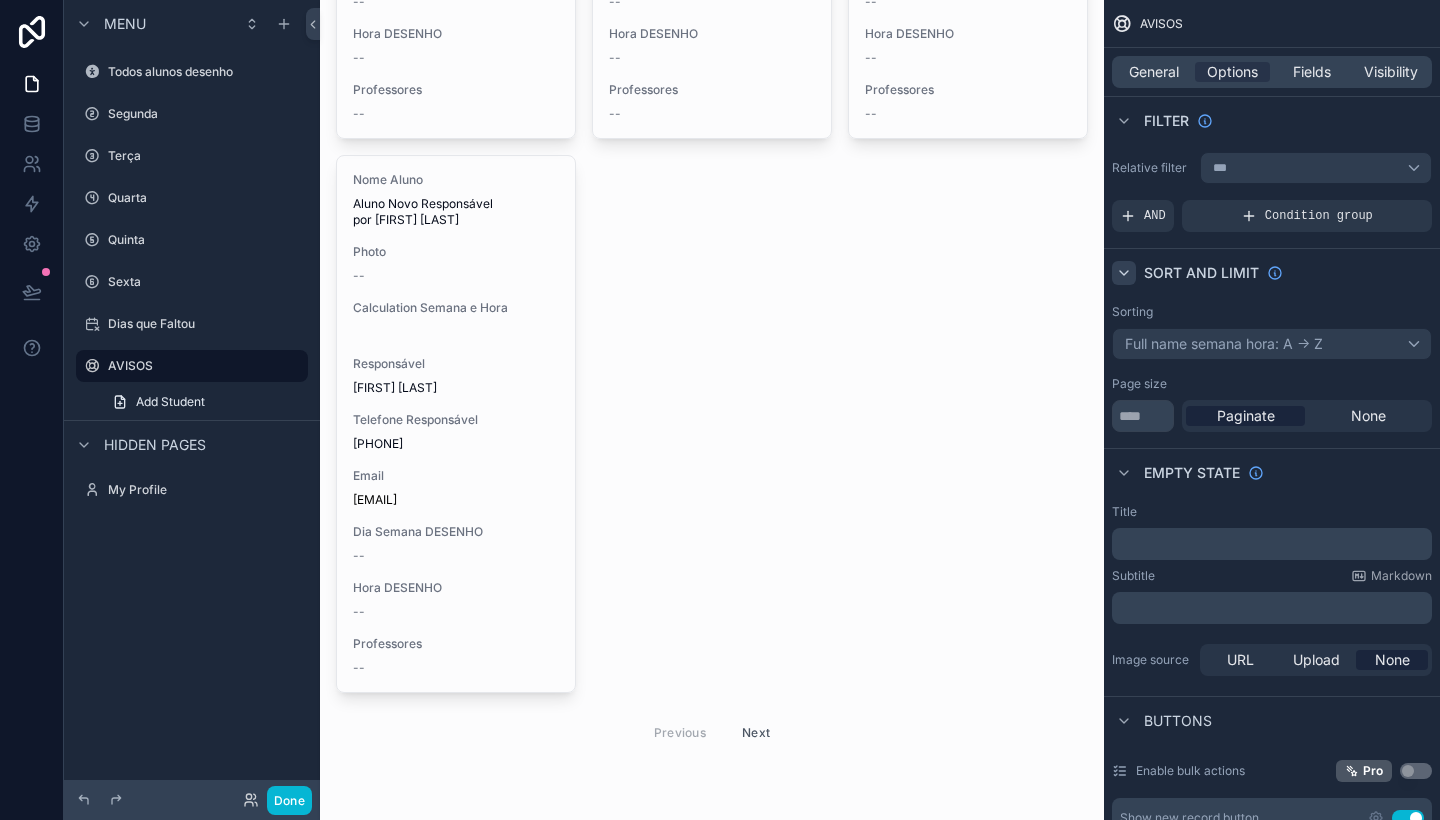scroll, scrollTop: 7835, scrollLeft: 0, axis: vertical 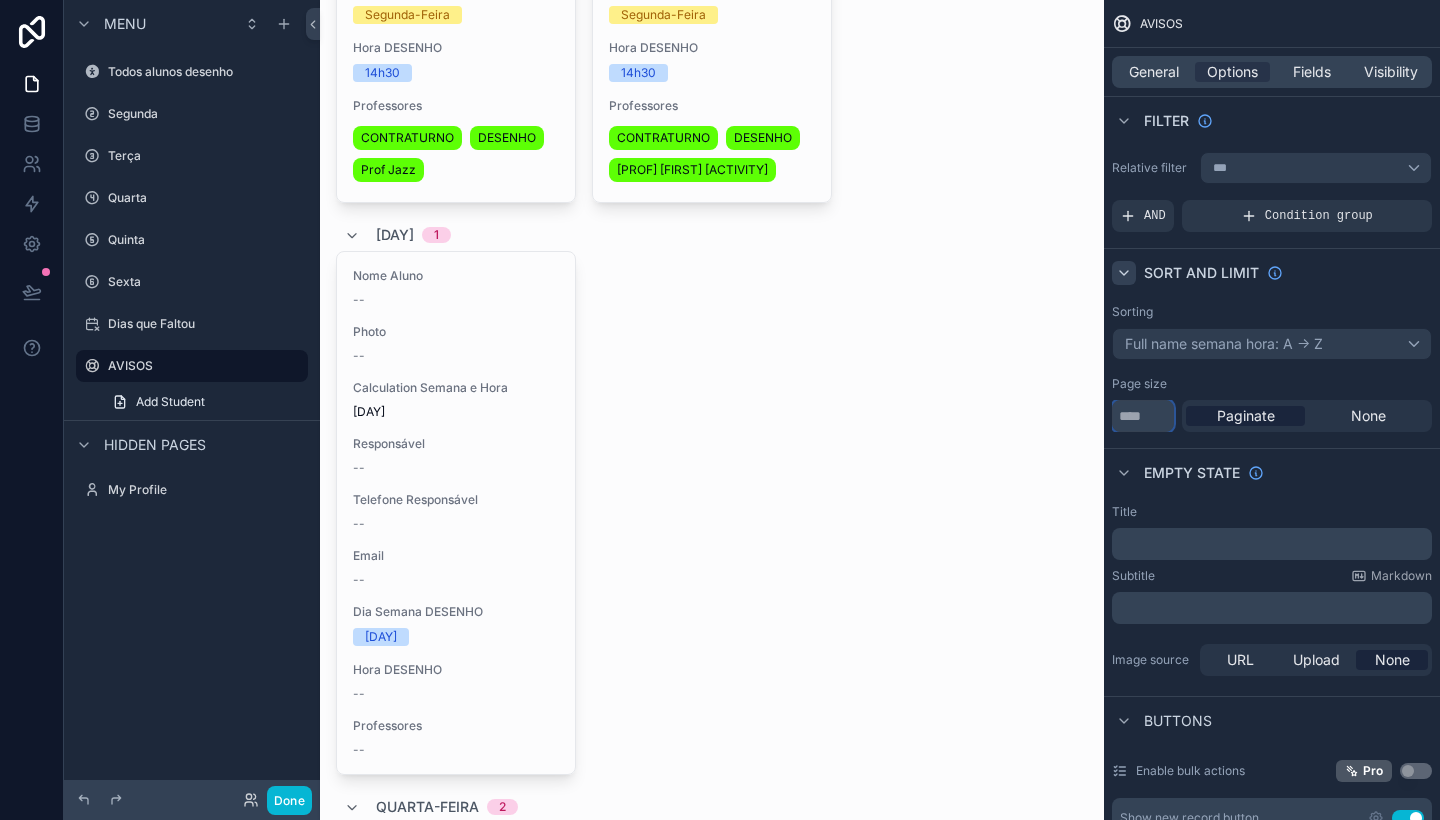 drag, startPoint x: 1169, startPoint y: 417, endPoint x: 1032, endPoint y: 400, distance: 138.05072 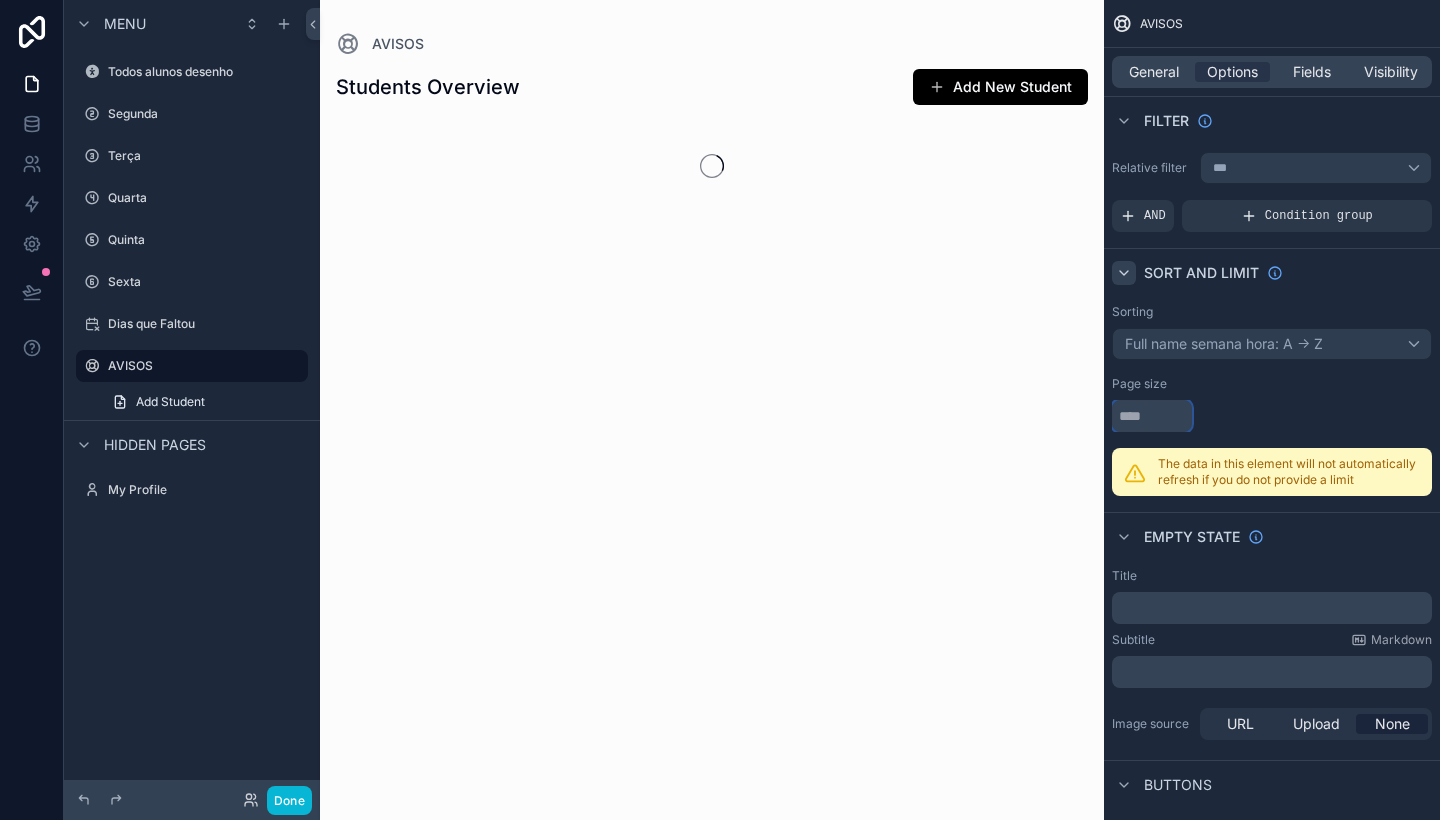 scroll, scrollTop: 0, scrollLeft: 0, axis: both 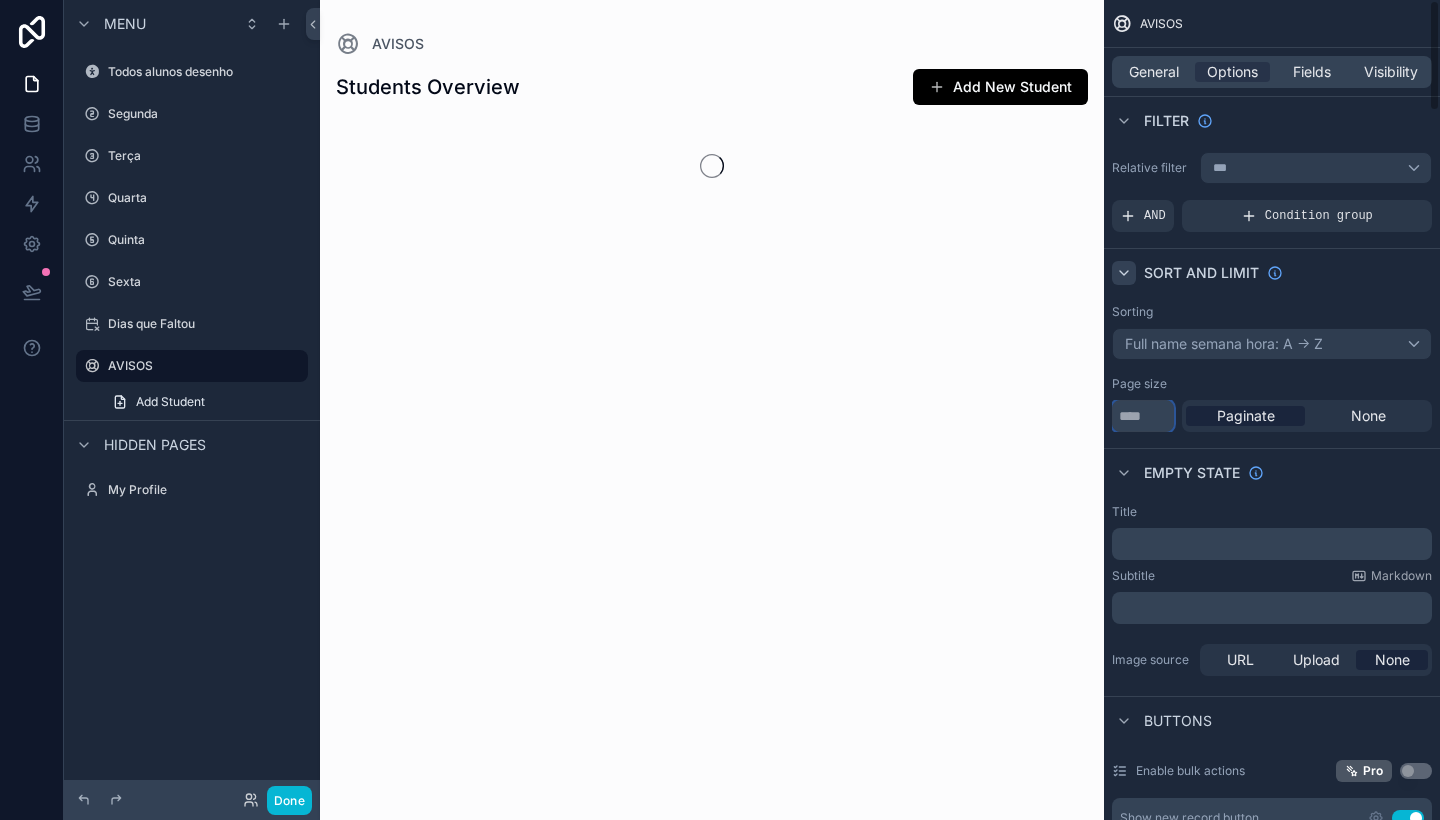 type on "***" 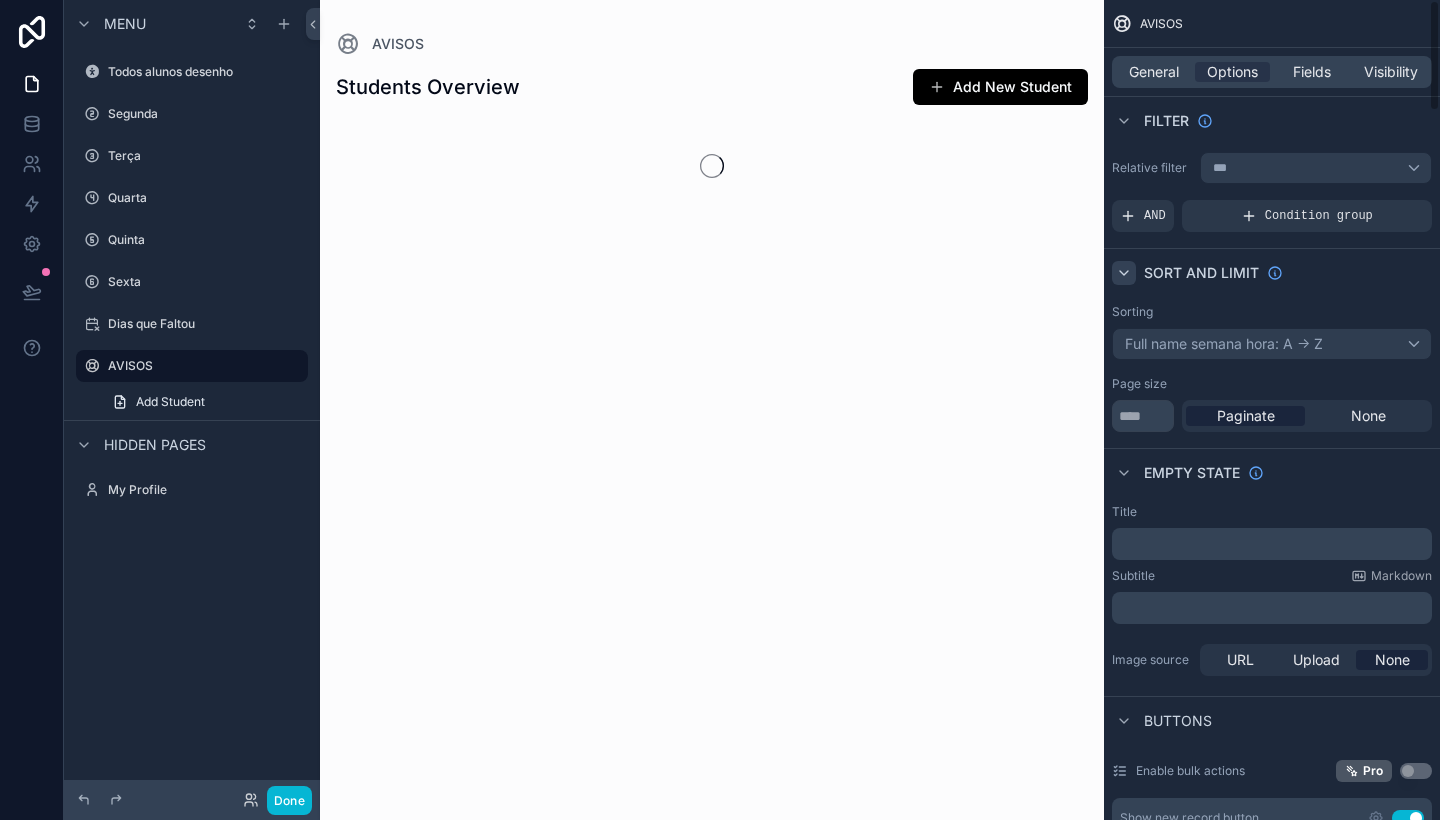 click on "Page size" at bounding box center (1272, 384) 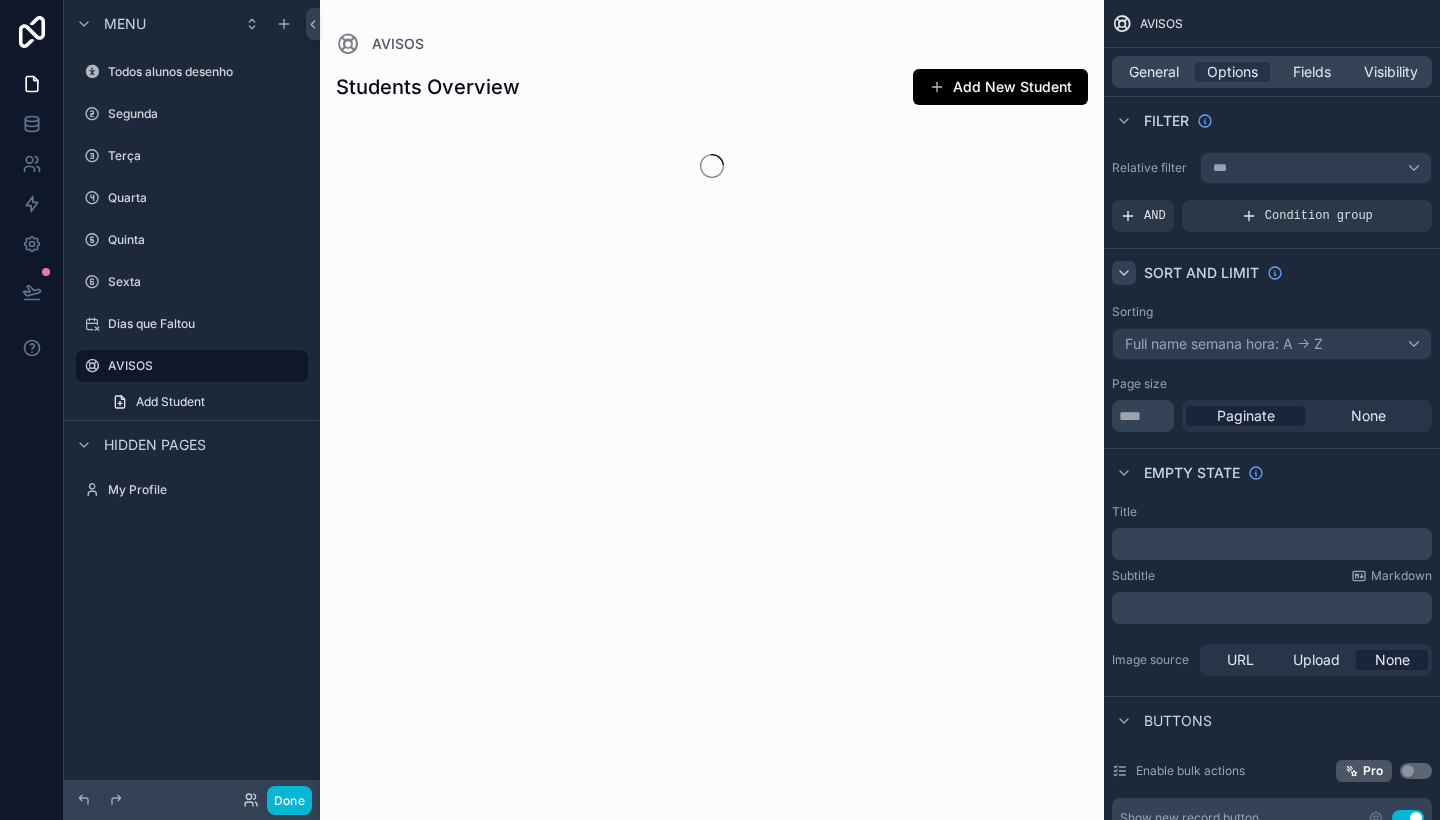 scroll, scrollTop: 0, scrollLeft: 0, axis: both 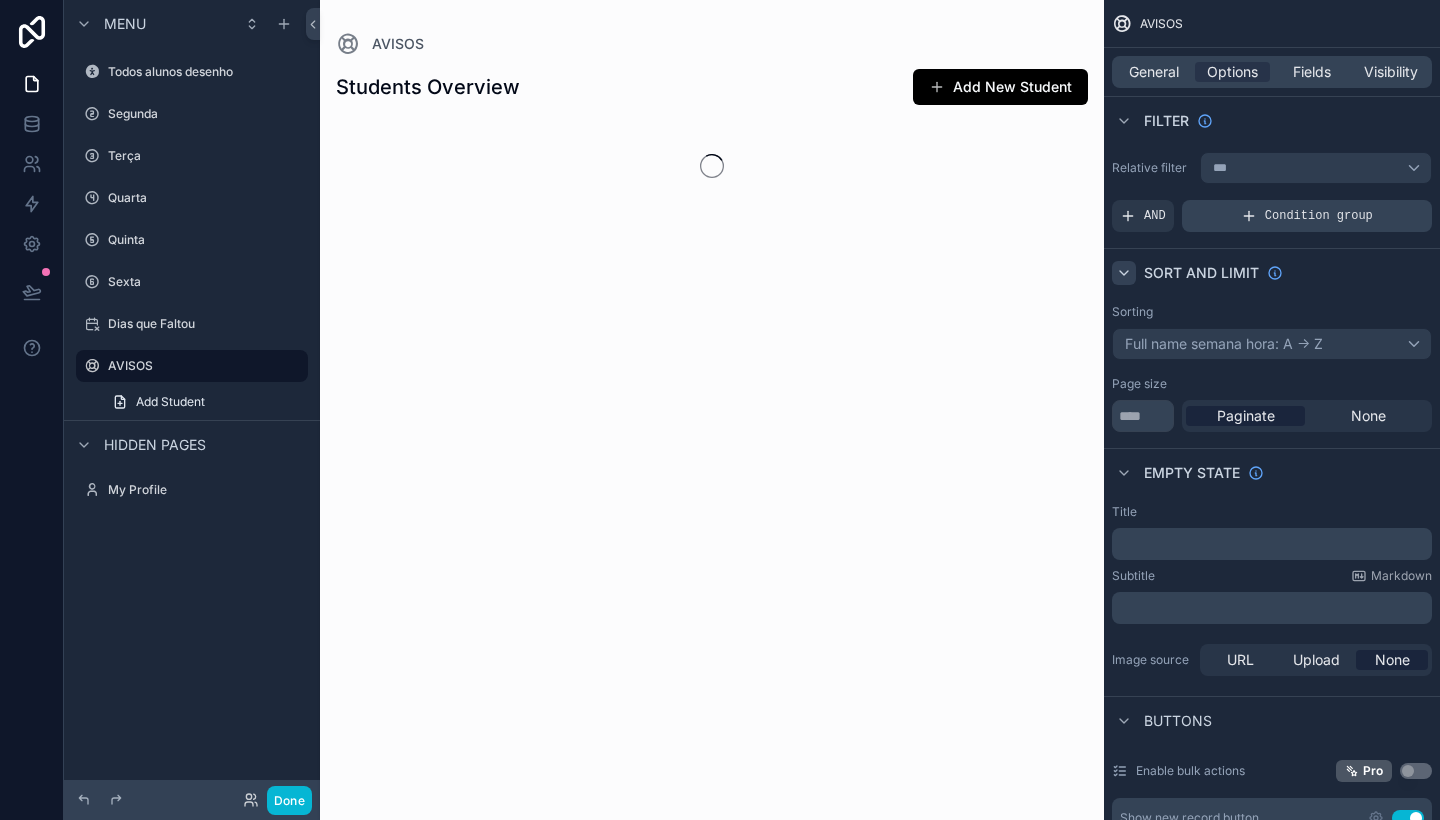 click on "Condition group" at bounding box center [1307, 216] 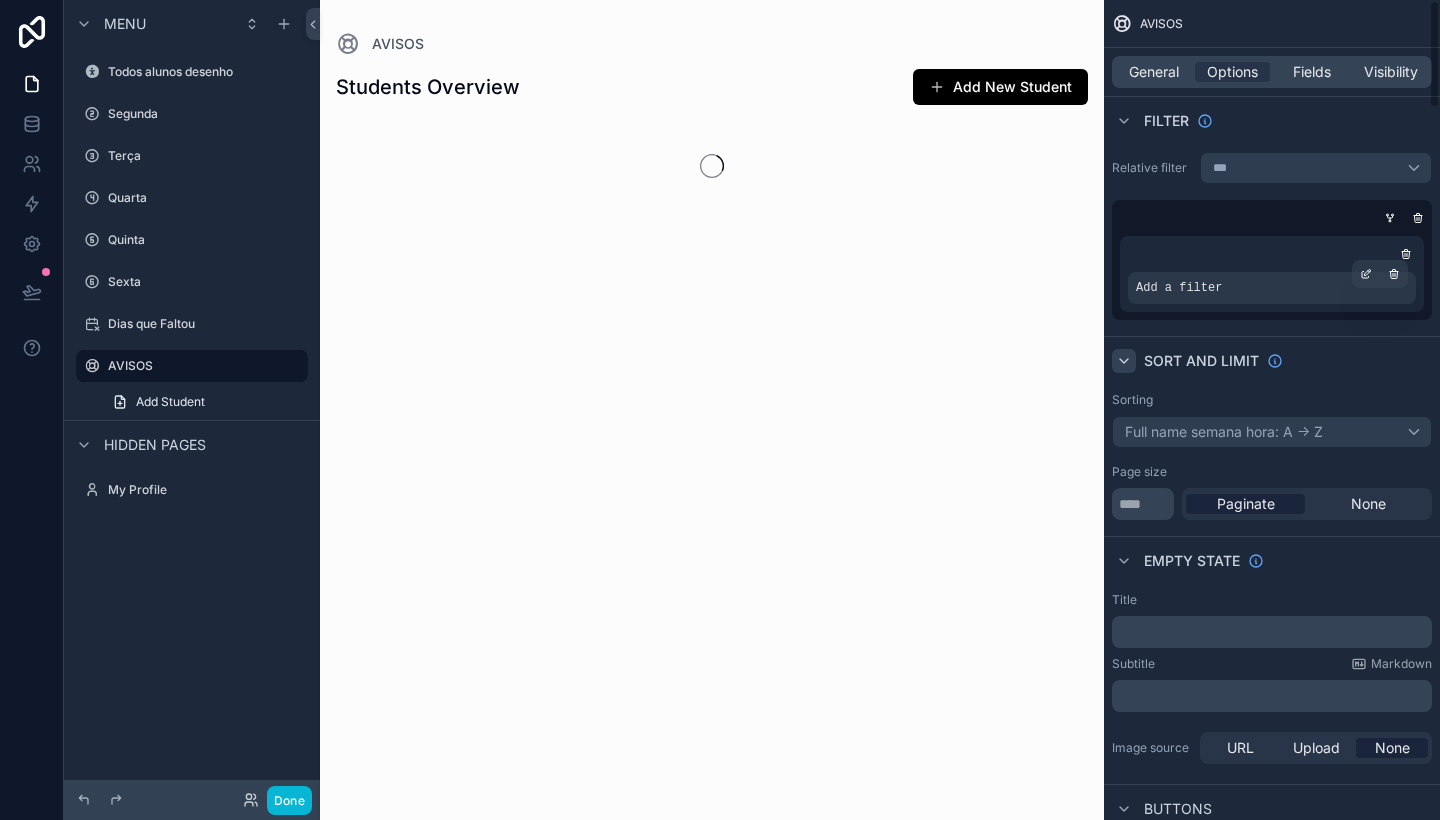 click on "Add a filter" at bounding box center (1272, 288) 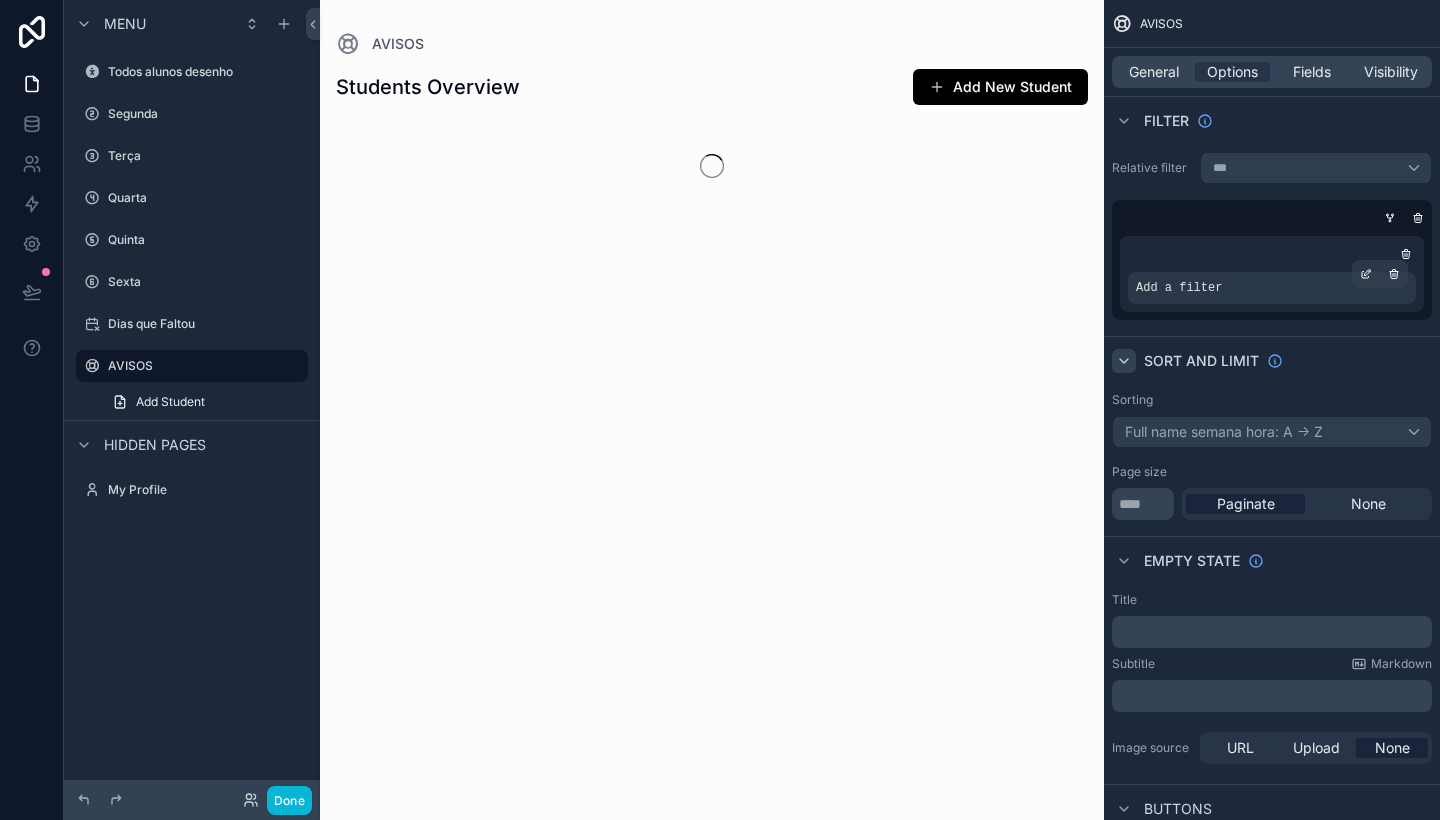 click on "Add a filter" at bounding box center [1179, 288] 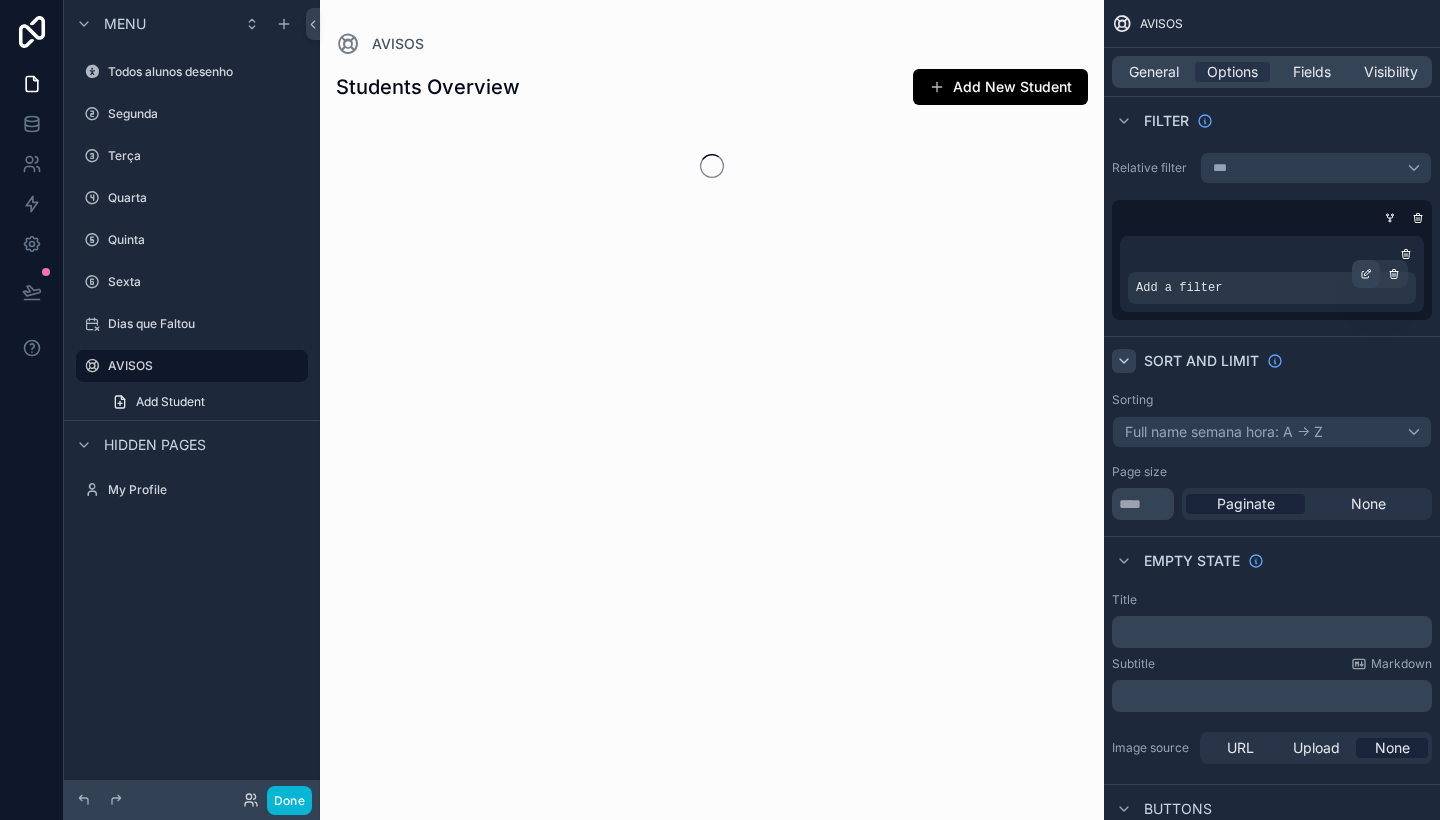 click 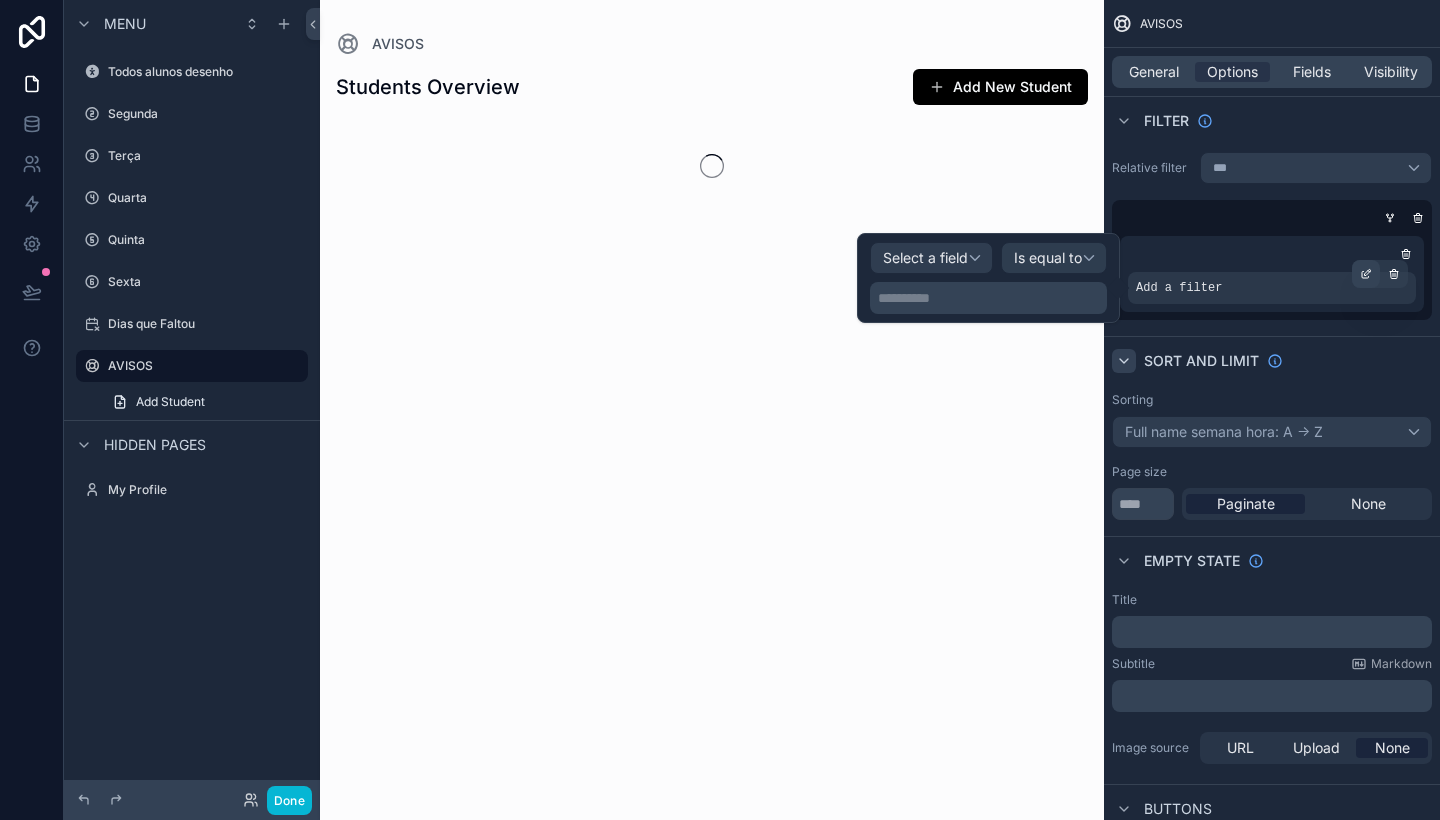 click 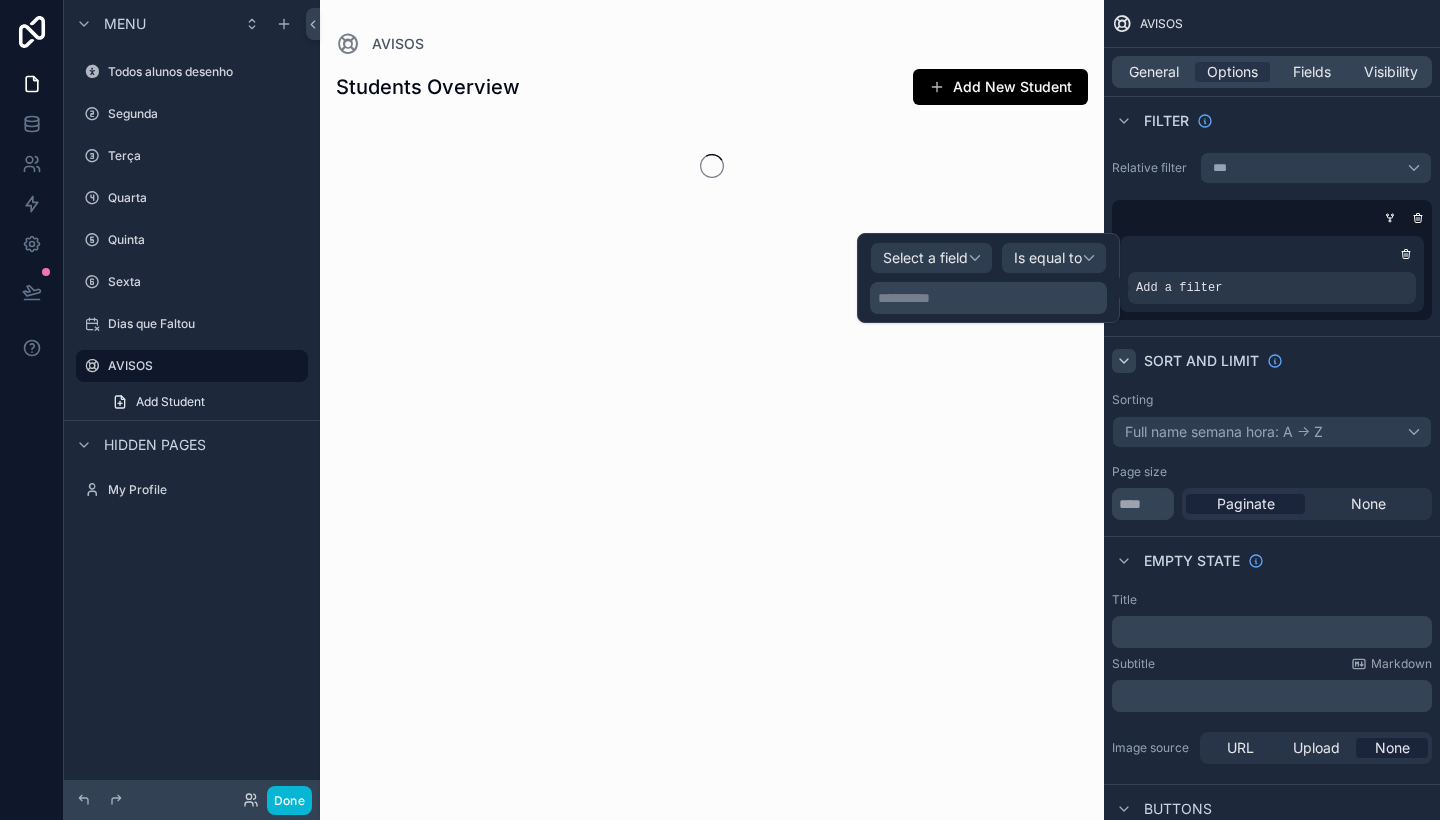click on "Select a field" at bounding box center (925, 257) 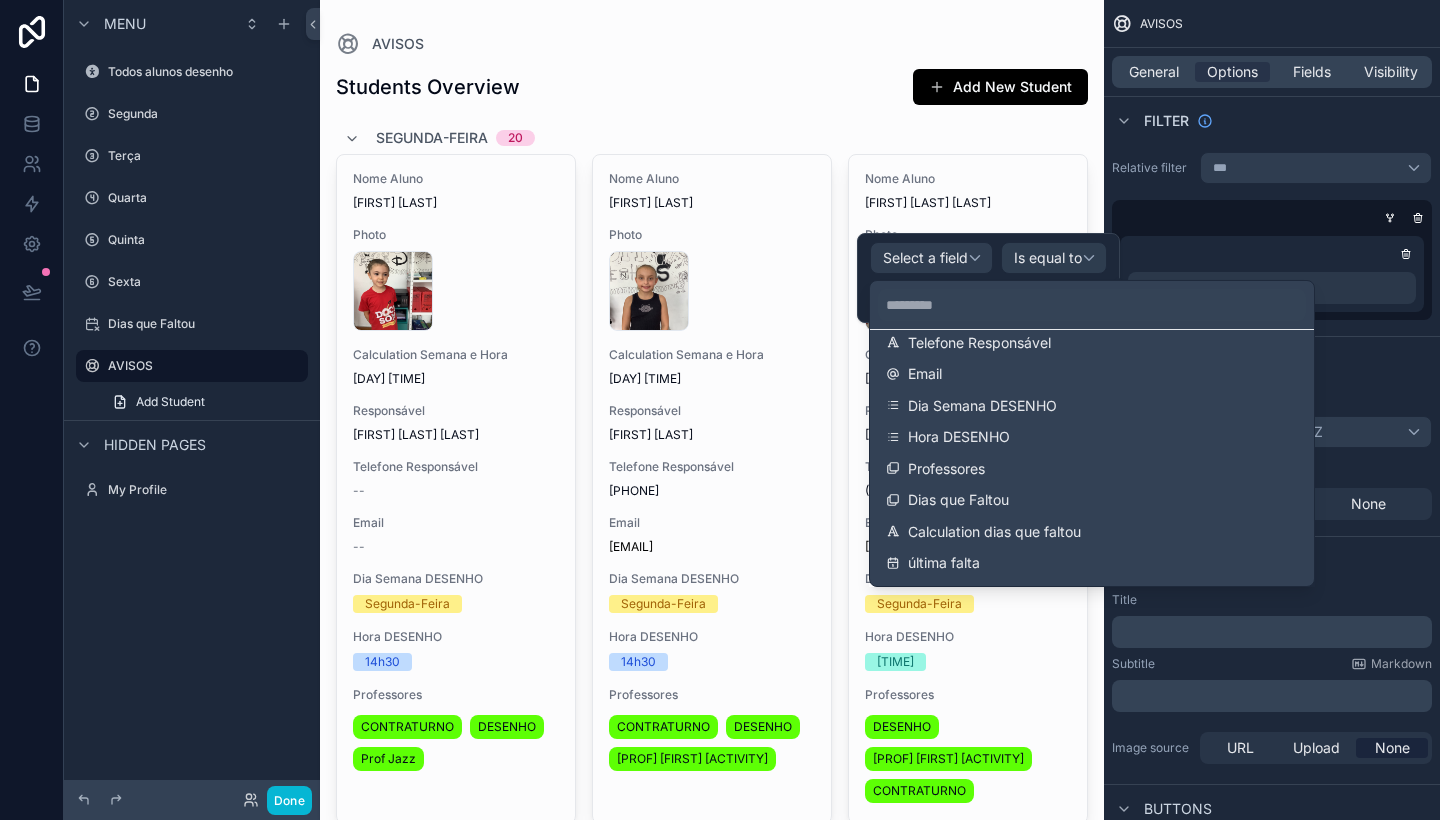 scroll, scrollTop: 304, scrollLeft: 0, axis: vertical 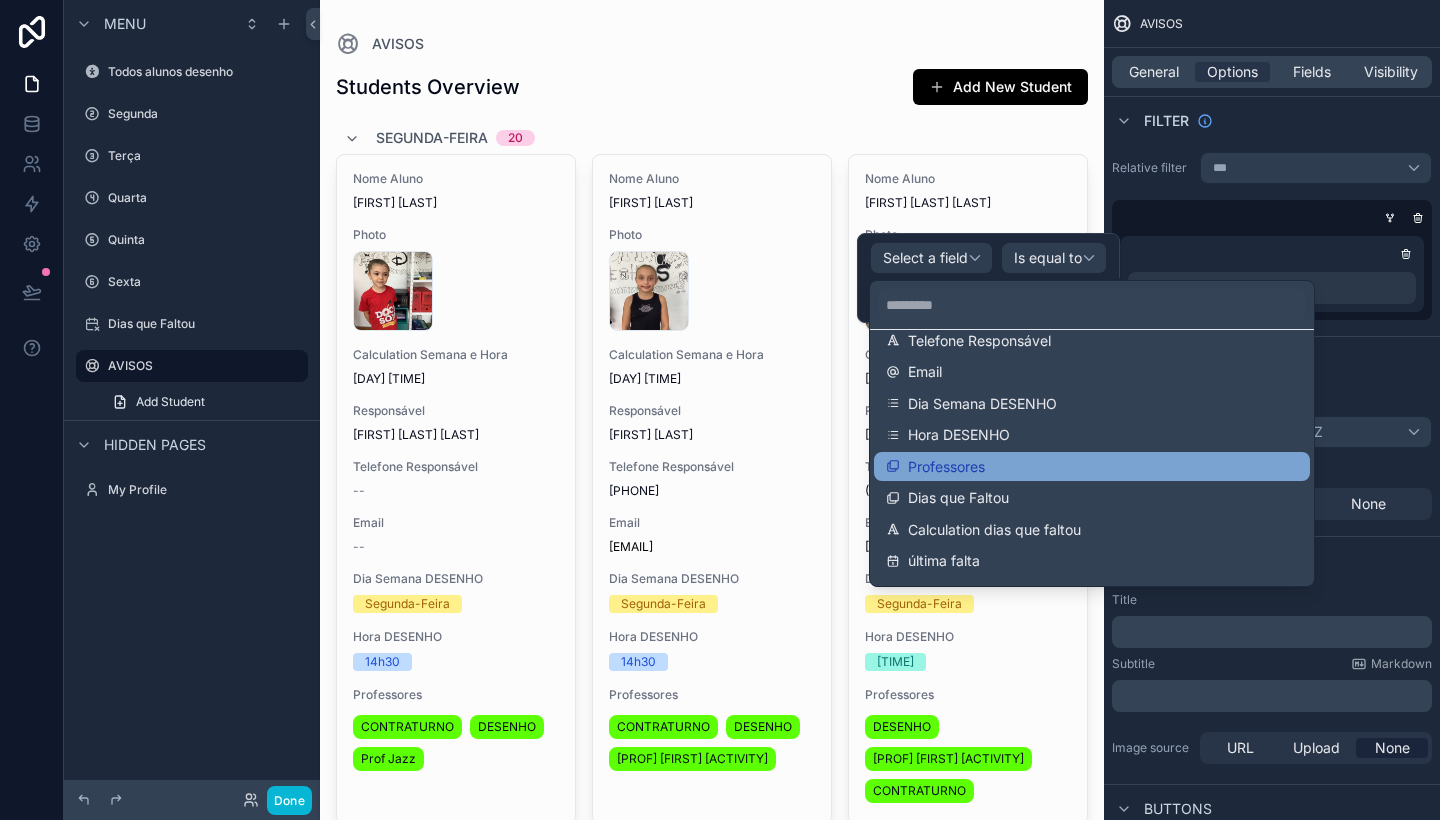 click on "Professores" at bounding box center (946, 467) 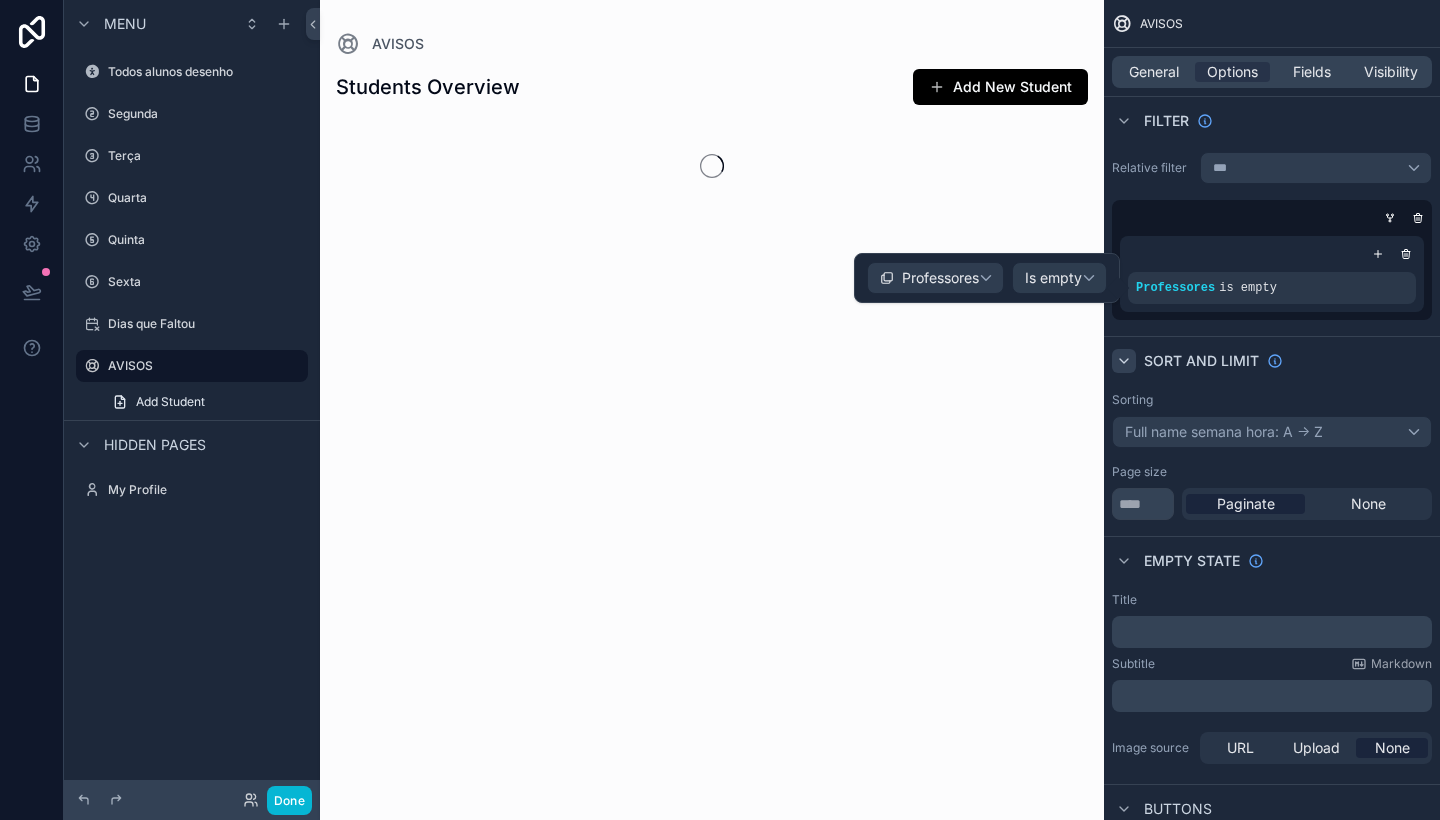 click on "Is empty" at bounding box center [1053, 278] 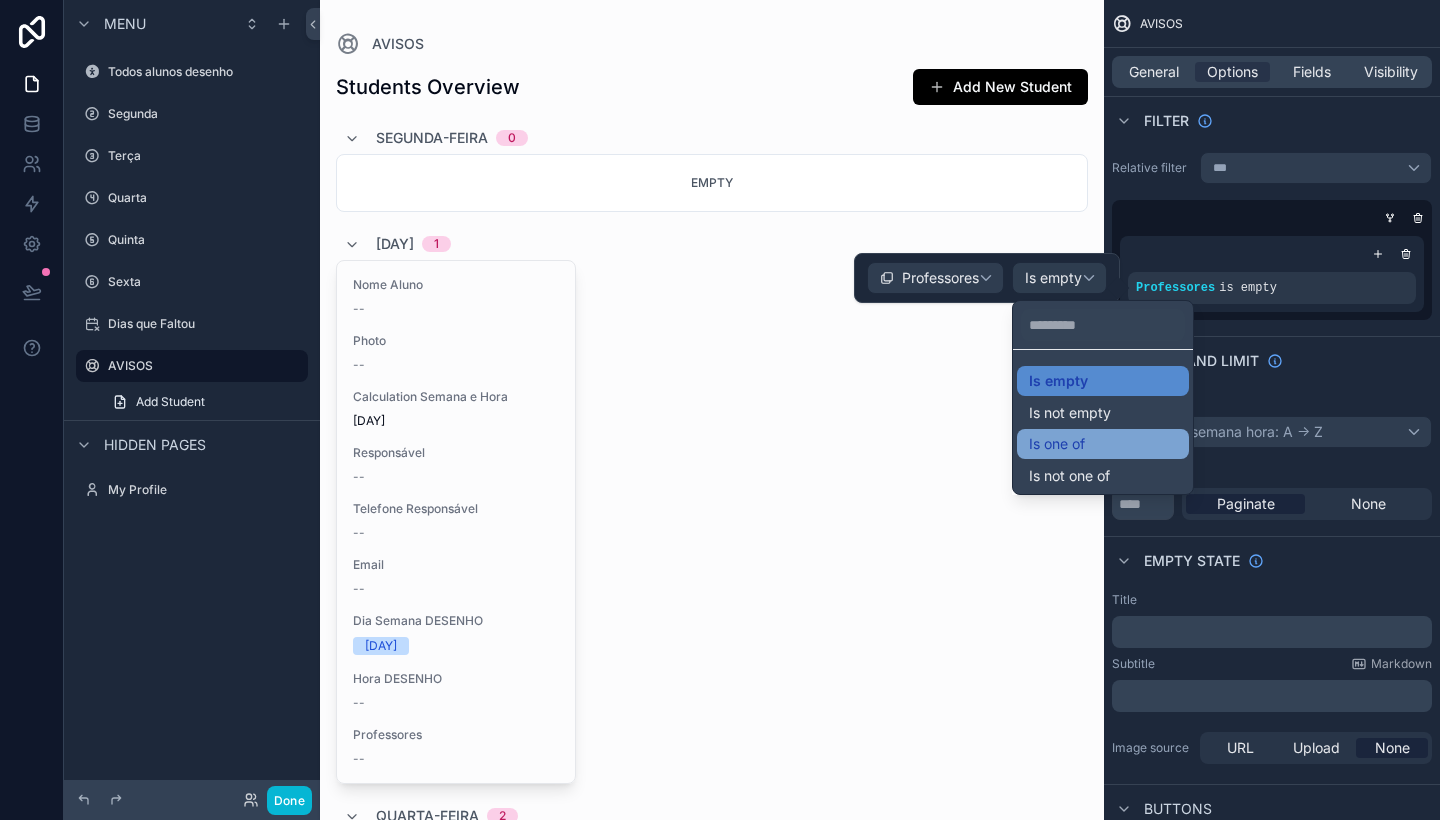 click on "Is one of" at bounding box center [1057, 444] 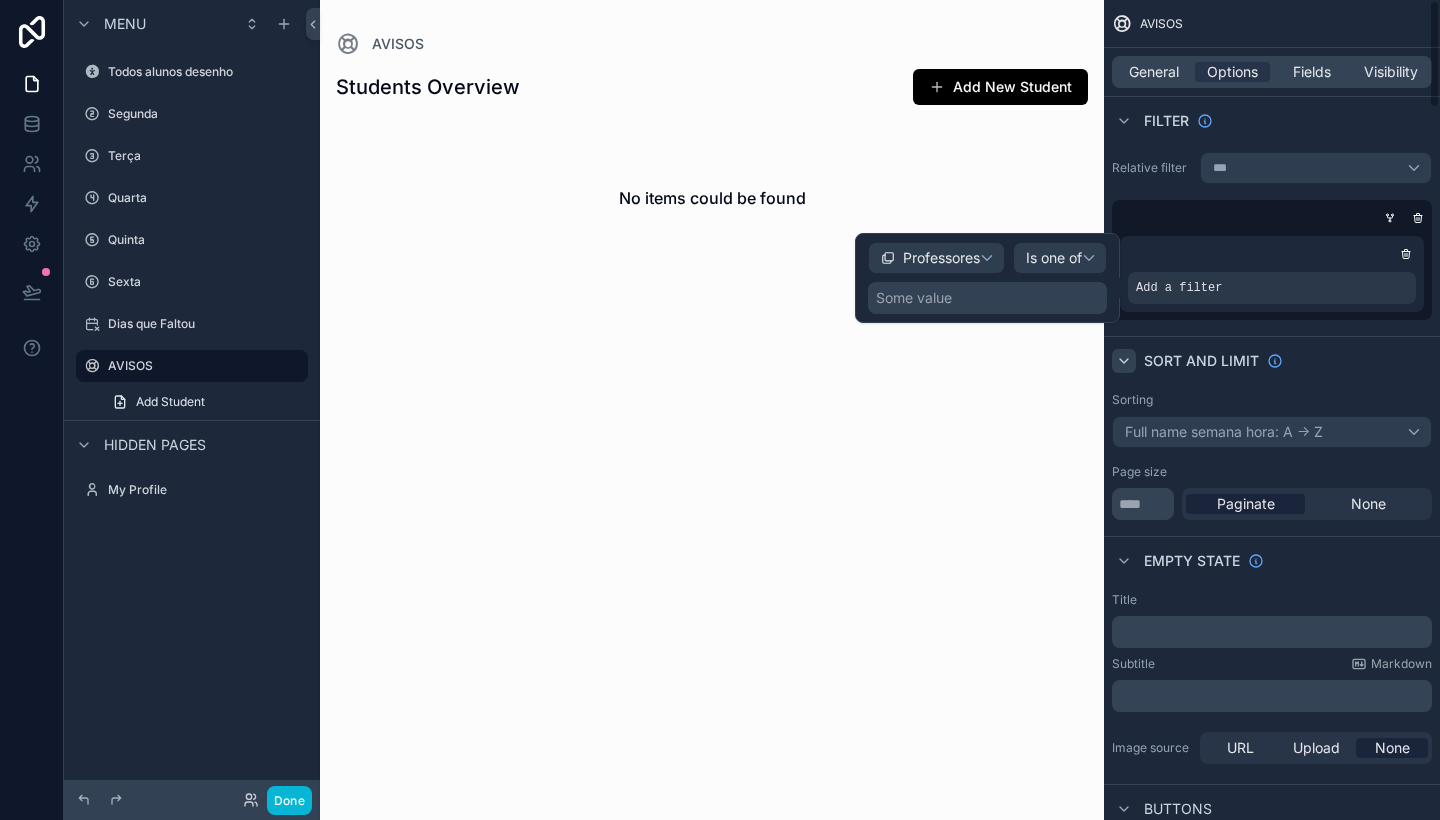 click on "Some value" at bounding box center (987, 298) 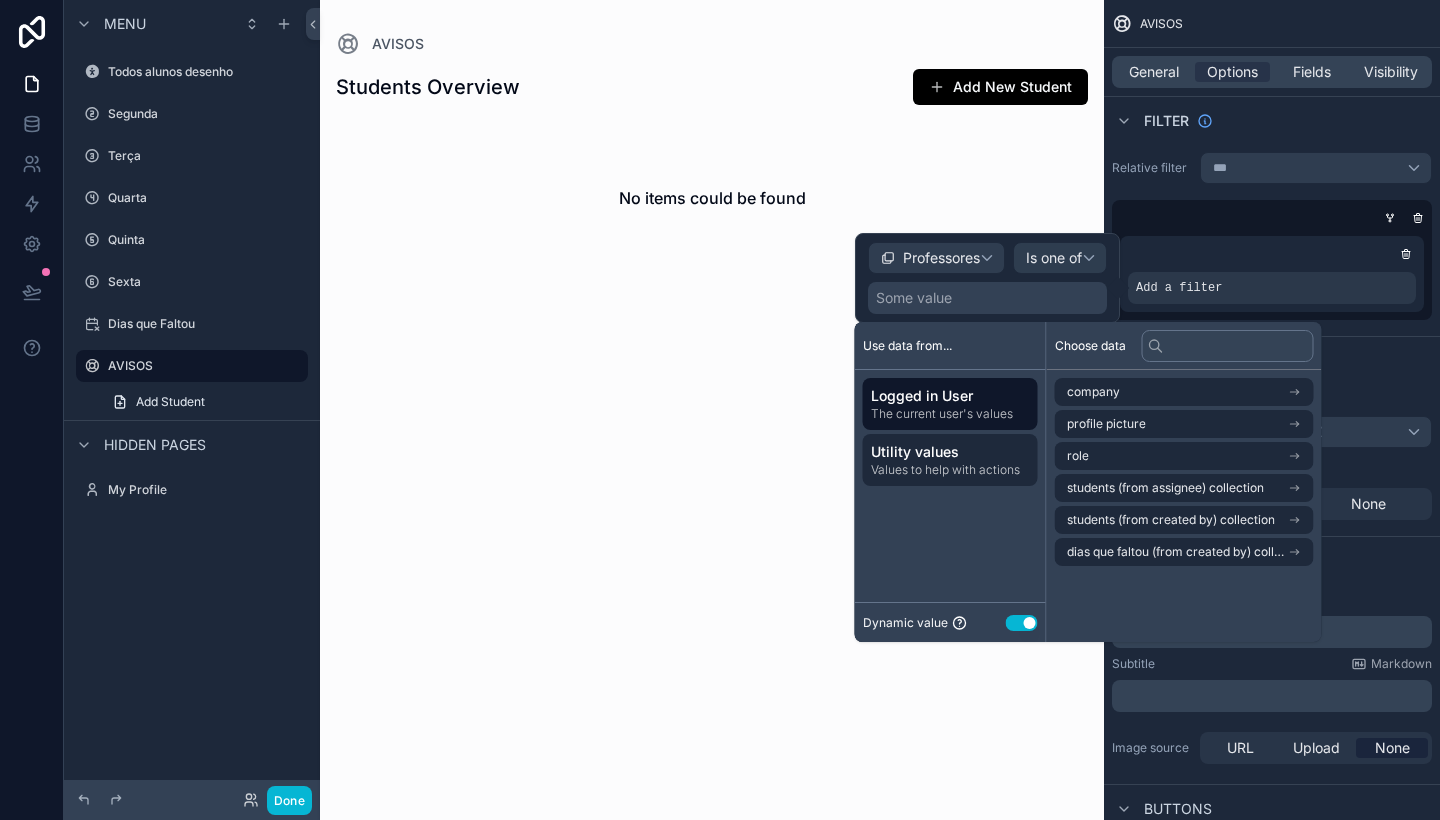 click on "Values to help with actions" at bounding box center [950, 470] 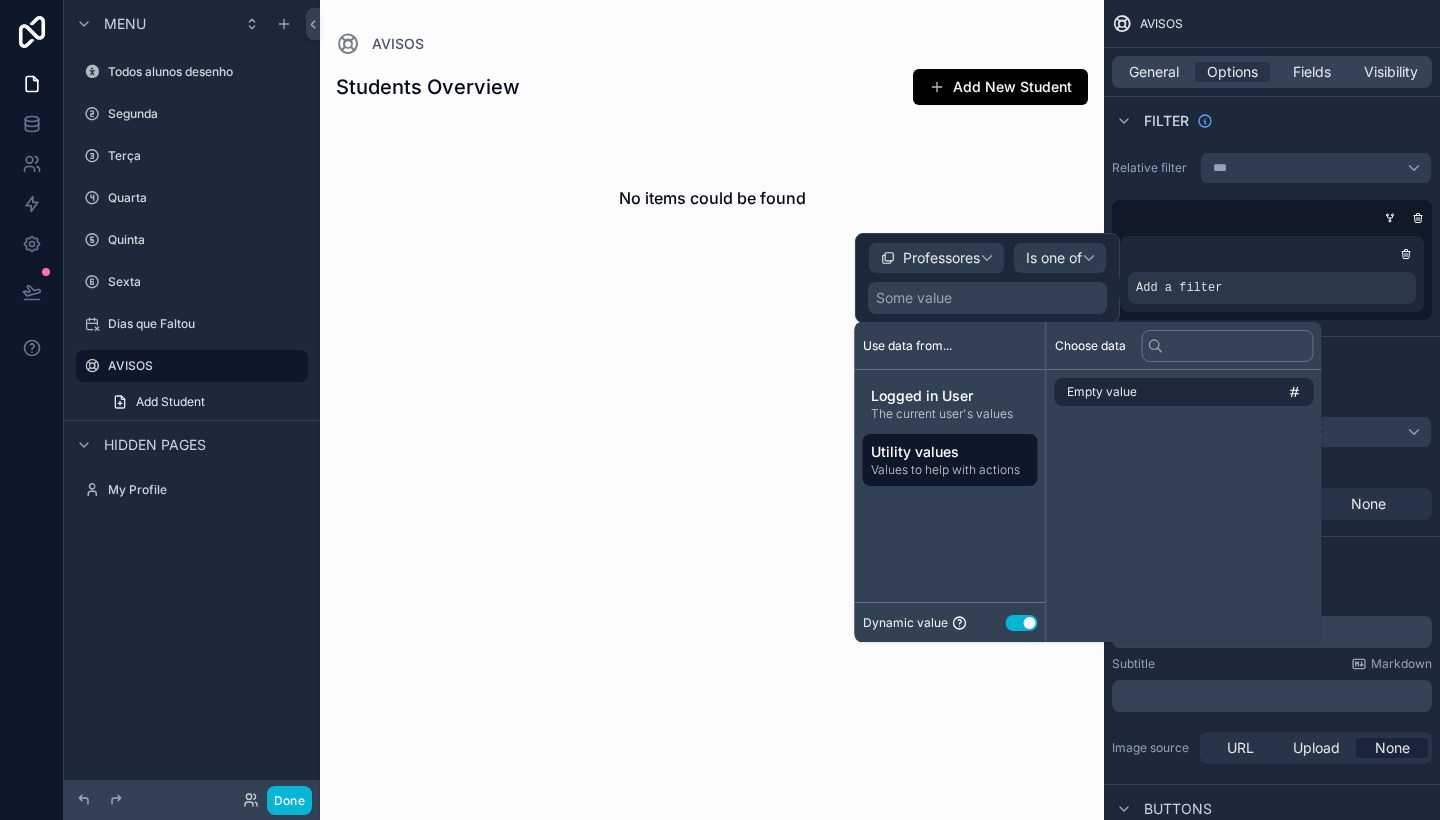 click on "Dynamic value" at bounding box center (905, 623) 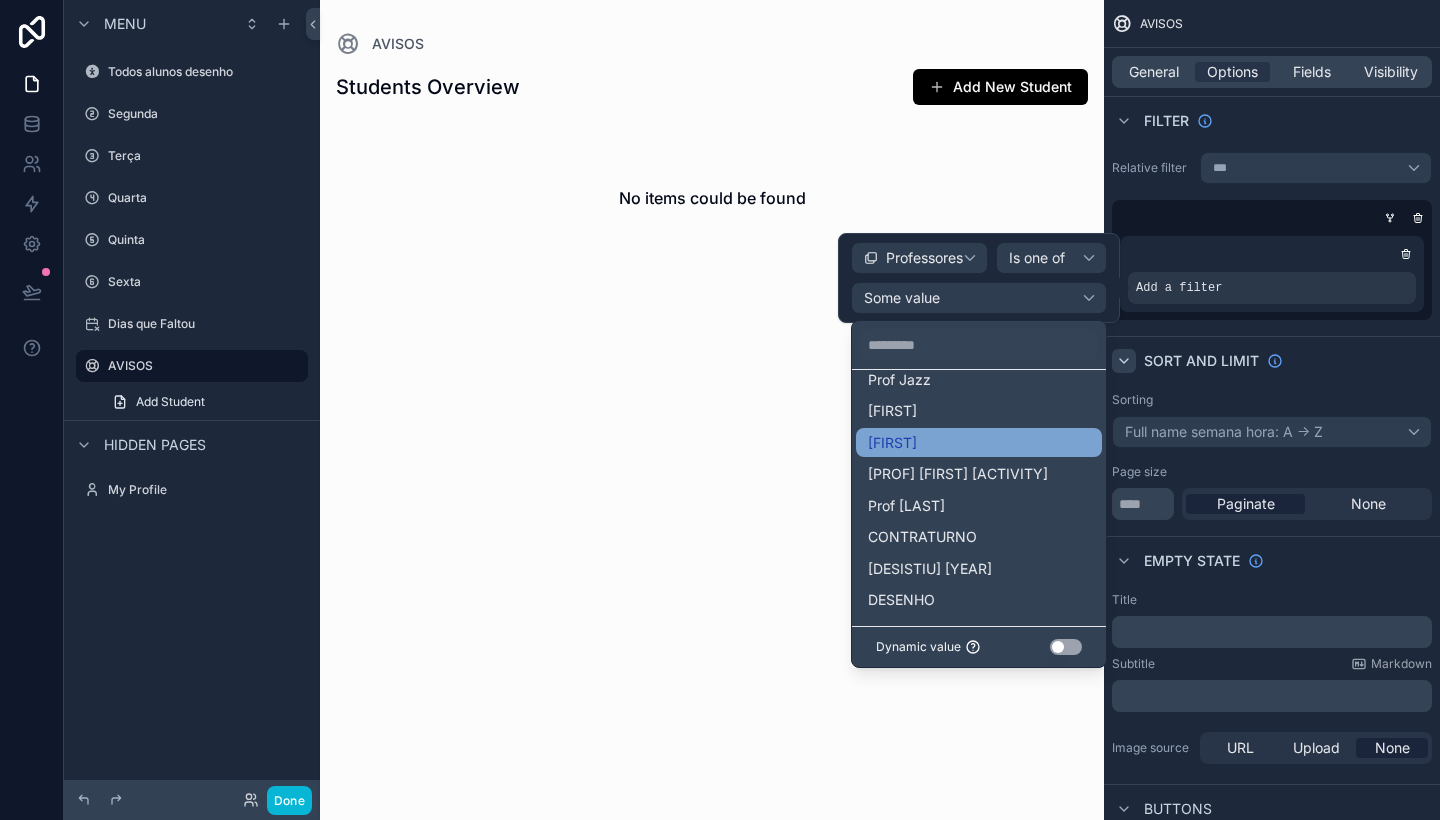 scroll, scrollTop: 115, scrollLeft: 0, axis: vertical 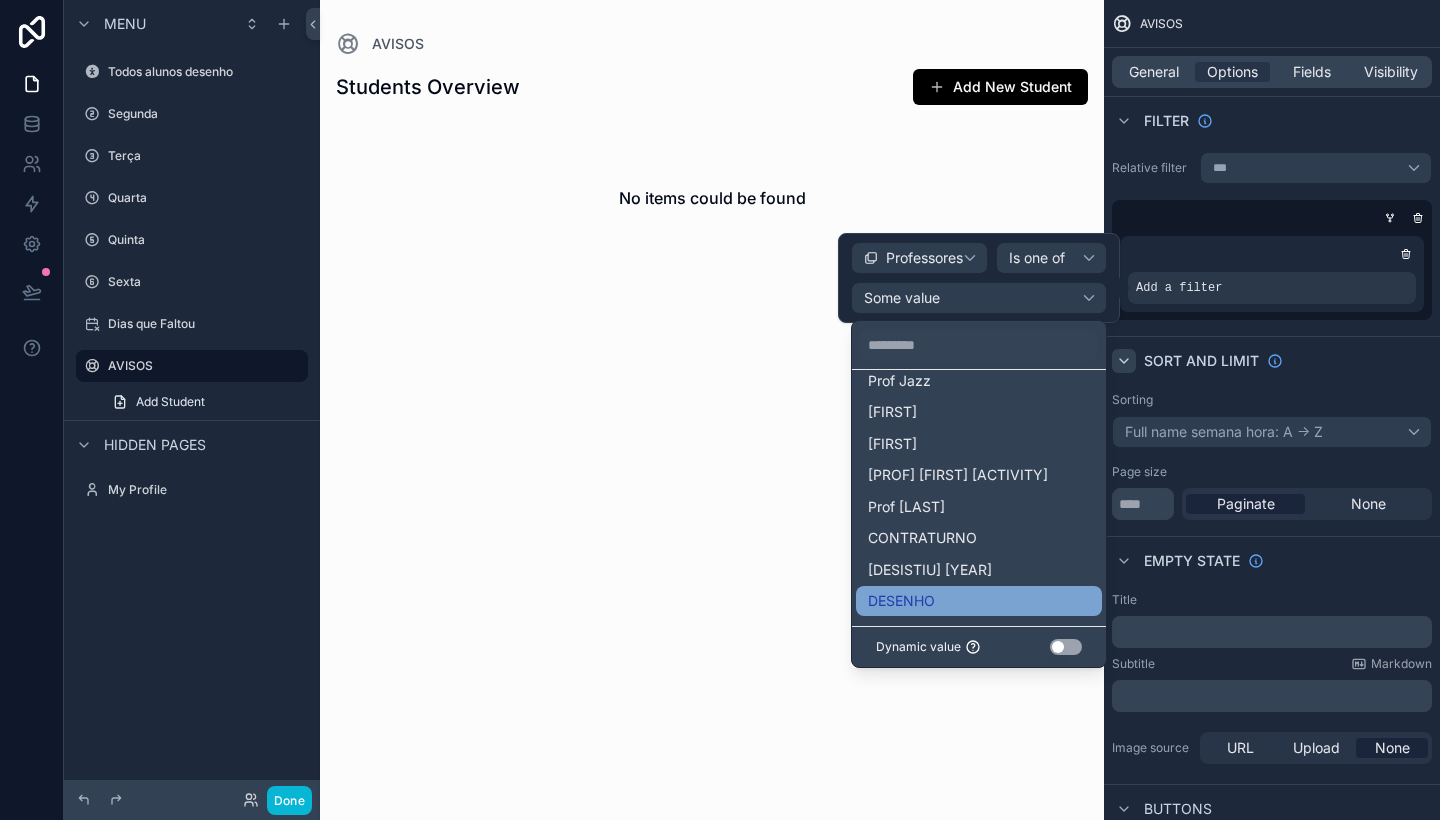 click on "DESENHO" at bounding box center (901, 601) 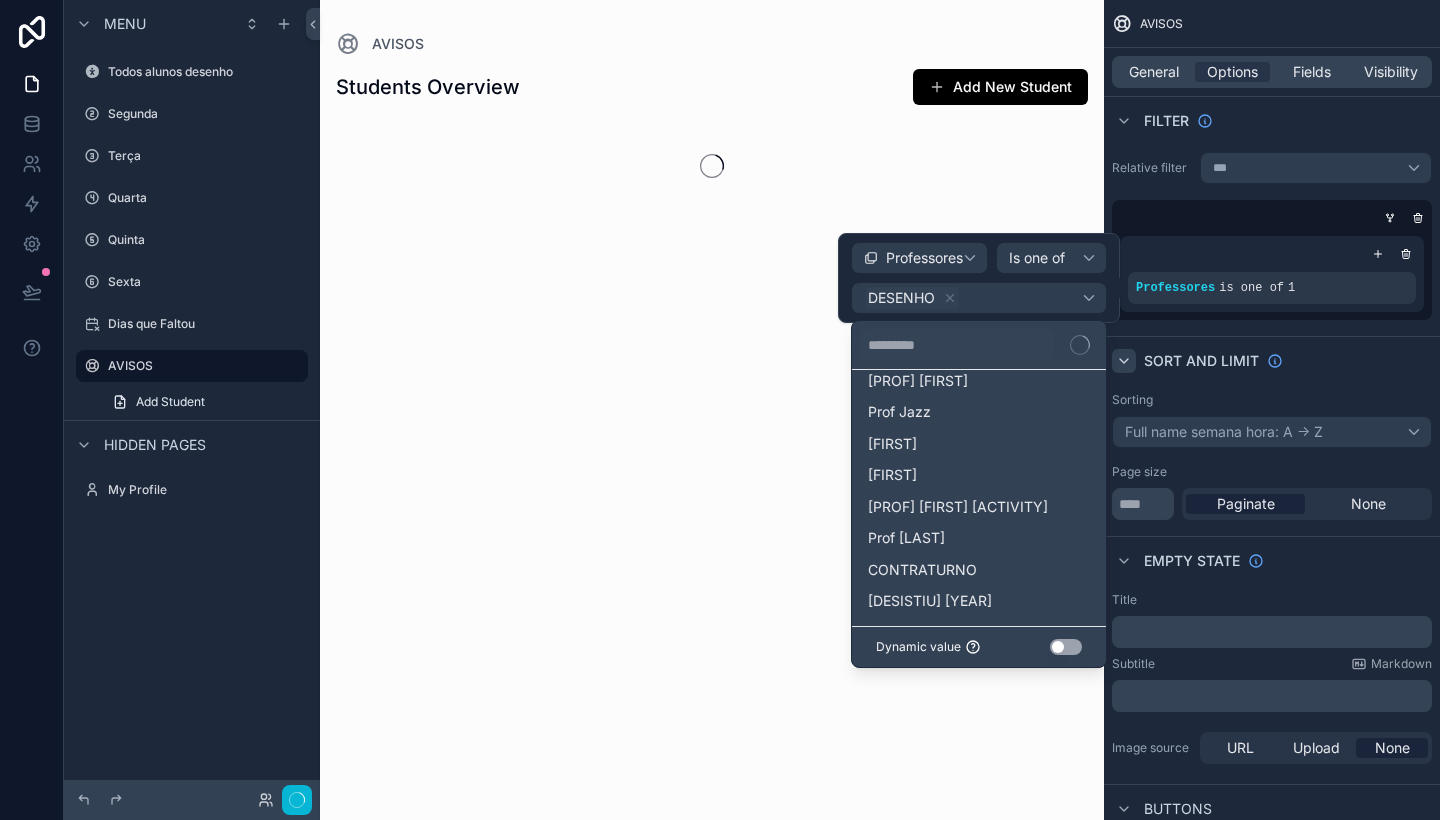 scroll, scrollTop: 0, scrollLeft: 0, axis: both 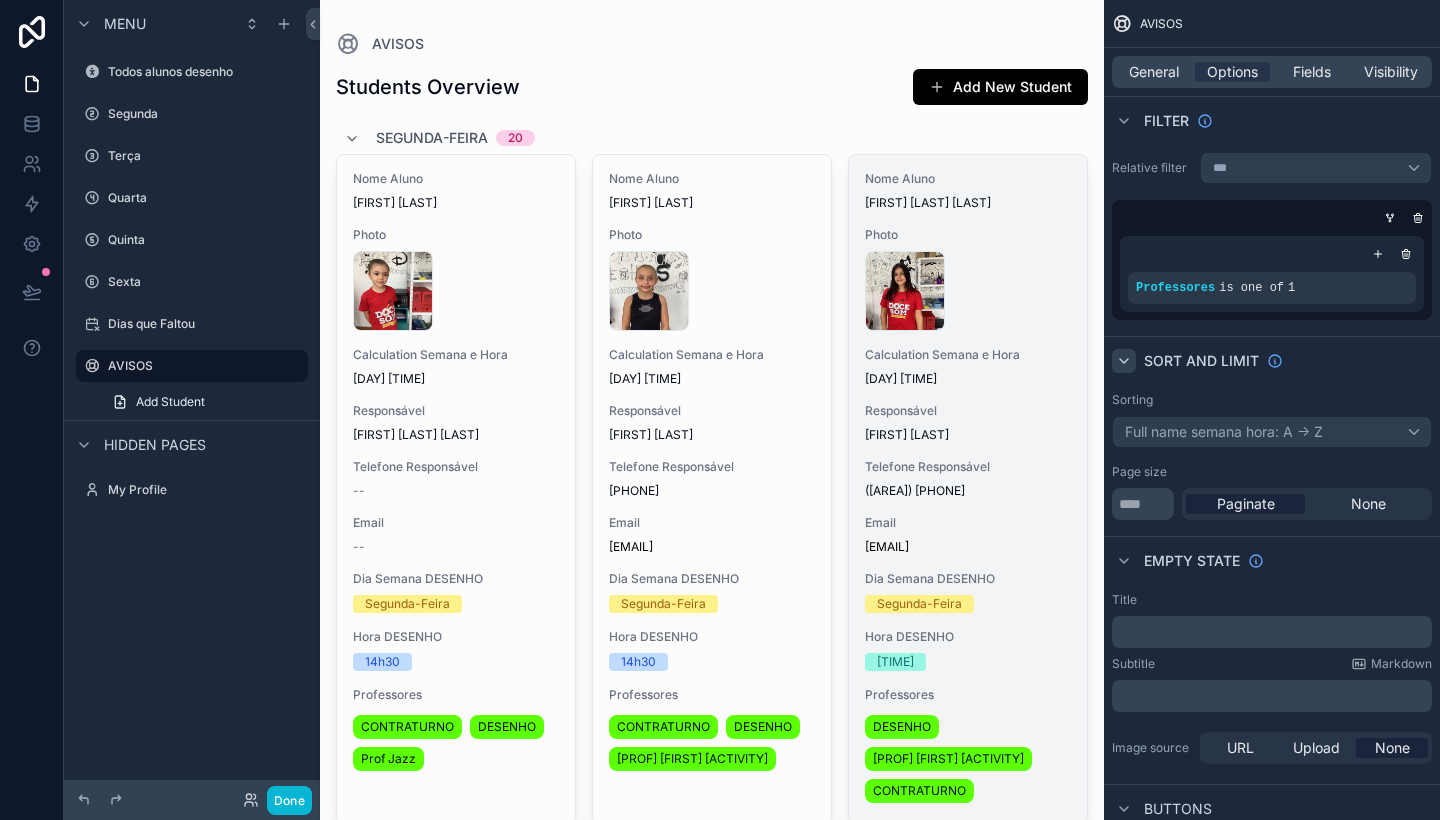 click on "Calculation Semana e Hora Segunda-Feira 13h30" at bounding box center (968, 367) 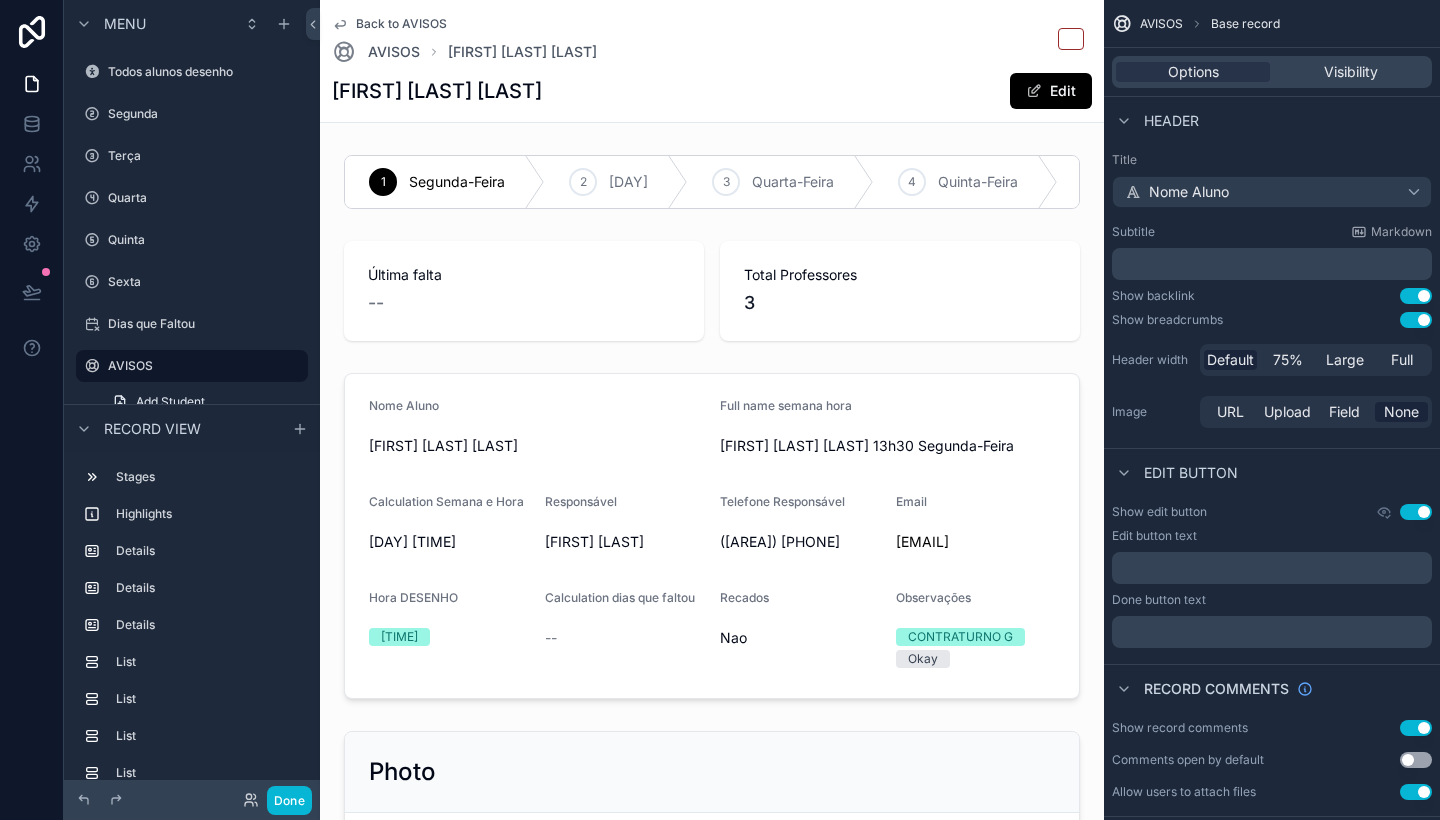click 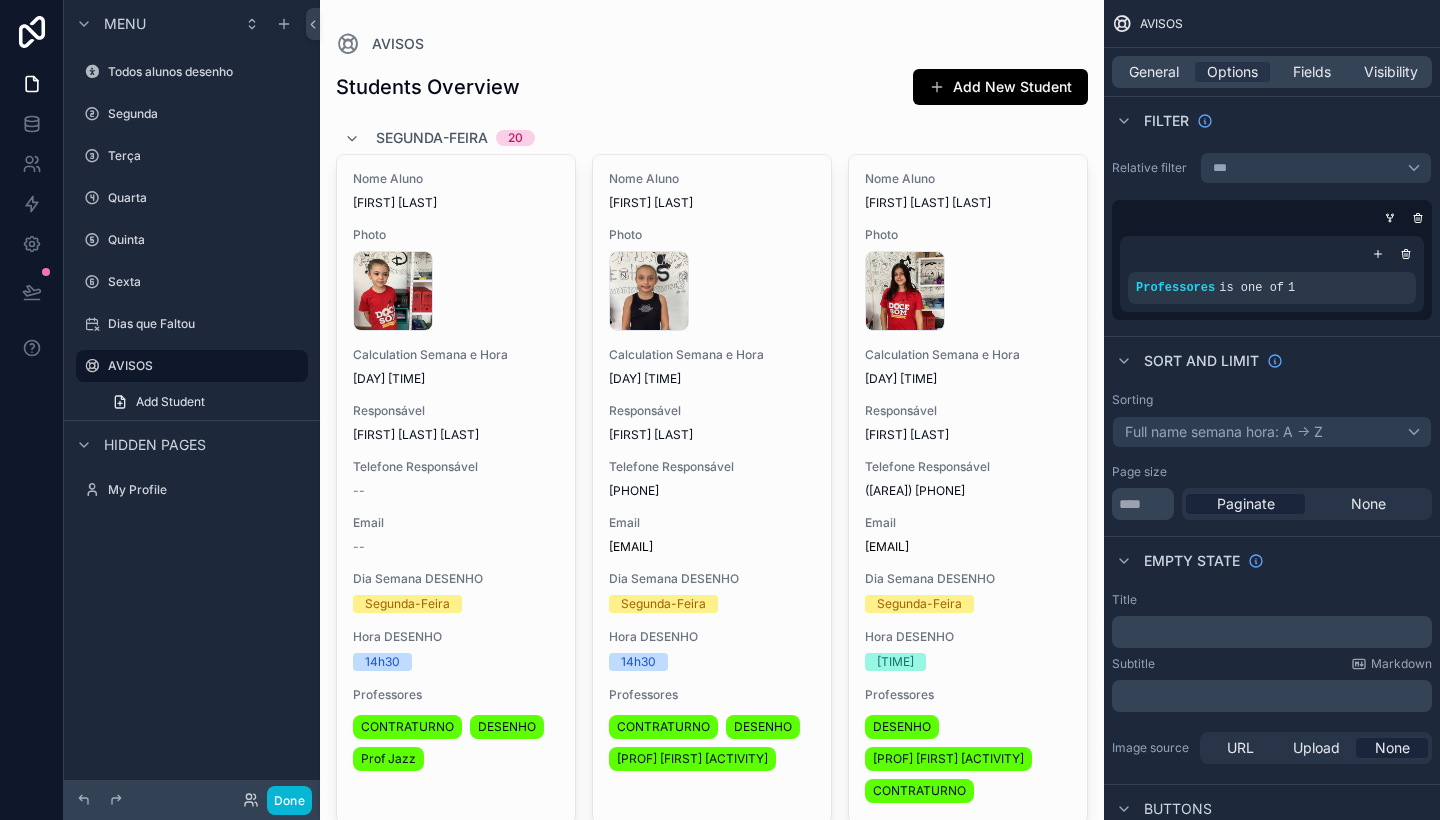 scroll, scrollTop: 0, scrollLeft: 0, axis: both 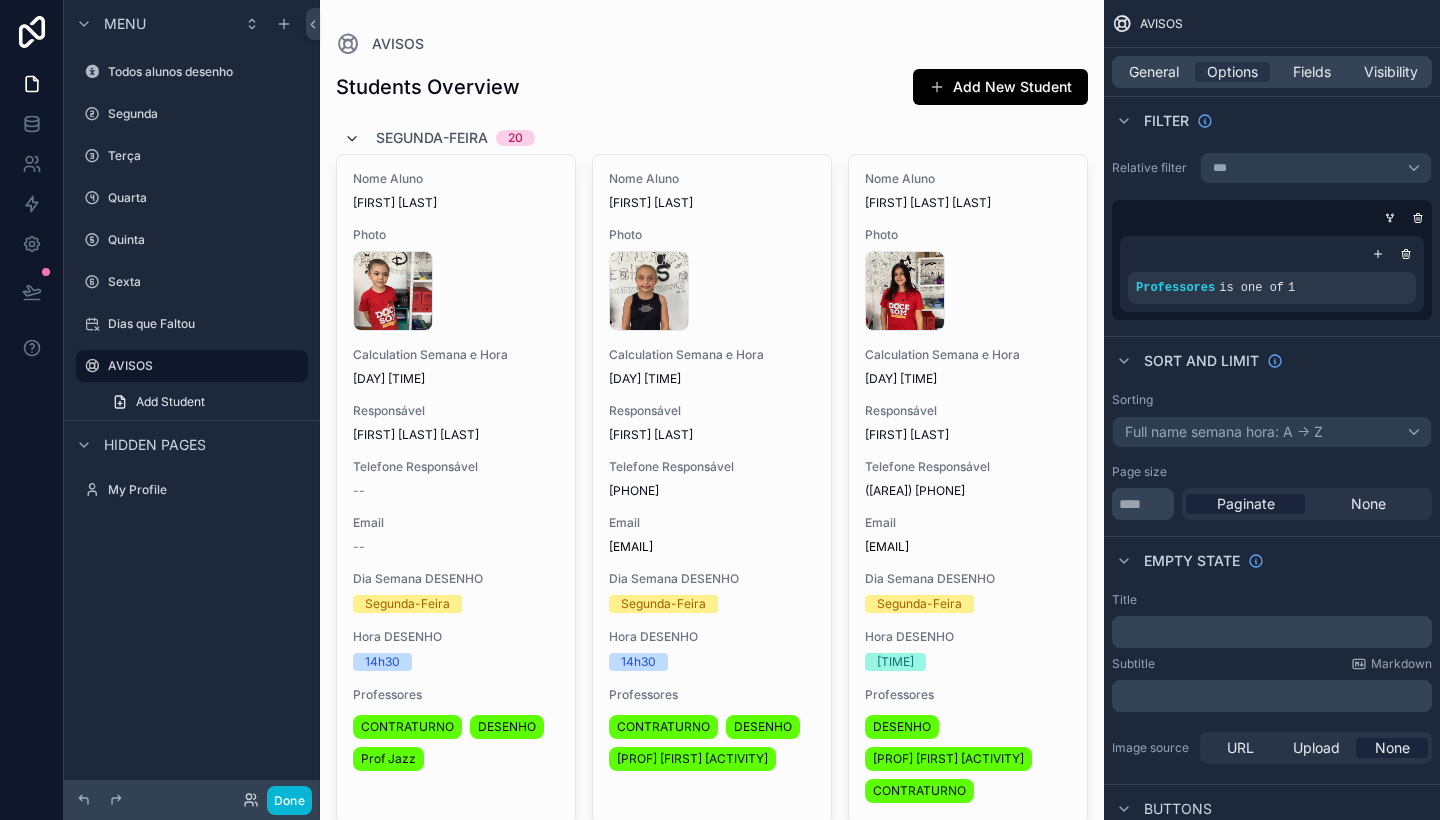 click at bounding box center [352, 139] 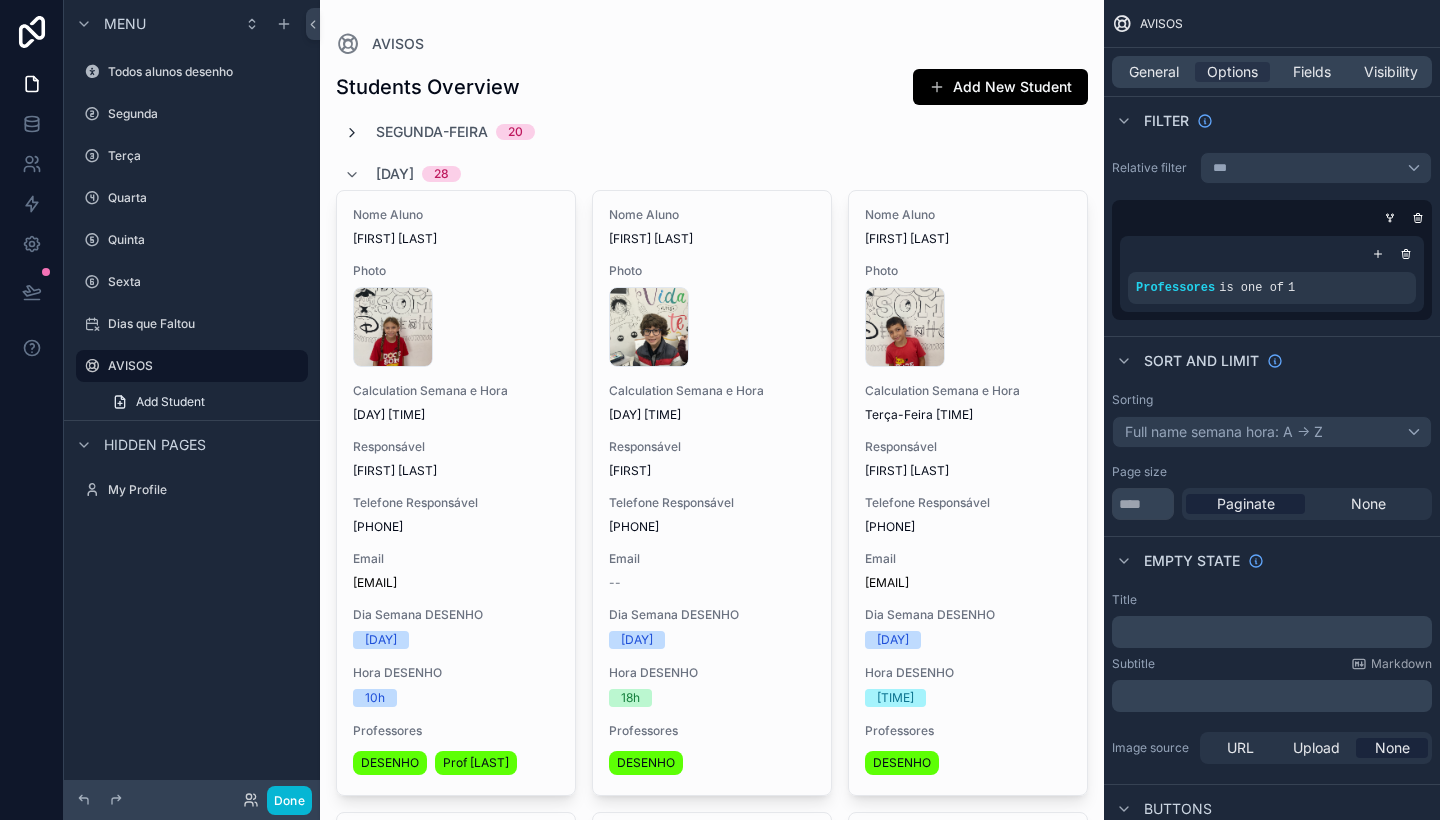 click at bounding box center (352, 133) 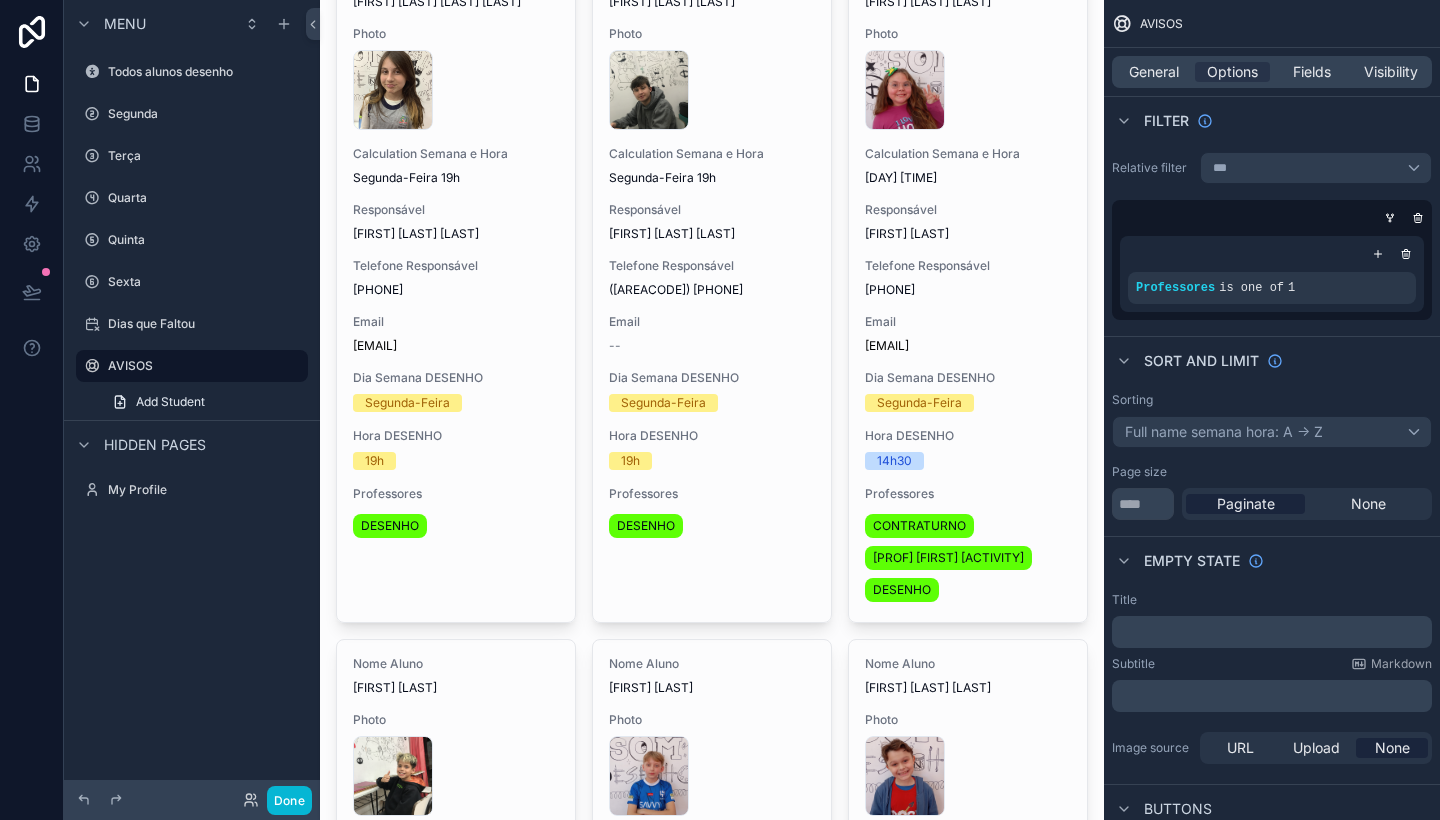scroll, scrollTop: 885, scrollLeft: 0, axis: vertical 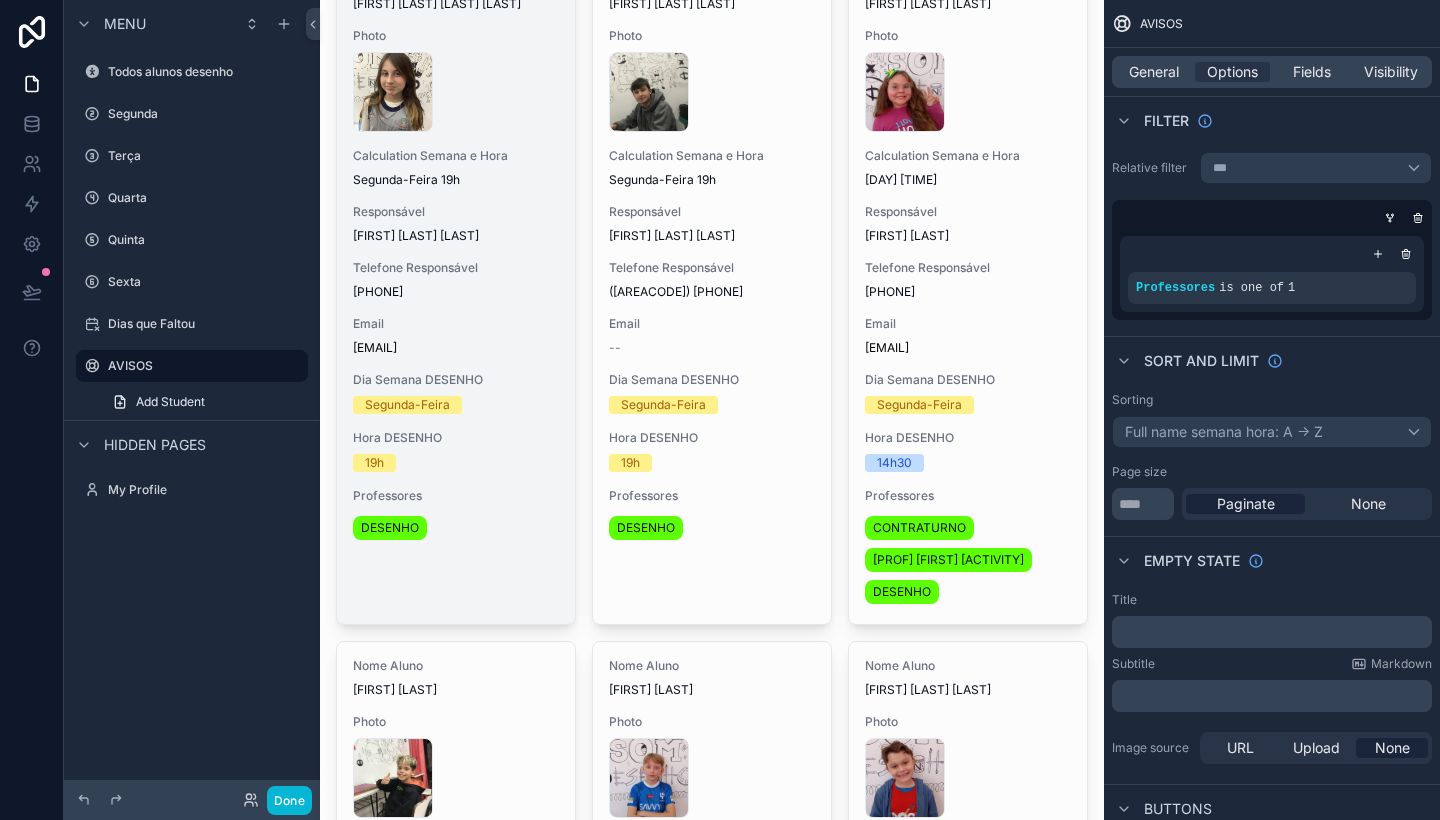 click on "Segunda-Feira" at bounding box center [456, 405] 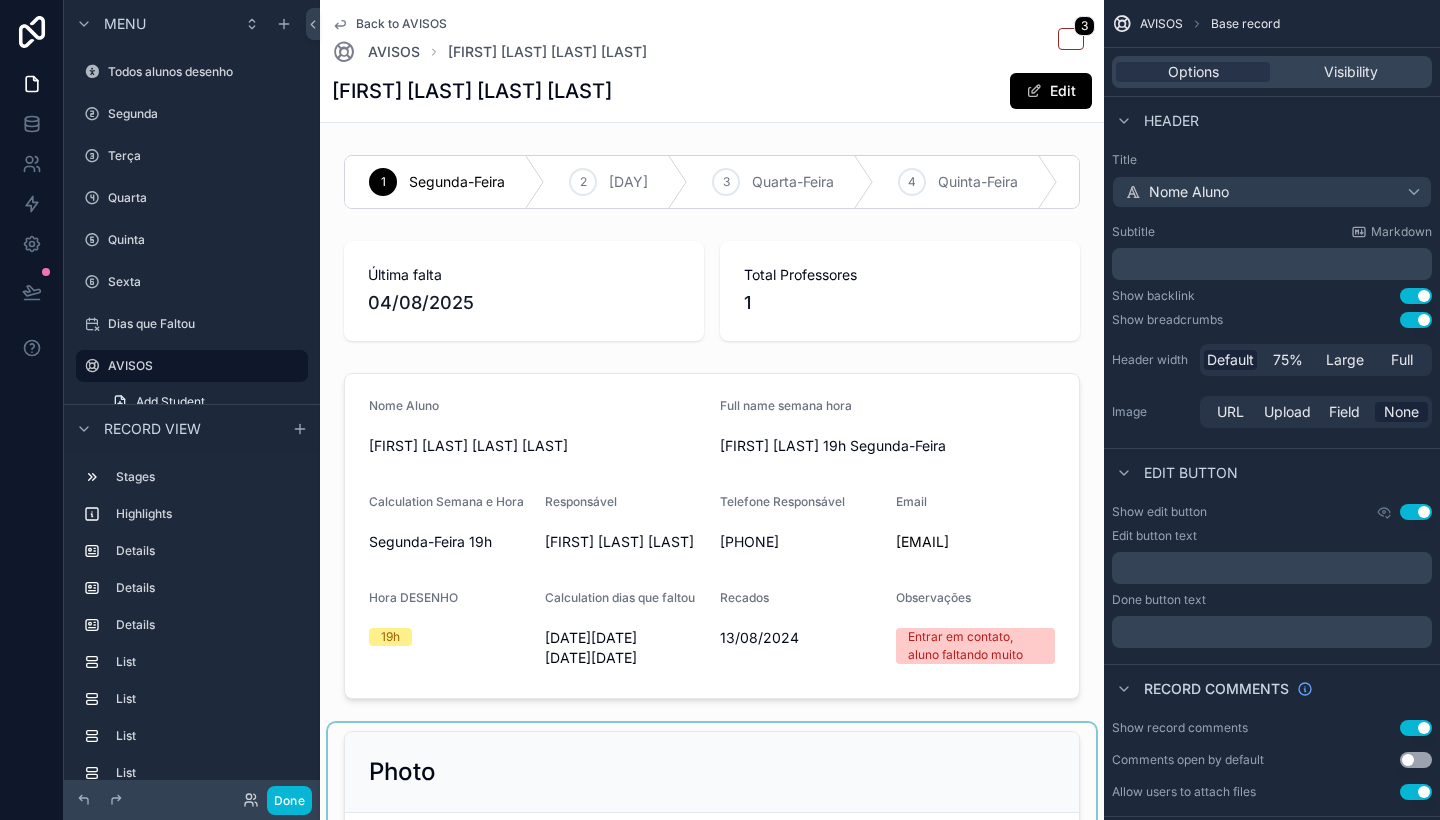 scroll, scrollTop: 0, scrollLeft: 0, axis: both 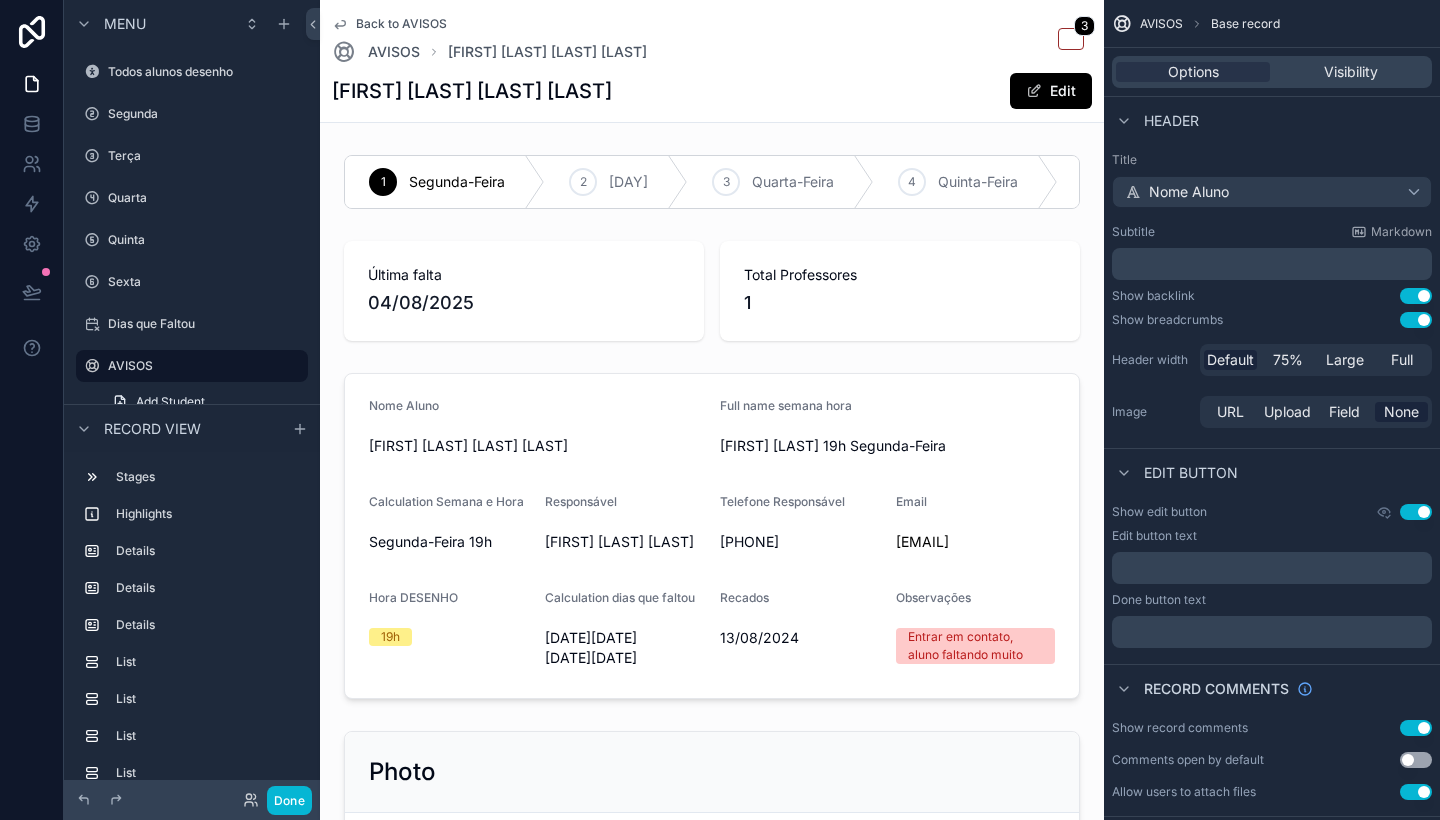 click 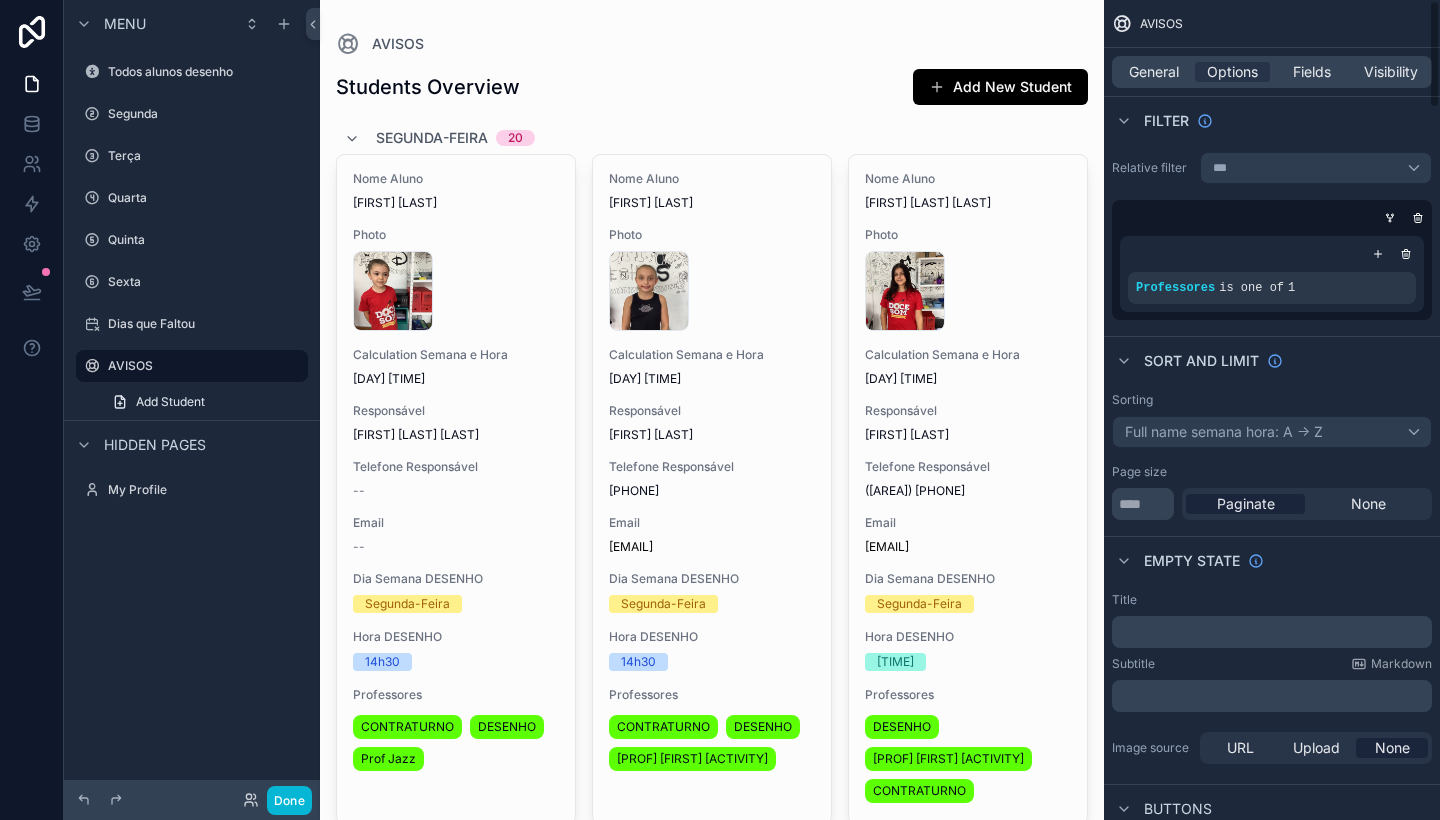 scroll, scrollTop: 0, scrollLeft: 0, axis: both 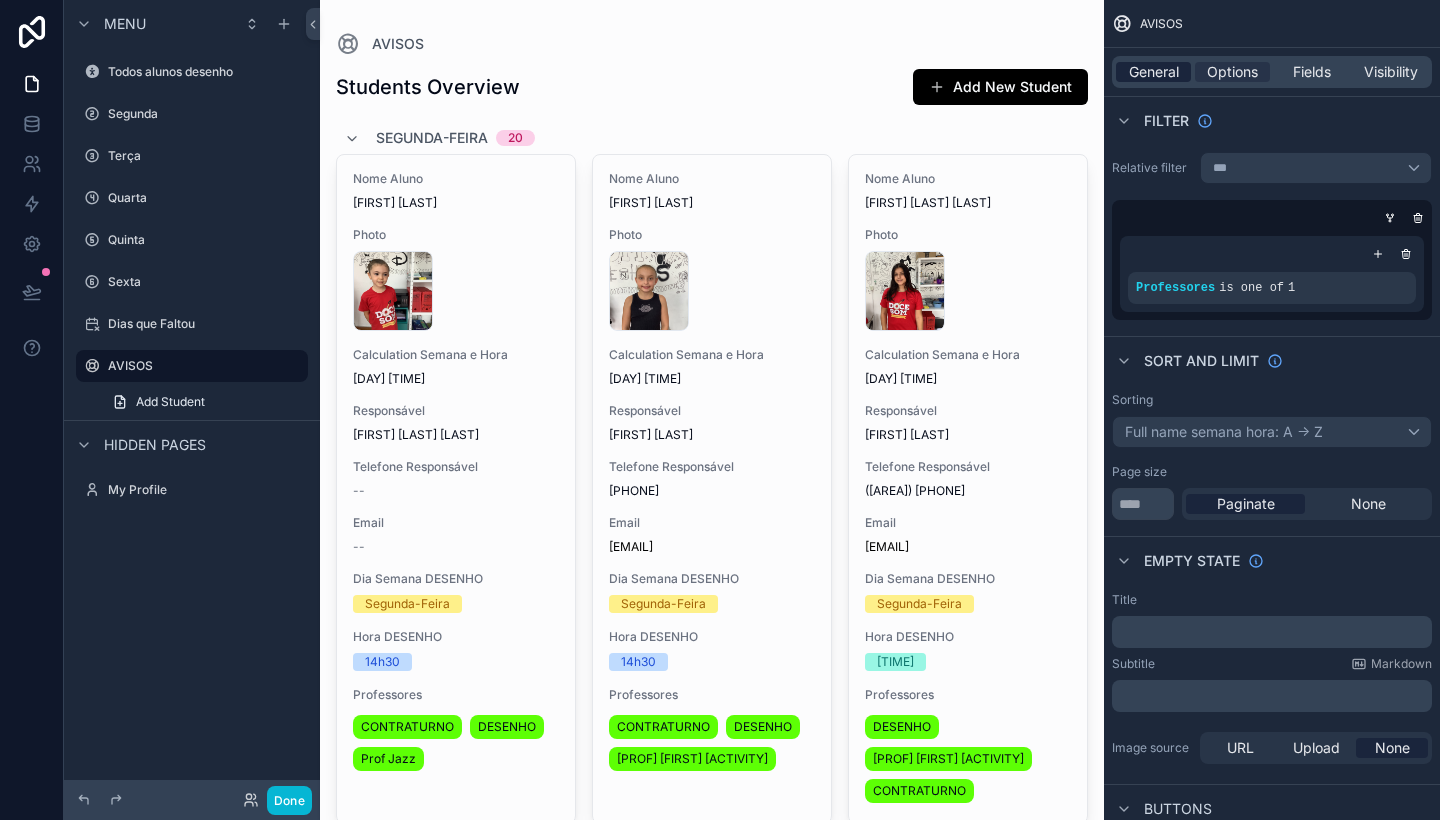 click on "General" at bounding box center [1154, 72] 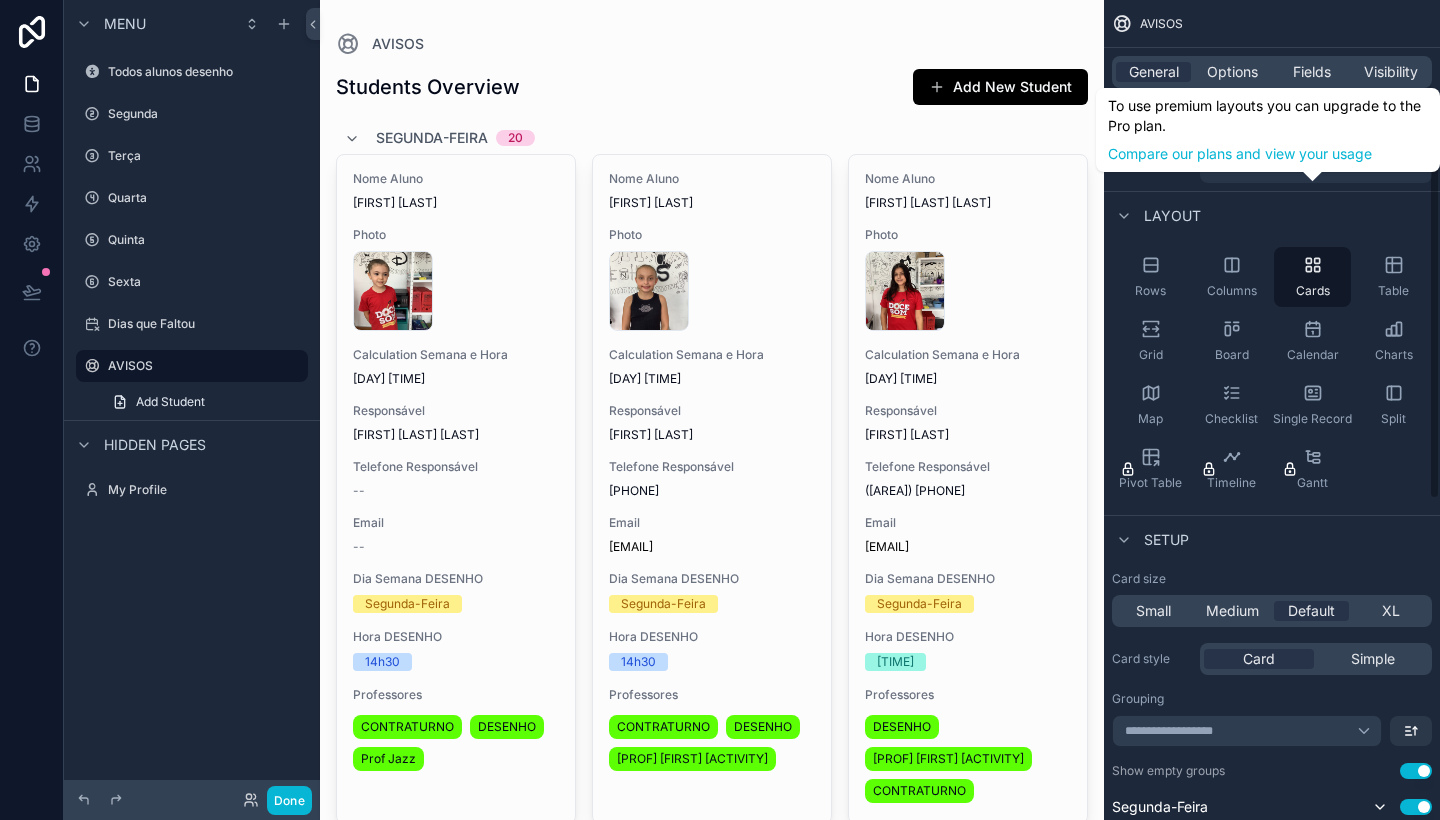 scroll, scrollTop: 0, scrollLeft: 0, axis: both 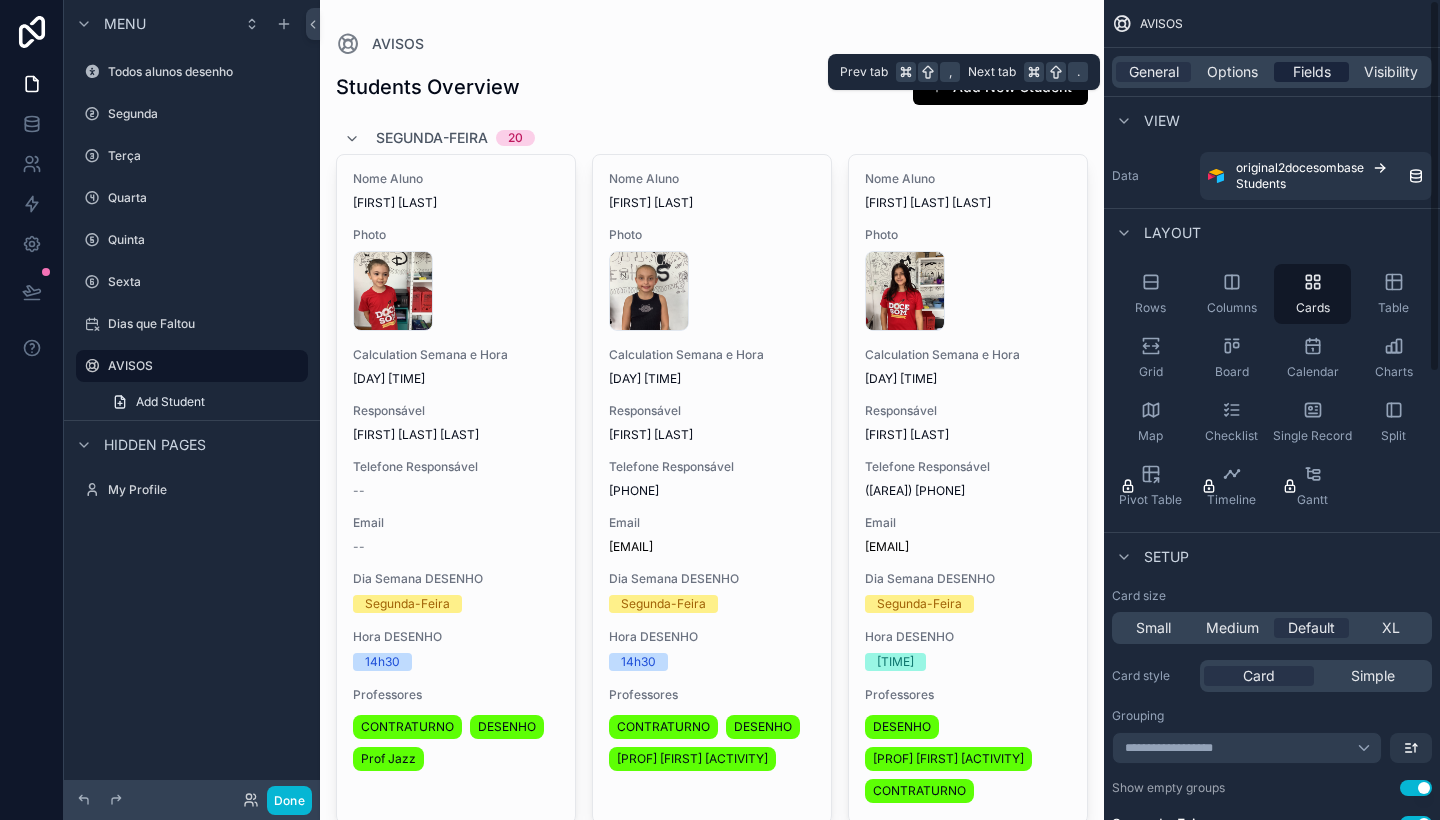 click on "Fields" at bounding box center (1312, 72) 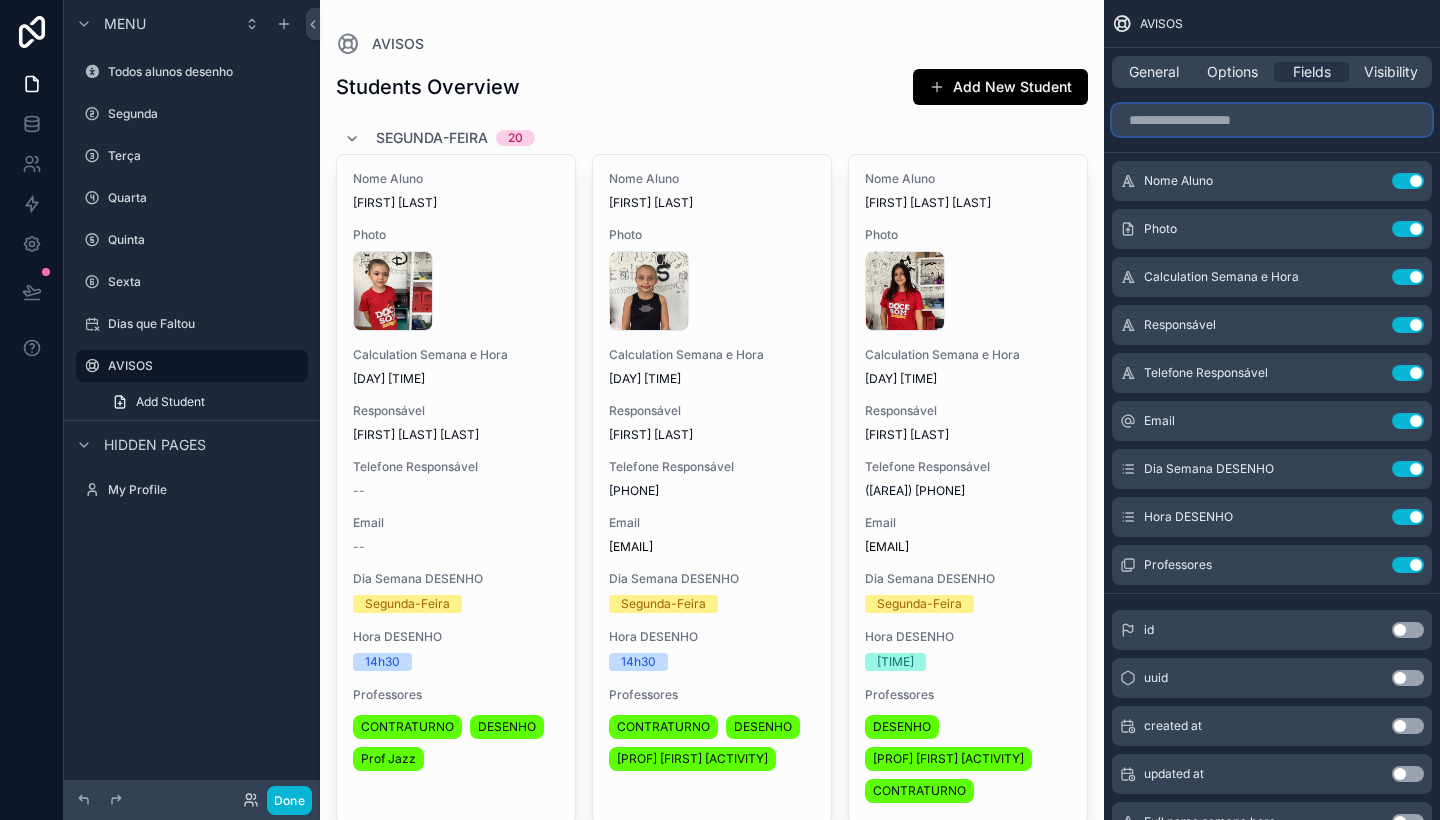 click at bounding box center (1272, 120) 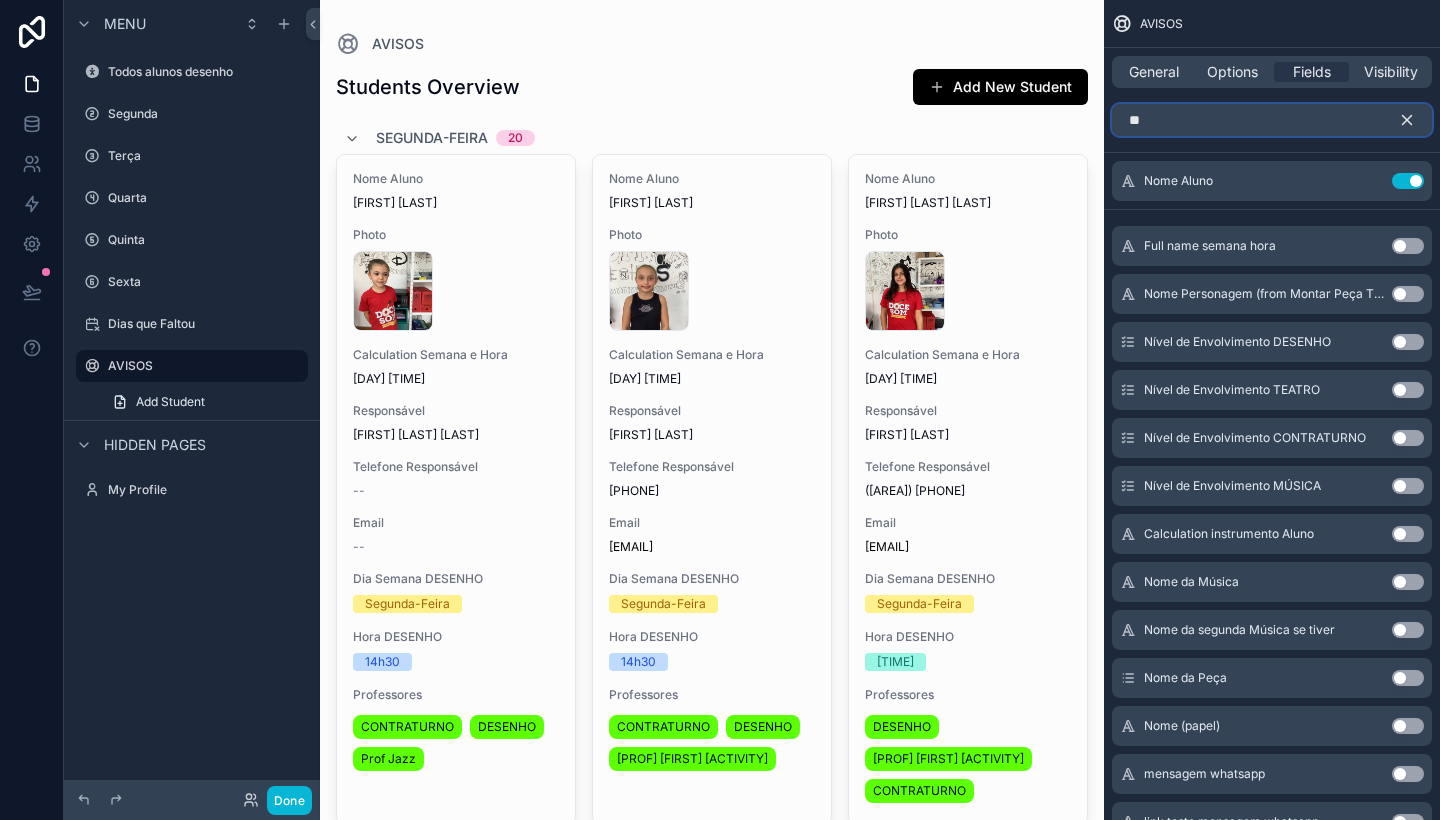 type on "*" 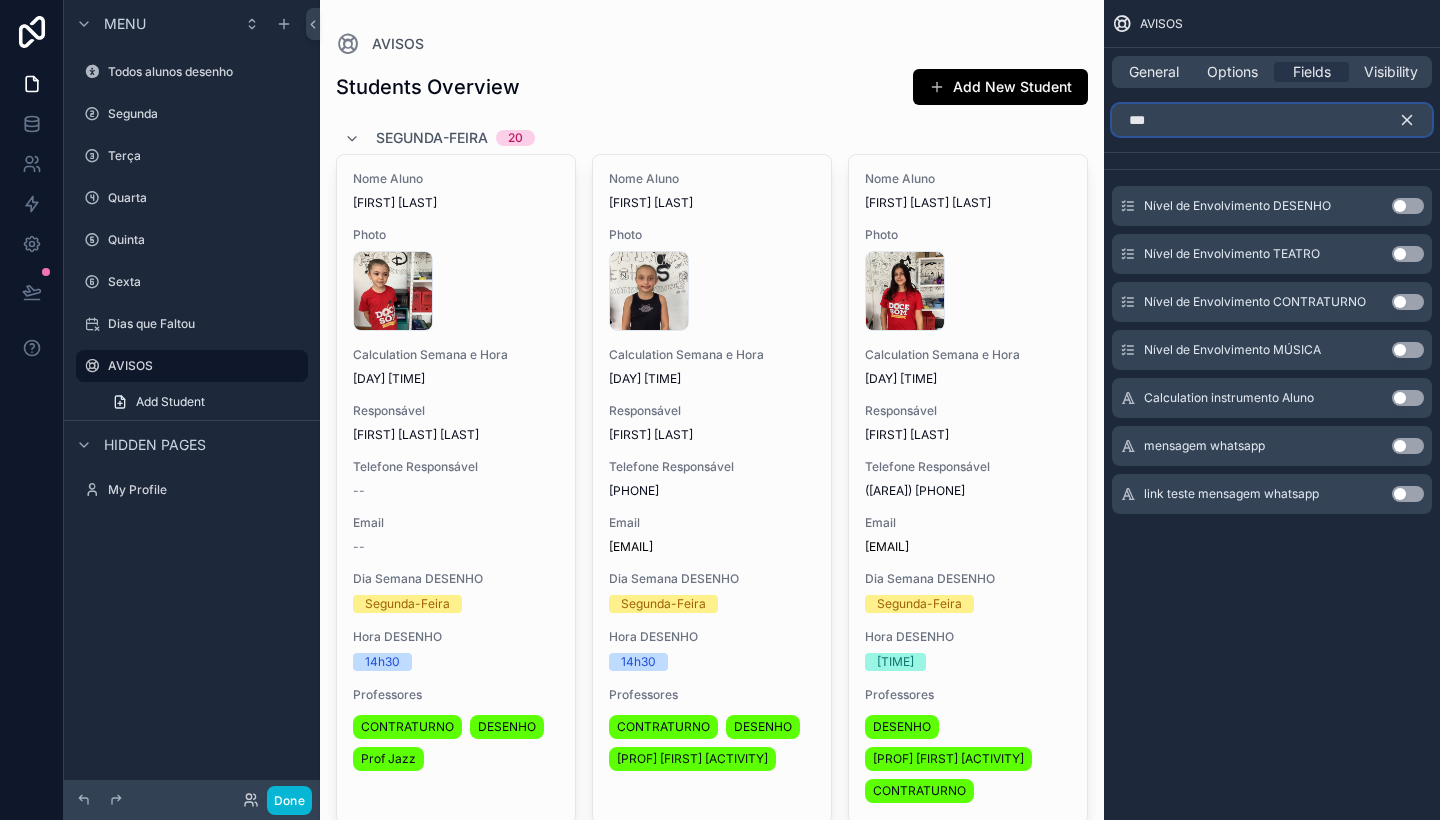 type on "***" 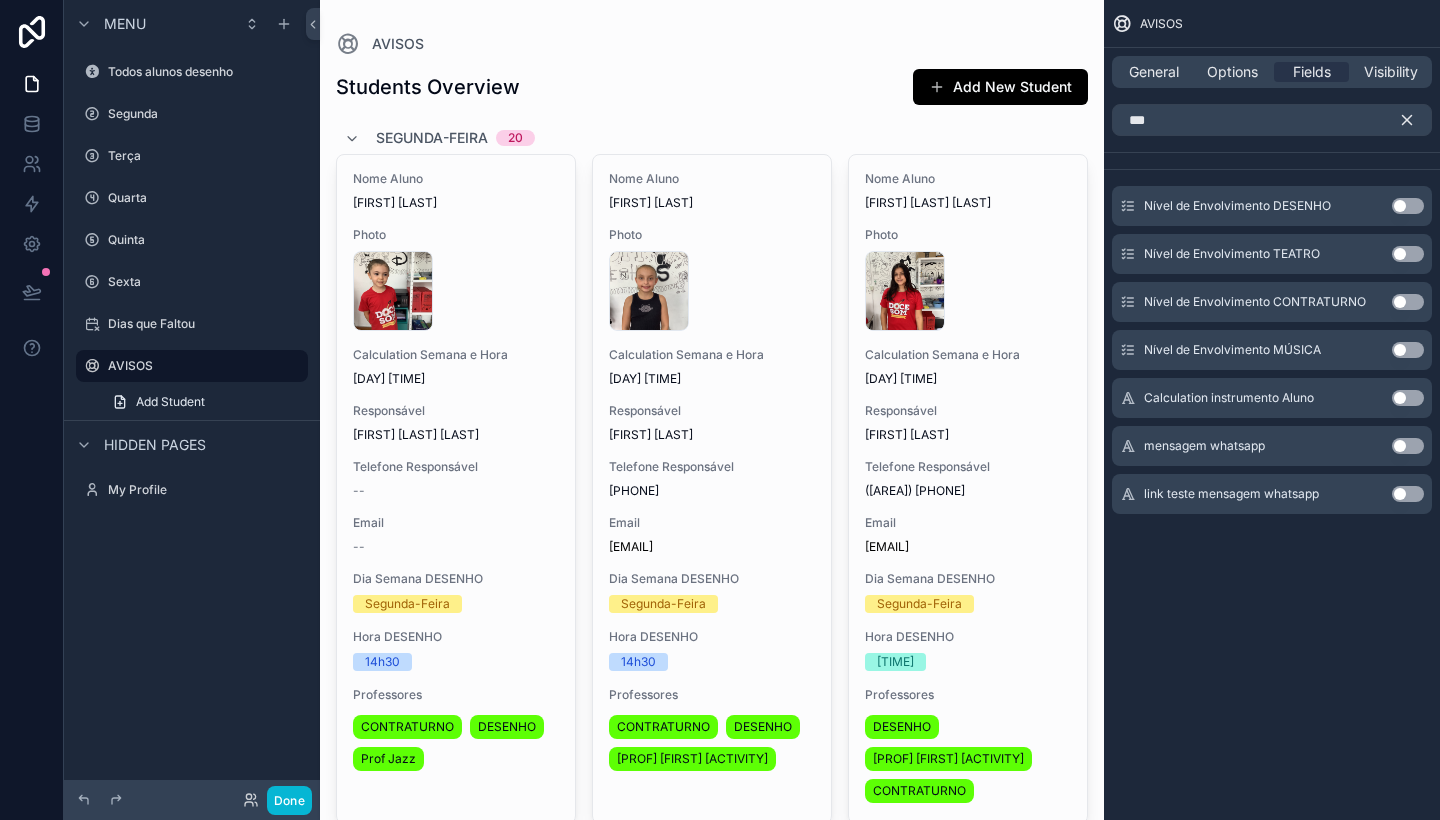 click on "mensagem whatsapp Use setting" at bounding box center [1272, 446] 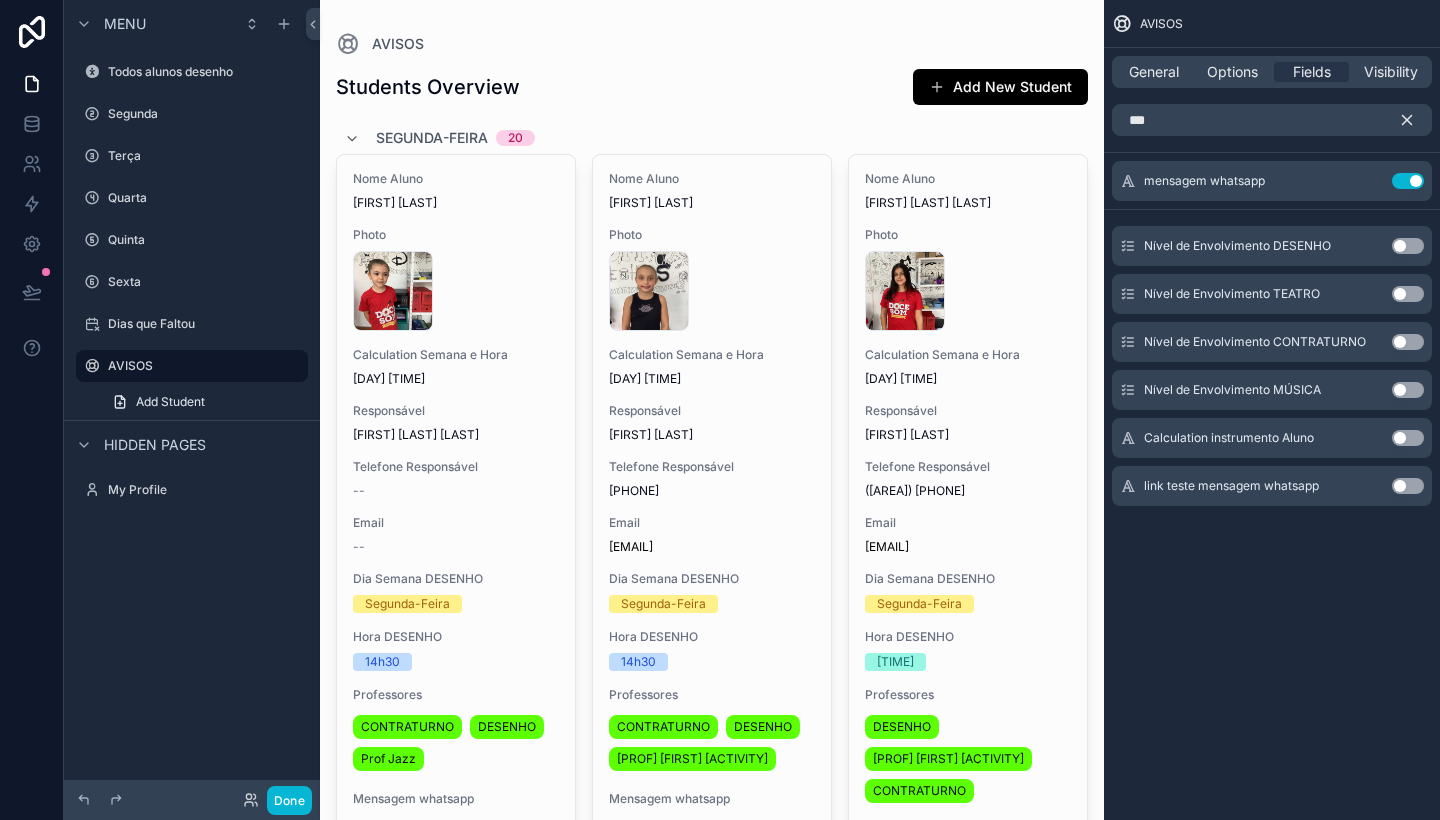 click on "Use setting" at bounding box center [1408, 486] 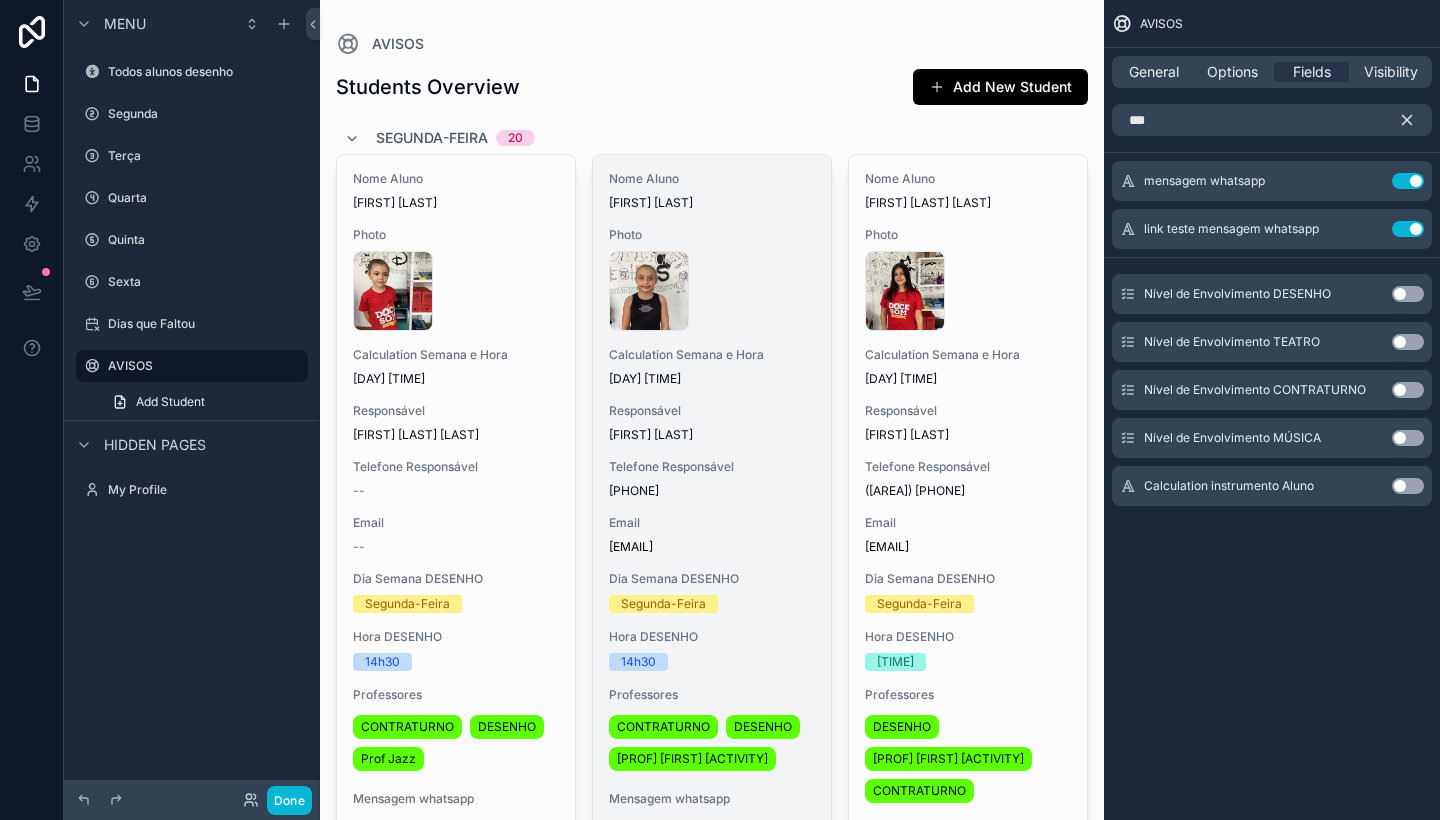 scroll, scrollTop: 0, scrollLeft: 0, axis: both 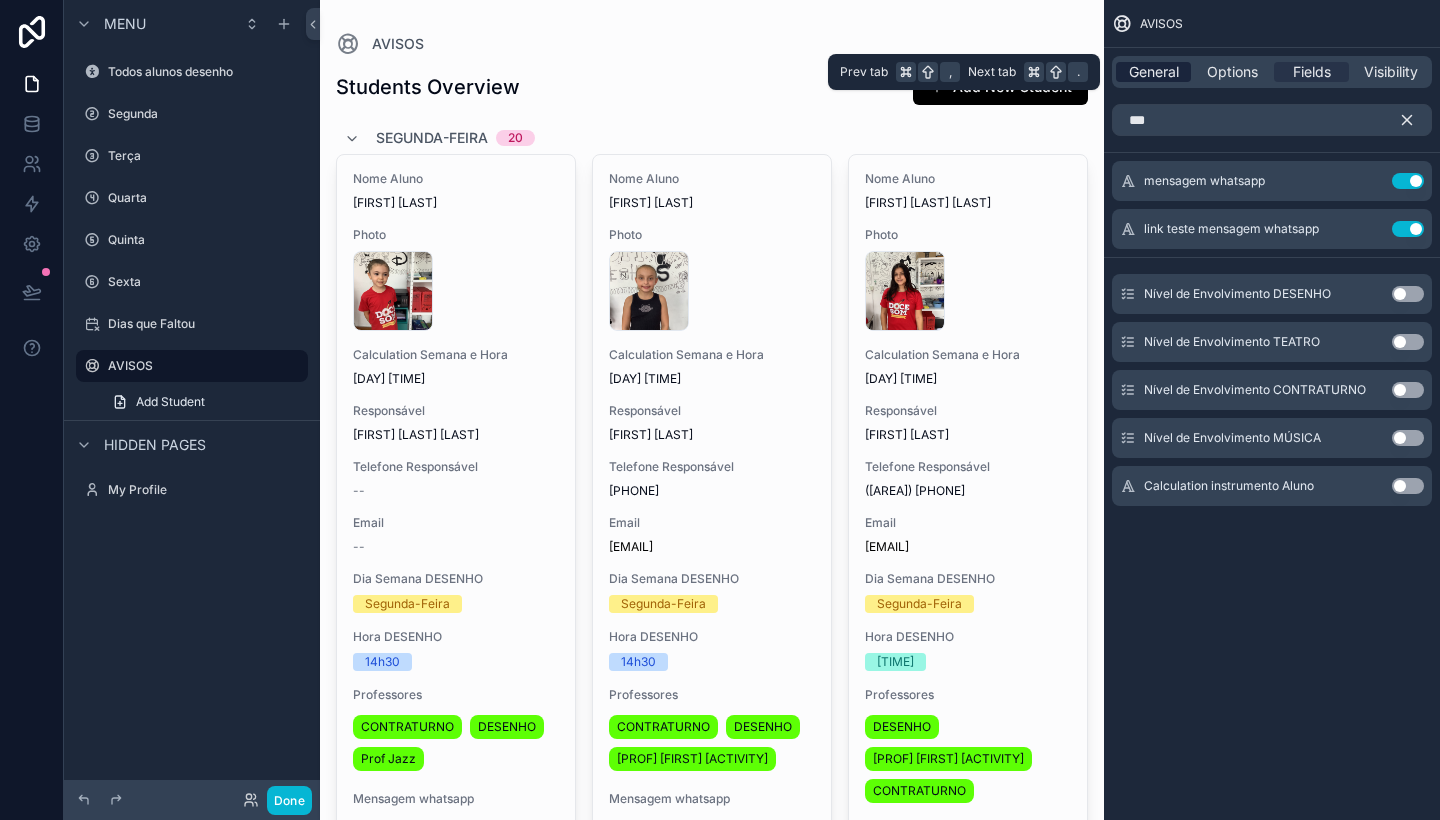 click on "General" at bounding box center [1154, 72] 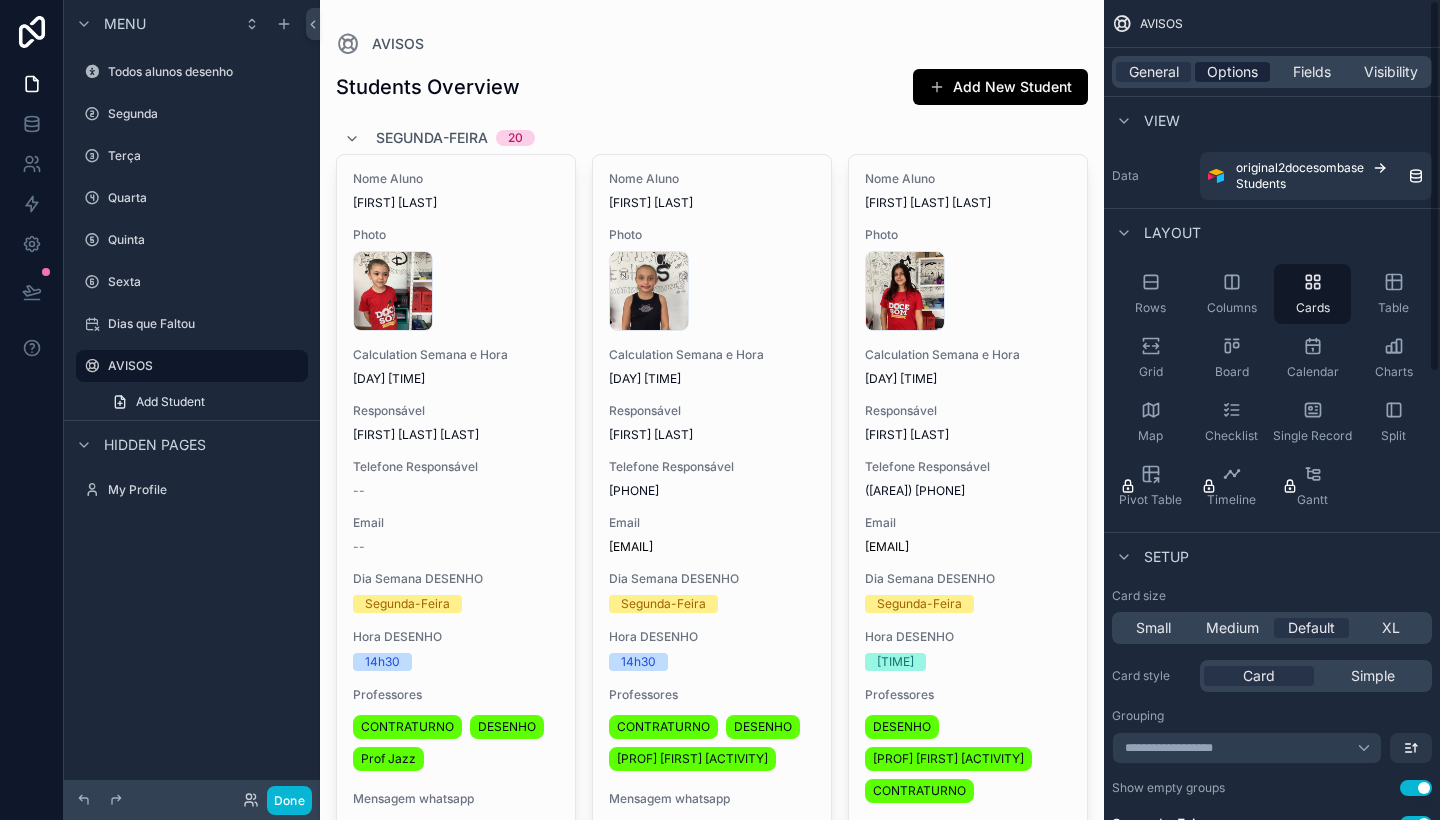 click on "Options" at bounding box center (1232, 72) 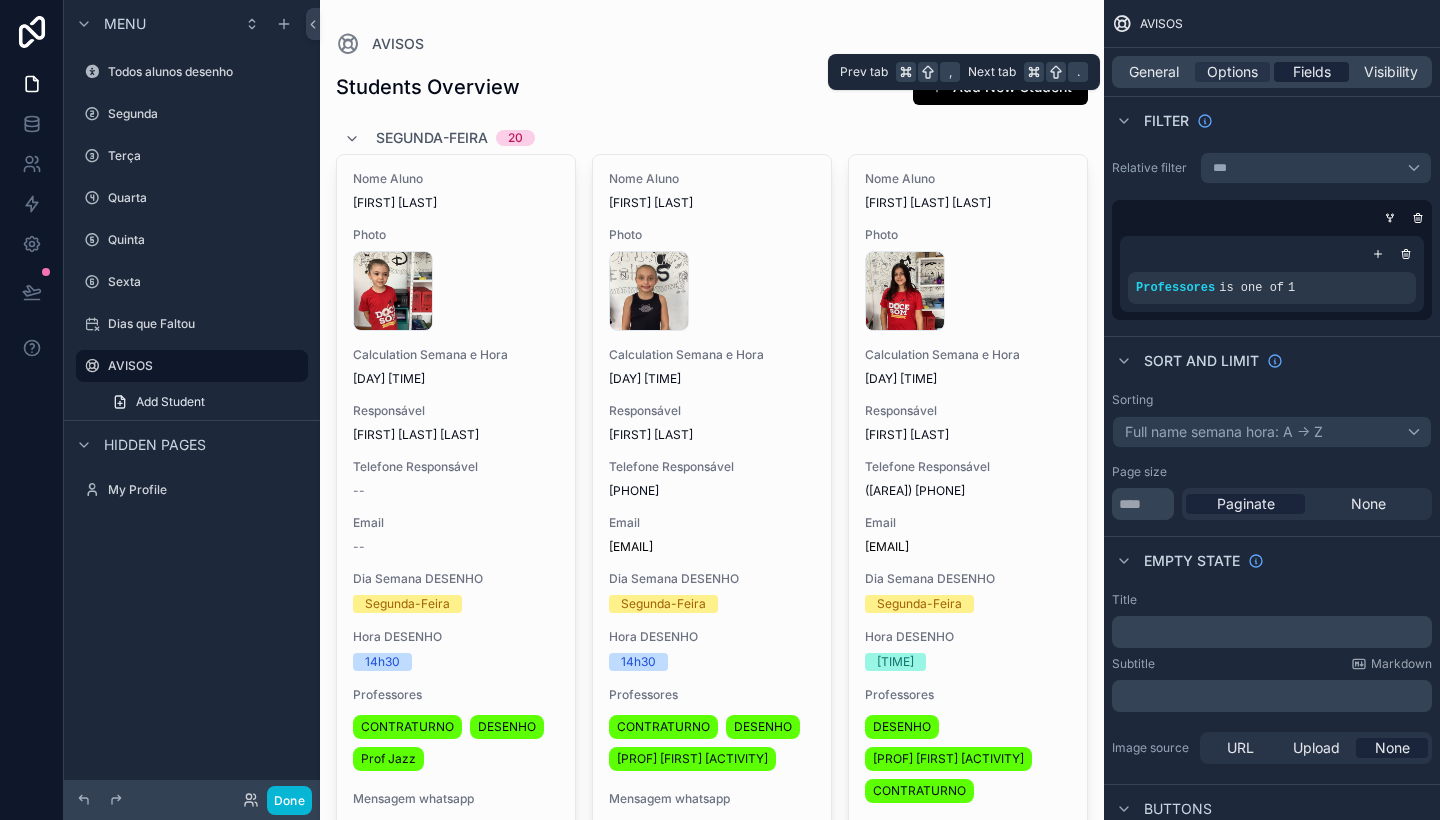 click on "Fields" at bounding box center [1312, 72] 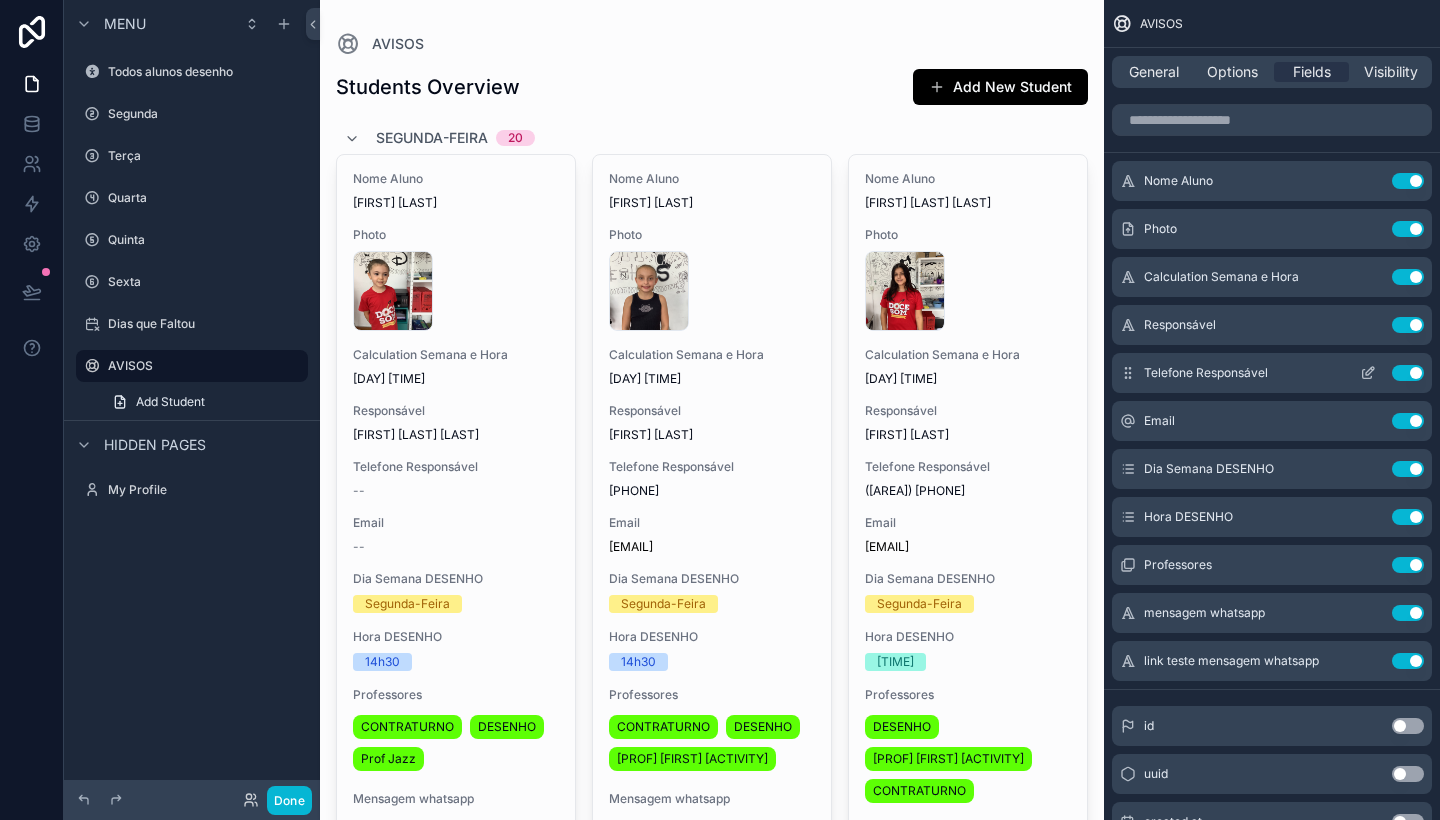 scroll, scrollTop: 38, scrollLeft: 0, axis: vertical 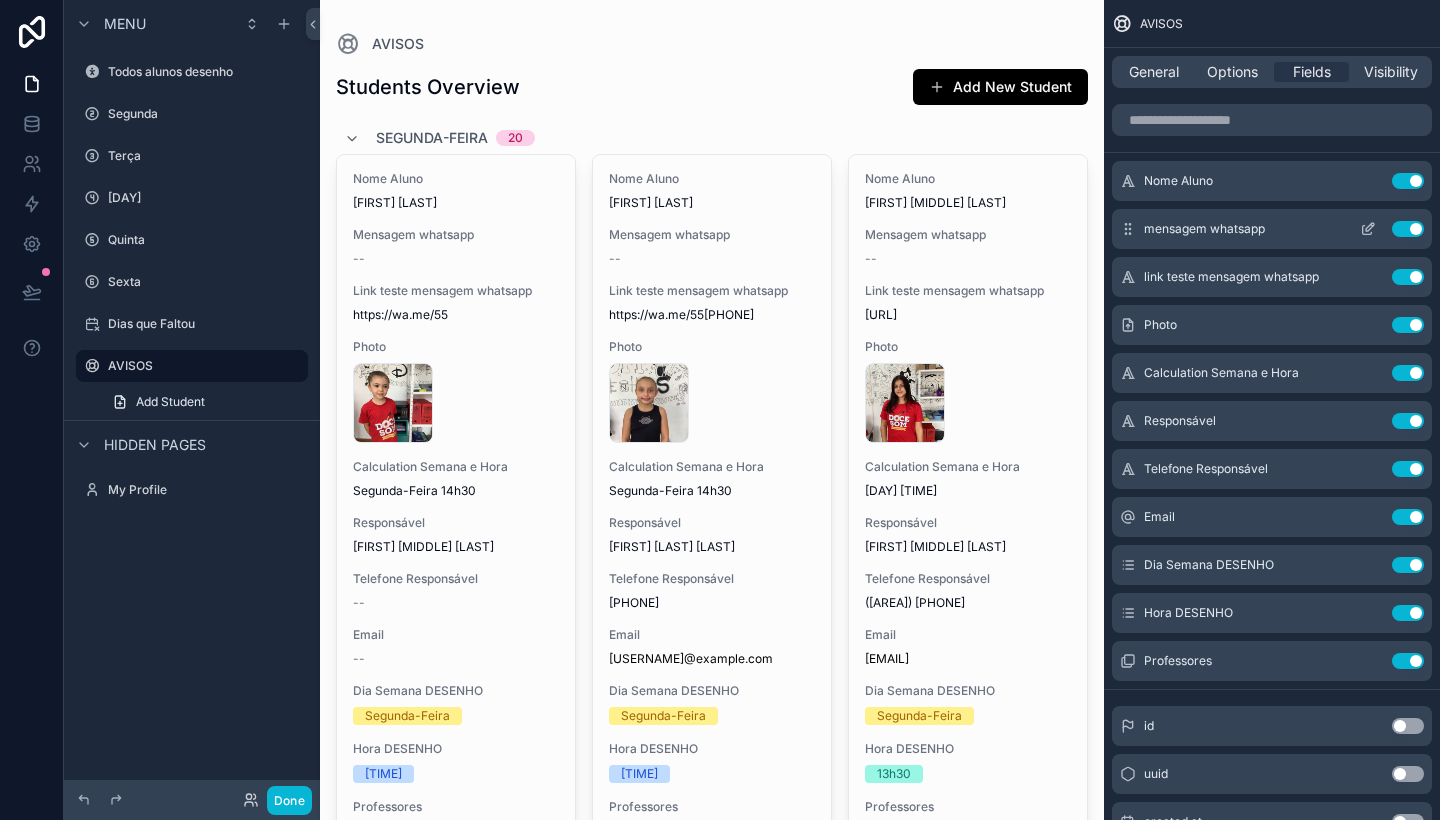 click 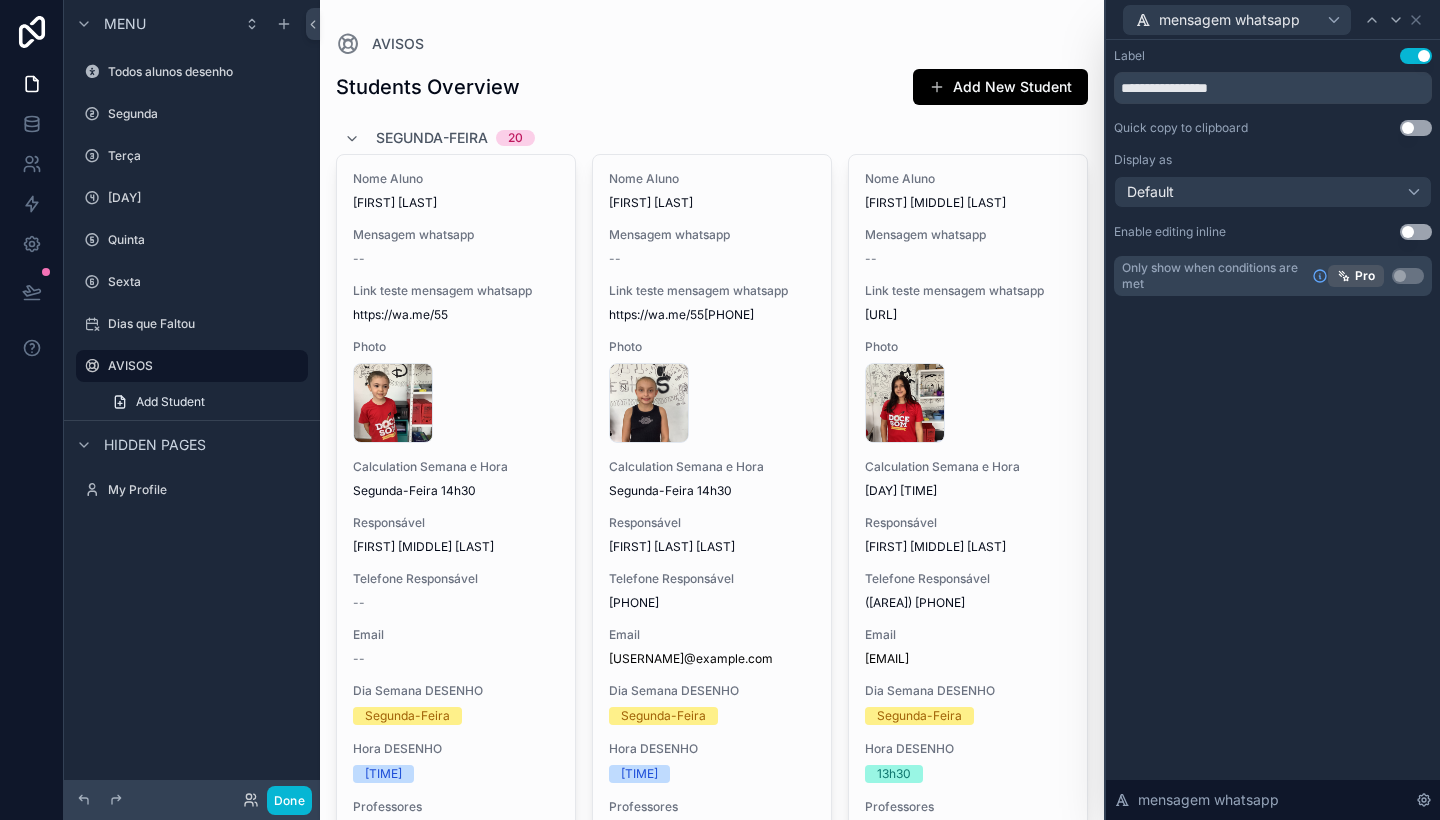 click on "Default" at bounding box center [1273, 192] 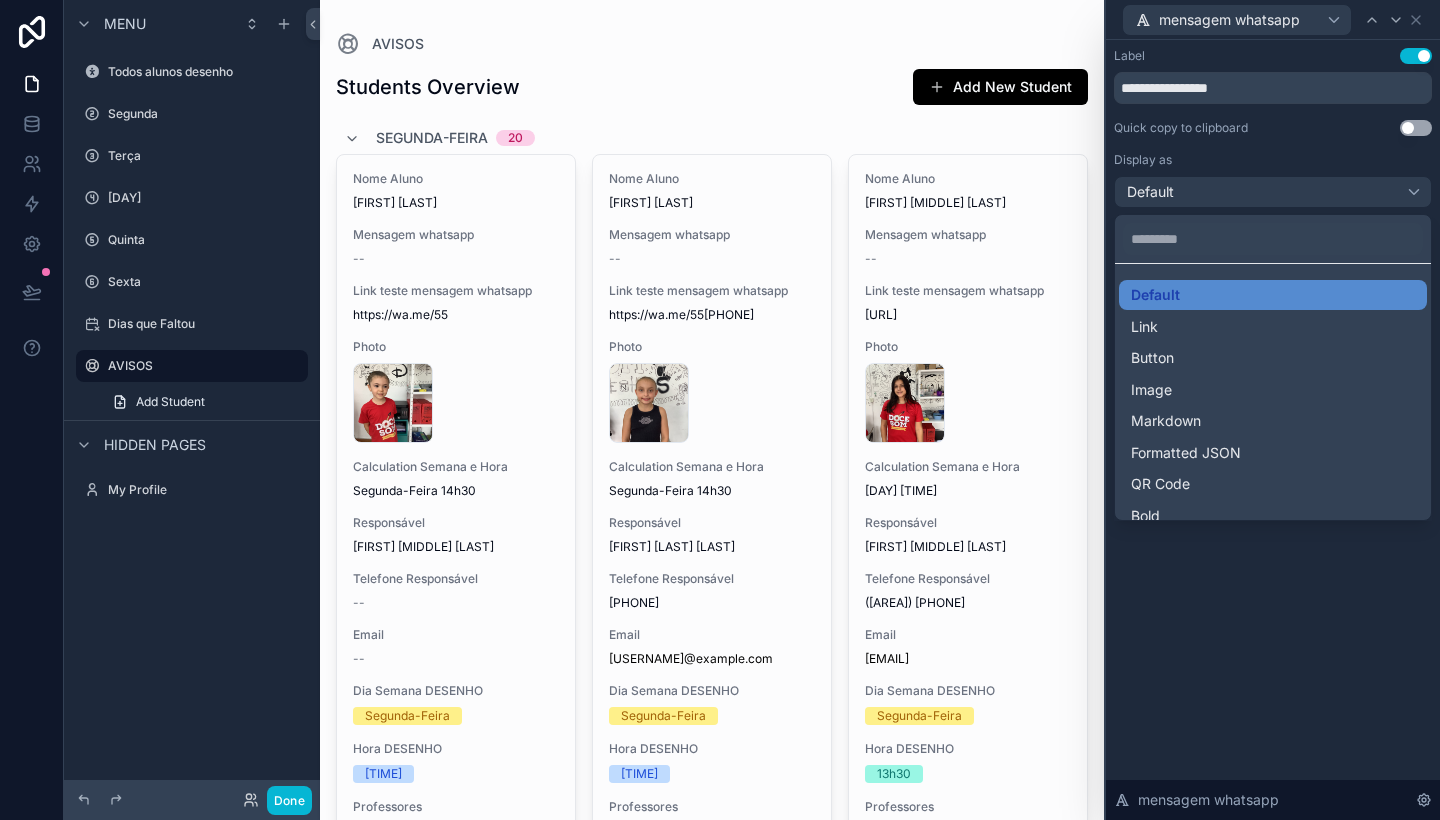 click at bounding box center (1273, 410) 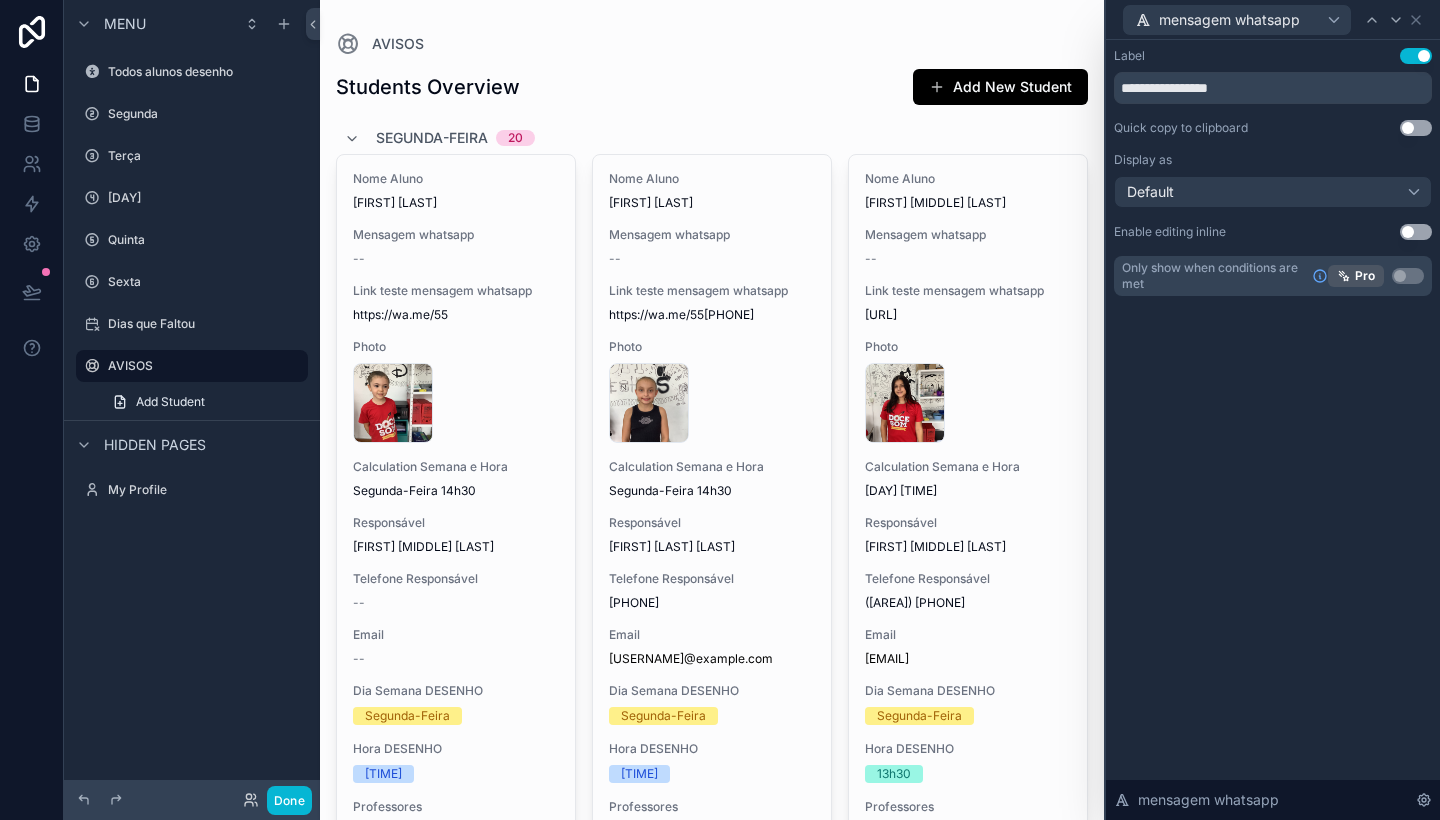 click on "Use setting" at bounding box center [1416, 232] 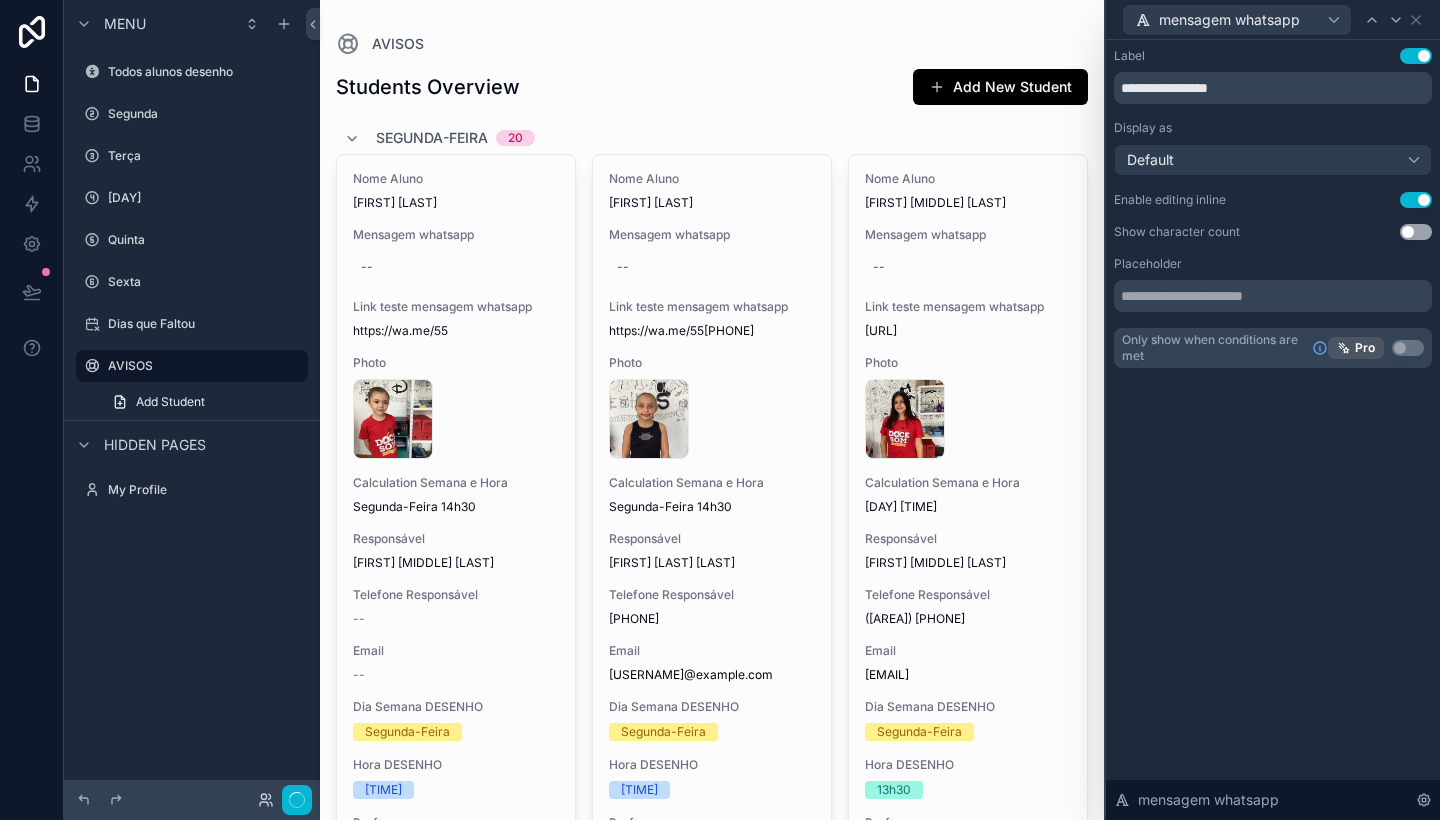 click on "Use setting" at bounding box center [1416, 232] 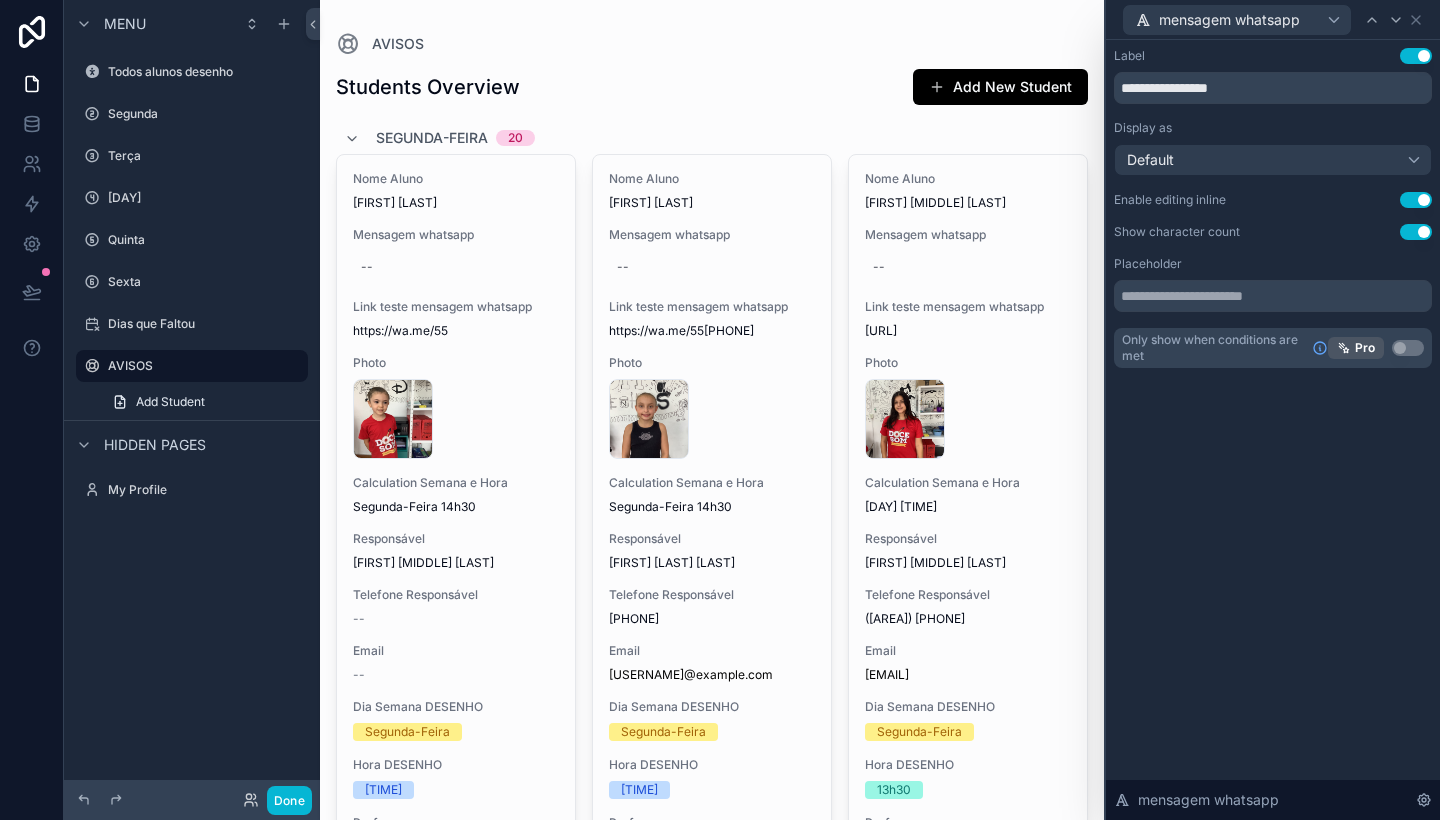 click on "Default" at bounding box center (1273, 160) 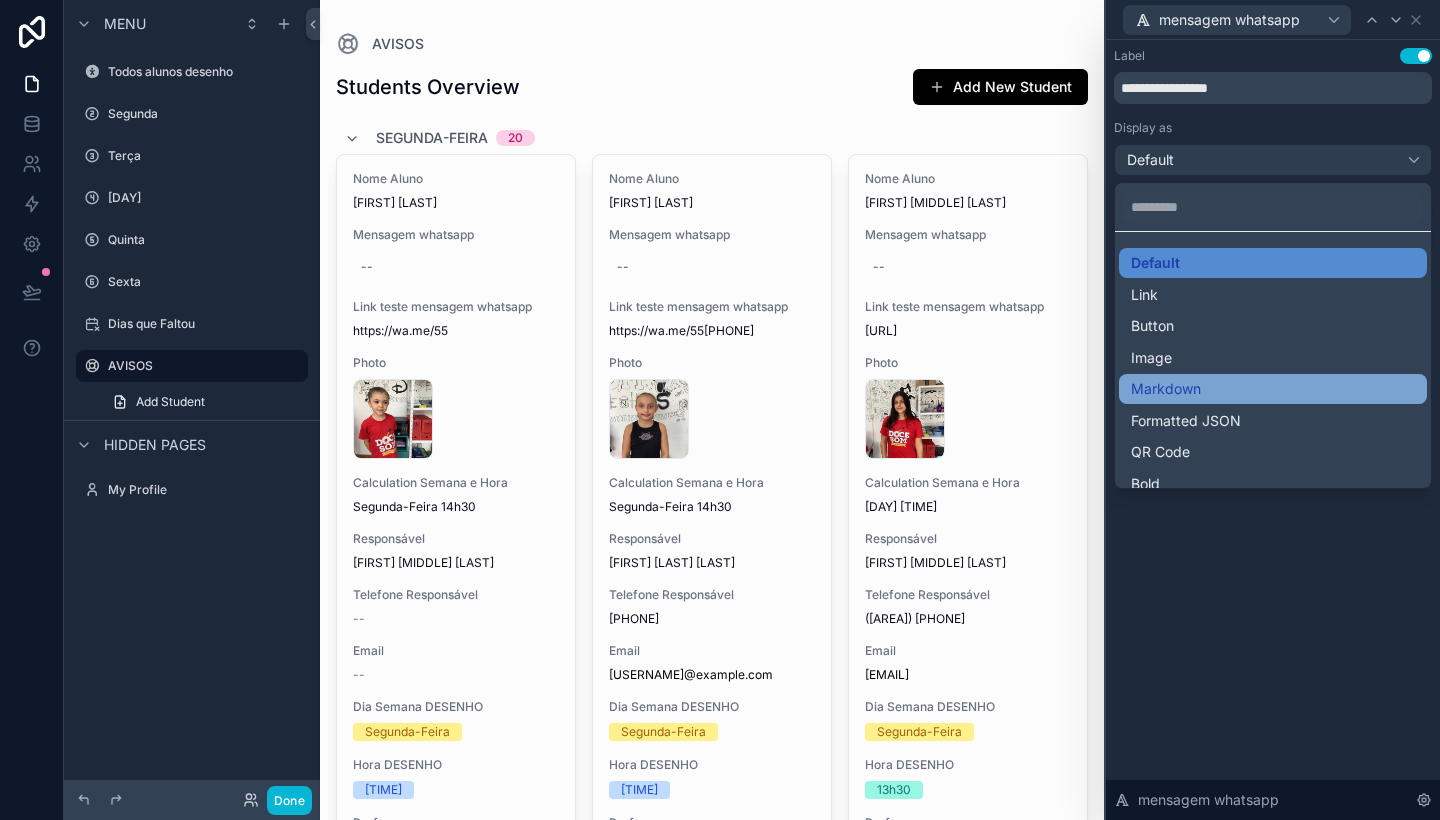 click on "Markdown" at bounding box center (1166, 389) 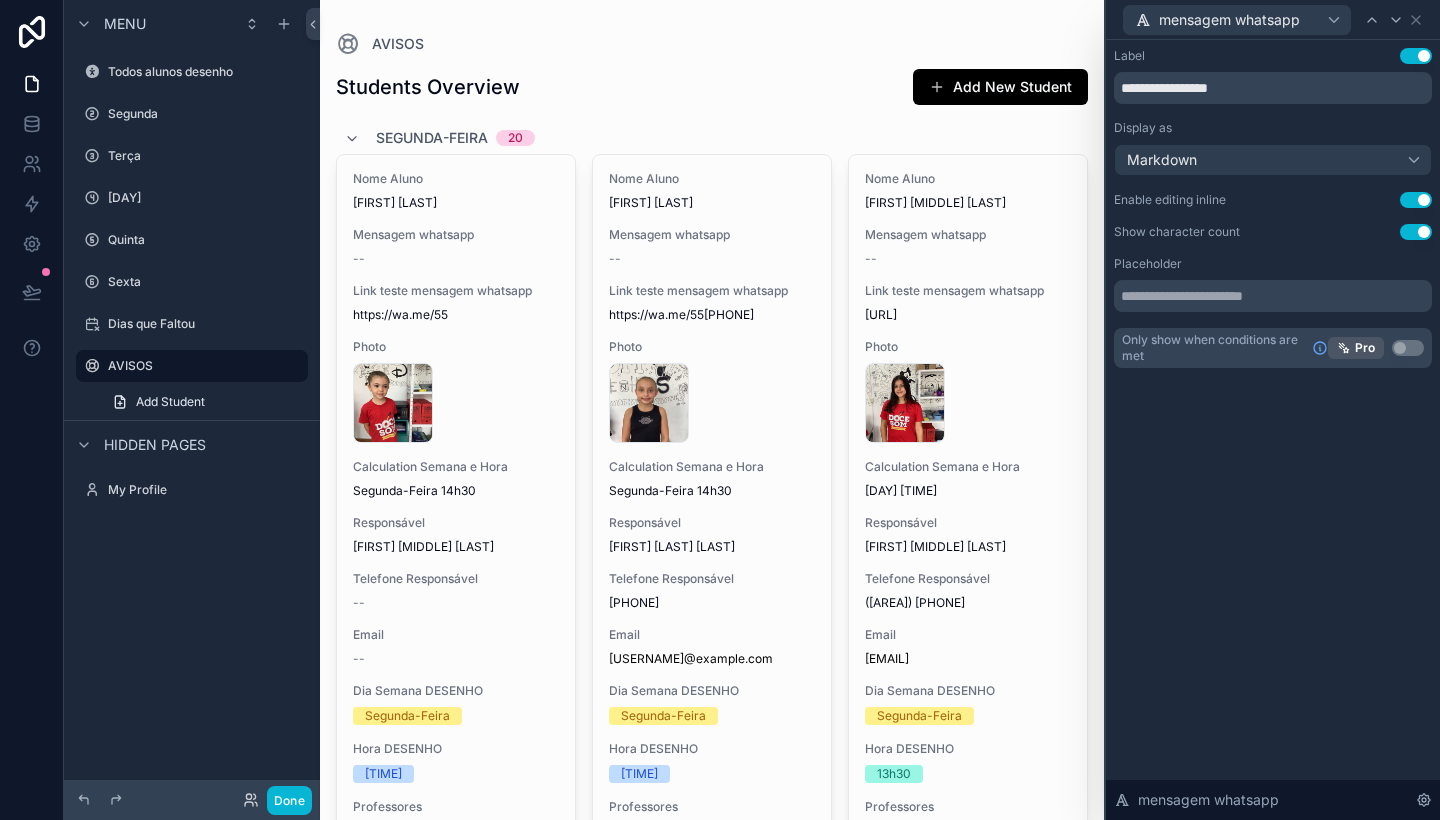 click on "Markdown" at bounding box center [1273, 160] 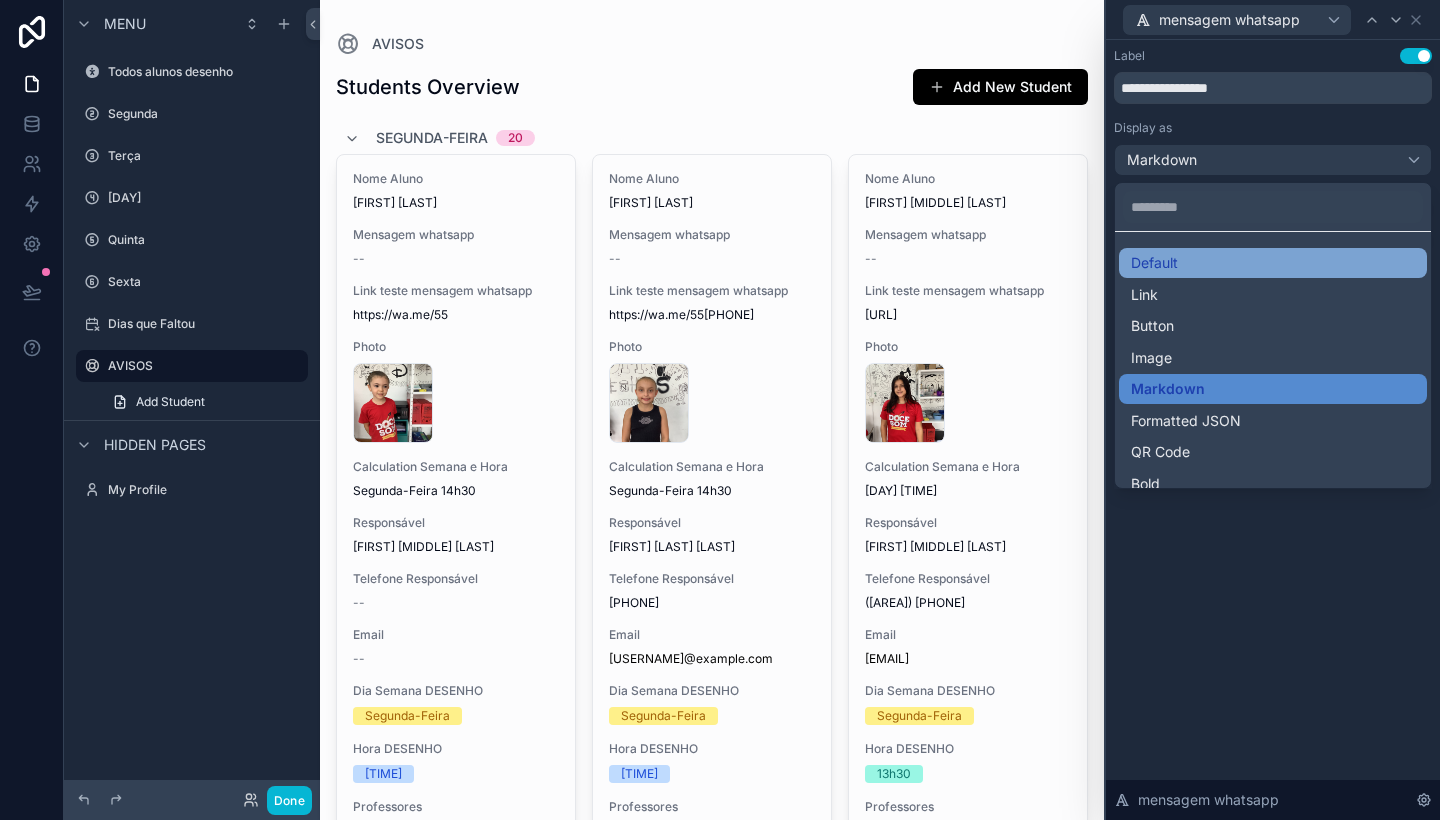 click on "Default" at bounding box center [1273, 263] 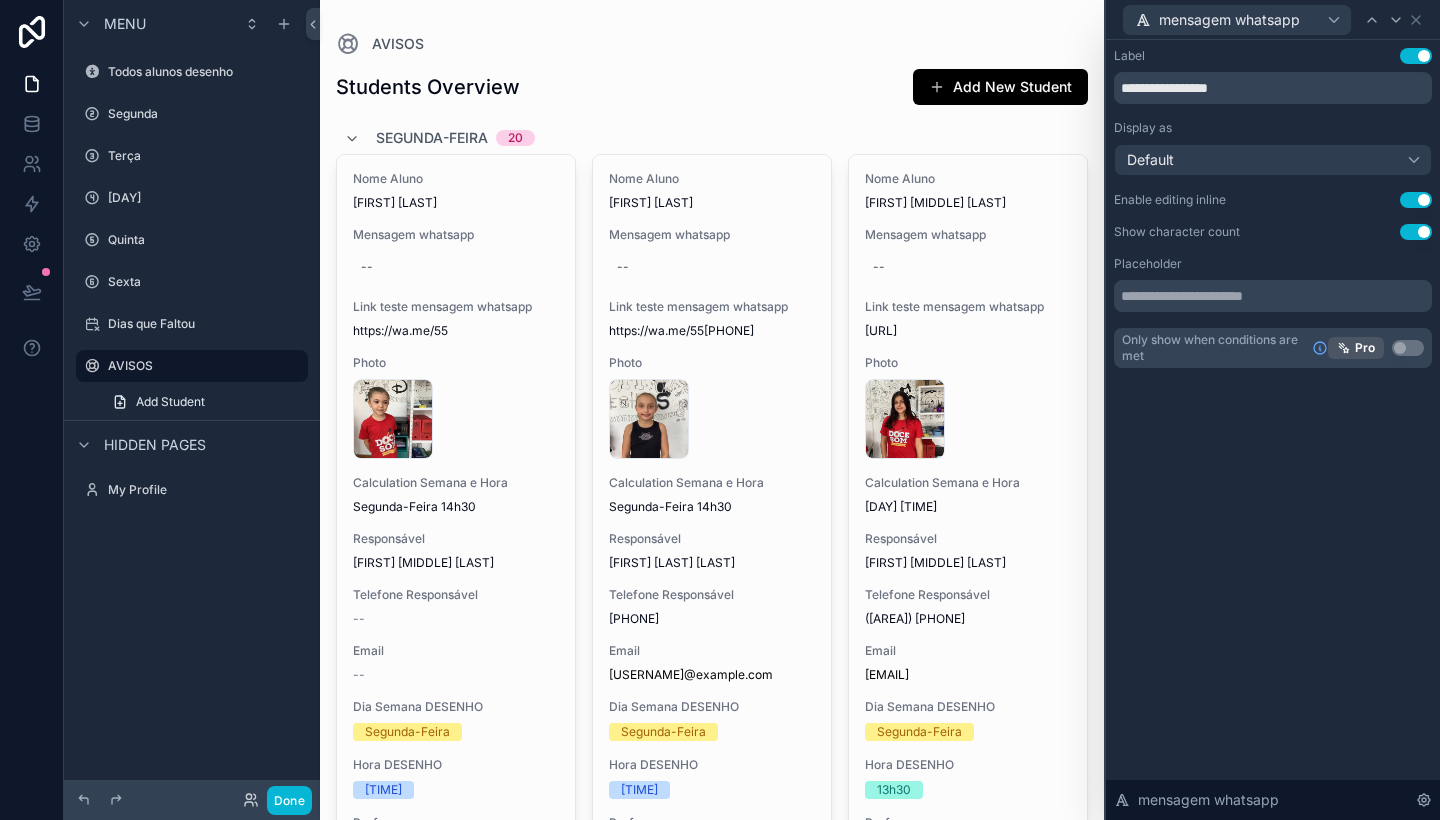 click on "Default" at bounding box center [1273, 160] 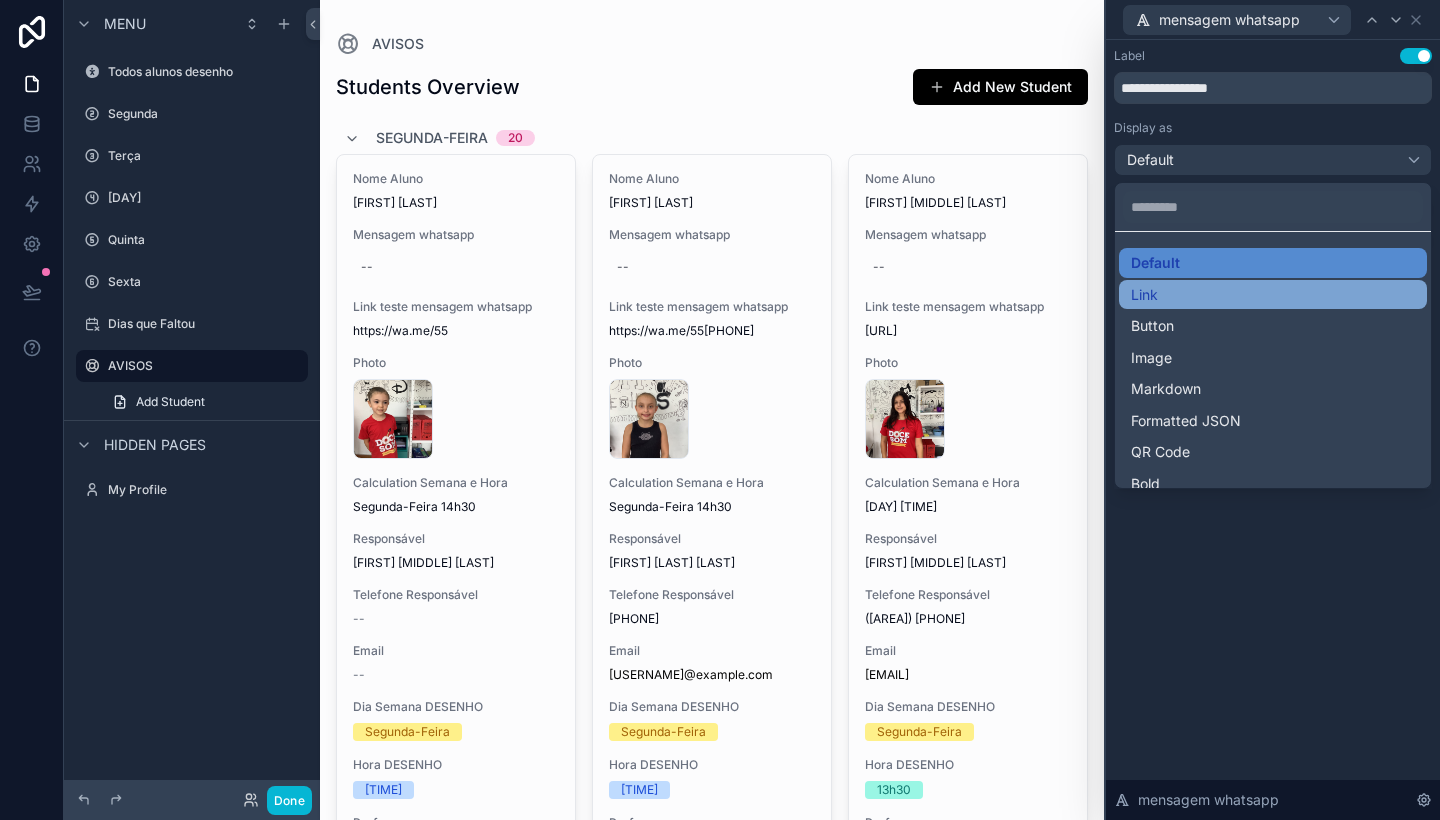 click on "Link" at bounding box center (1273, 295) 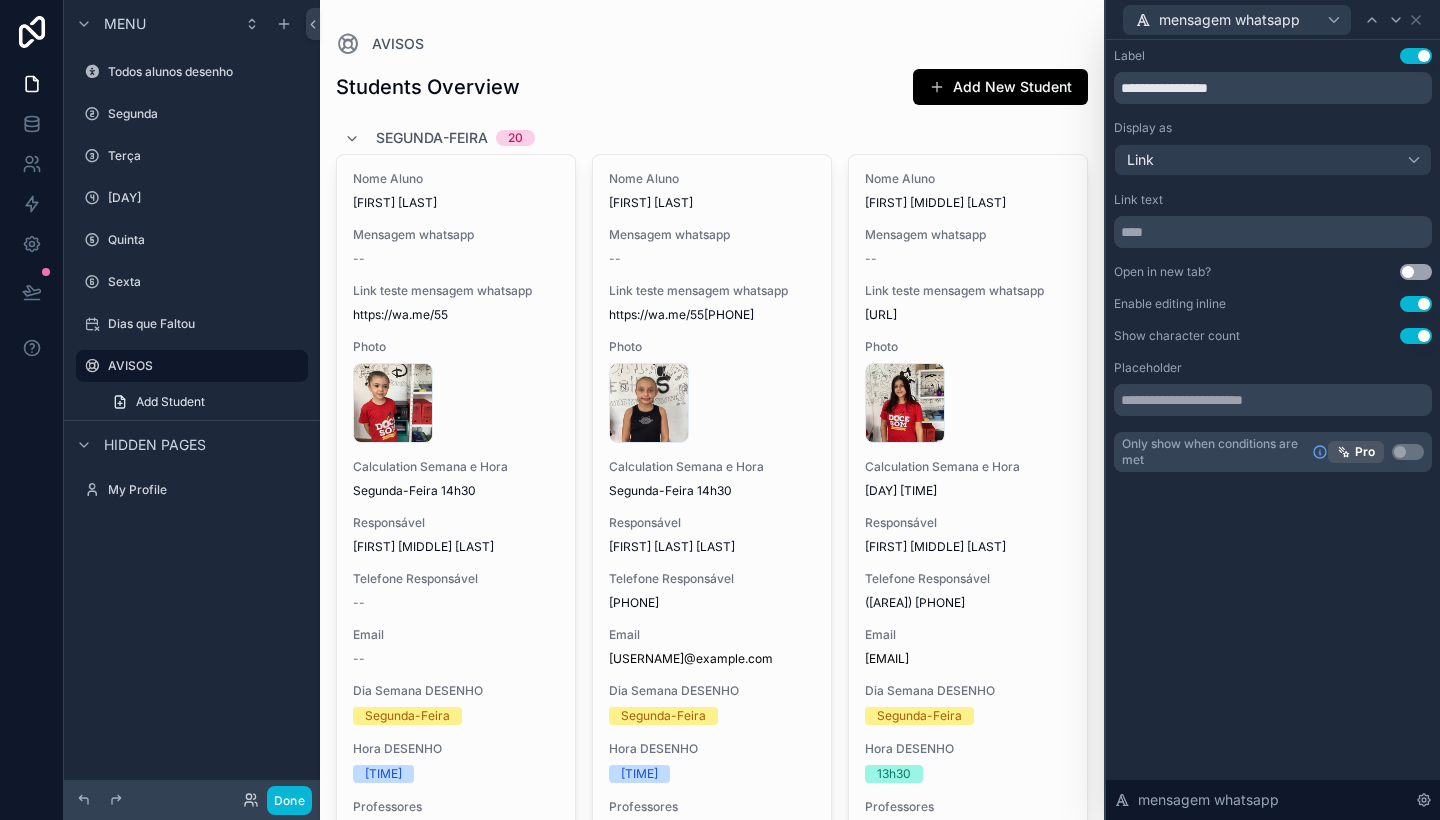 click on "Link" at bounding box center (1273, 160) 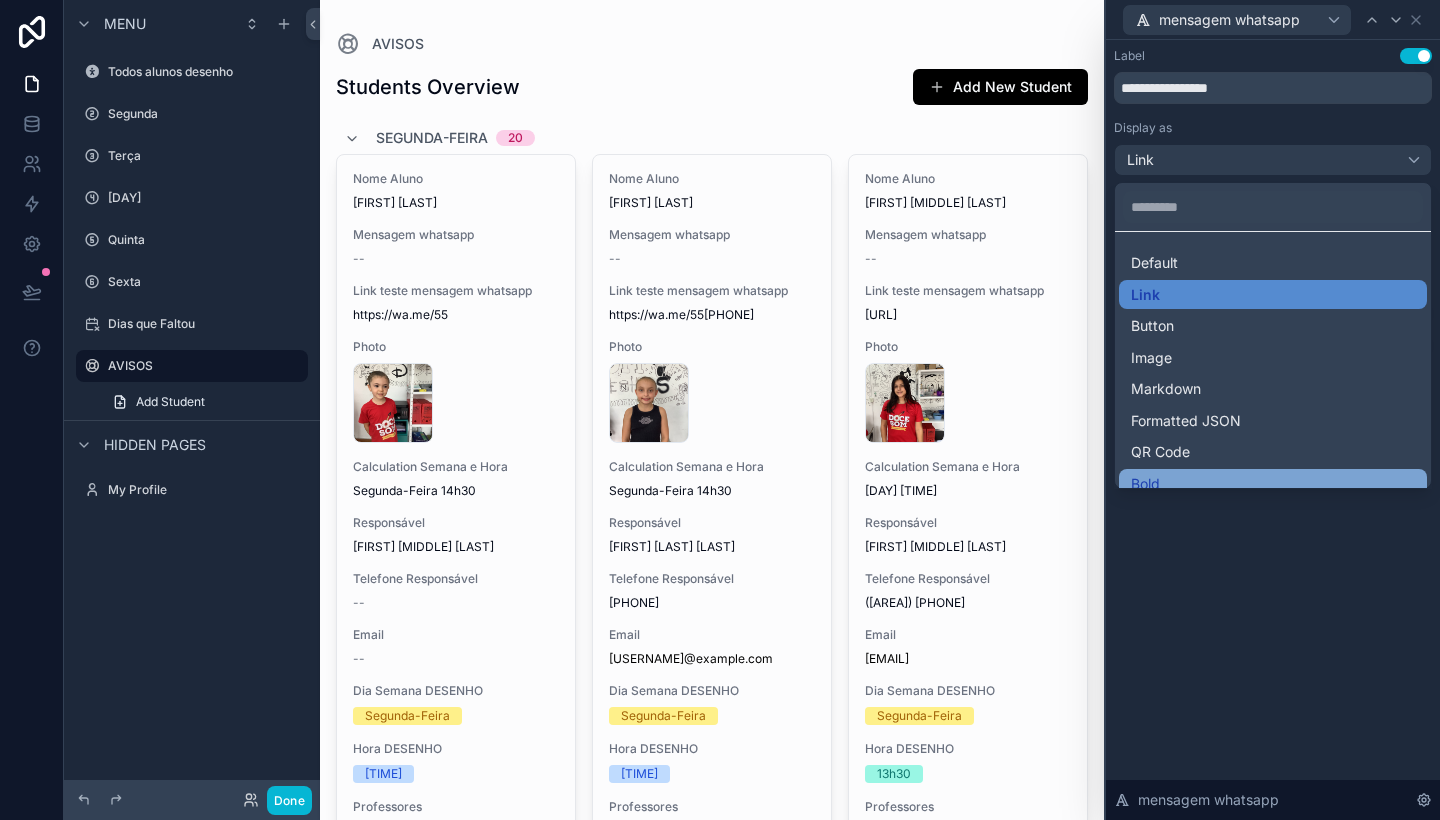 click on "Bold" at bounding box center (1273, 484) 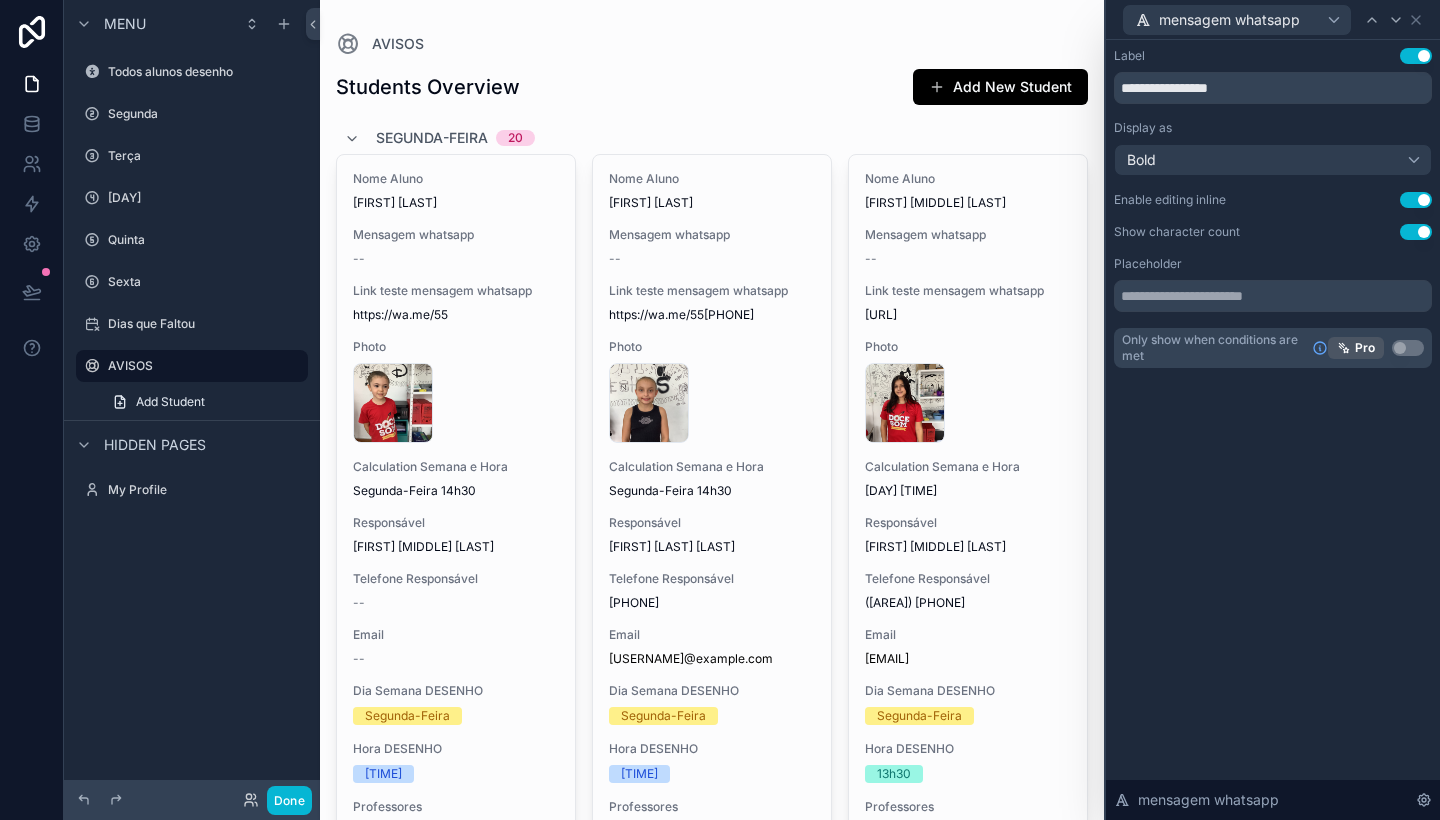 click on "Bold" at bounding box center (1273, 160) 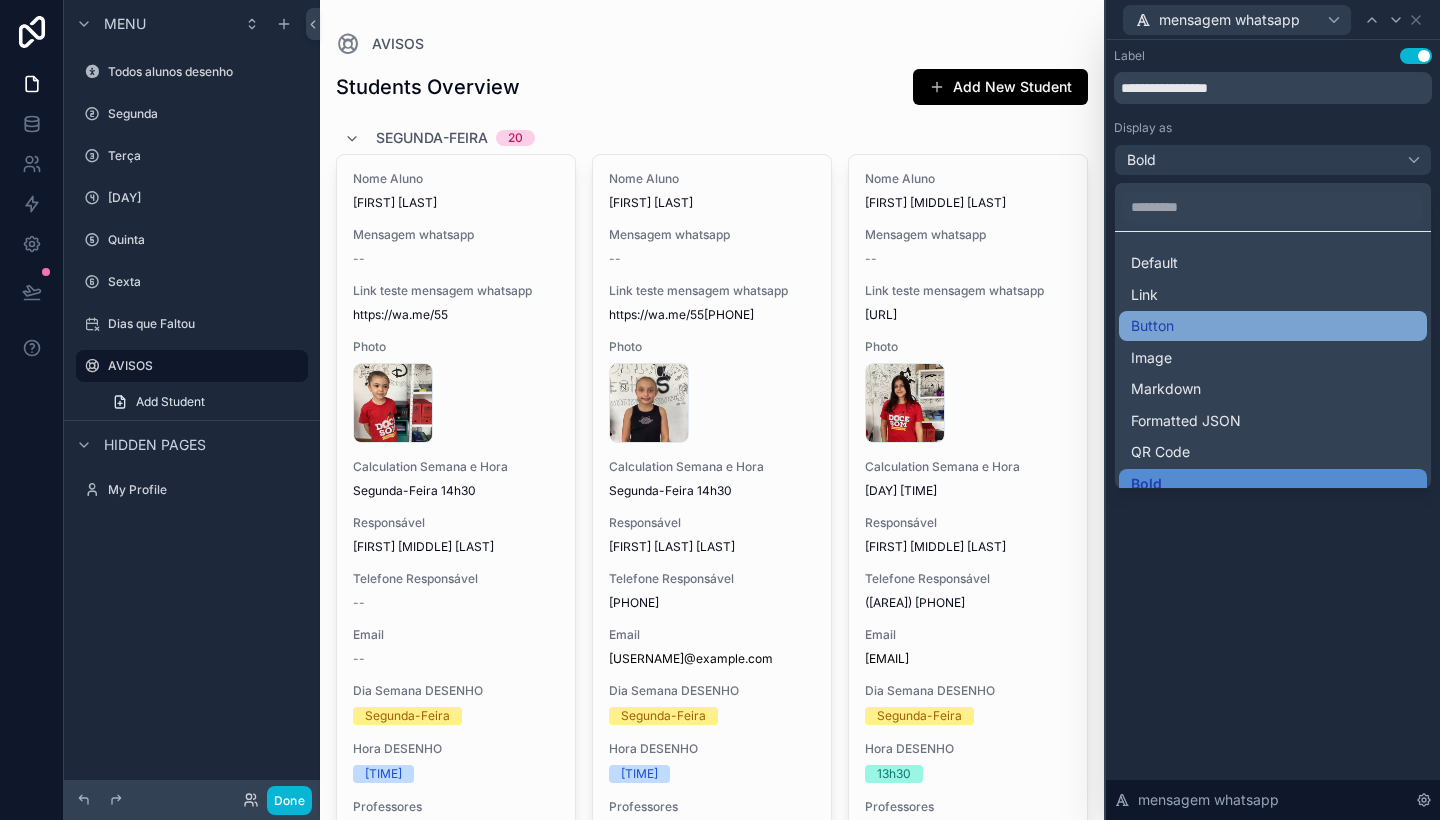click on "Button" at bounding box center [1273, 326] 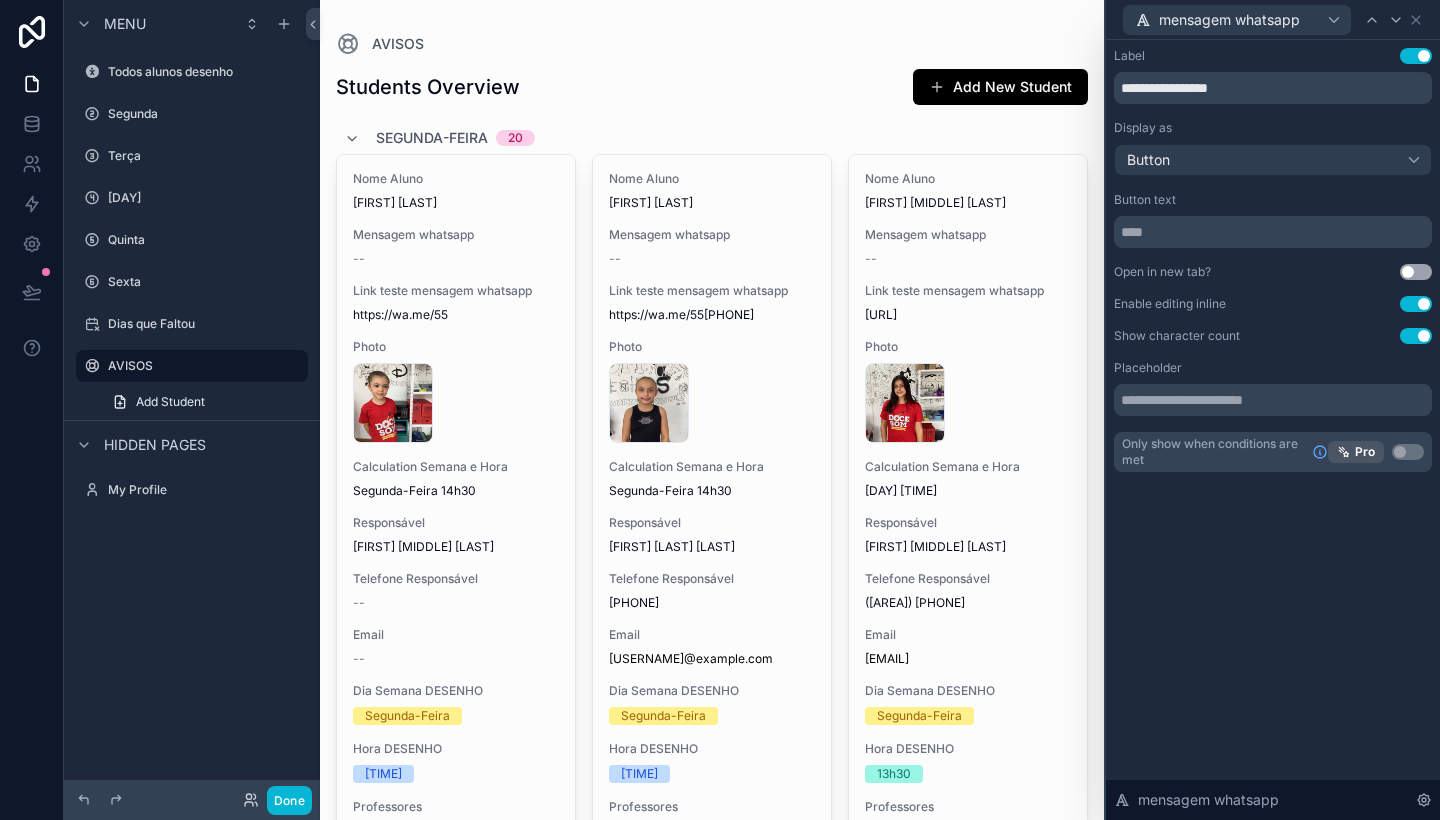 click on "Button" at bounding box center [1273, 160] 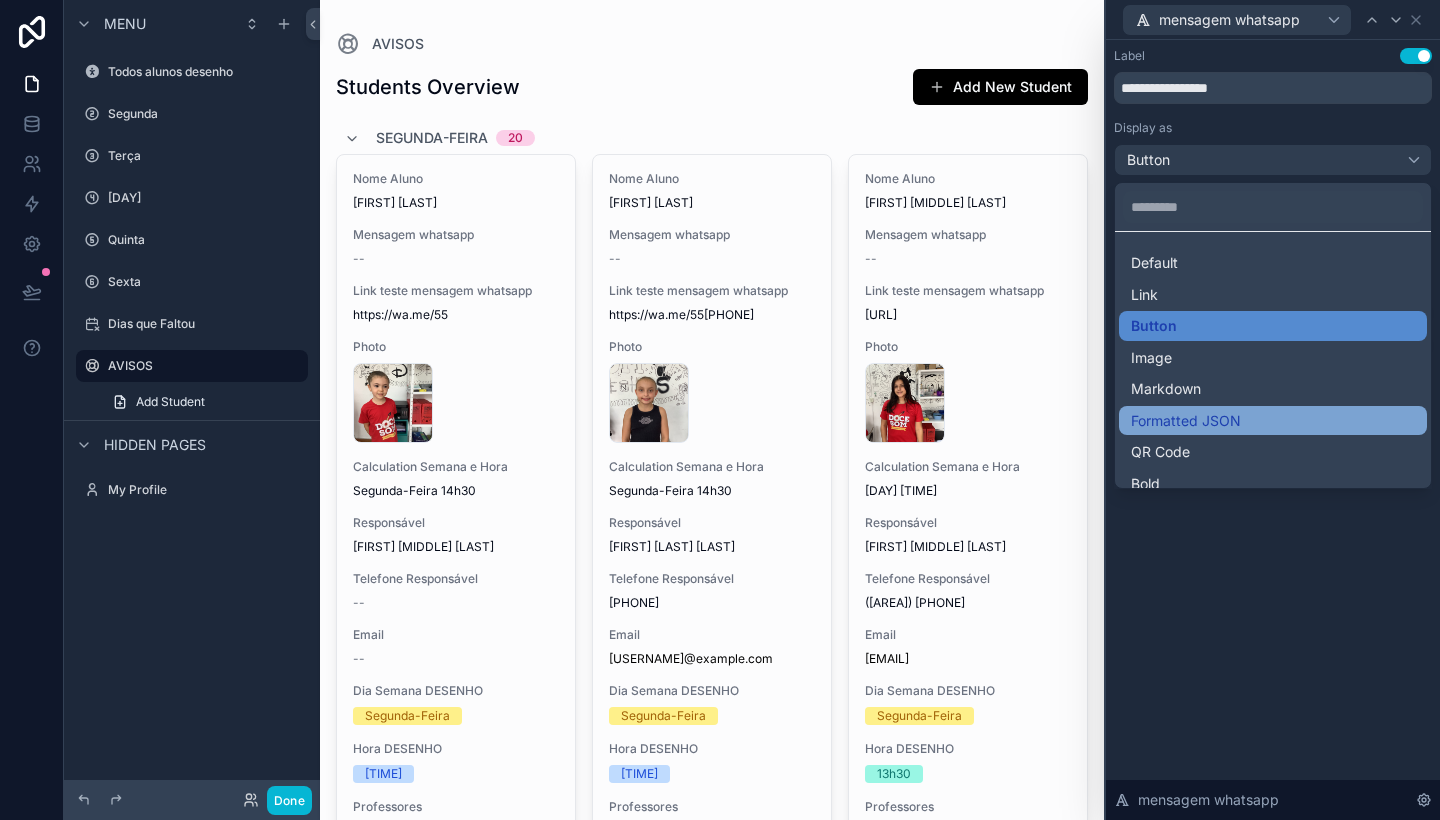 click on "Formatted JSON" at bounding box center (1186, 421) 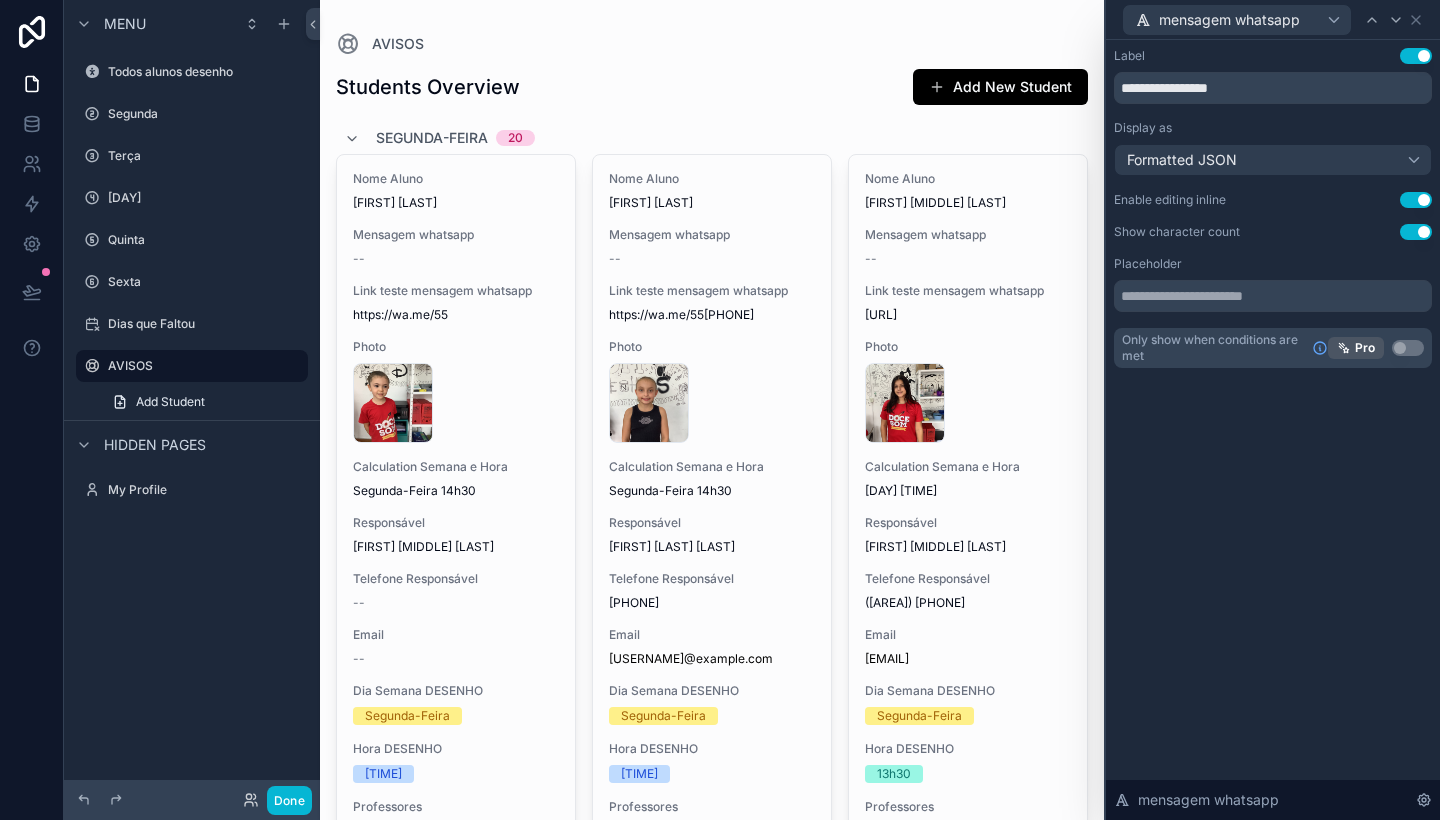 click on "Formatted JSON" at bounding box center (1182, 160) 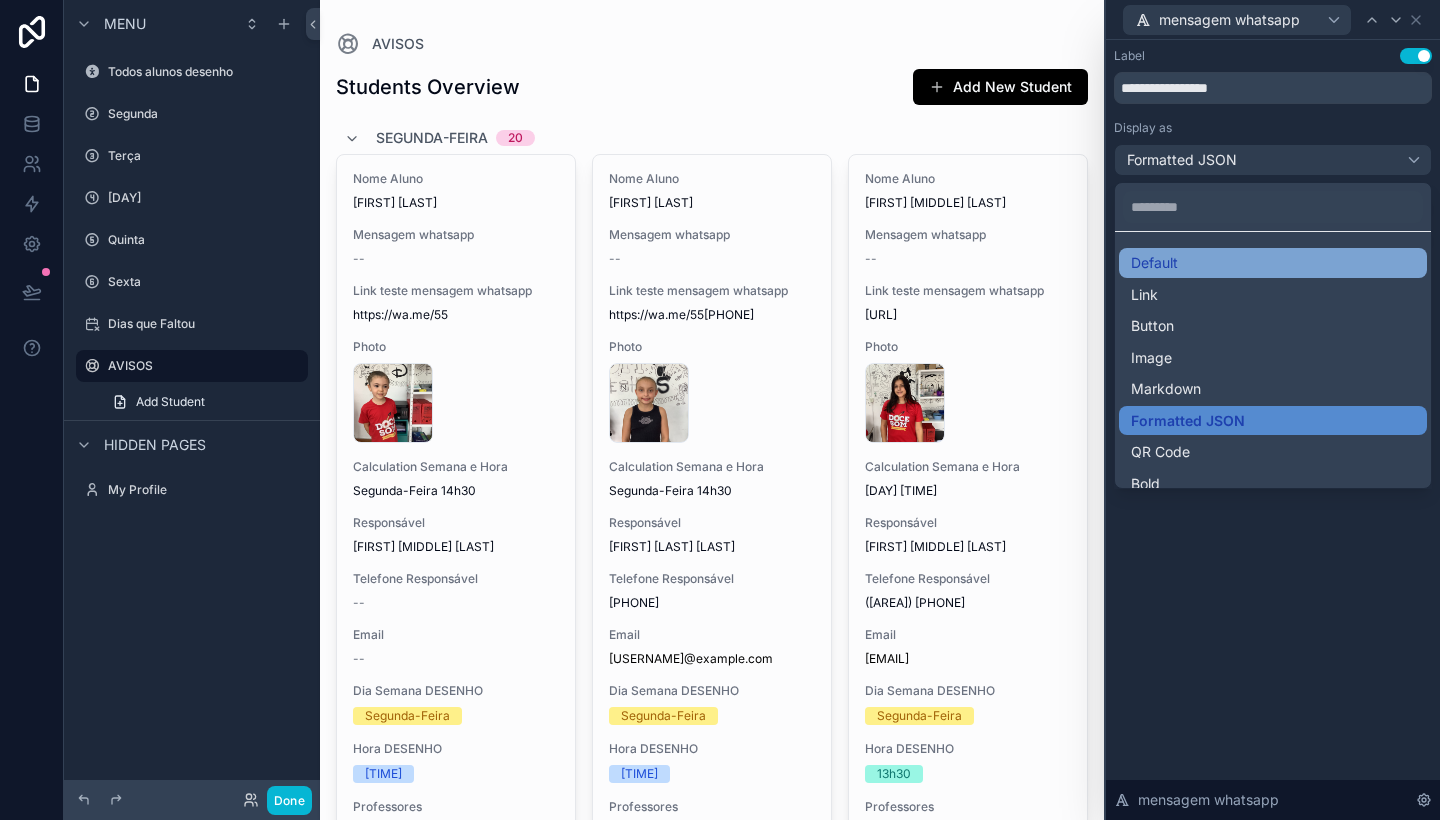 click on "Default" at bounding box center (1273, 263) 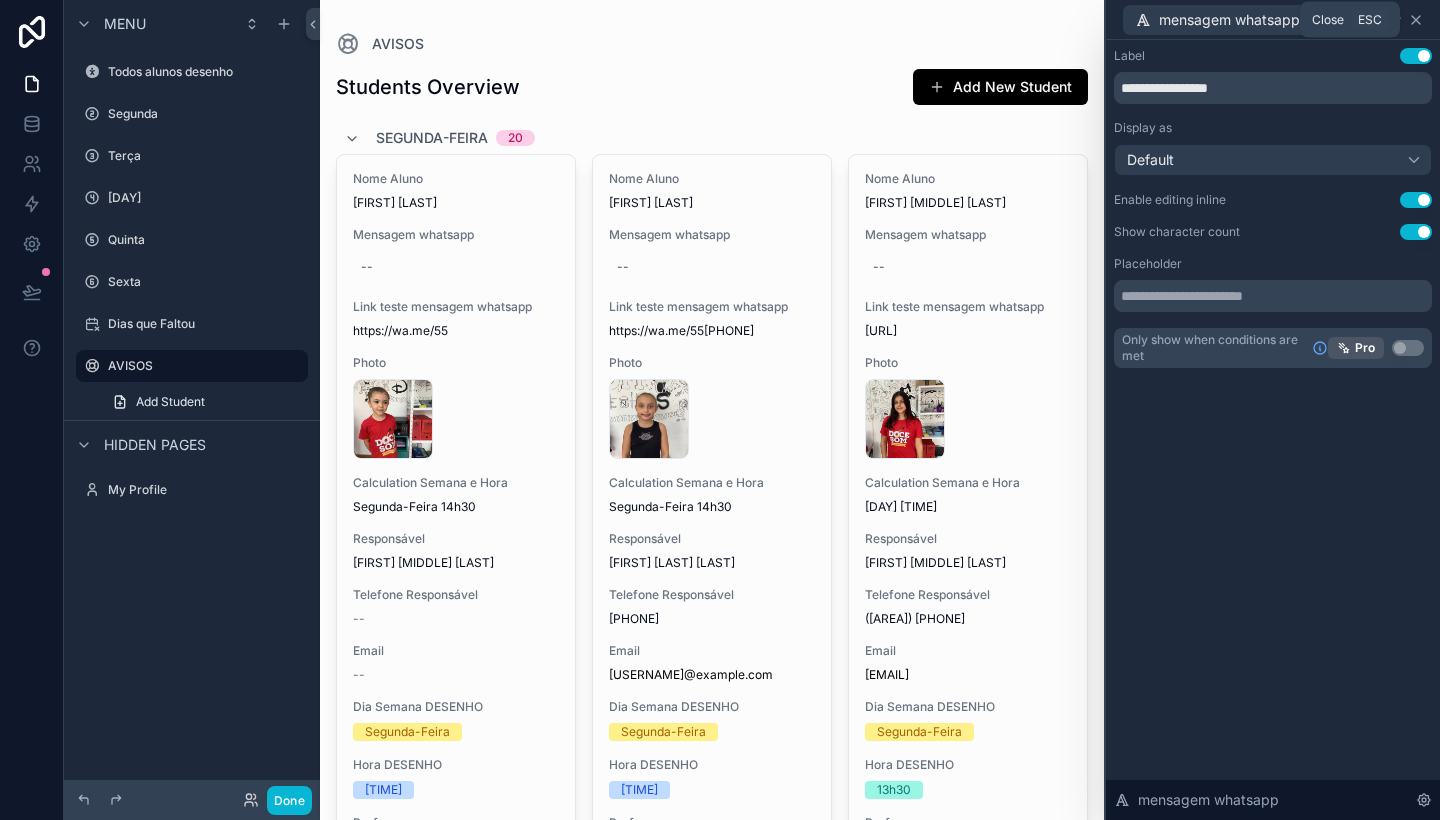 click 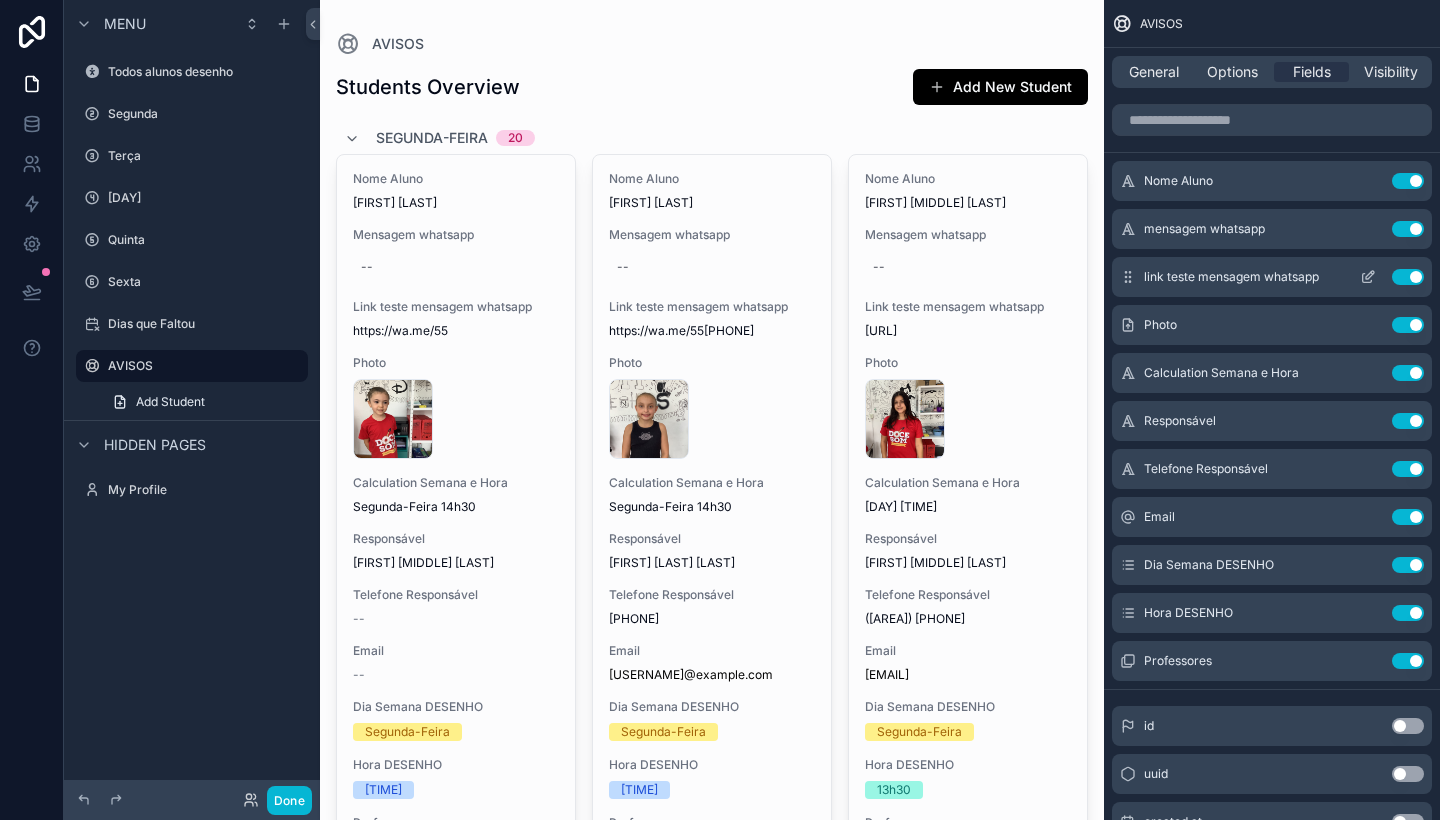 click 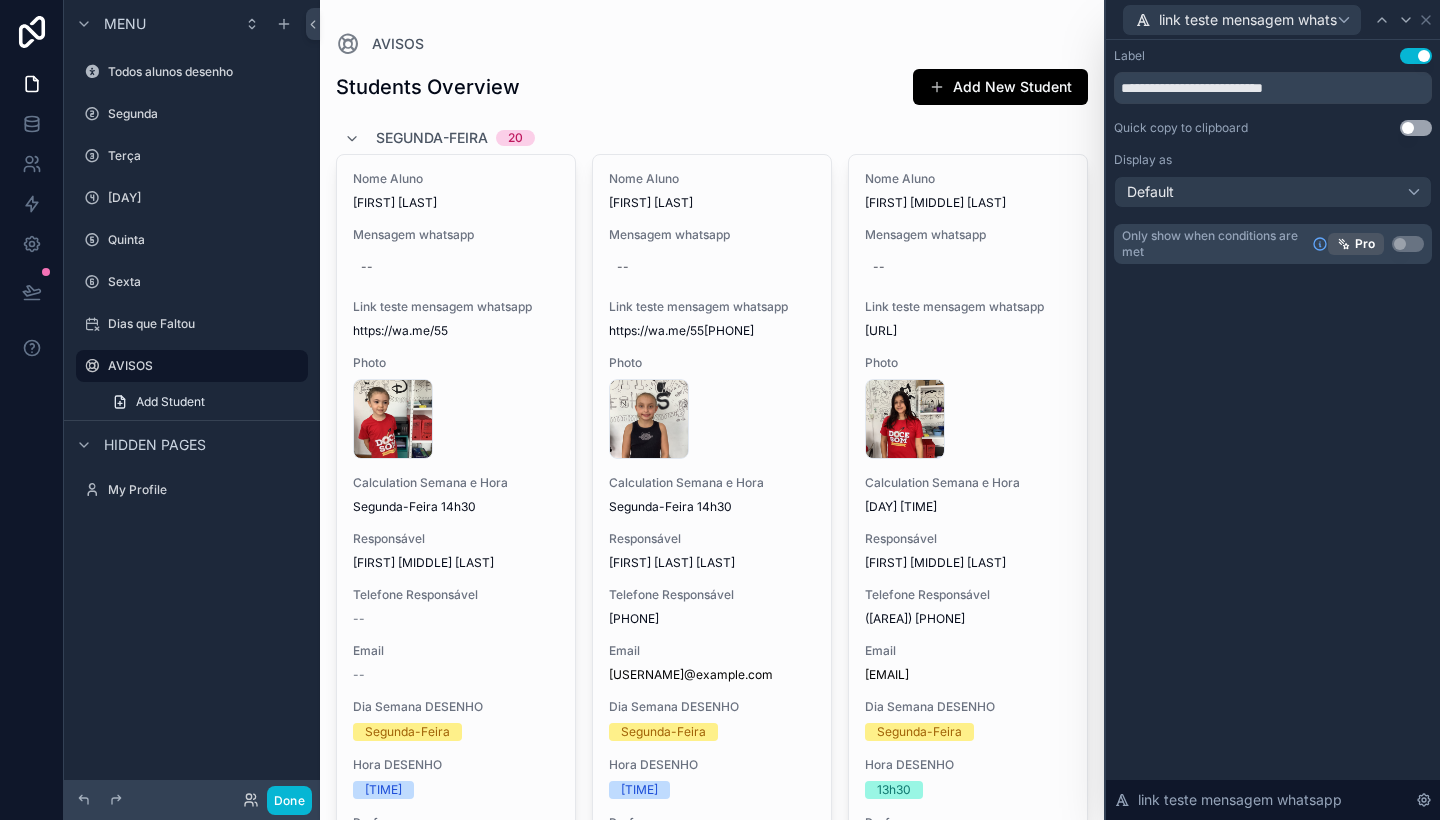 click on "**********" at bounding box center [1273, 430] 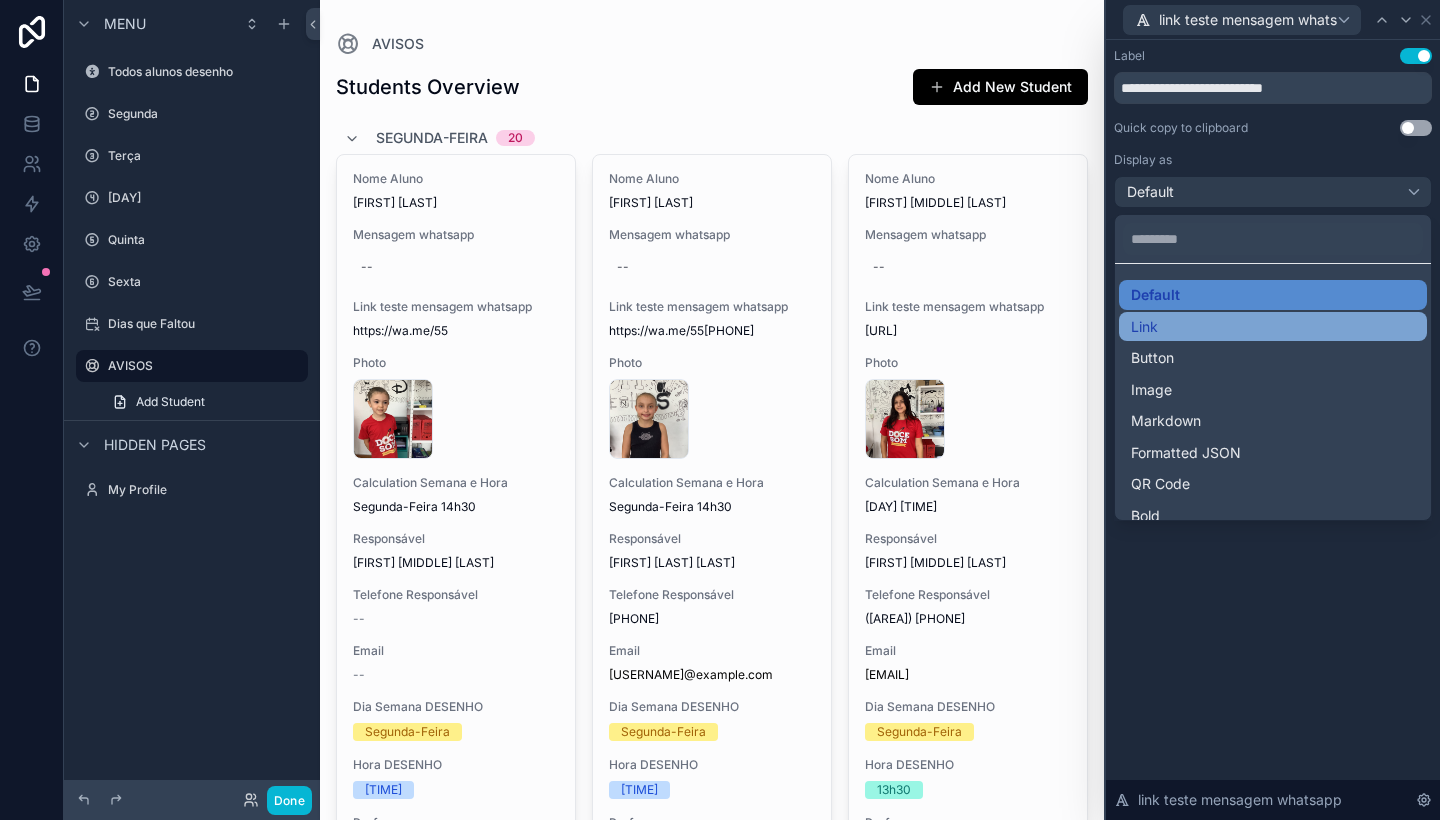 click on "Link" at bounding box center (1273, 327) 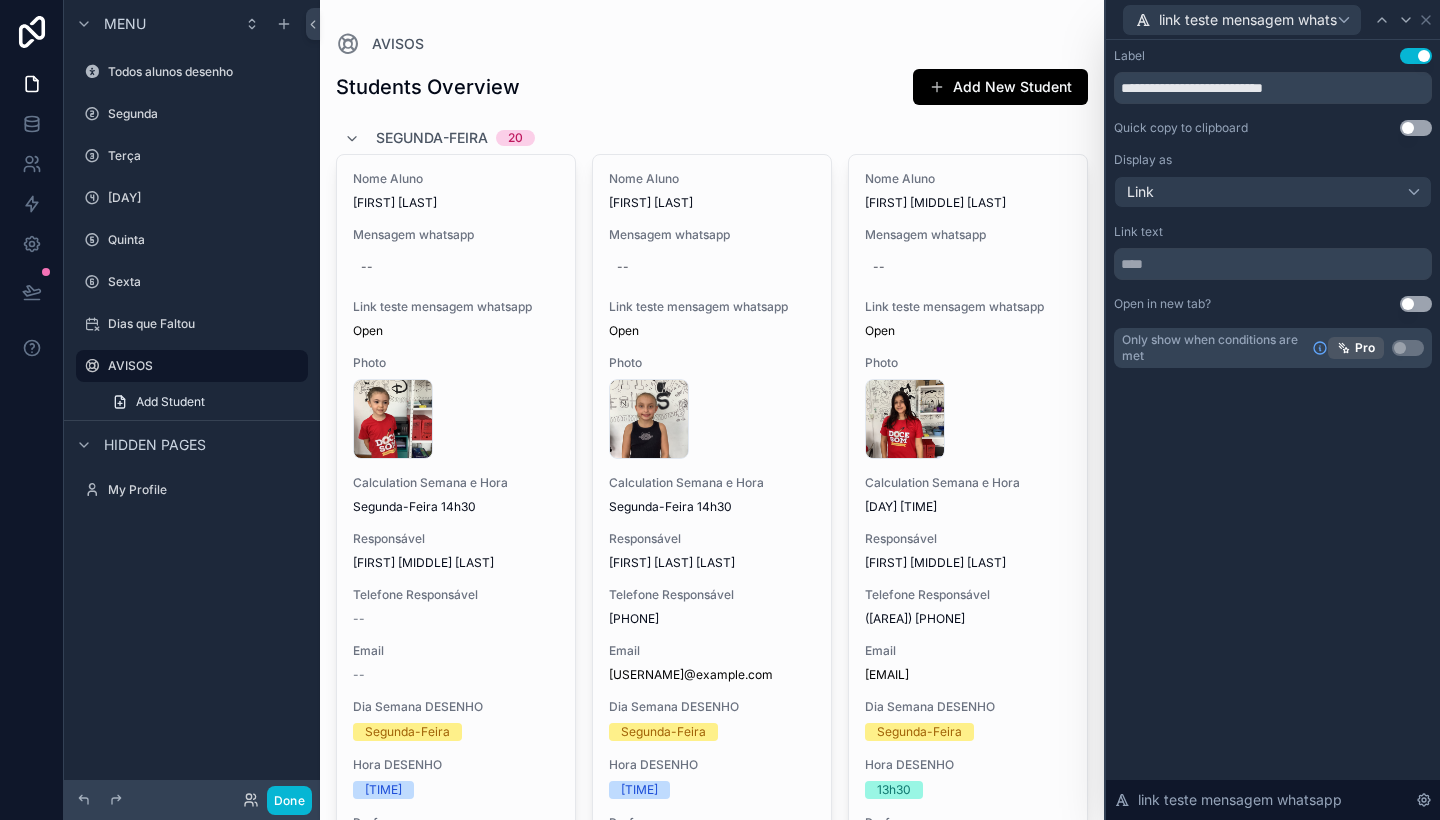 click on "Link" at bounding box center (1273, 192) 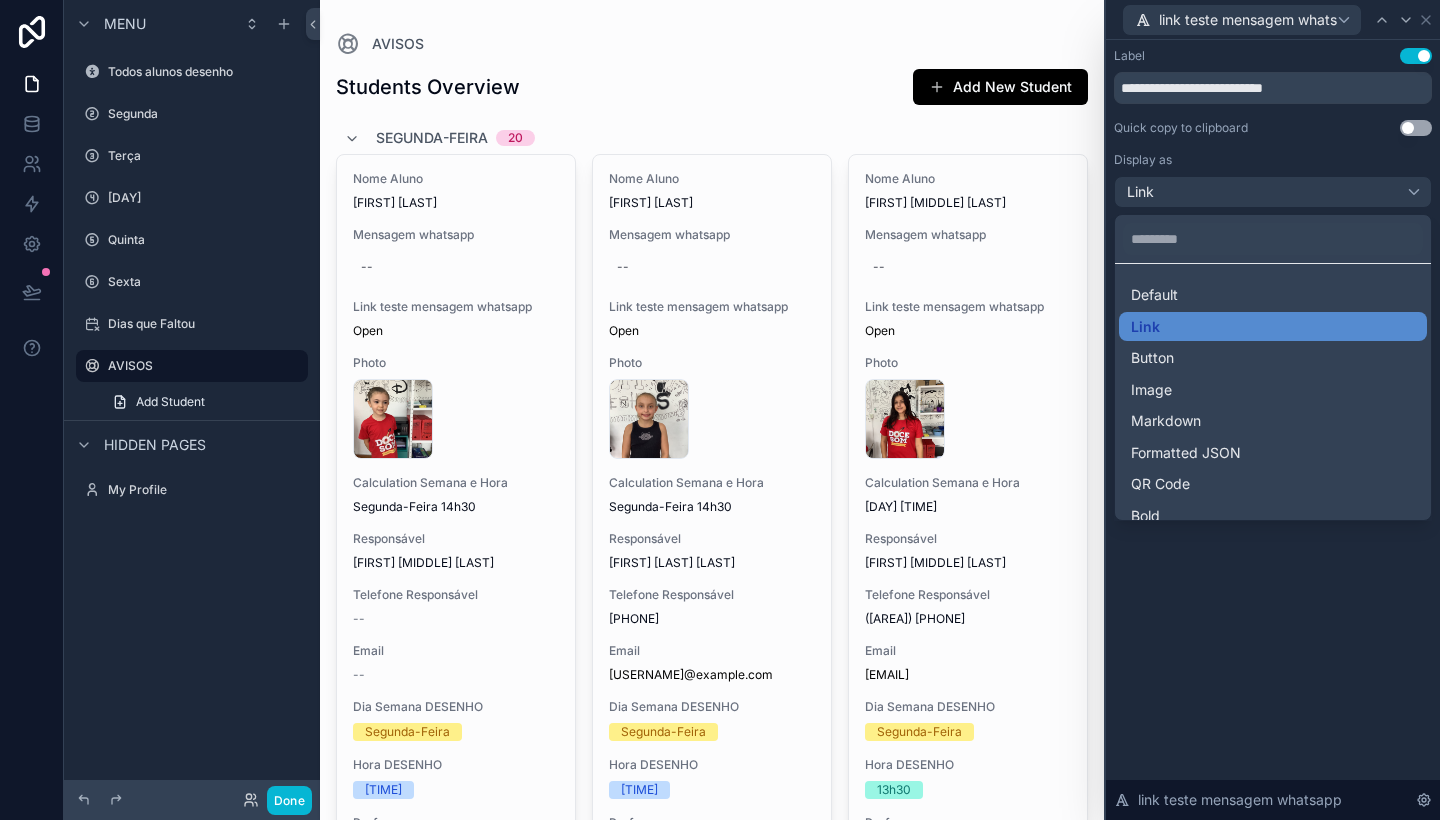 click at bounding box center [1273, 410] 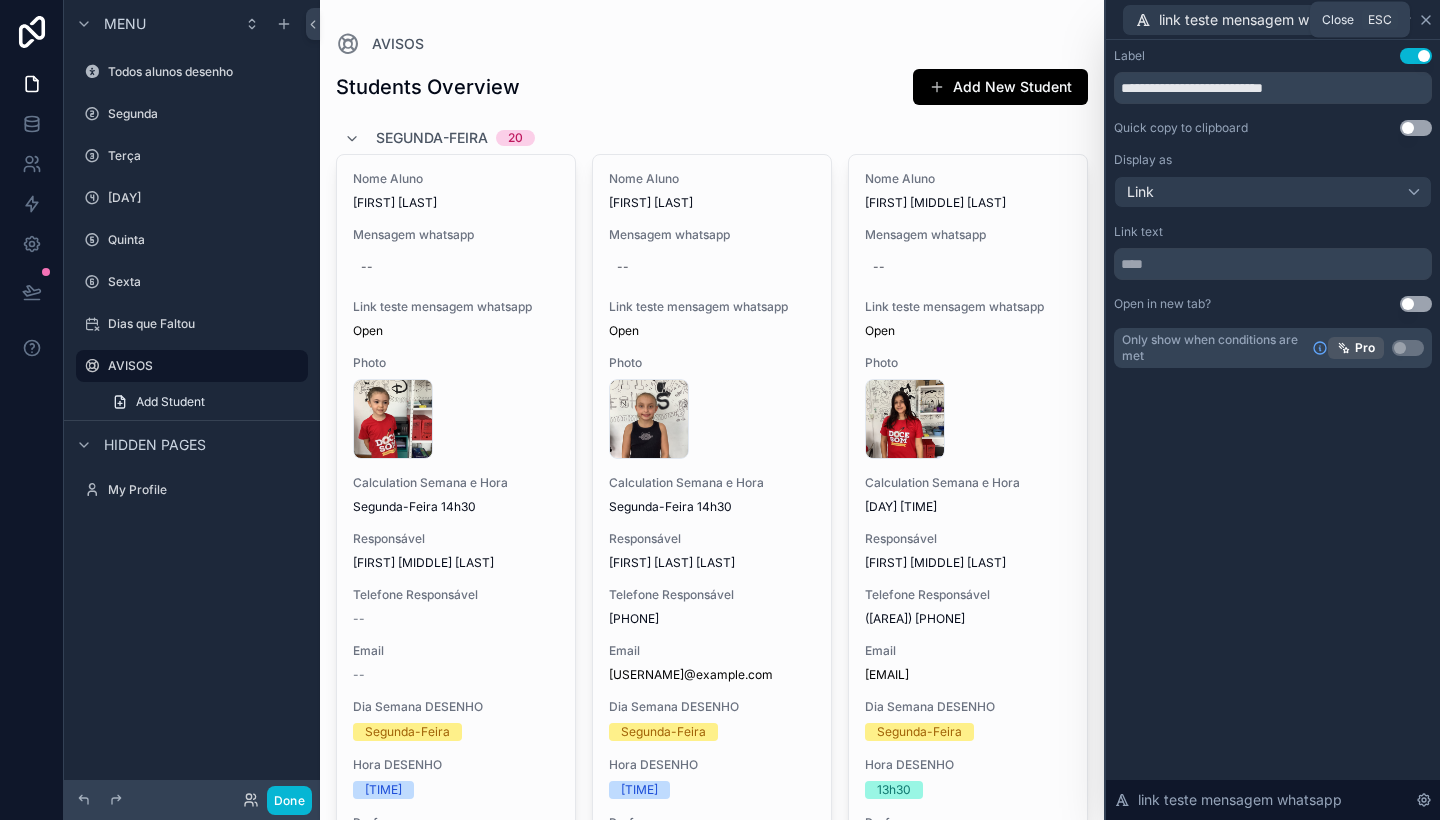 click 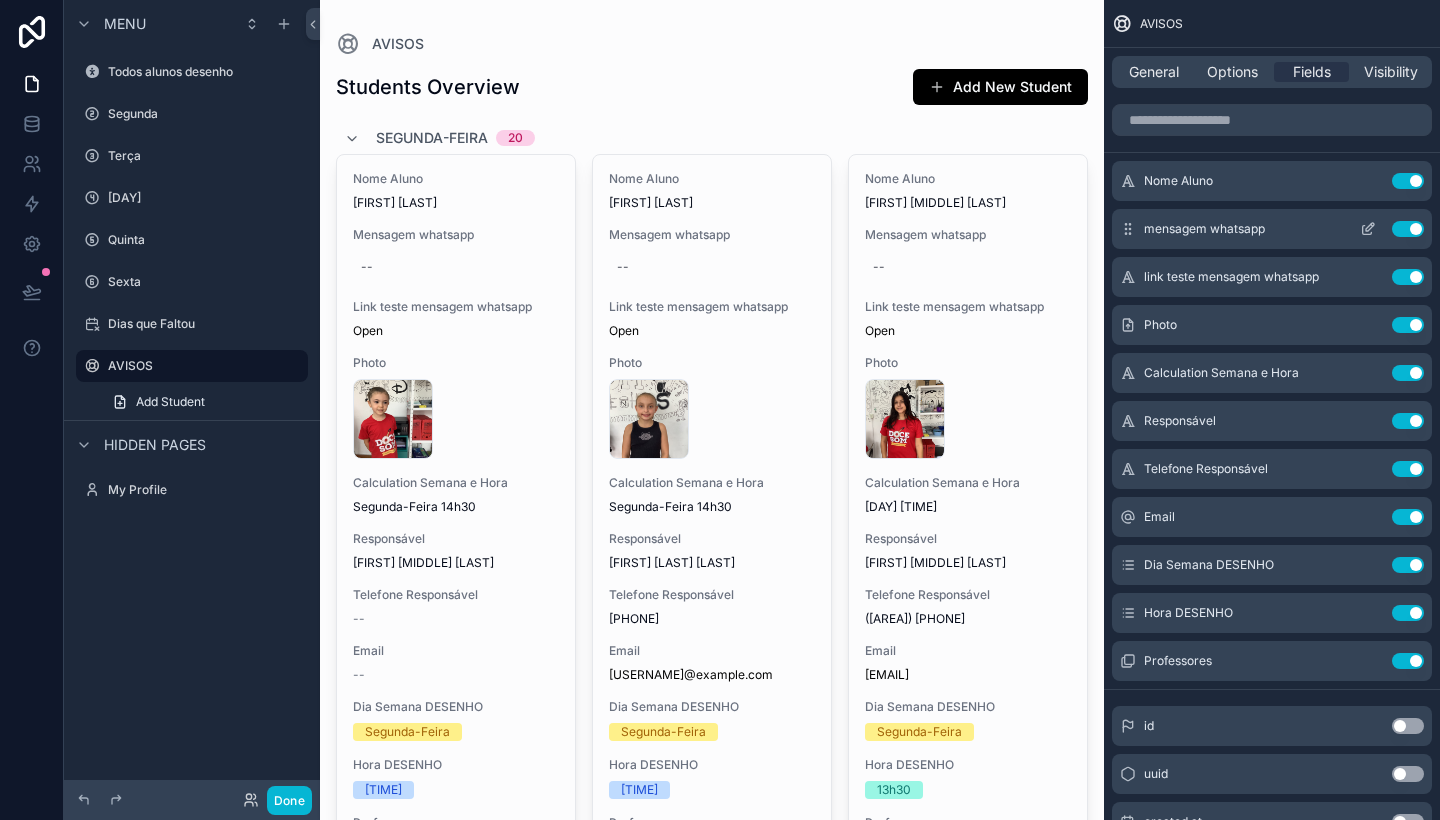 click 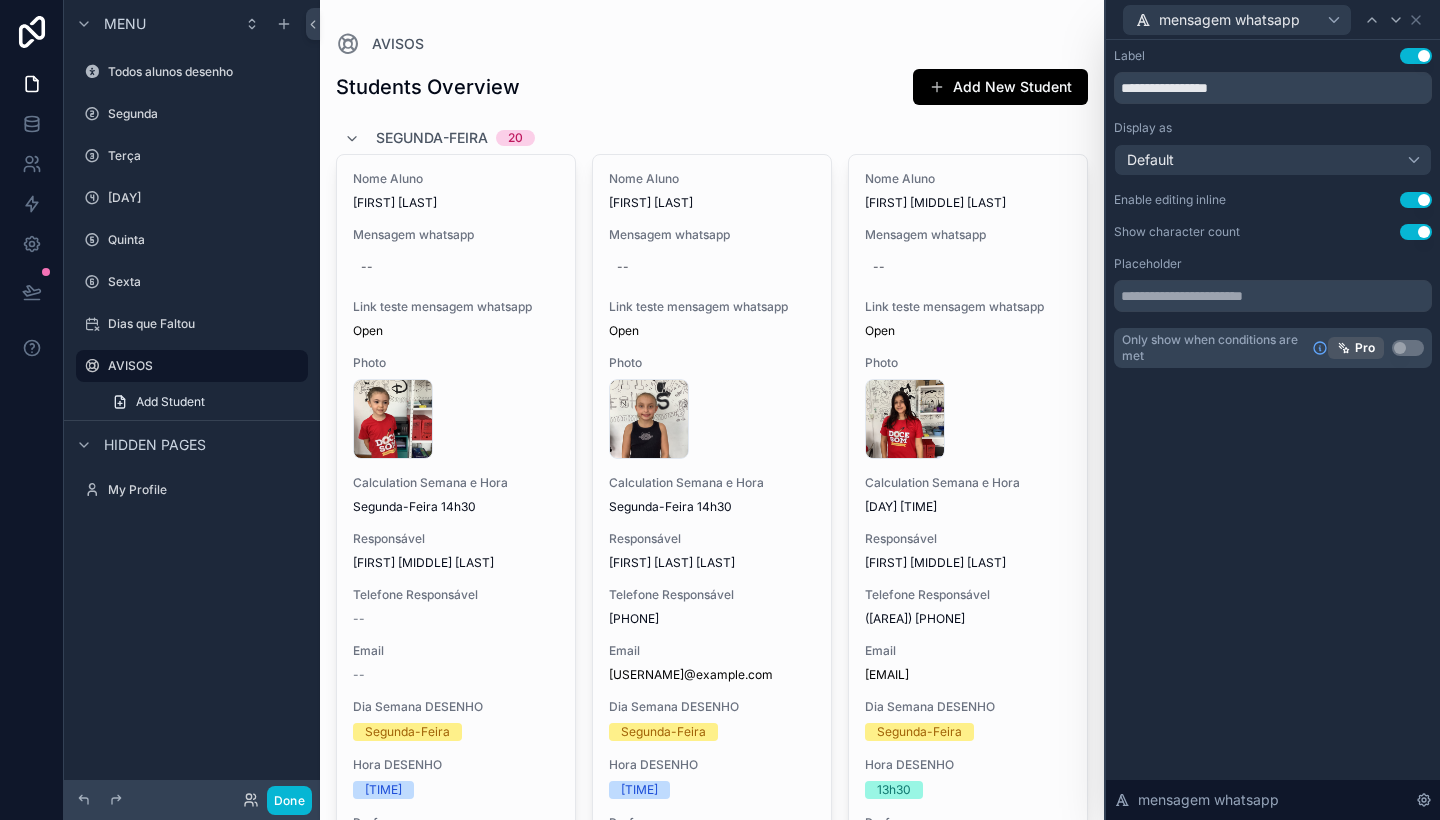 click on "Use setting" at bounding box center (1416, 200) 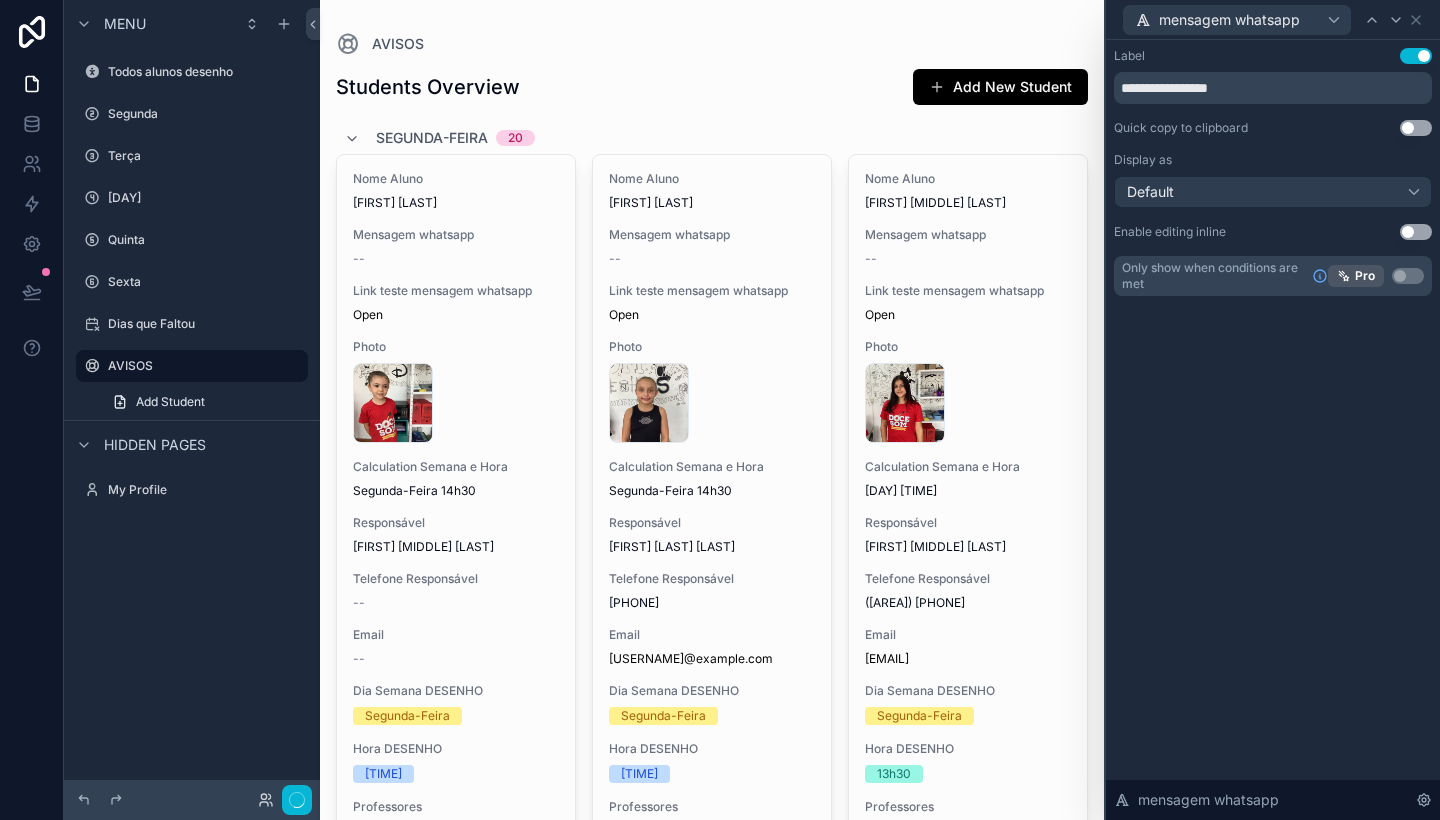 click on "Default" at bounding box center [1273, 192] 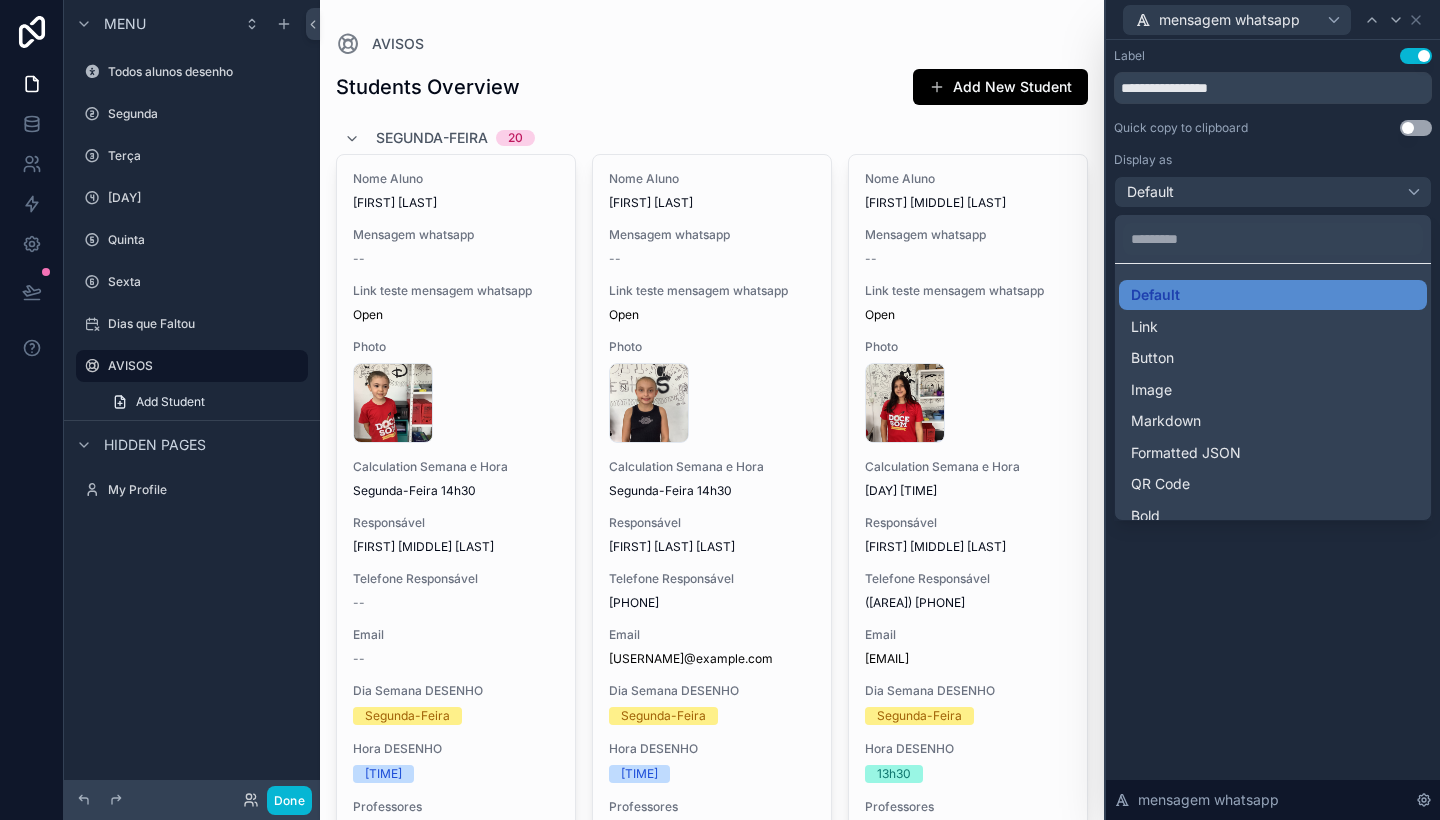 click at bounding box center [1273, 410] 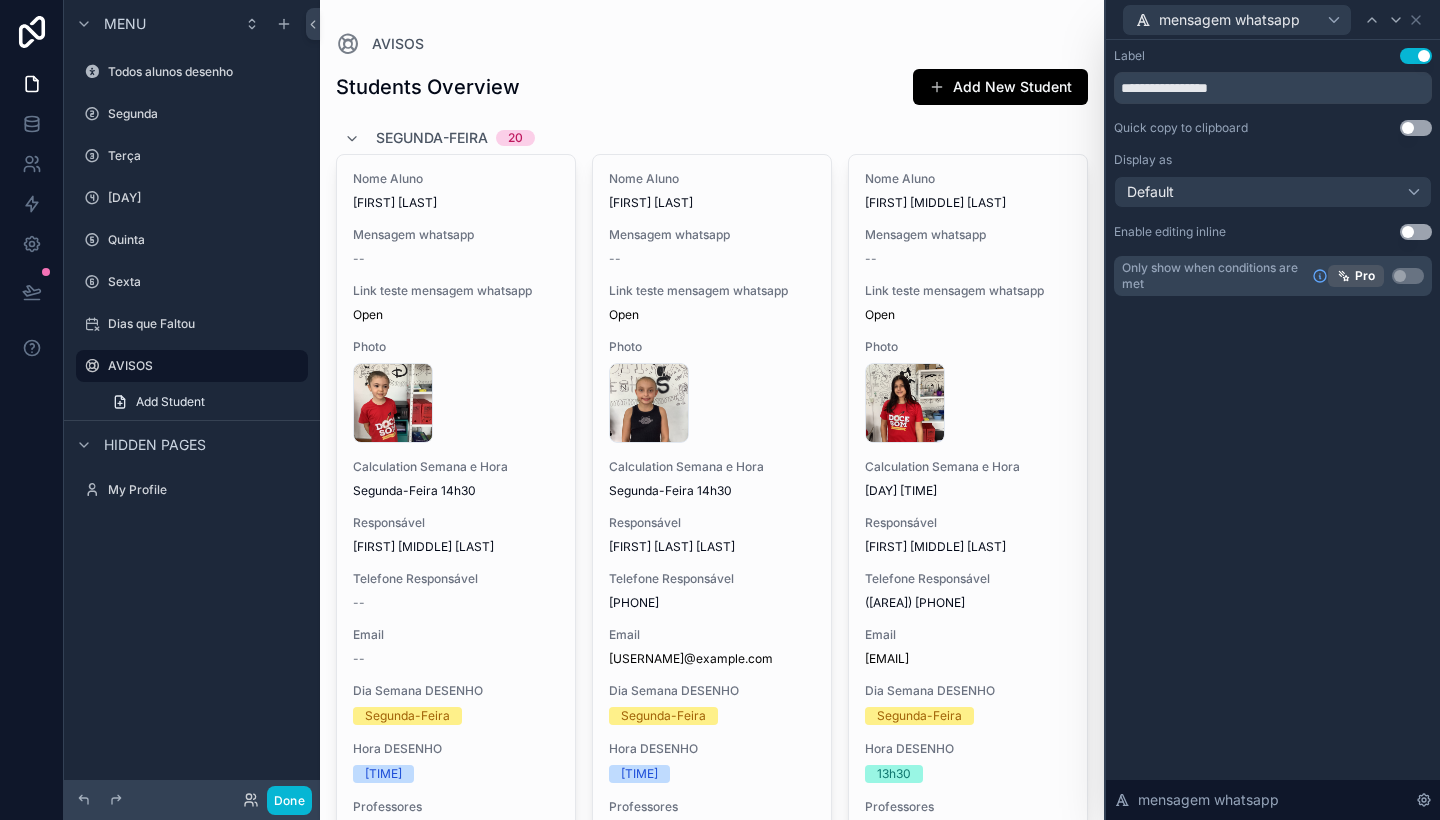 click on "Use setting" at bounding box center (1416, 232) 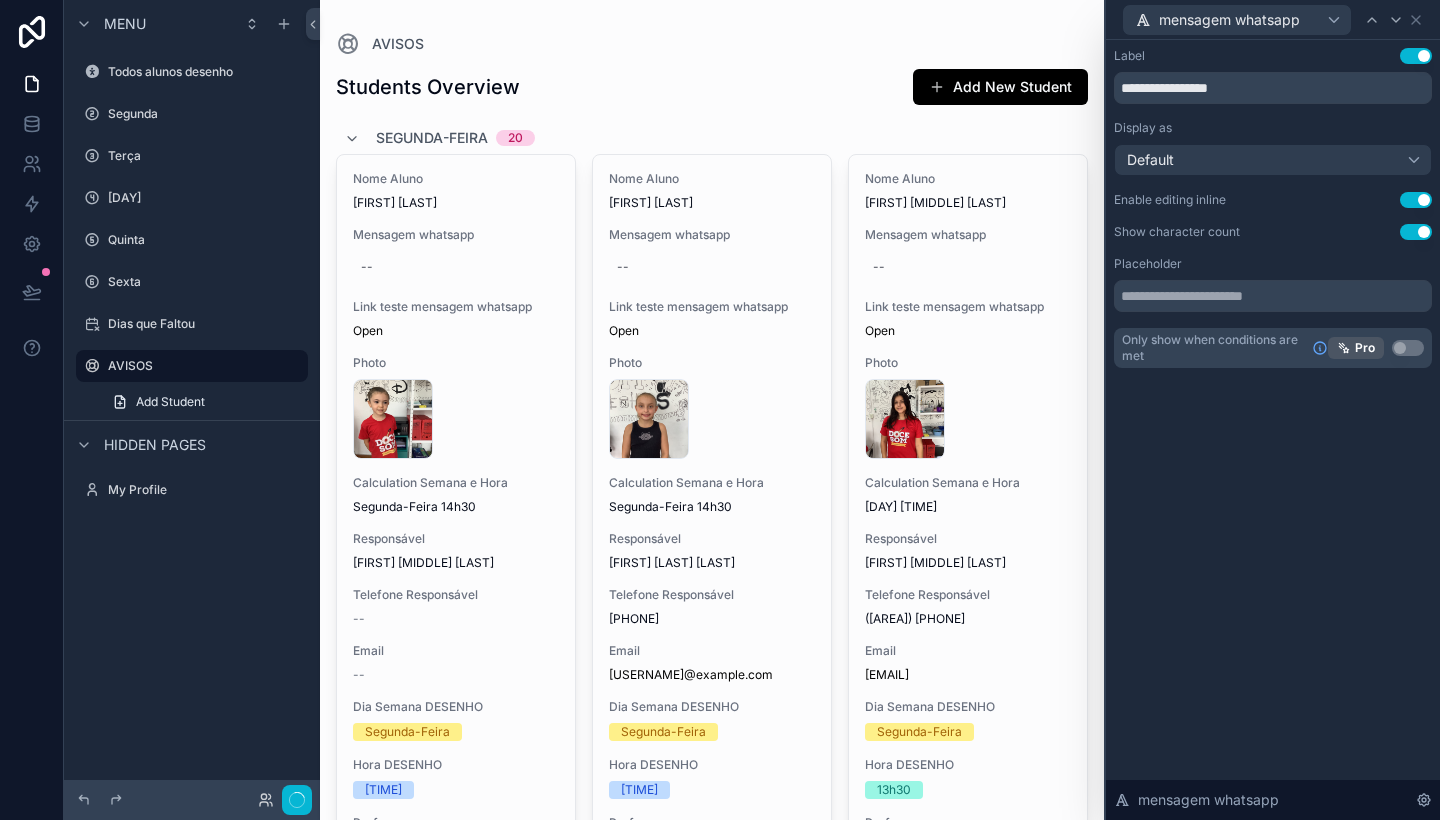 click on "Use setting" at bounding box center (1416, 232) 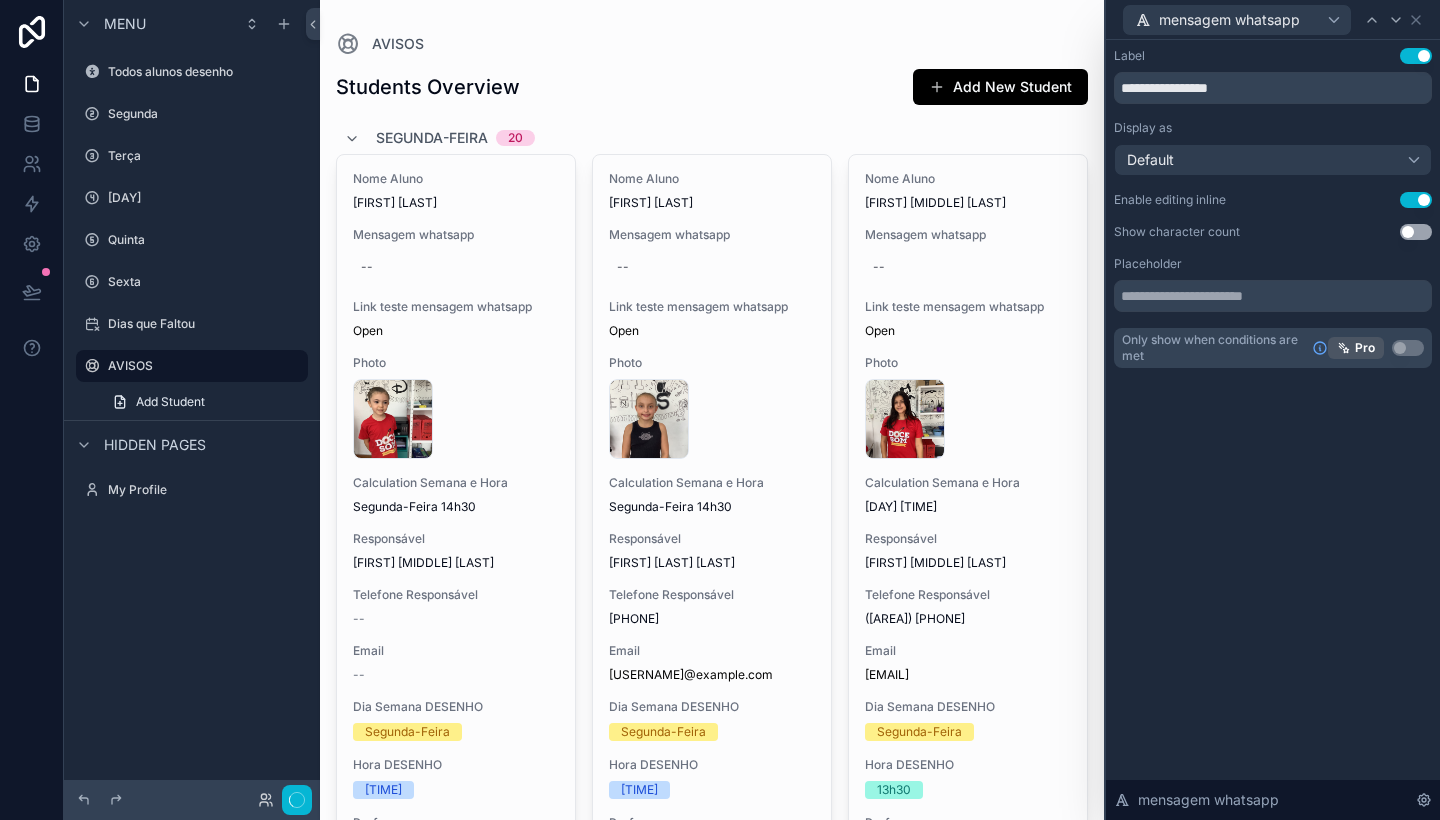 click on "Use setting" at bounding box center (1416, 232) 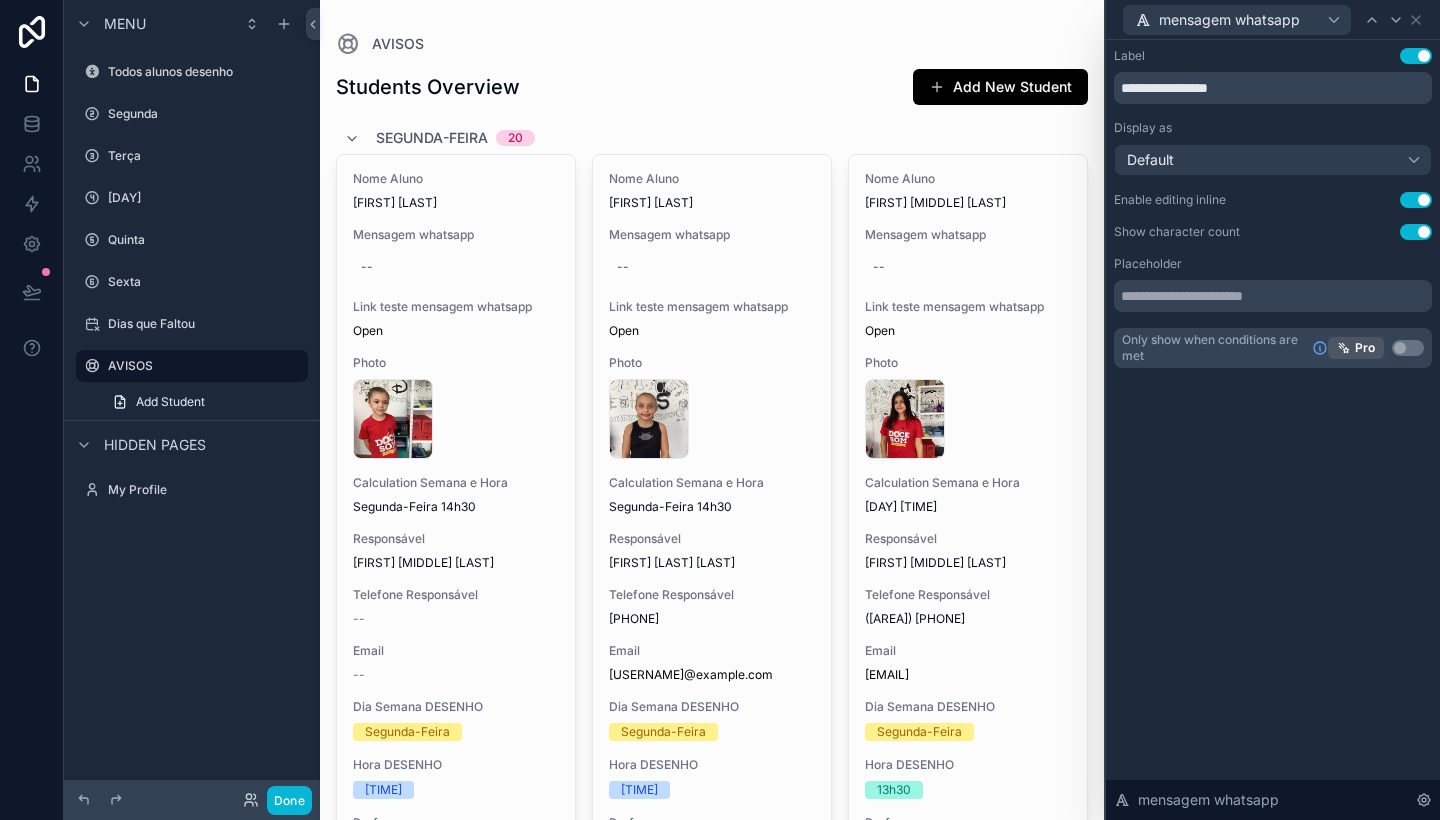 click on "Use setting" at bounding box center (1416, 232) 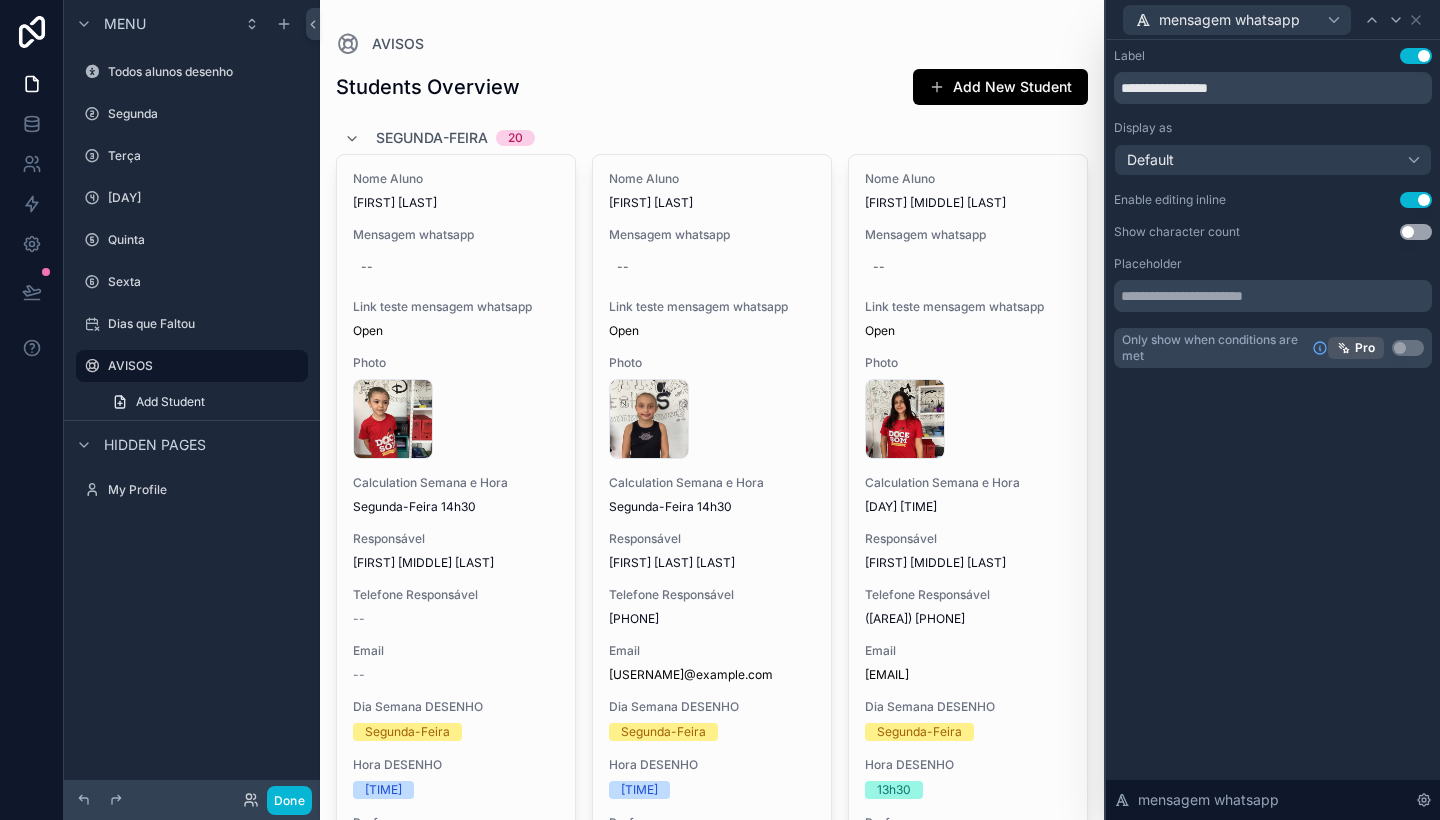 click on "**********" at bounding box center [1273, 208] 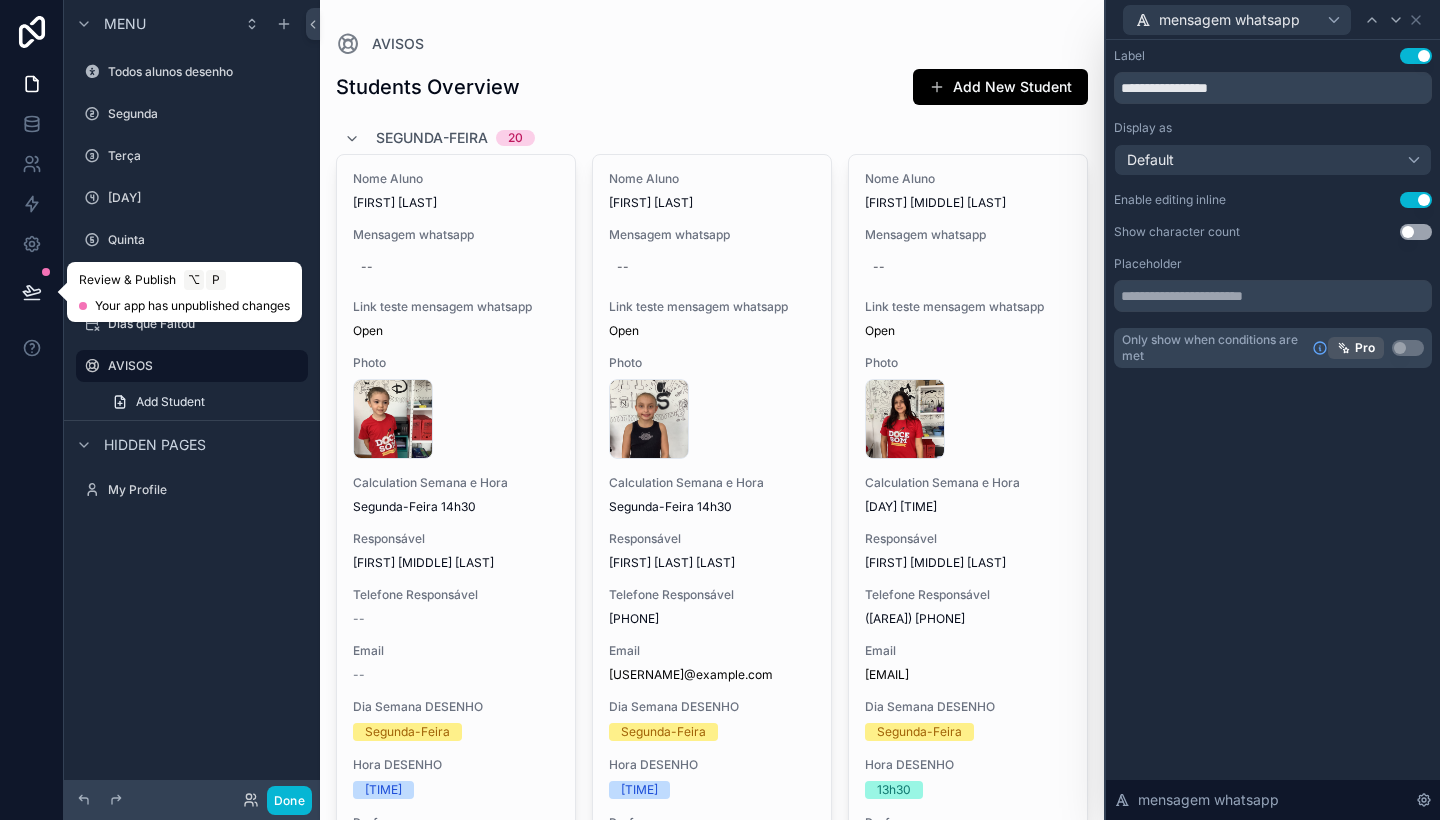 click 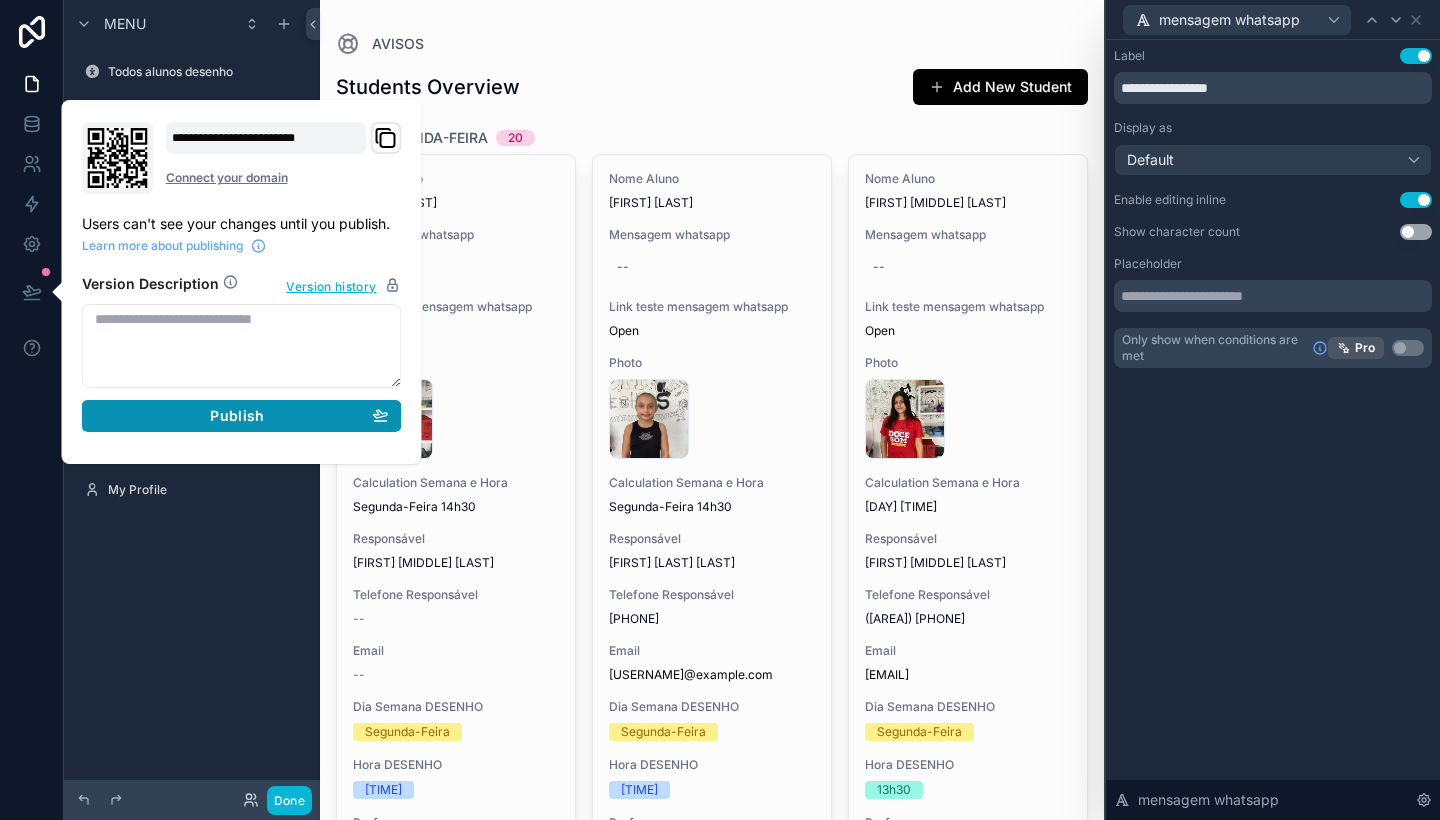 click on "Publish" at bounding box center (242, 416) 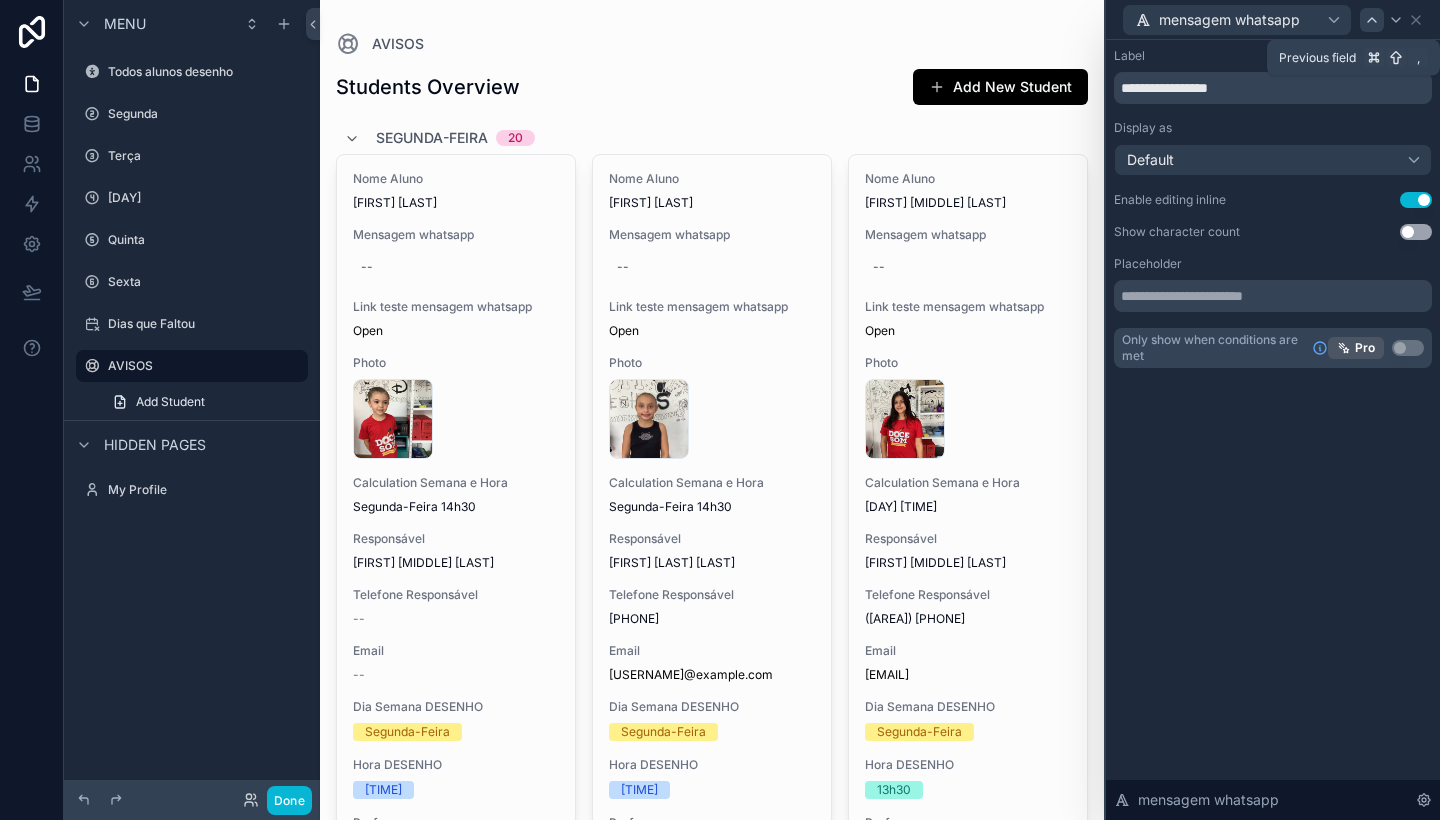 click at bounding box center [1372, 20] 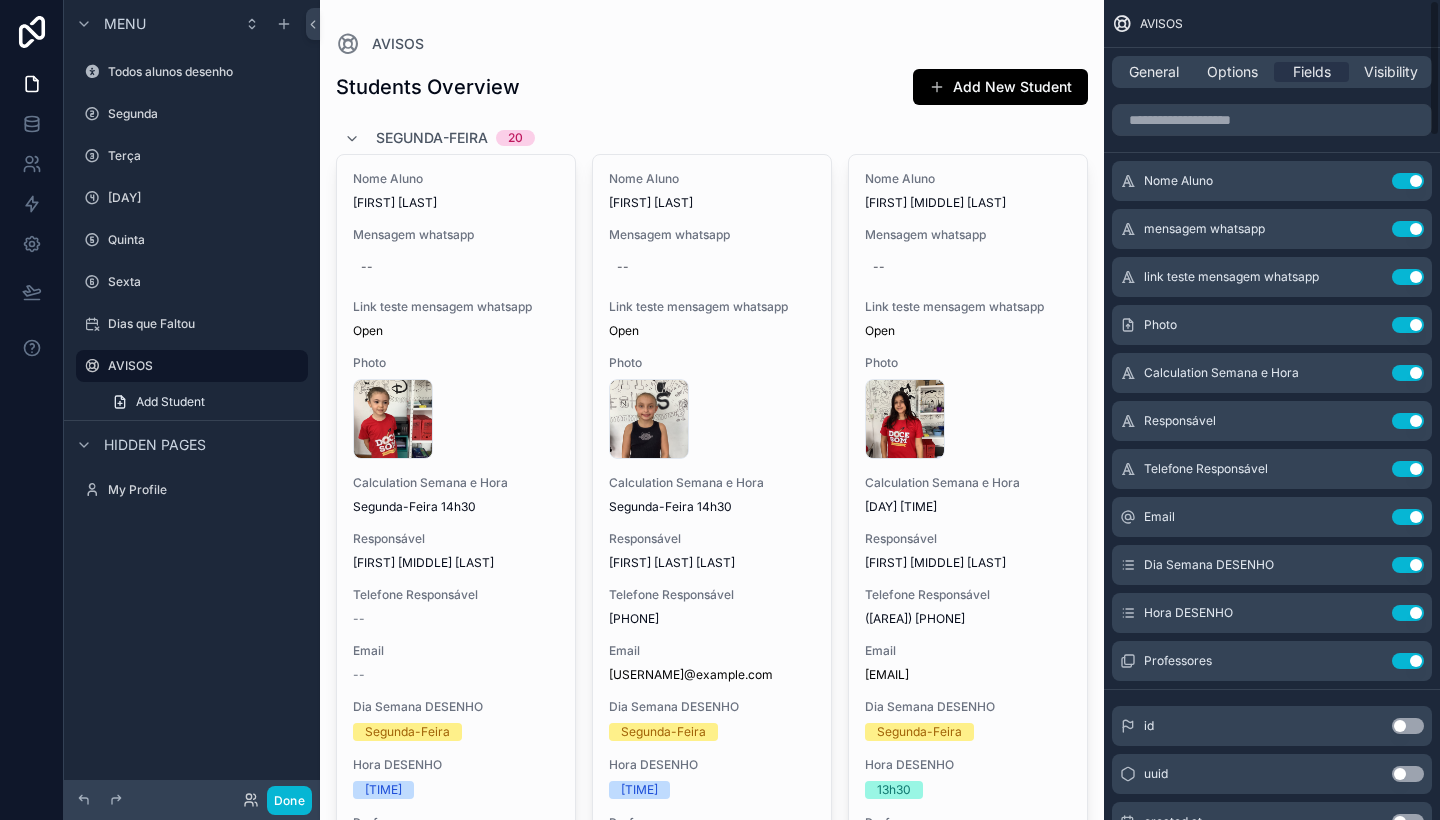 click on "Menu Todos alunos desenho Segunda Terça Quarta Quinta Sexta Dias que Faltou AVISOS Add Student Hidden pages My Profile Done Todos alunos desenho 218 Segunda 20 Terça 28 Quarta 21 Quinta 29 Sexta 25 Dias que Faltou 992 AVISOS My Profile Powered by MS Marcelo Steidel AVISOS Students Overview Add New Student Segunda-Feira 20 Nome Aluno ALICE DECKER Mensagem whatsapp -- Link teste mensagem whatsapp Open Photo image .jpg Calculation Semana e Hora Segunda-Feira 14h30 Responsável CLAUDIO DECKER JUNIOR Telefone Responsável -- Email -- Dia Semana DESENHO Segunda-Feira Hora DESENHO 14h30 Professores CONTRATURNO DESENHO Prof Jazz Nome Aluno Alice Voitena Mensagem whatsapp -- Link teste mensagem whatsapp Open Photo image .jpg Calculation Semana e Hora Segunda-Feira 14h30 Responsável Ediléia Pereira Voitena Telefone Responsável 47988588980 Email leia.voitena@gmail.com Dia Semana DESENHO Segunda-Feira Hora DESENHO 14h30 Professores CONTRATURNO DESENHO Prof Fábio Borba TEATRO Nome Aluno Amanda Kesseler Ulguin  -- --" at bounding box center [752, 410] 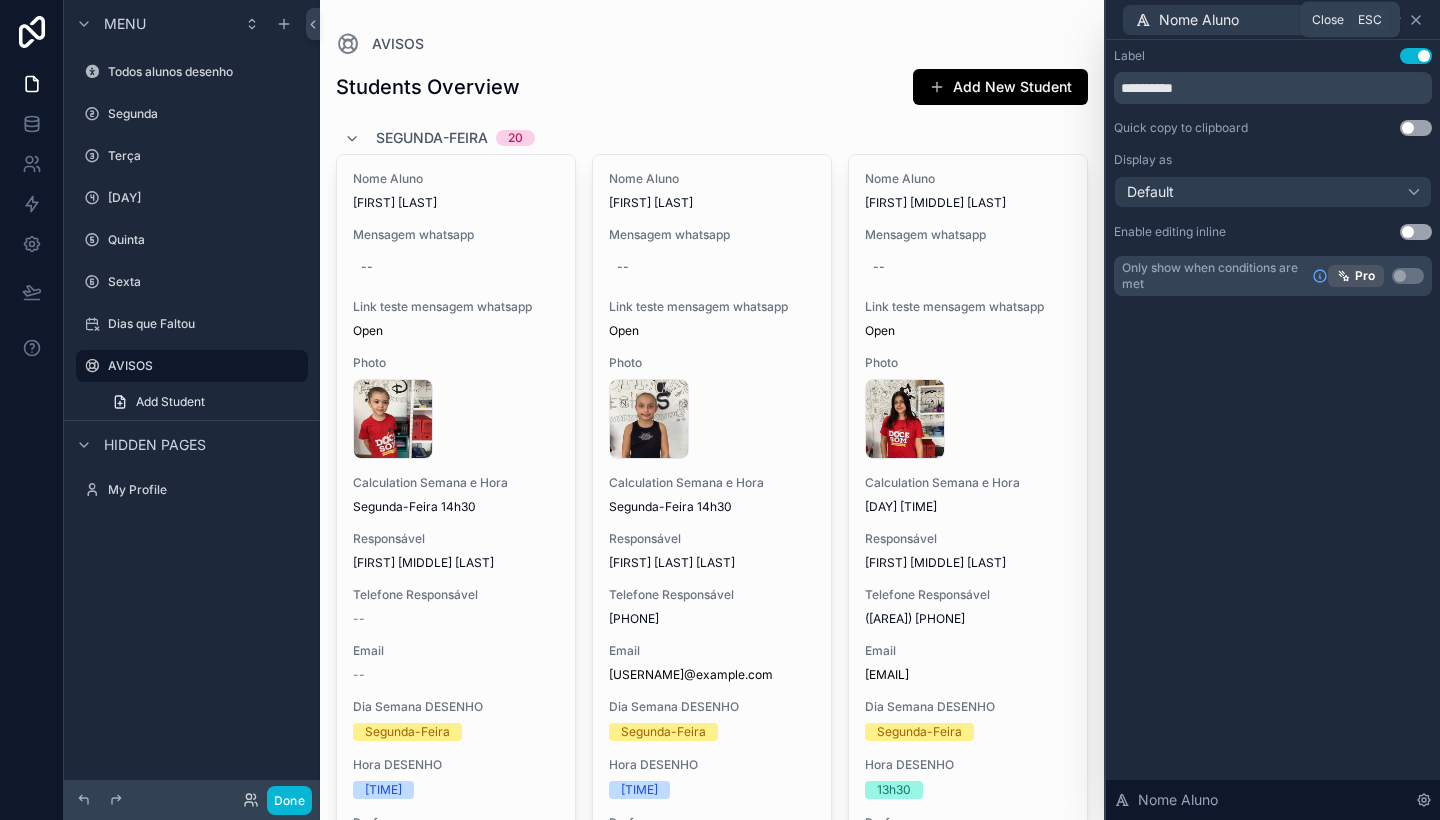 click 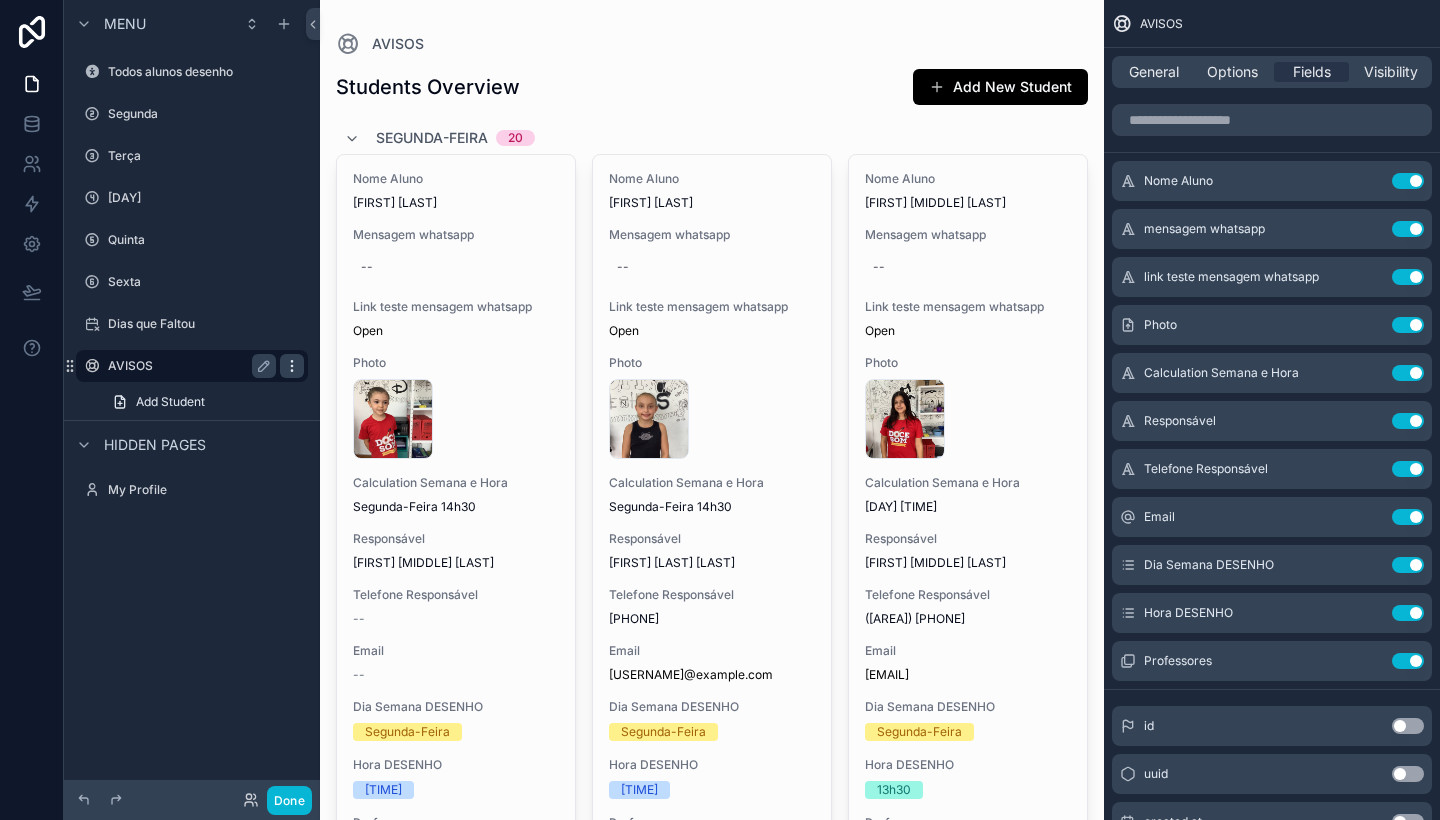 click 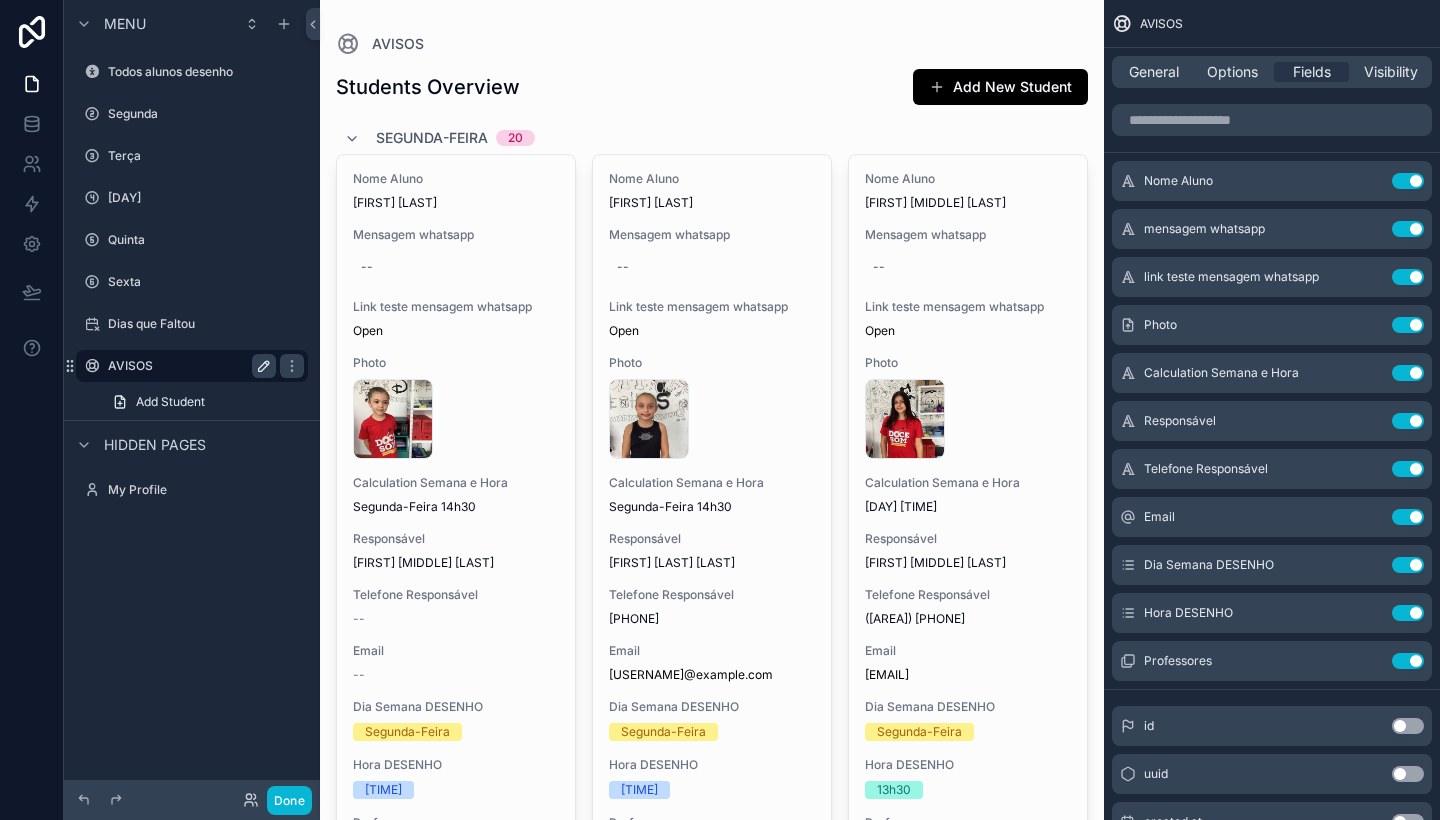 click 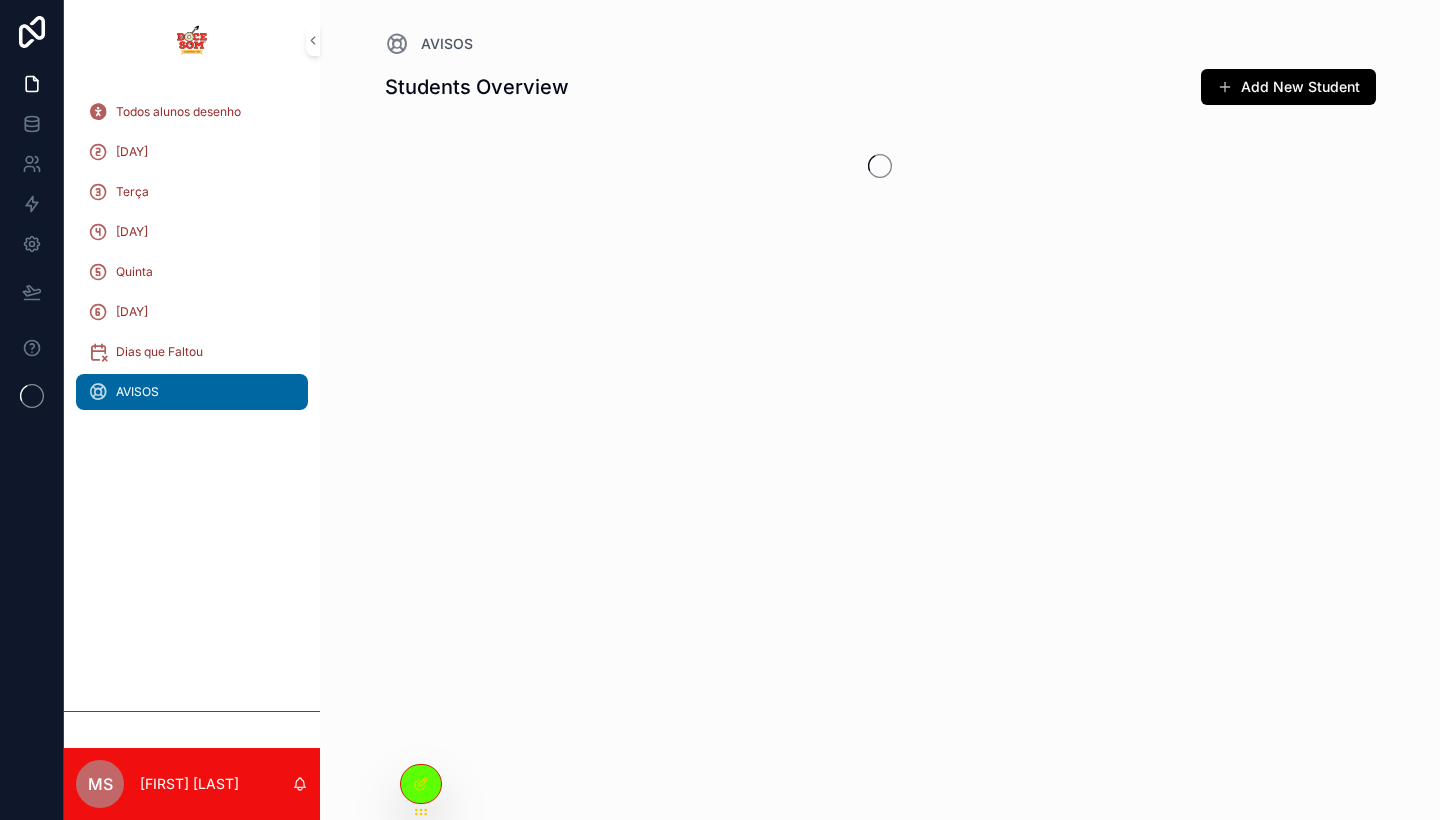 scroll, scrollTop: 0, scrollLeft: 0, axis: both 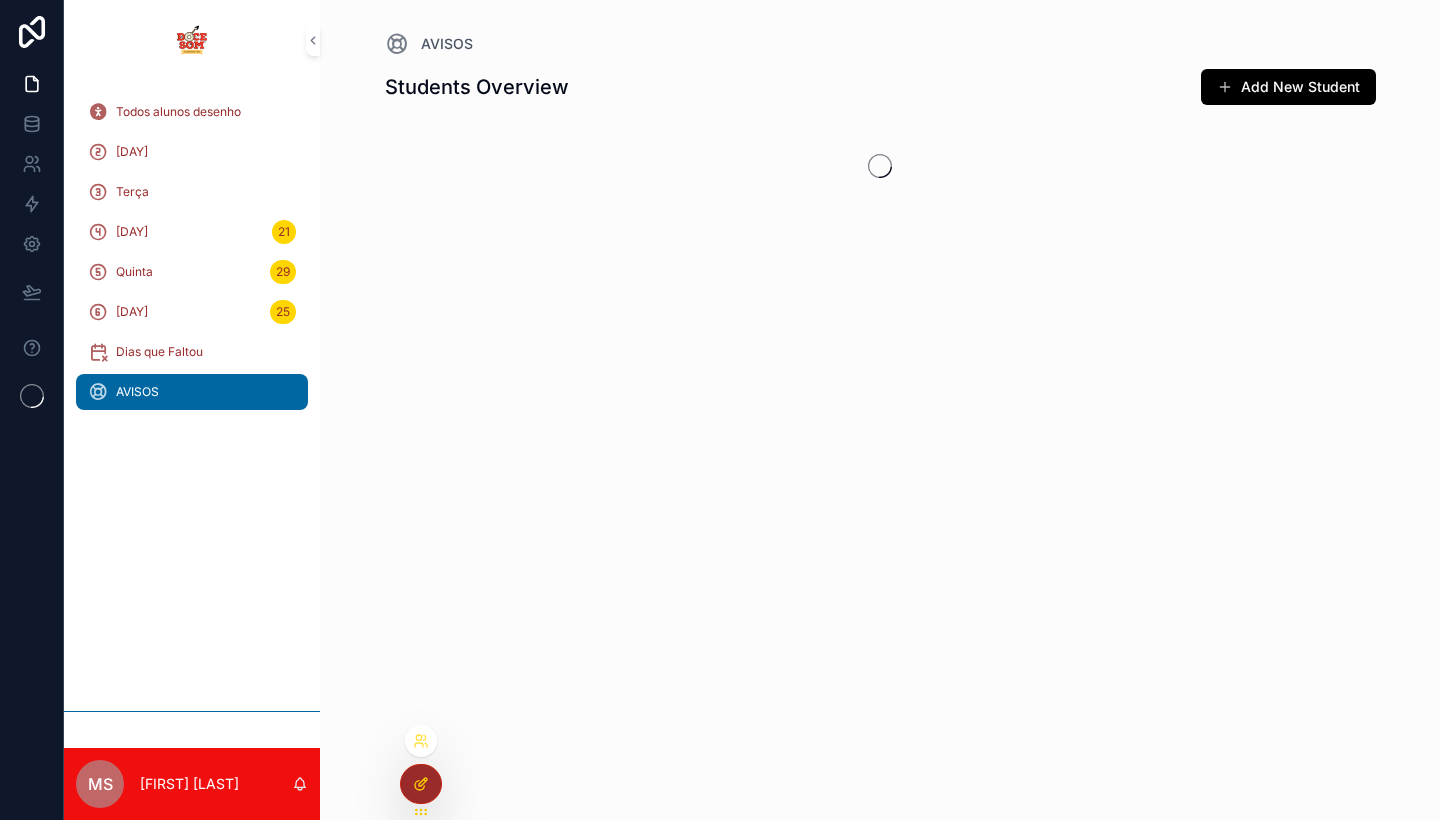 click 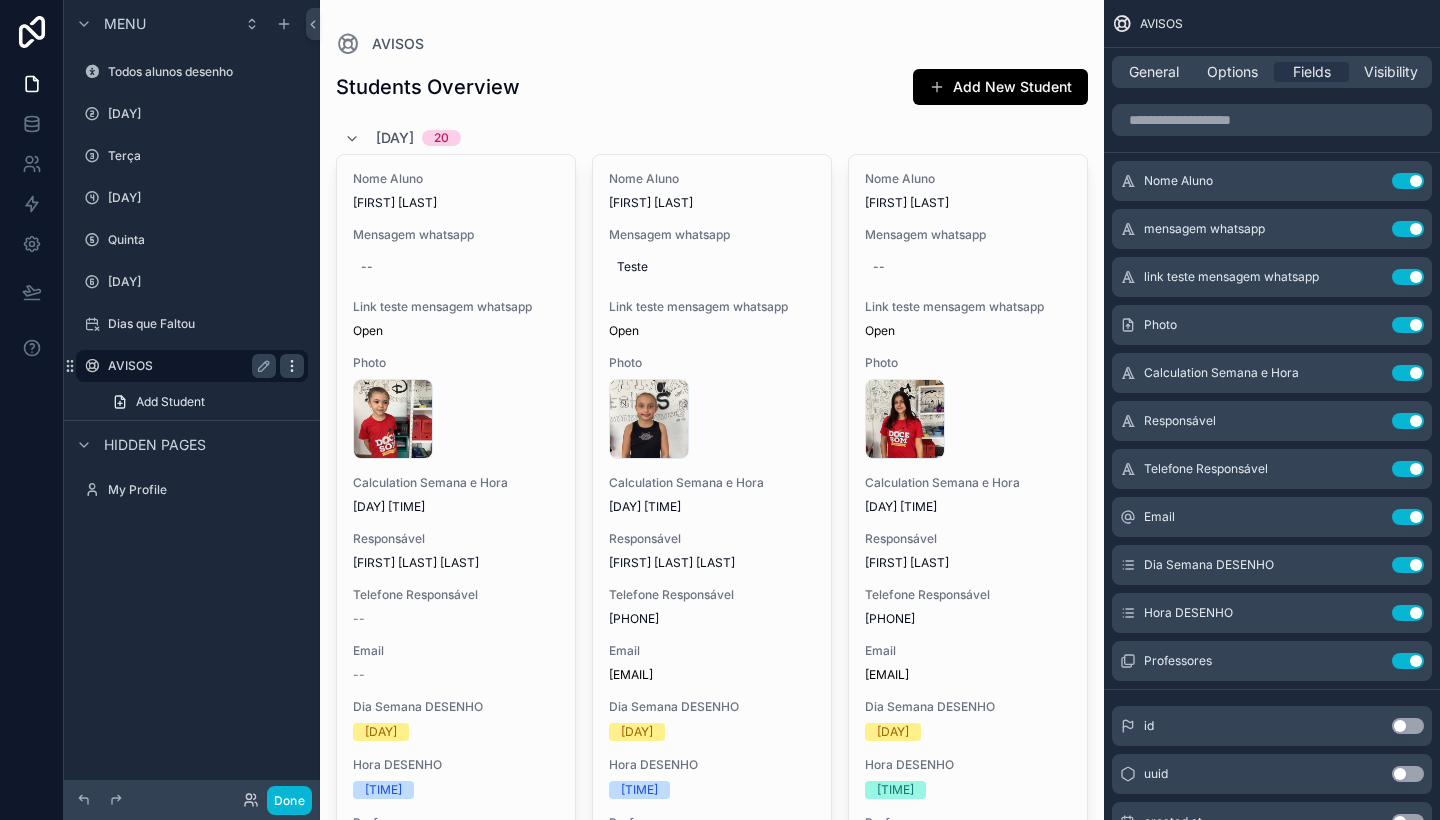 click 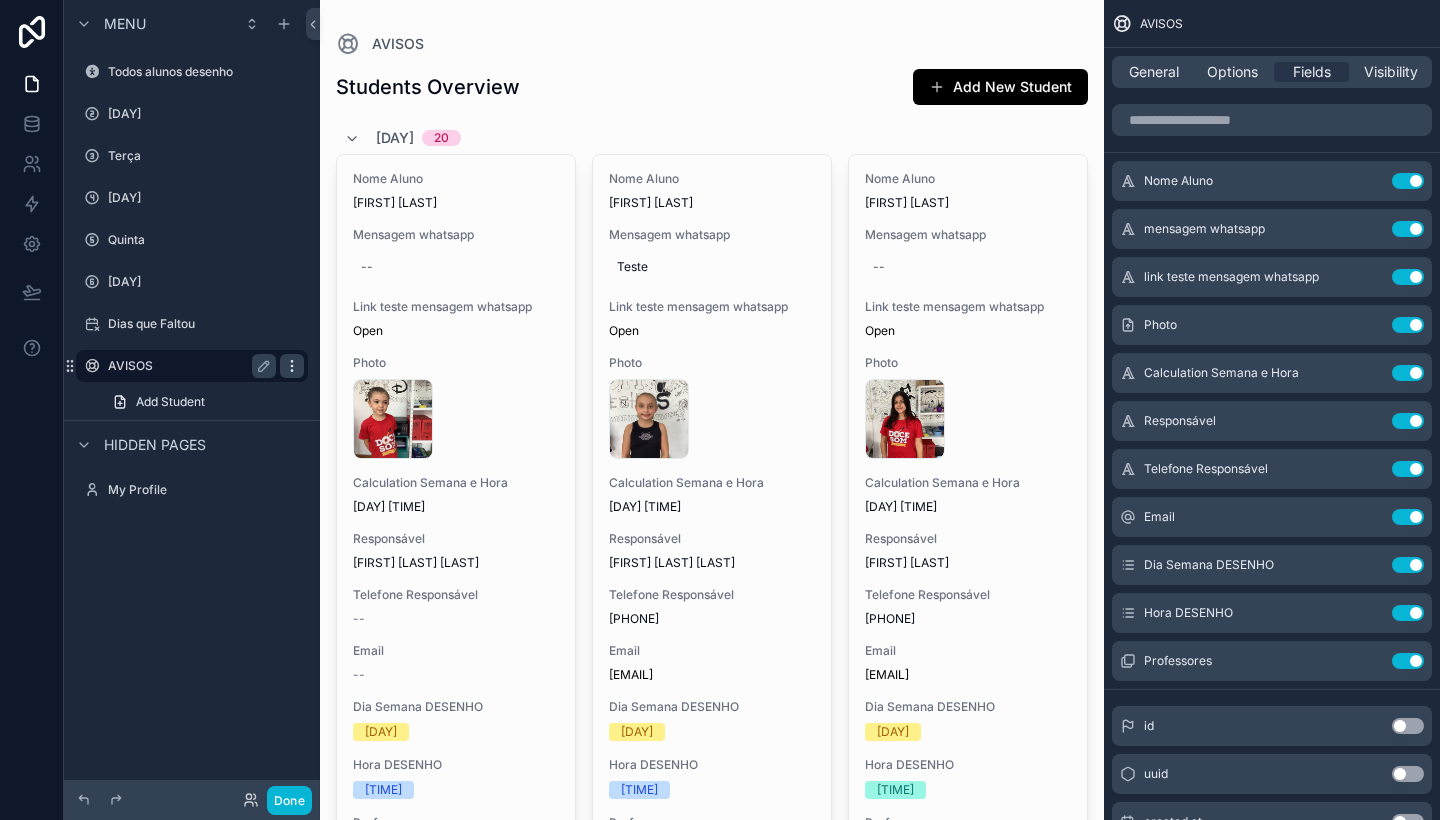 click 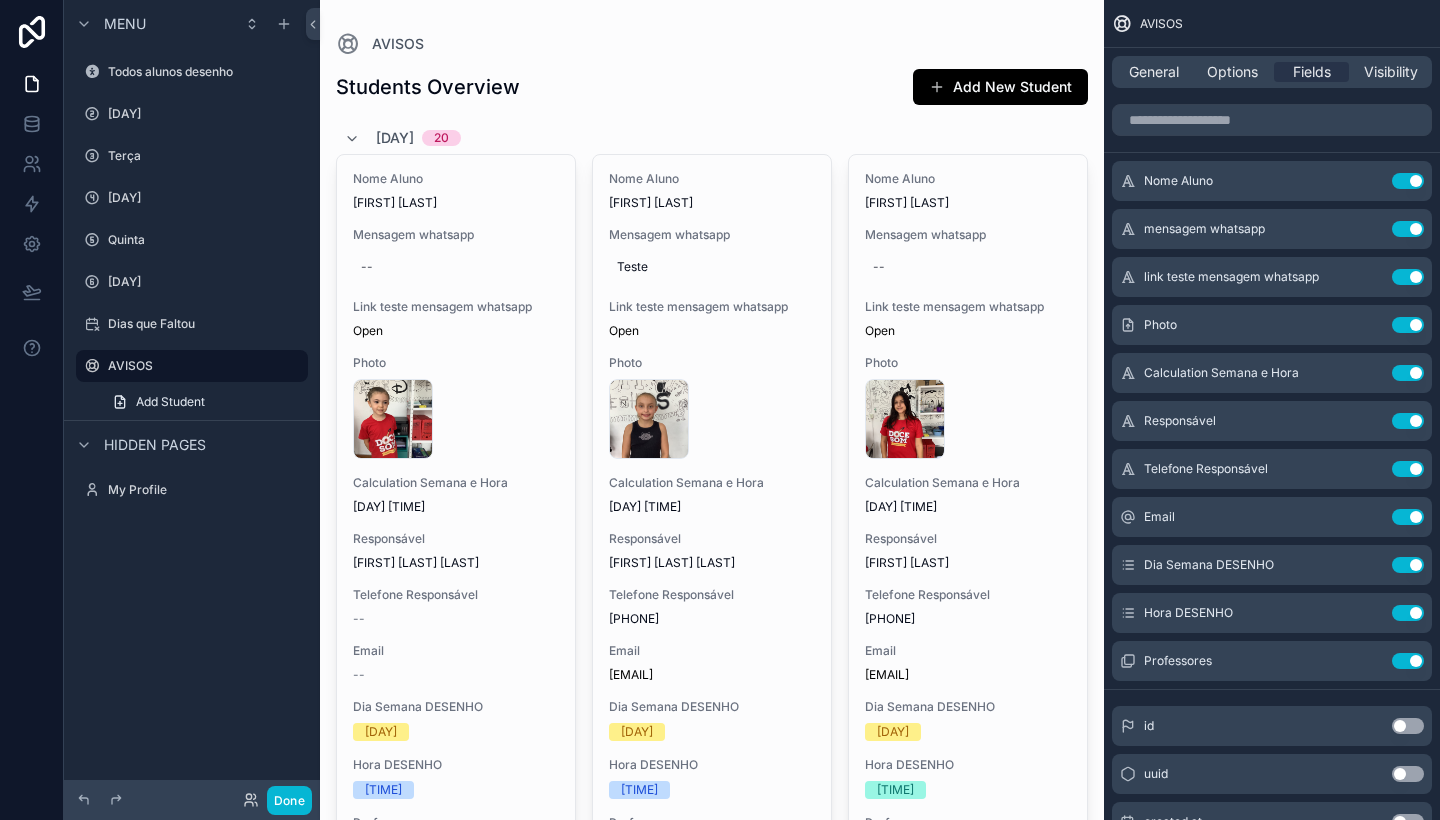 drag, startPoint x: 314, startPoint y: 21, endPoint x: 291, endPoint y: 795, distance: 774.3417 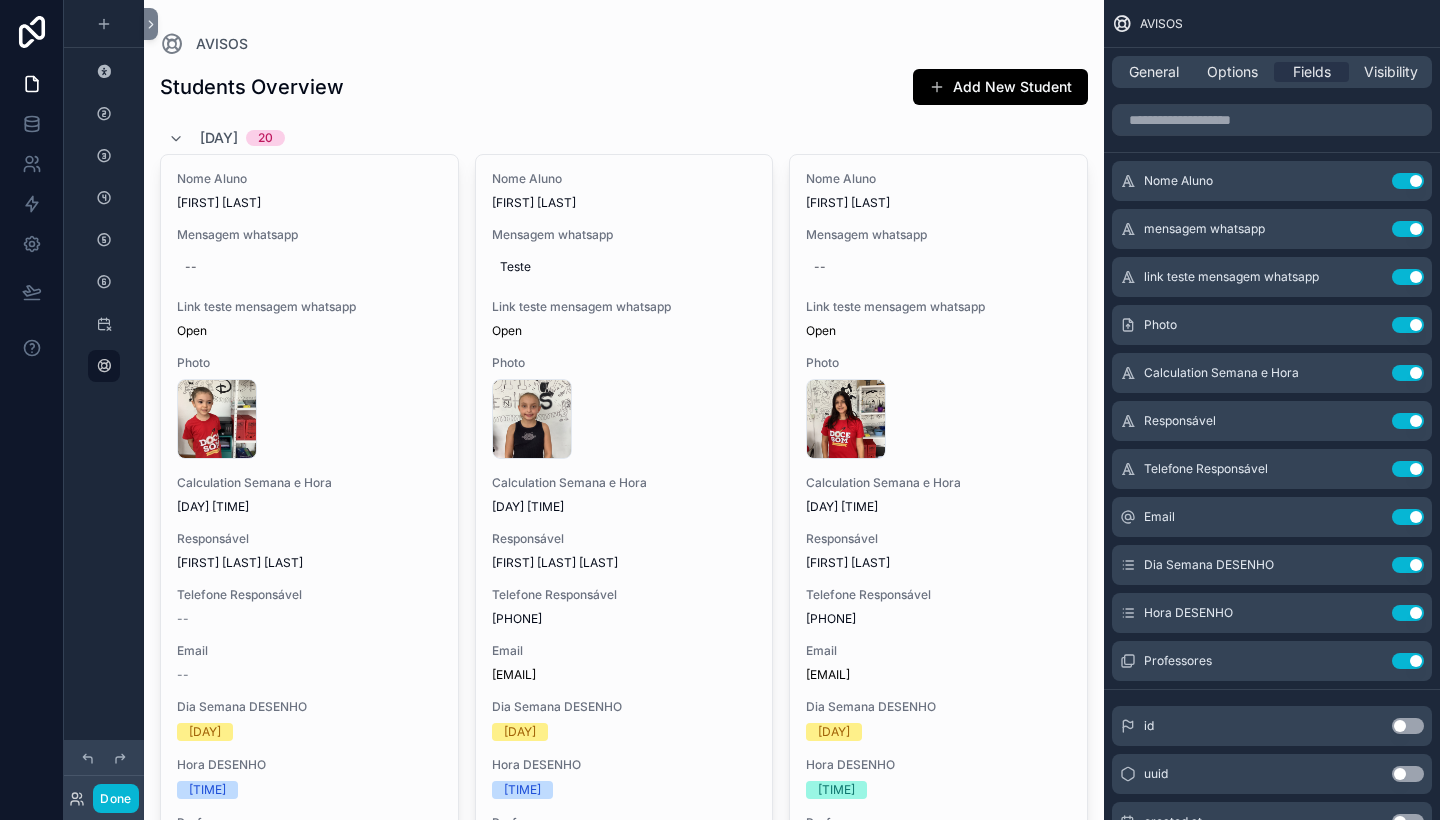 click at bounding box center [624, 28935] 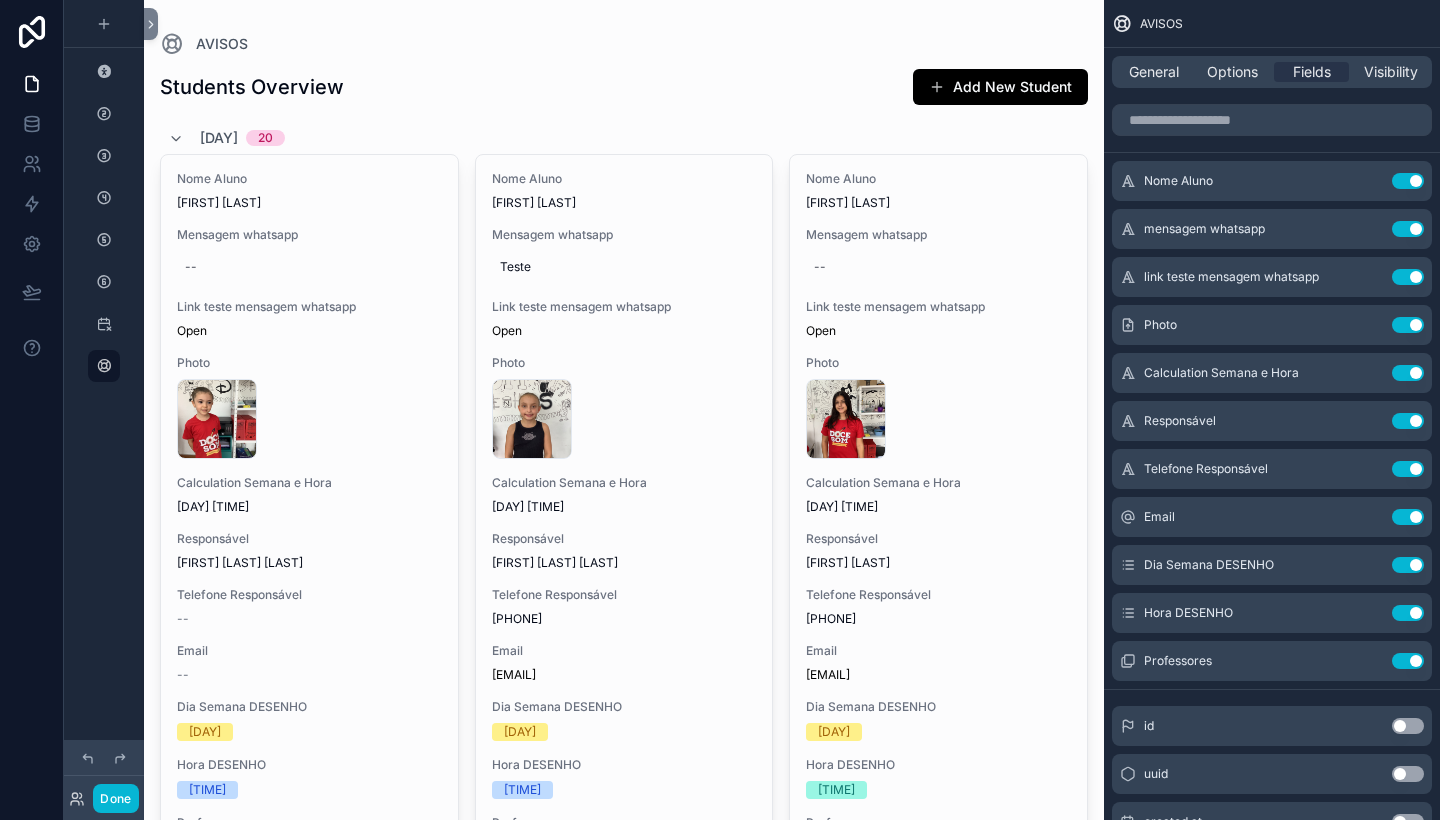 scroll, scrollTop: 0, scrollLeft: 0, axis: both 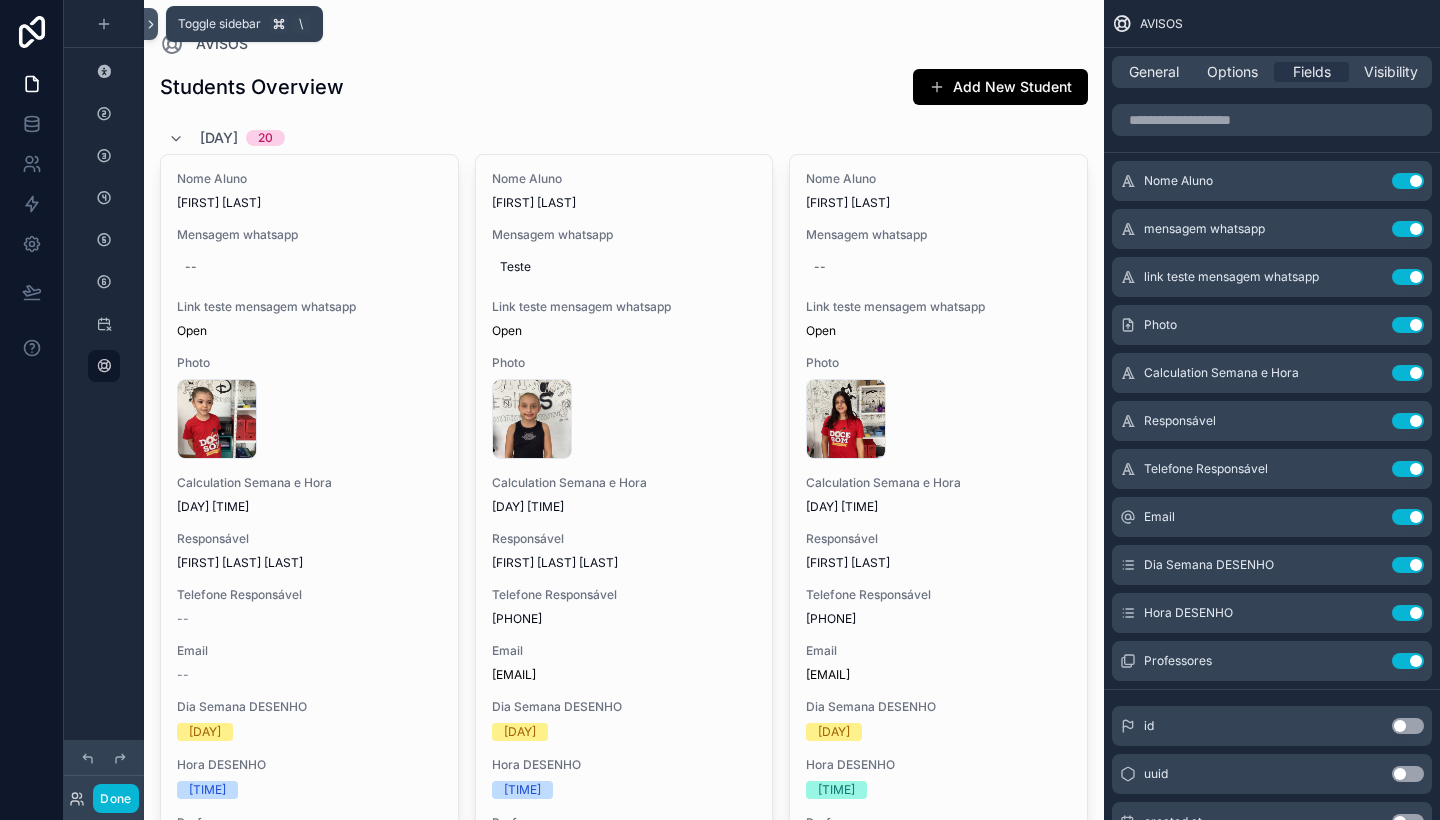 click 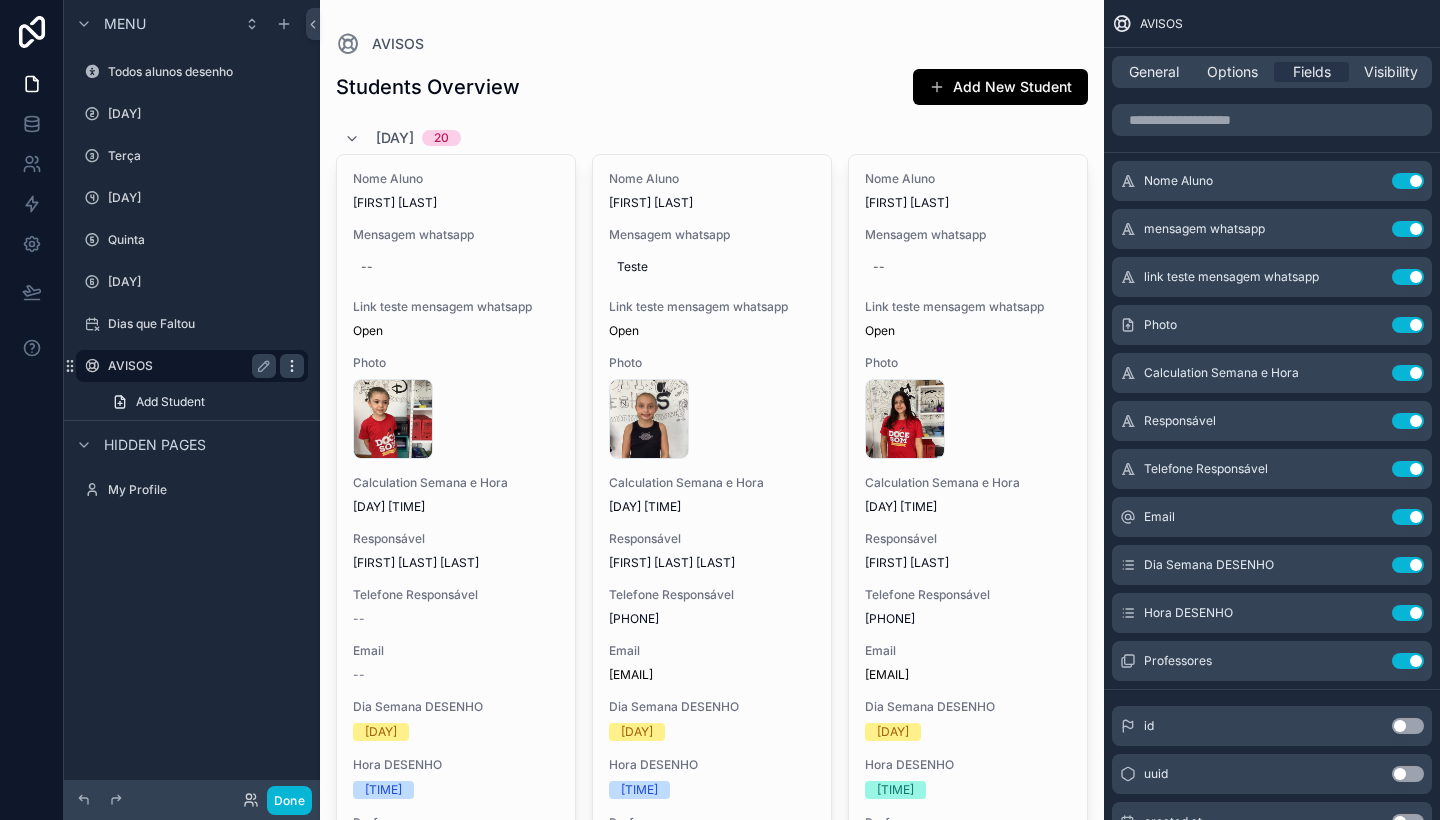 click 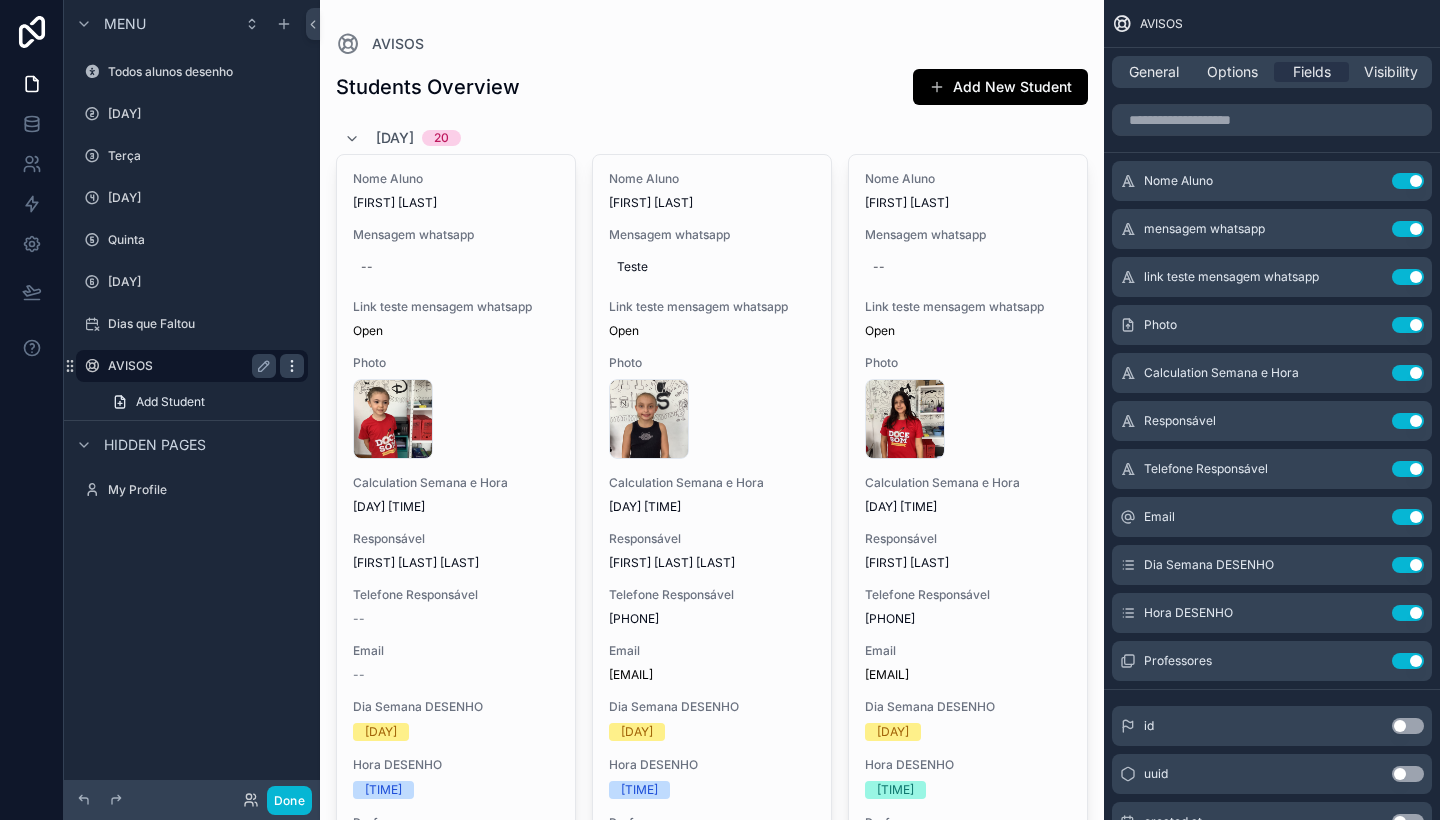 click 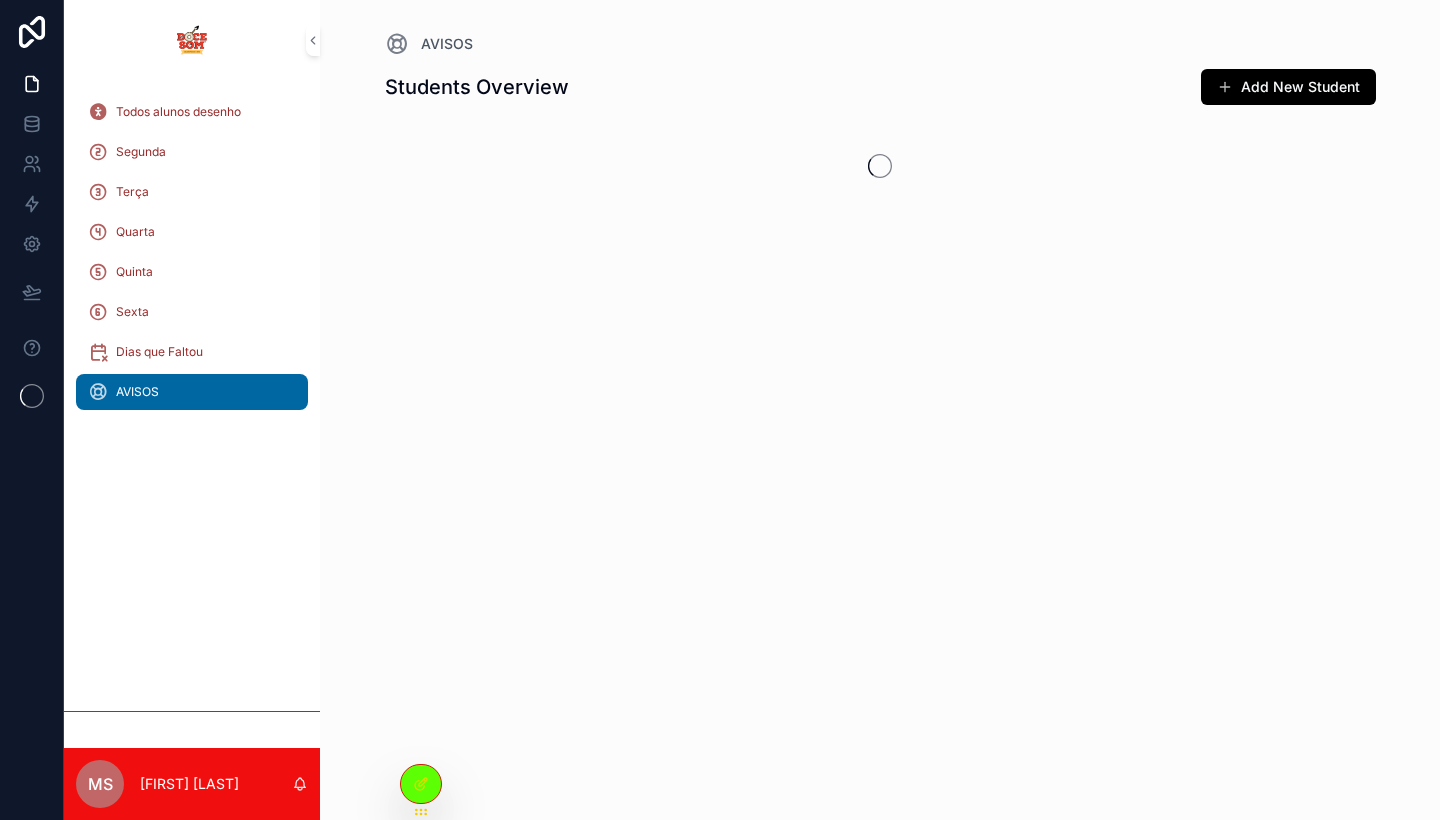 scroll, scrollTop: 0, scrollLeft: 0, axis: both 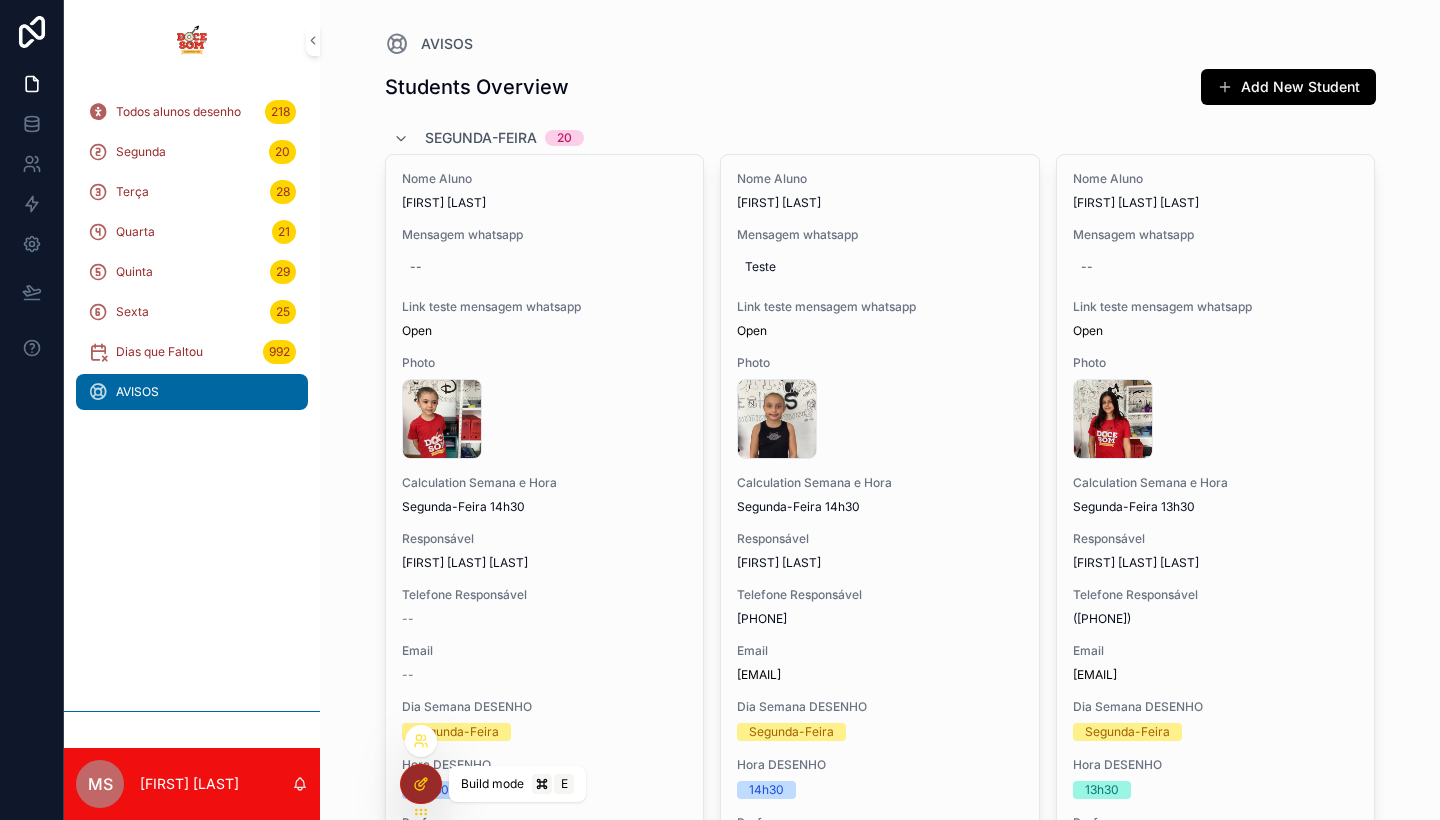 click 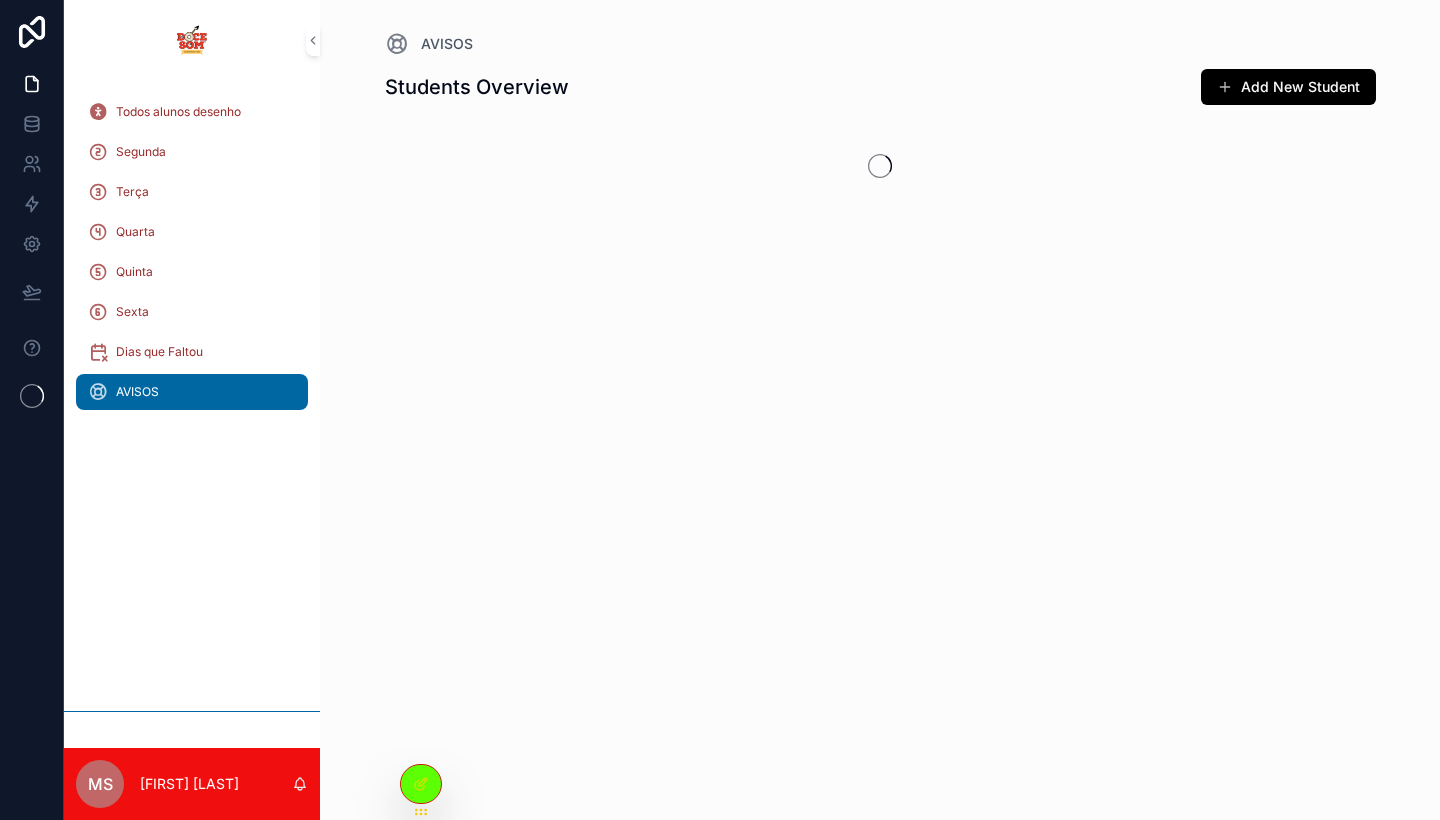 scroll, scrollTop: 0, scrollLeft: 0, axis: both 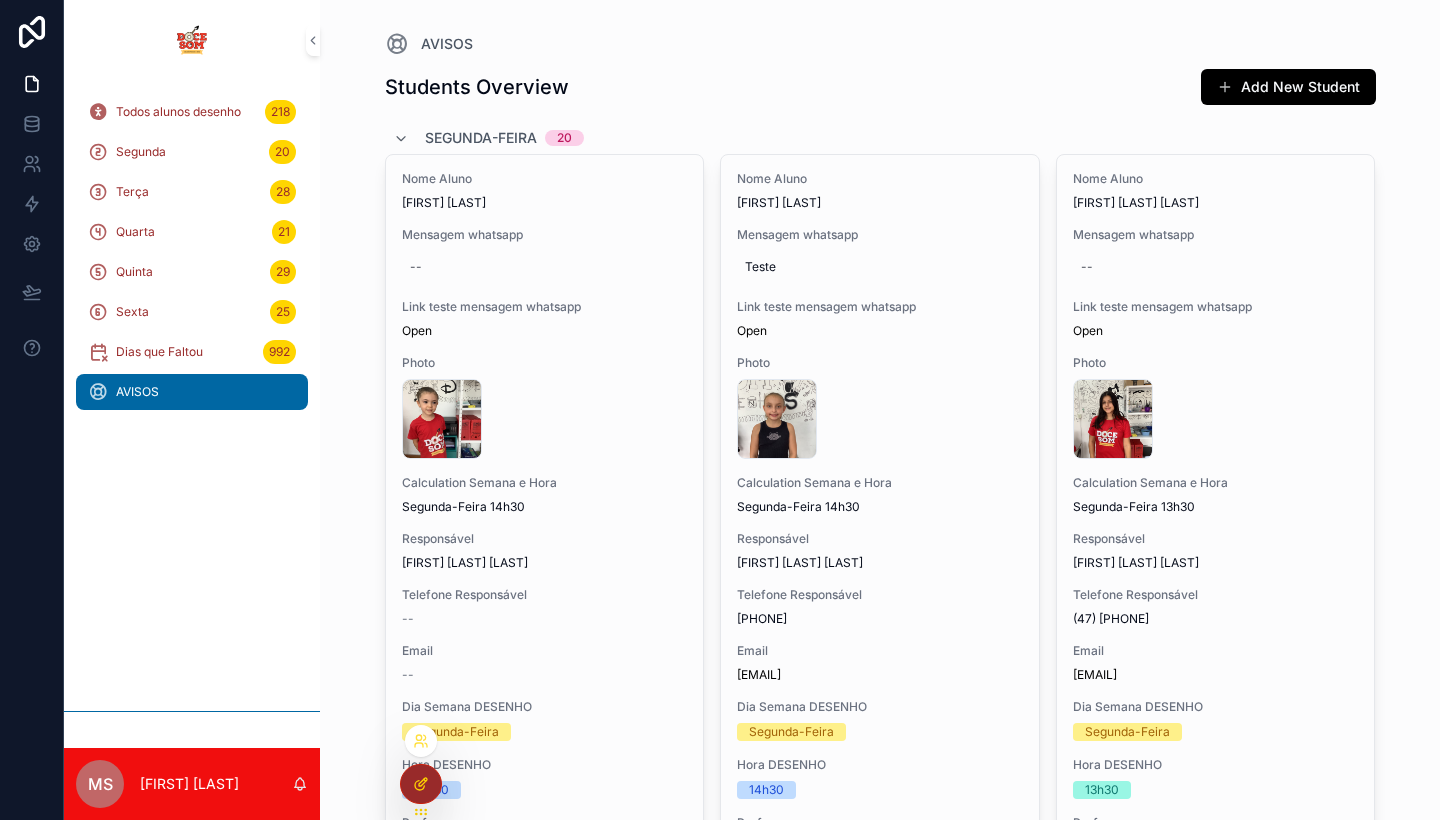 click 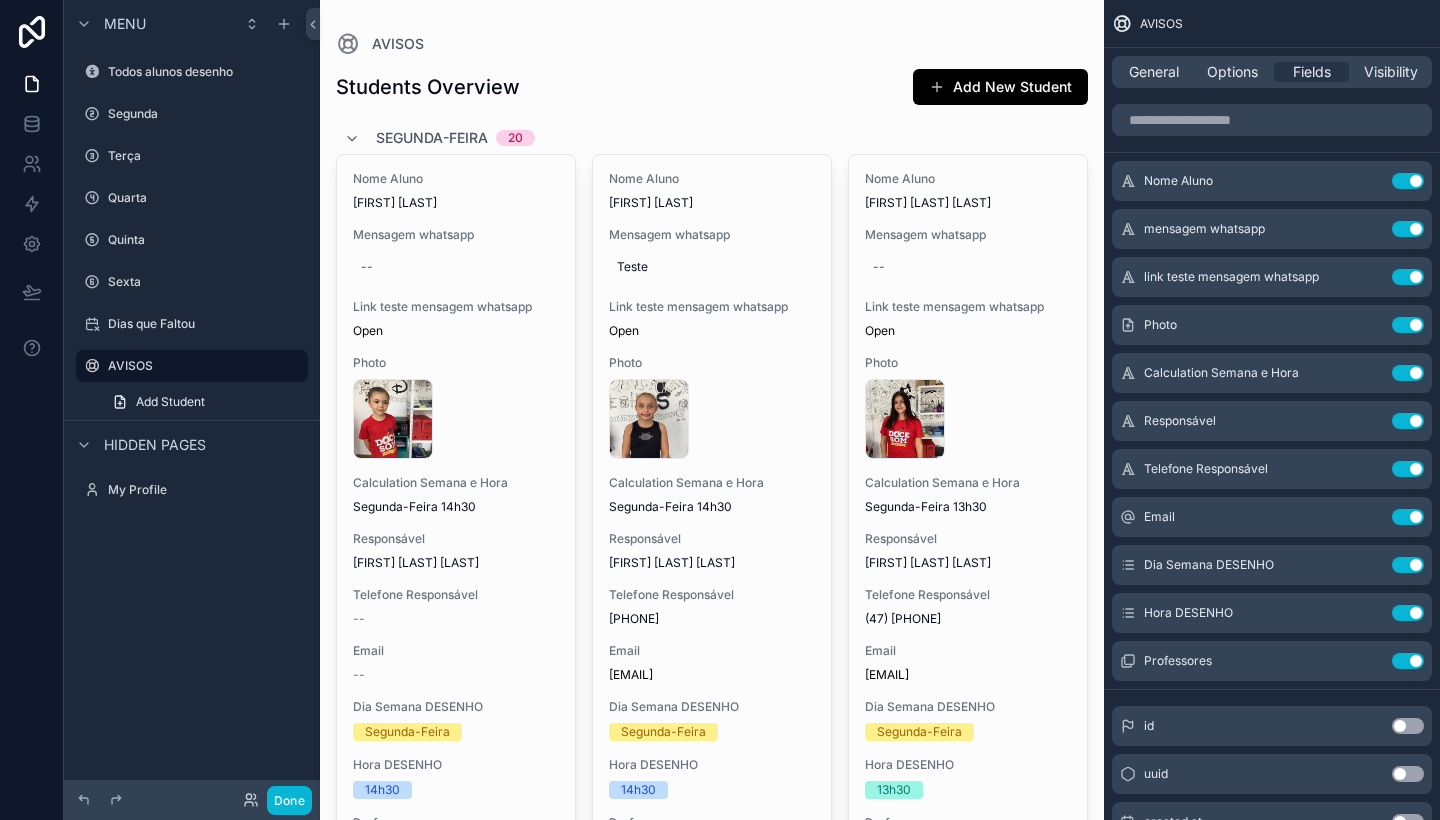 click at bounding box center (712, 28951) 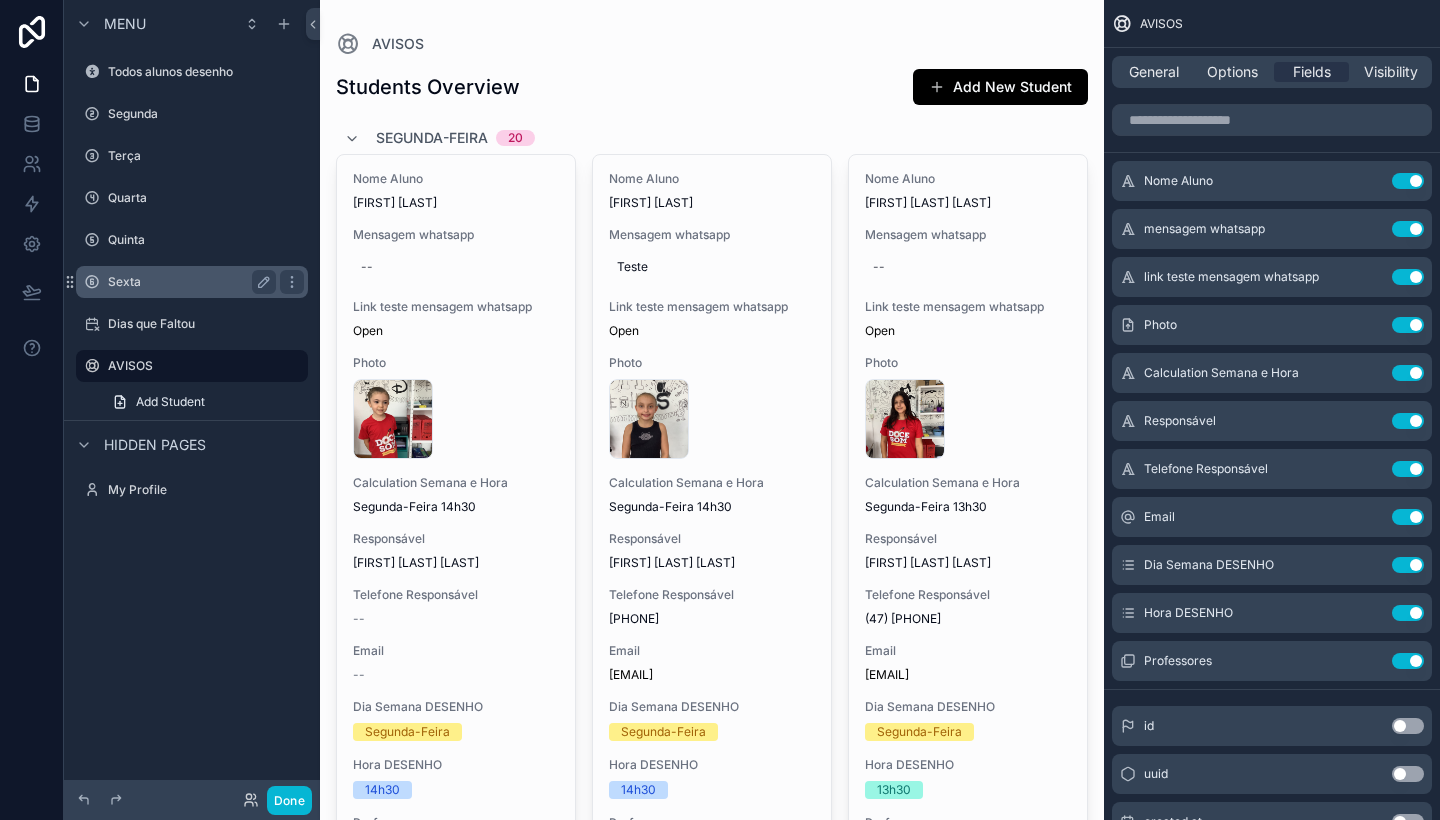 click on "Sexta" at bounding box center [188, 282] 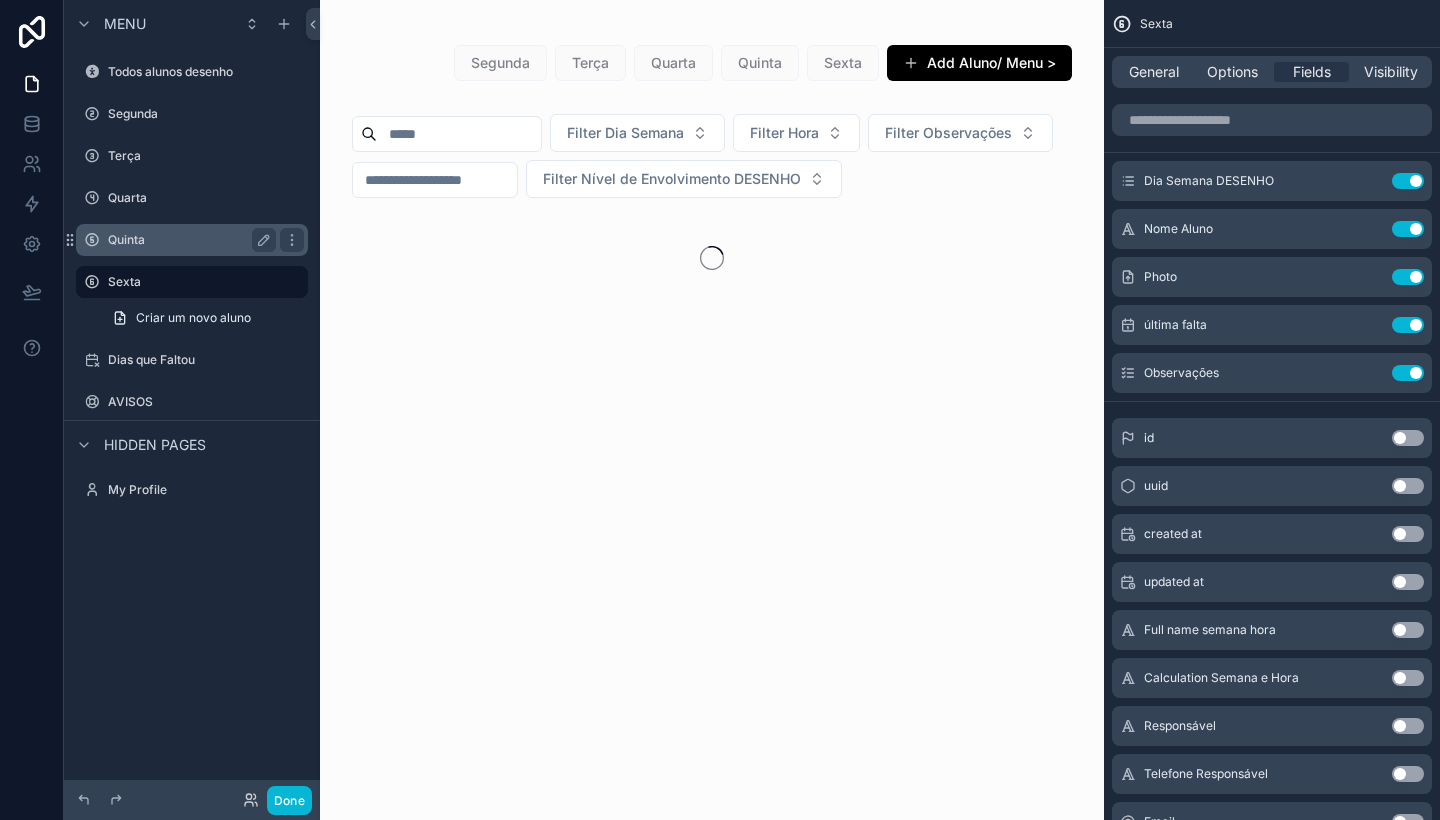 click on "Quinta" at bounding box center [188, 240] 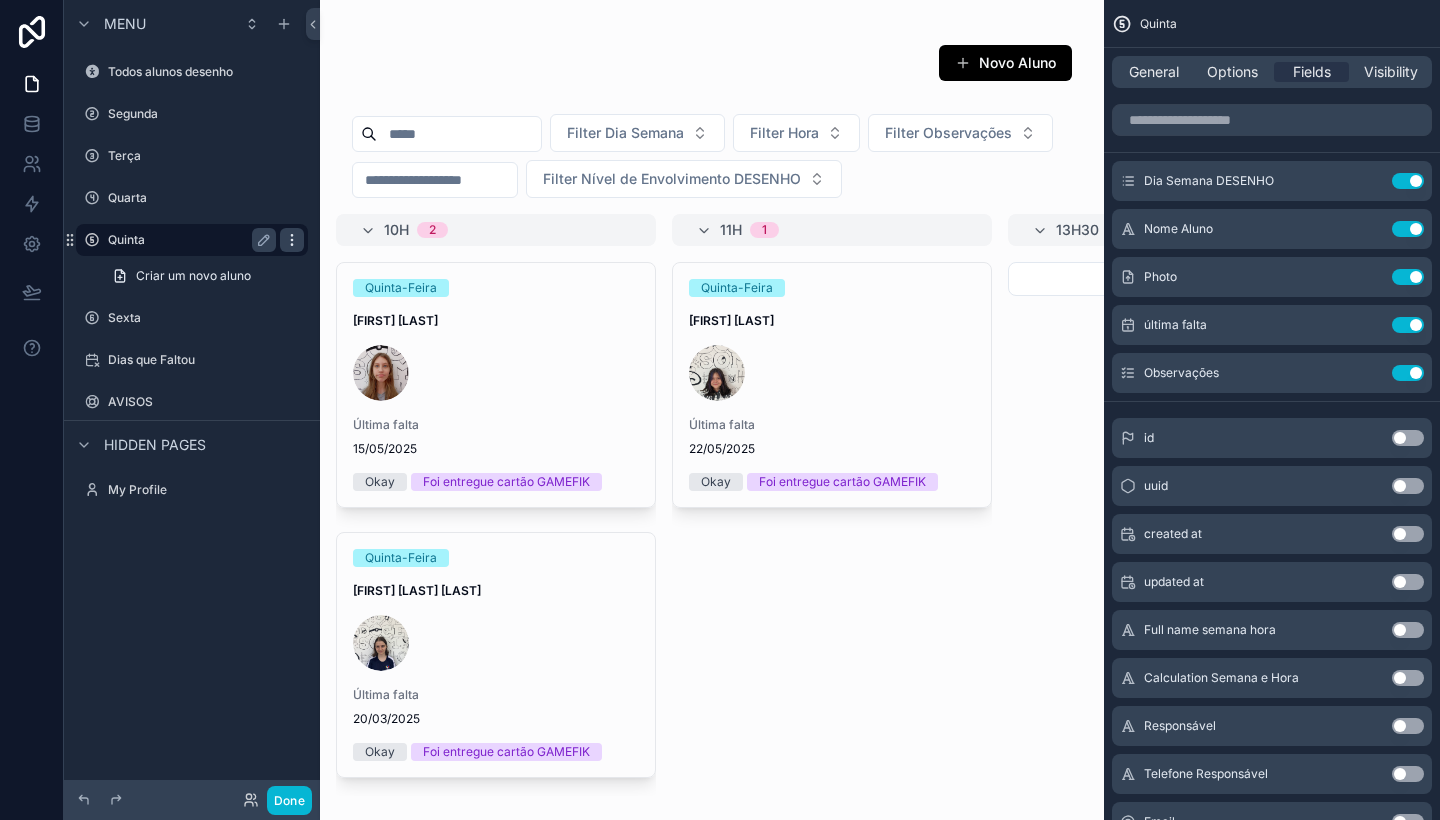 click 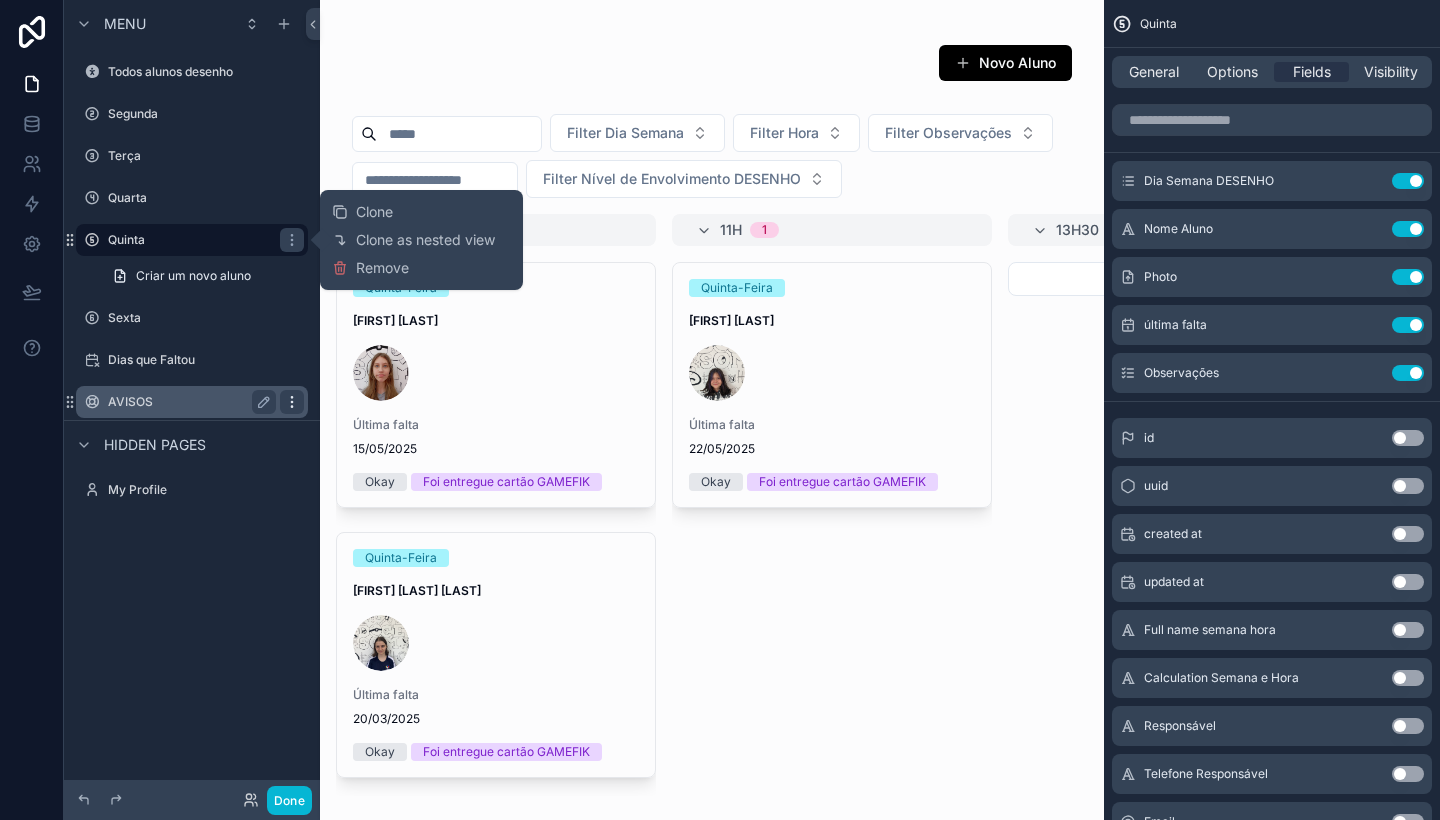 click 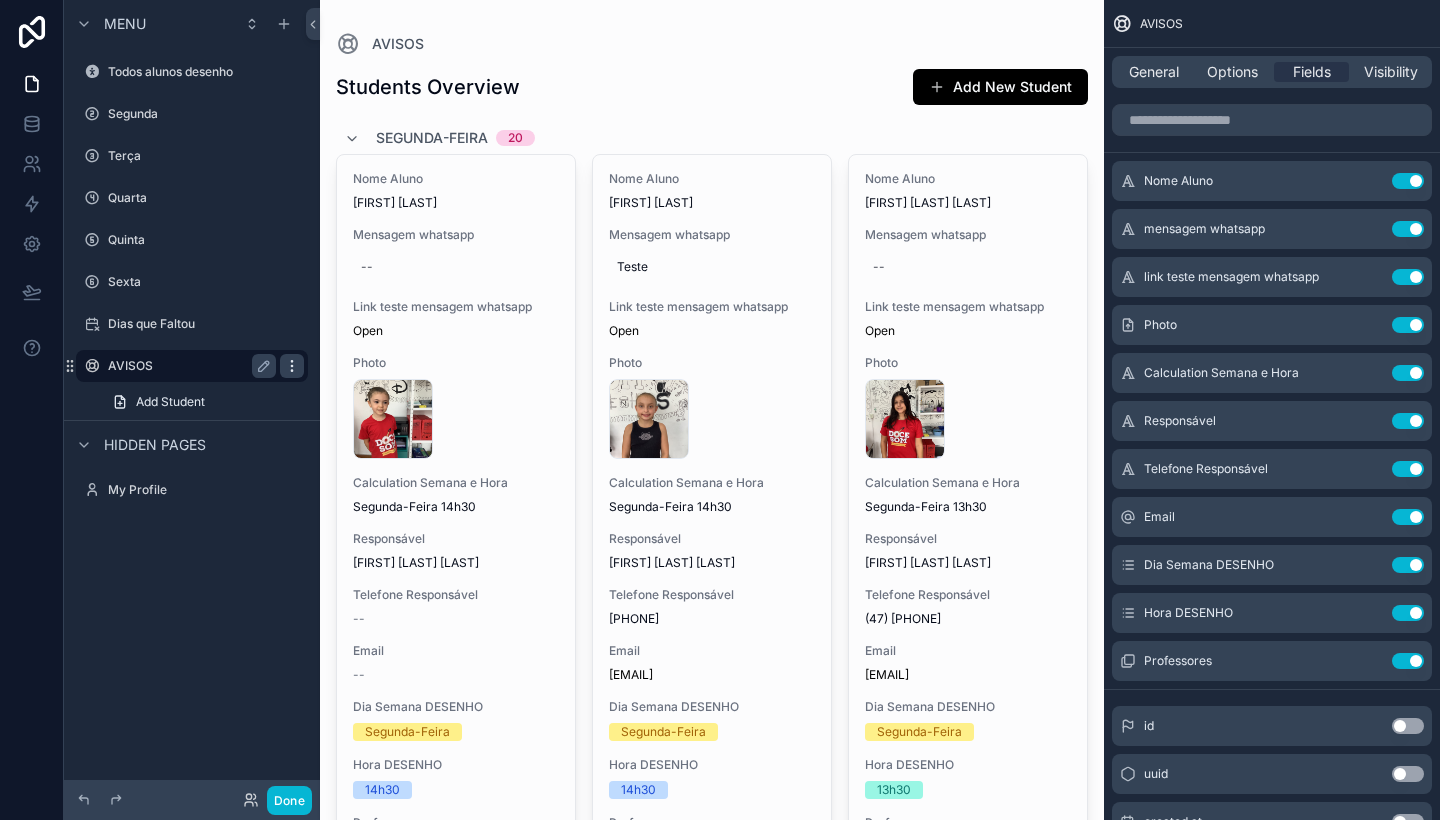 click on "Add Student" at bounding box center (204, 402) 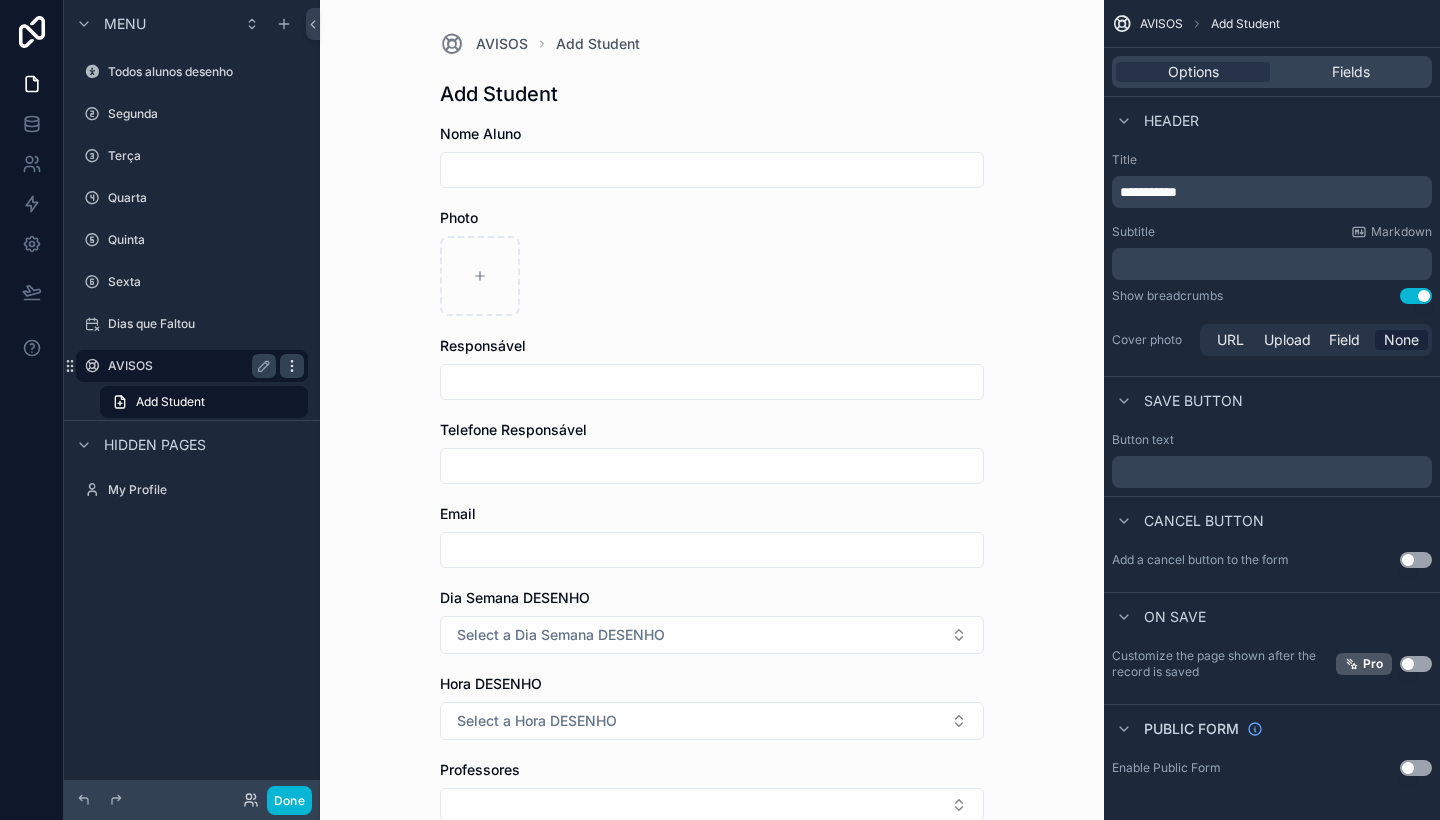 click on "Add Student" at bounding box center [204, 402] 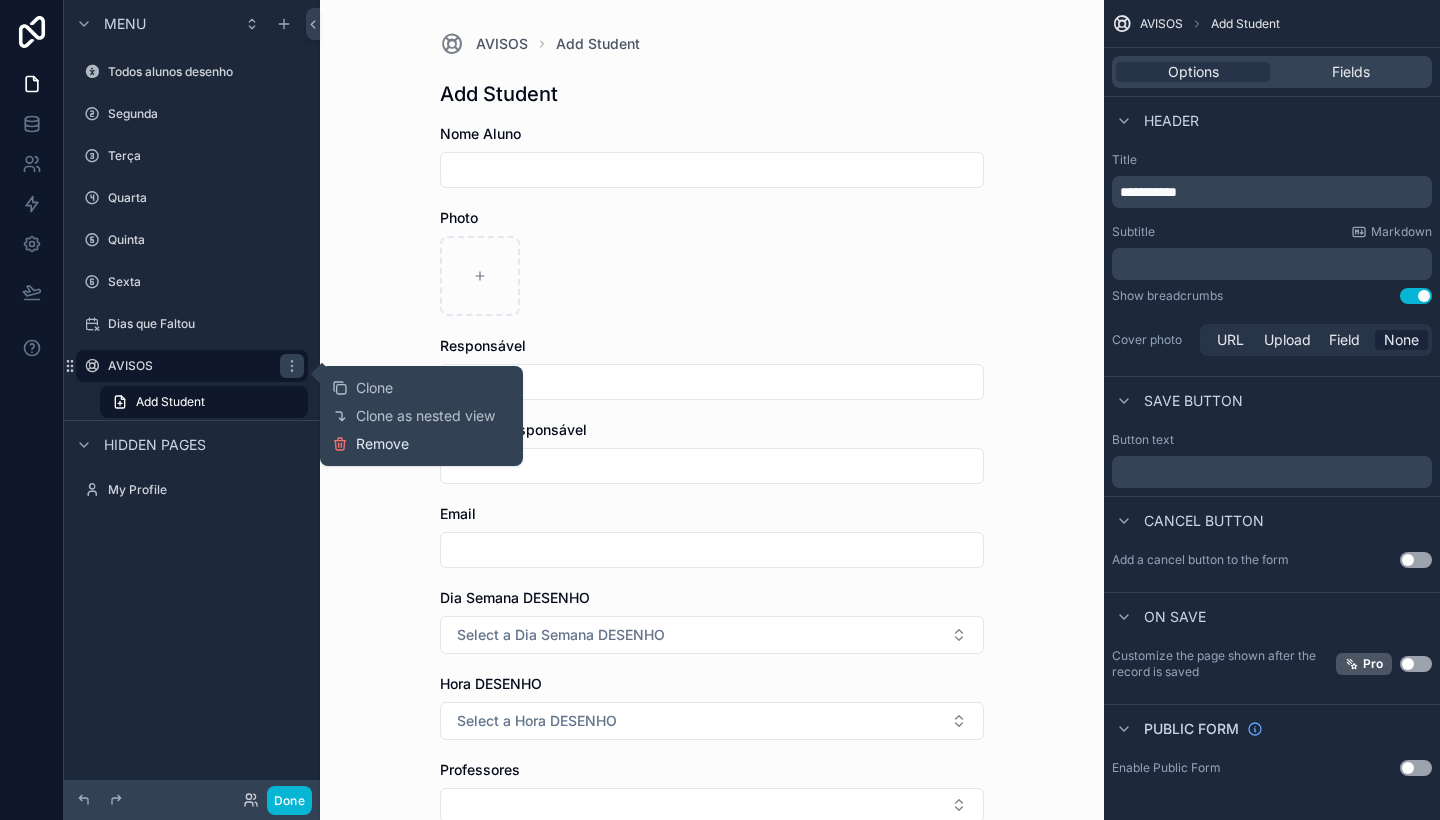 click on "Remove" at bounding box center [382, 444] 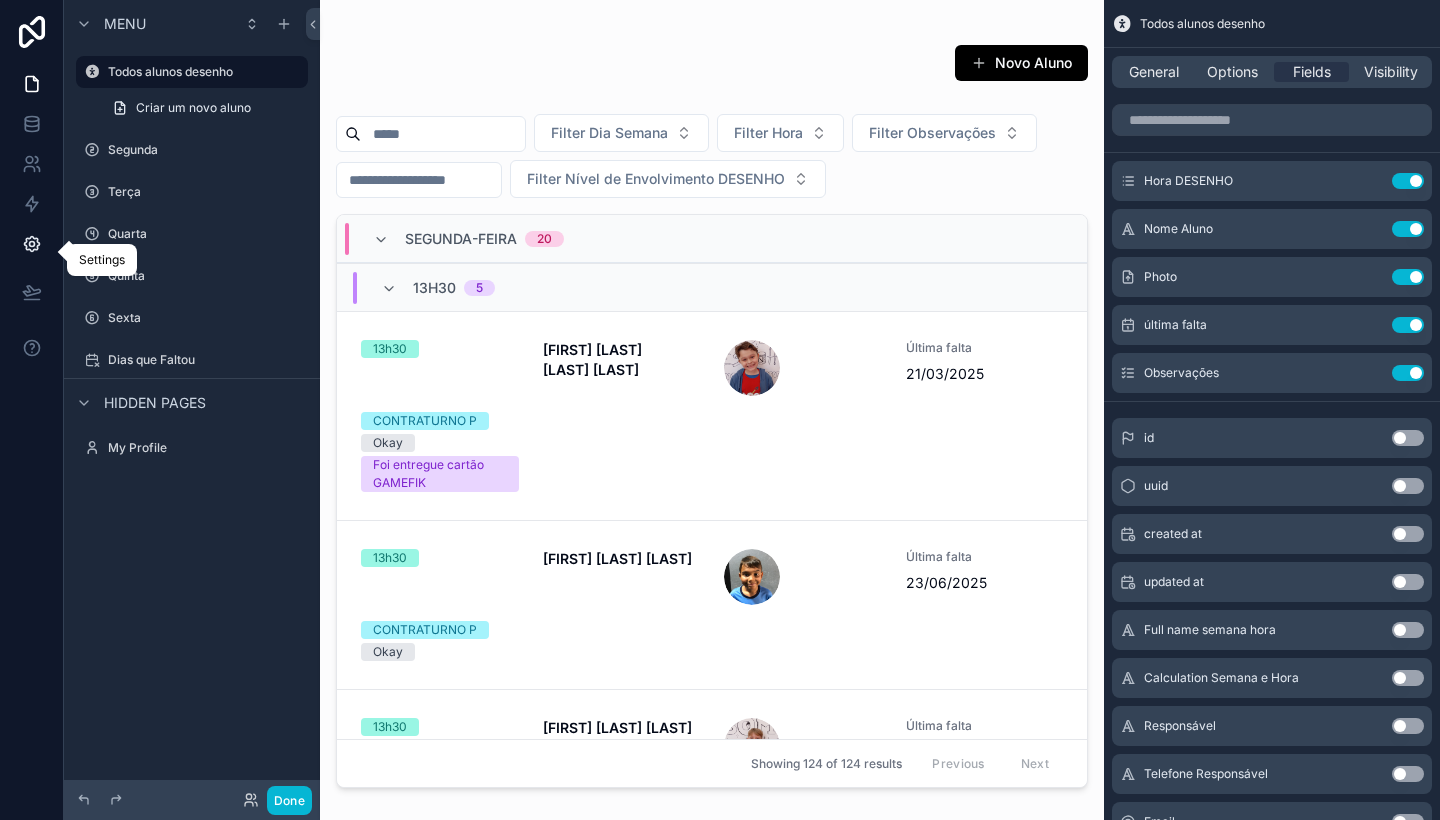 click 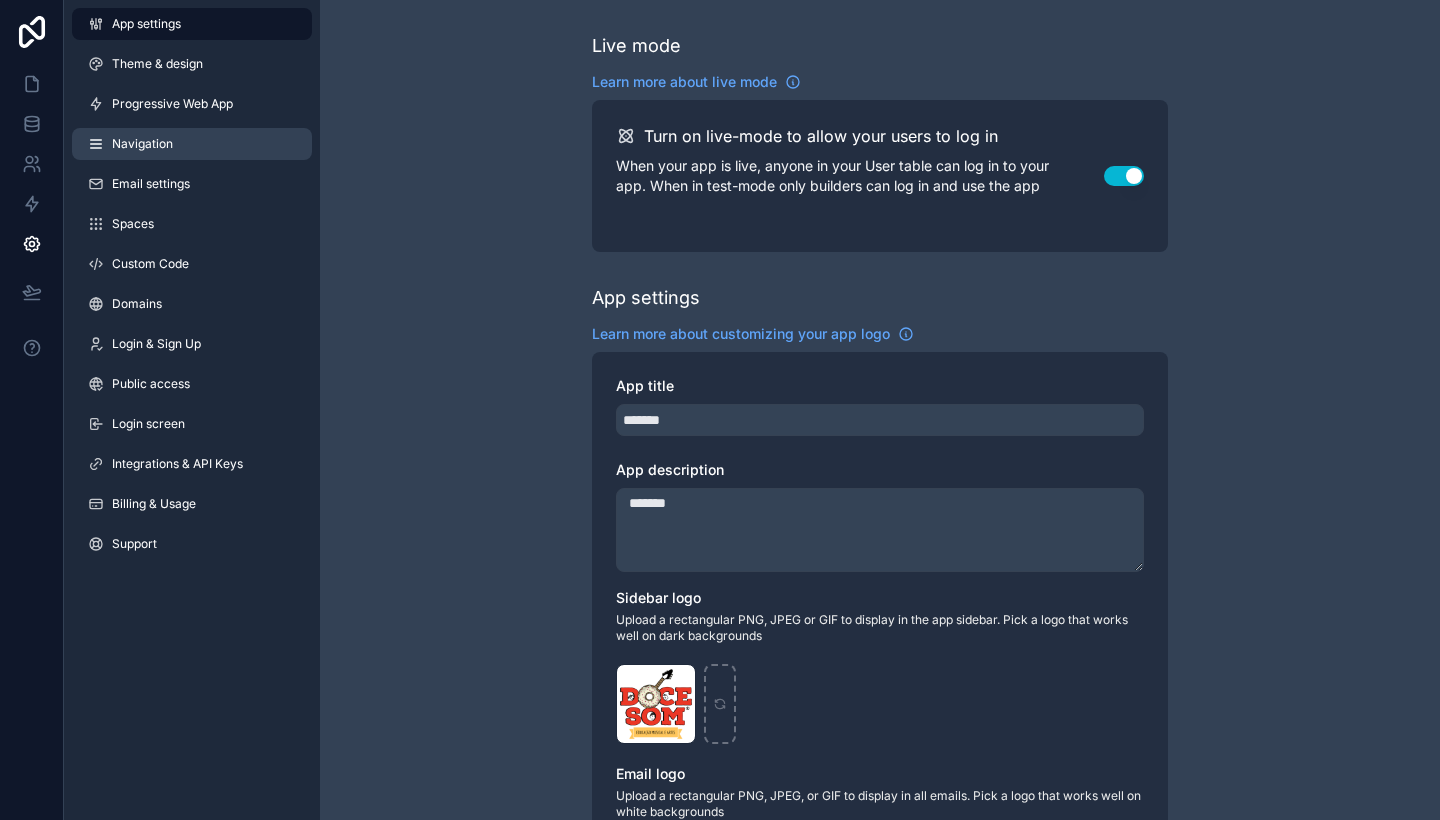 click on "Navigation" at bounding box center (142, 144) 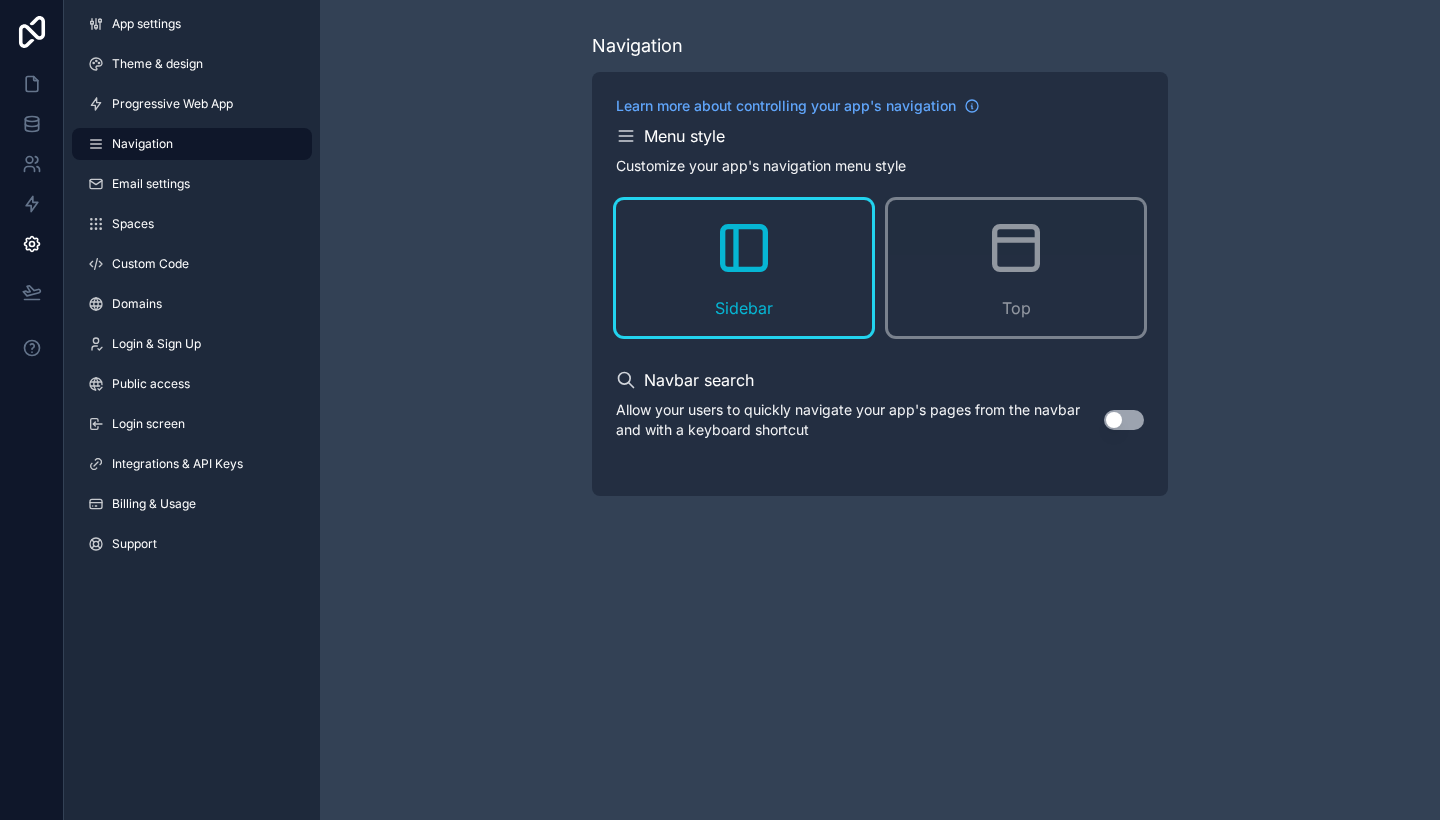 click on "Use setting" at bounding box center [1124, 420] 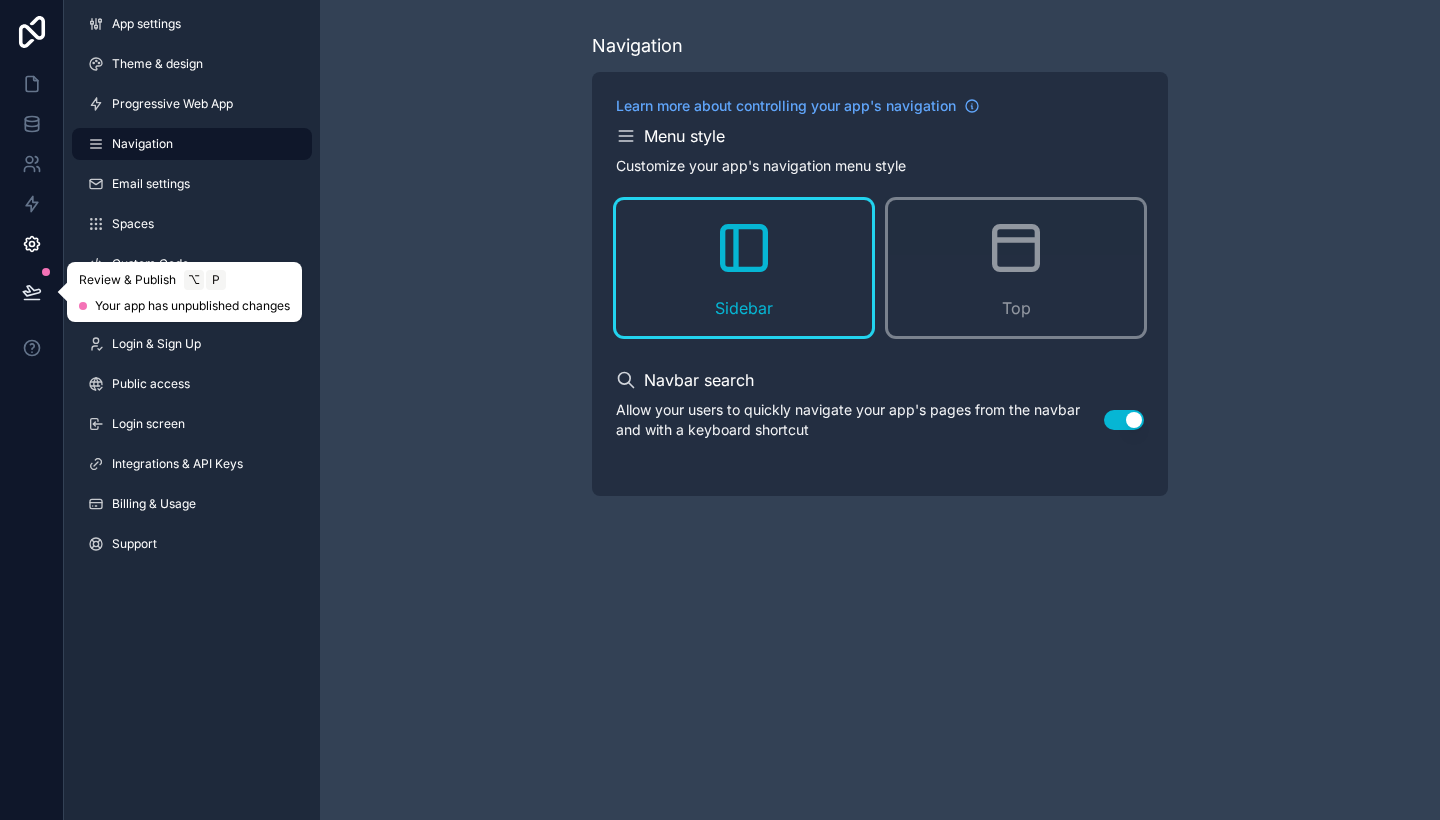 click 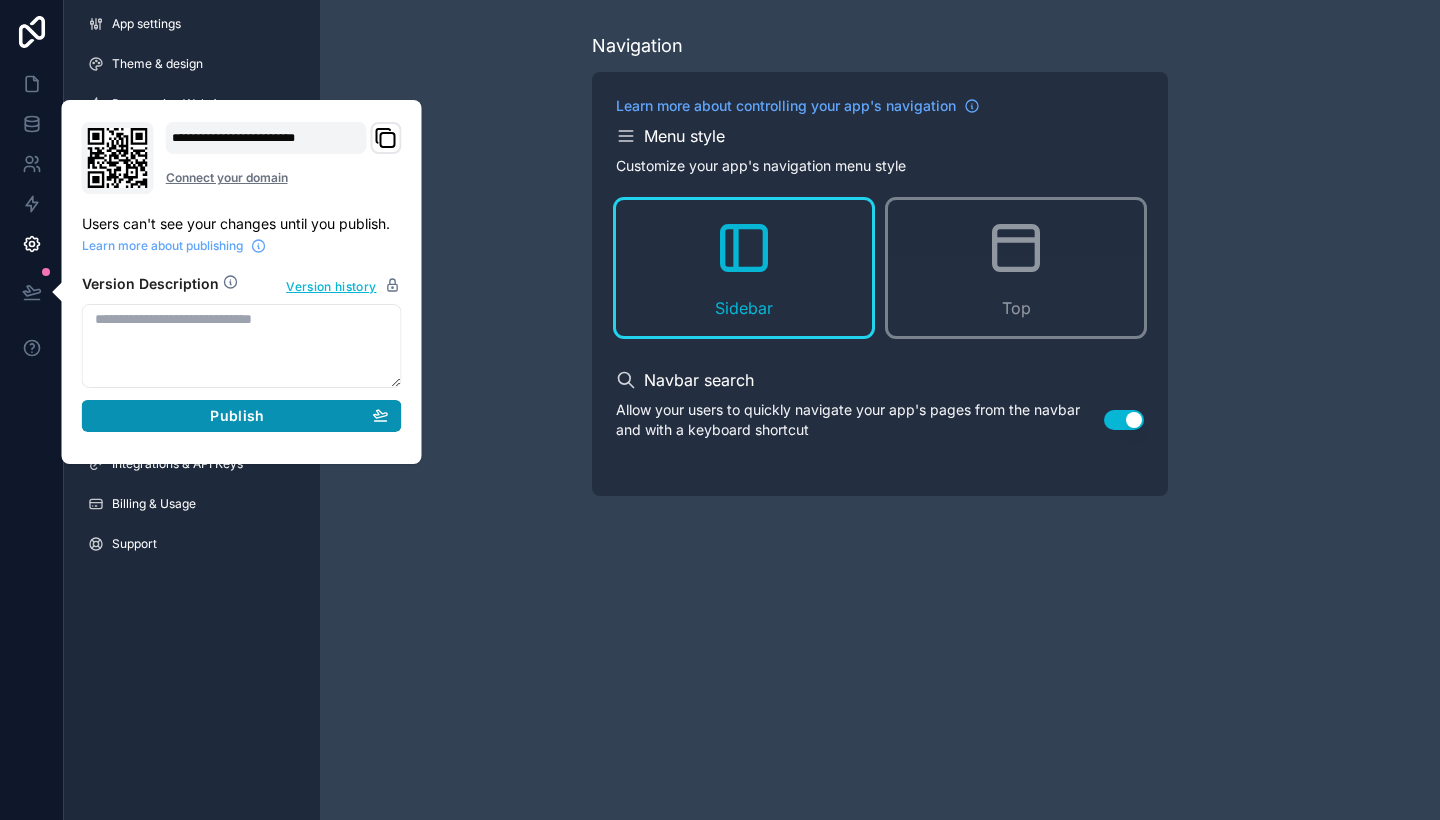 click on "Publish" at bounding box center (237, 416) 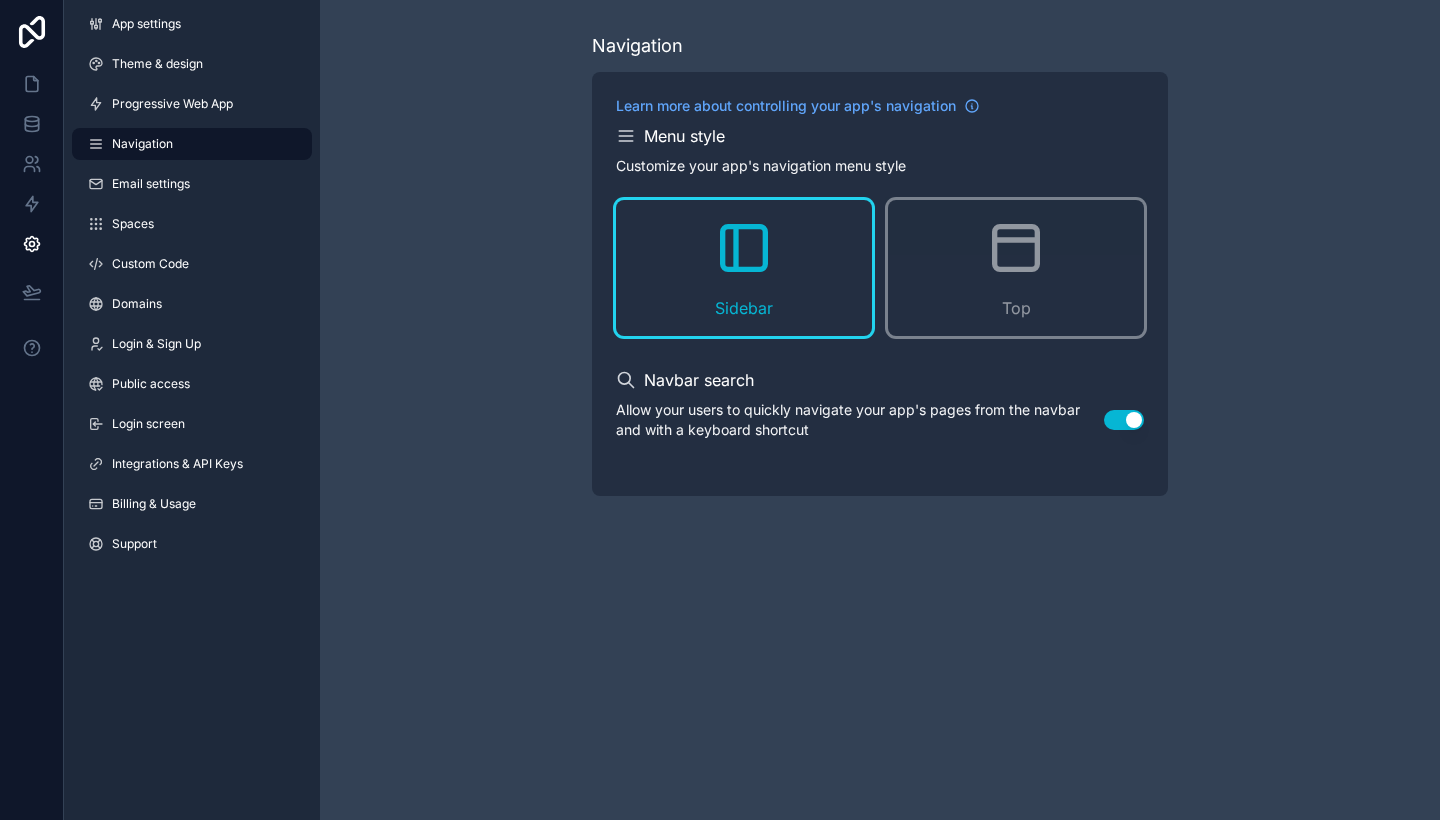 click on "Use setting" at bounding box center [1124, 420] 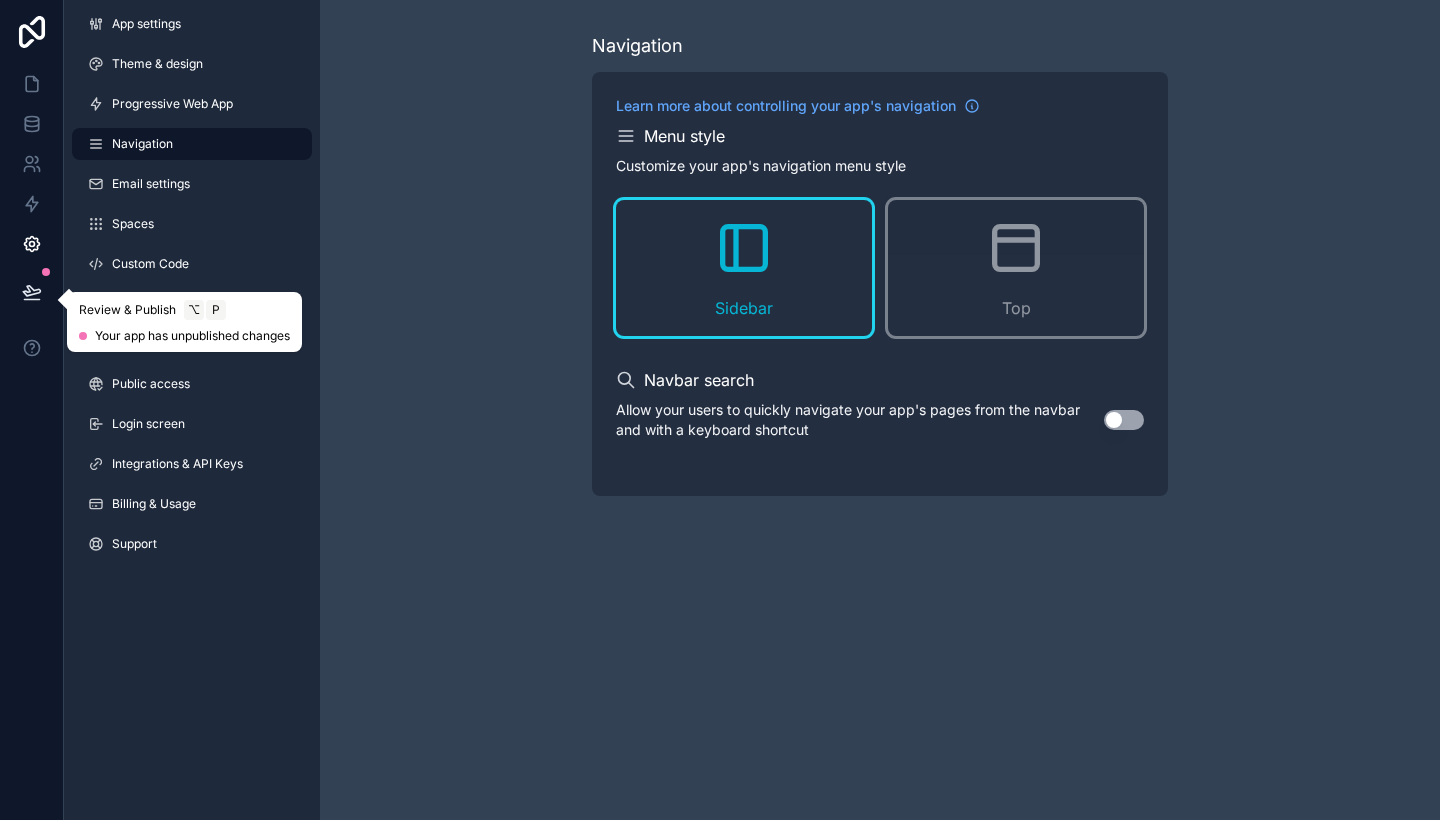 click at bounding box center [32, 292] 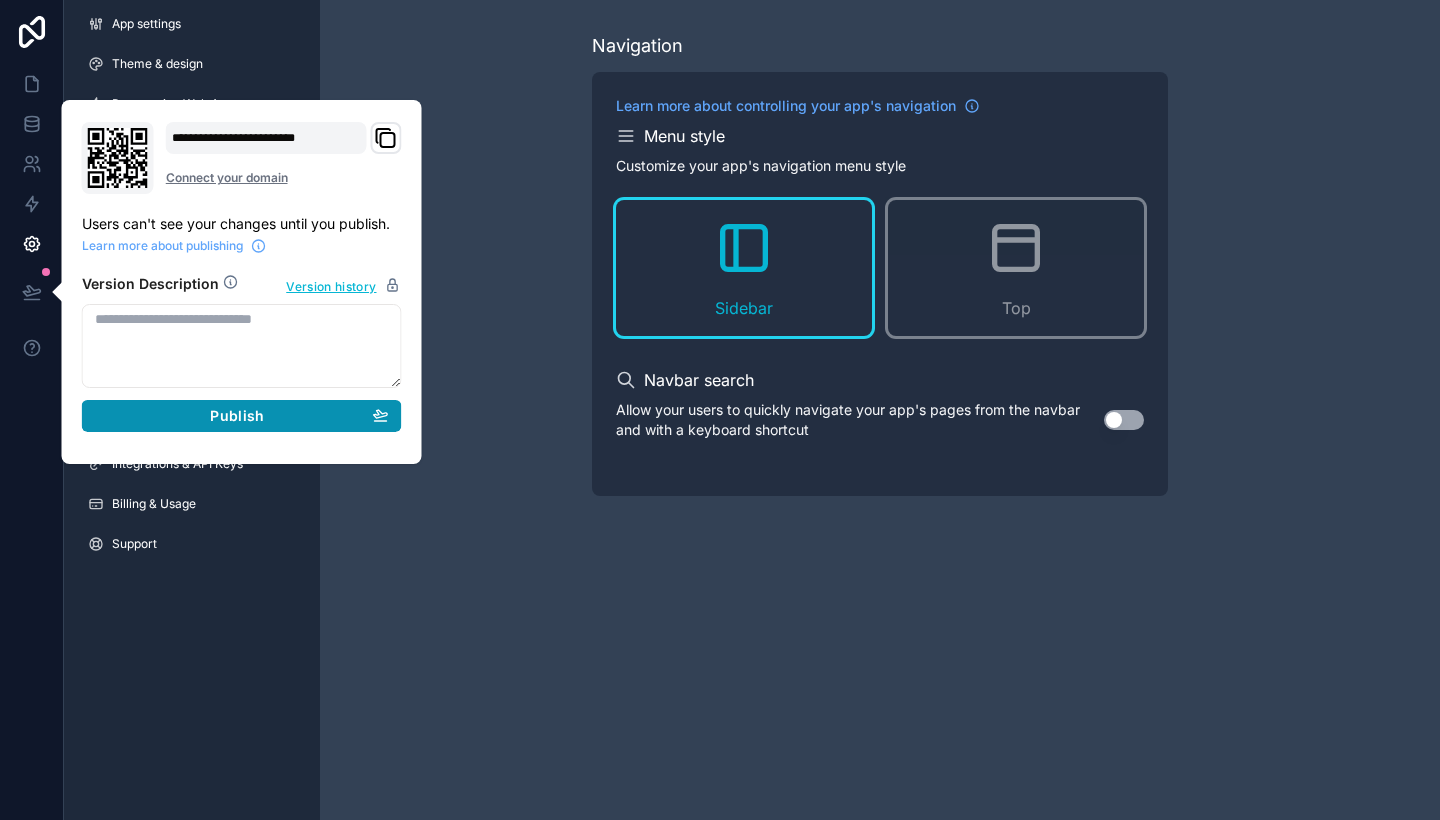 click on "Publish" at bounding box center (242, 416) 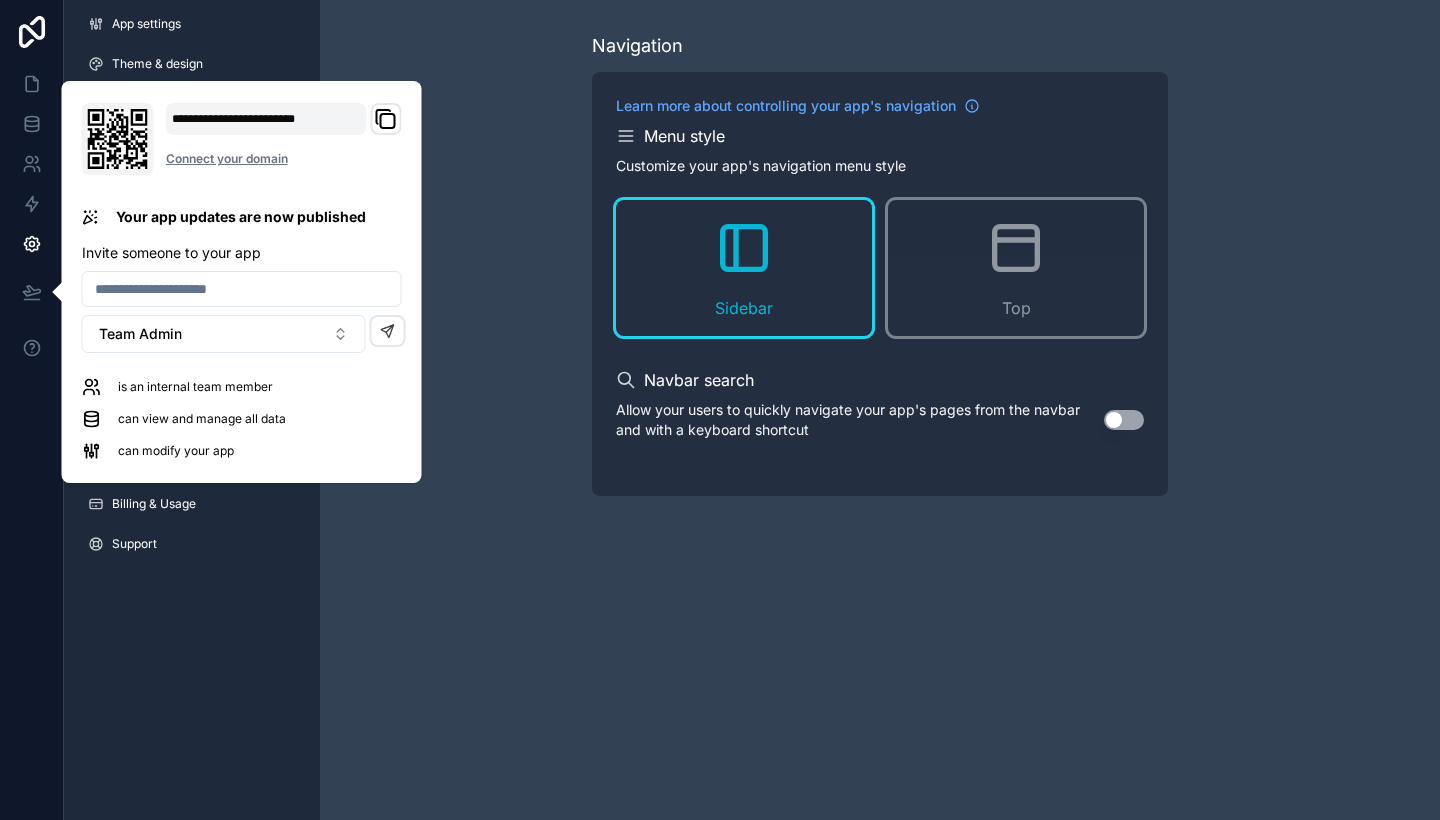 click on "Navigation Learn more about controlling your app's navigation Menu style Customize your app's navigation menu style Sidebar Top Navbar search Allow your users to quickly navigate your app's pages from the navbar and with a keyboard shortcut Use setting" at bounding box center [880, 410] 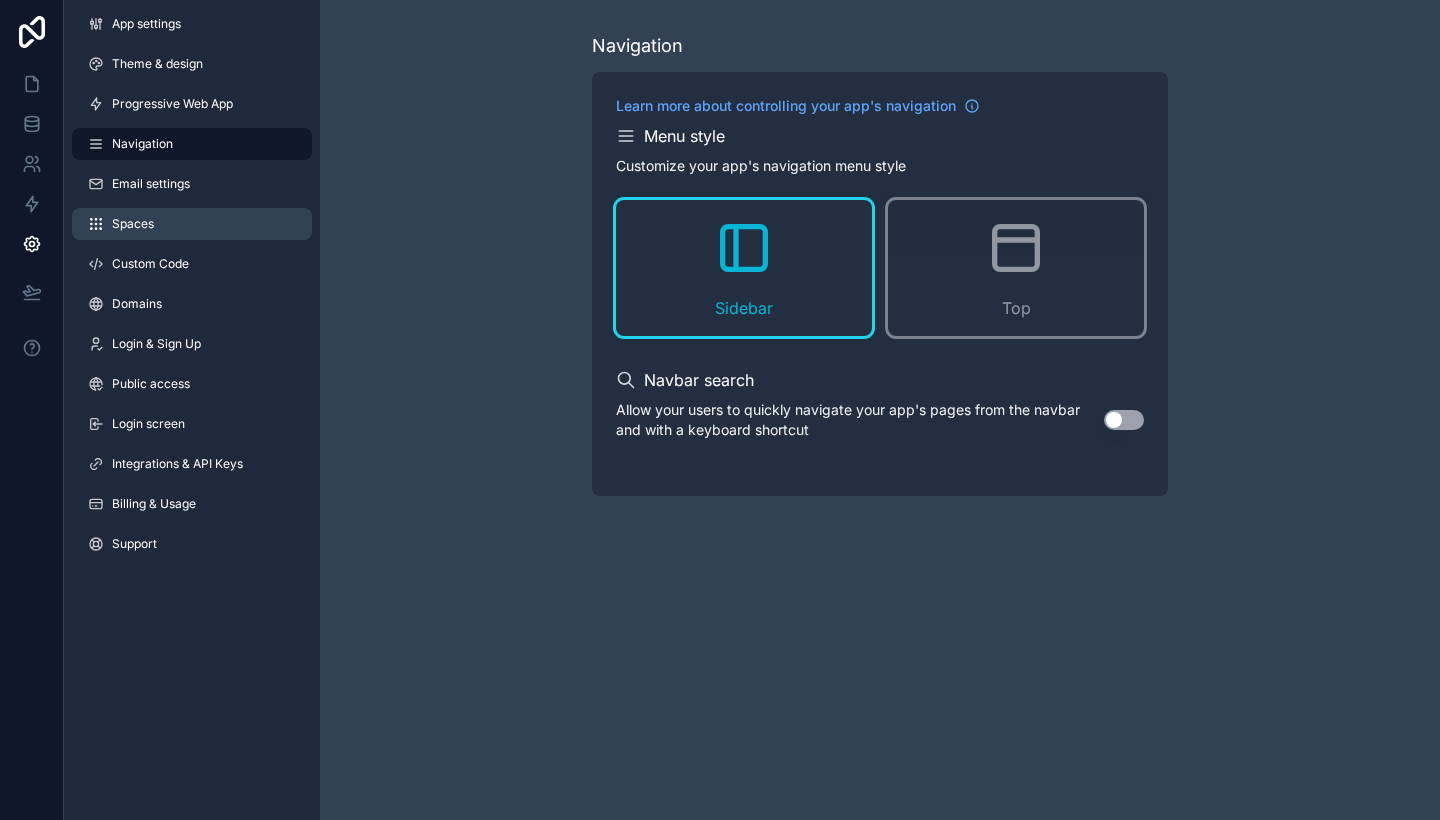 click on "Spaces" at bounding box center [192, 224] 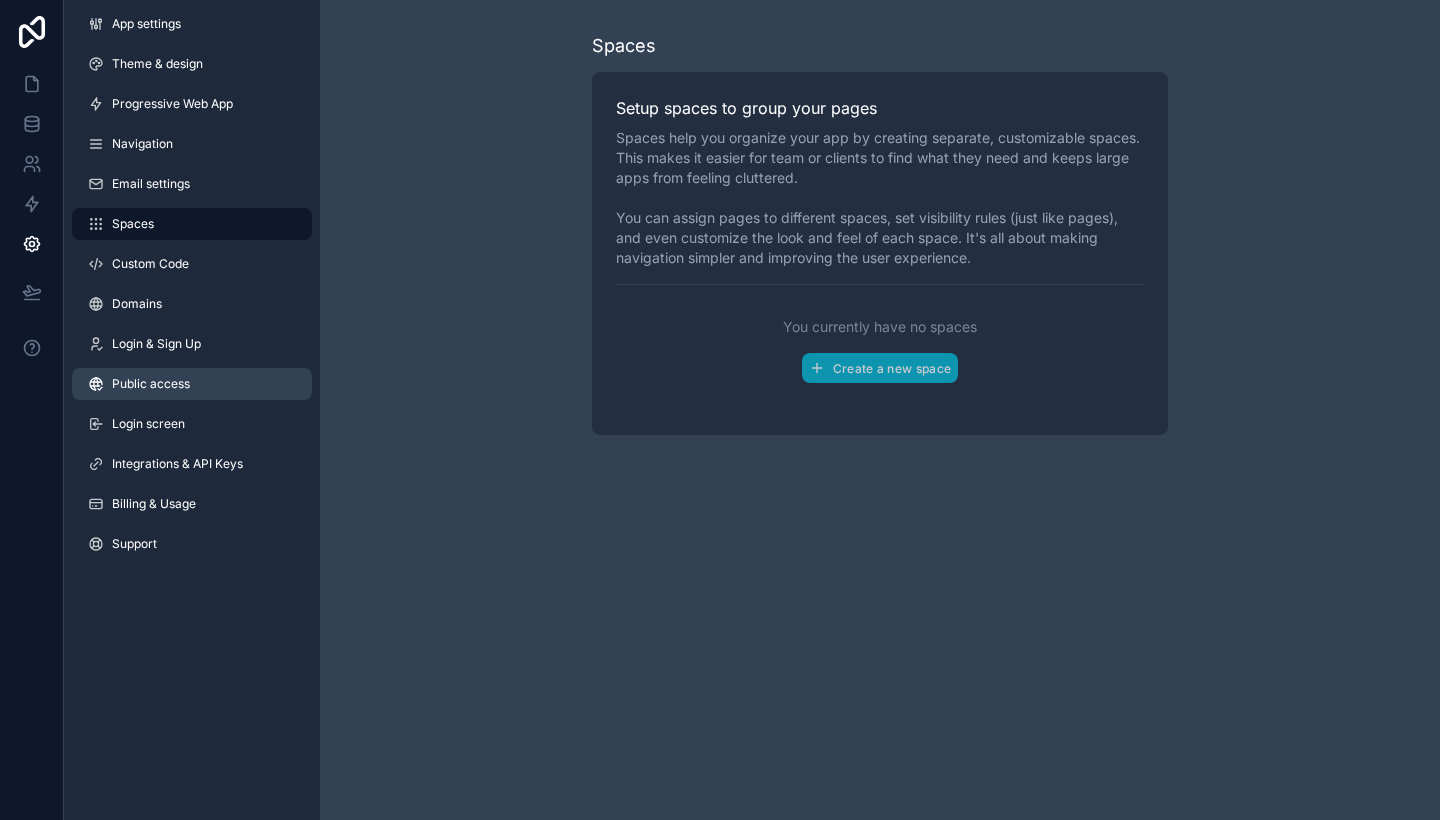click on "Public access" at bounding box center (151, 384) 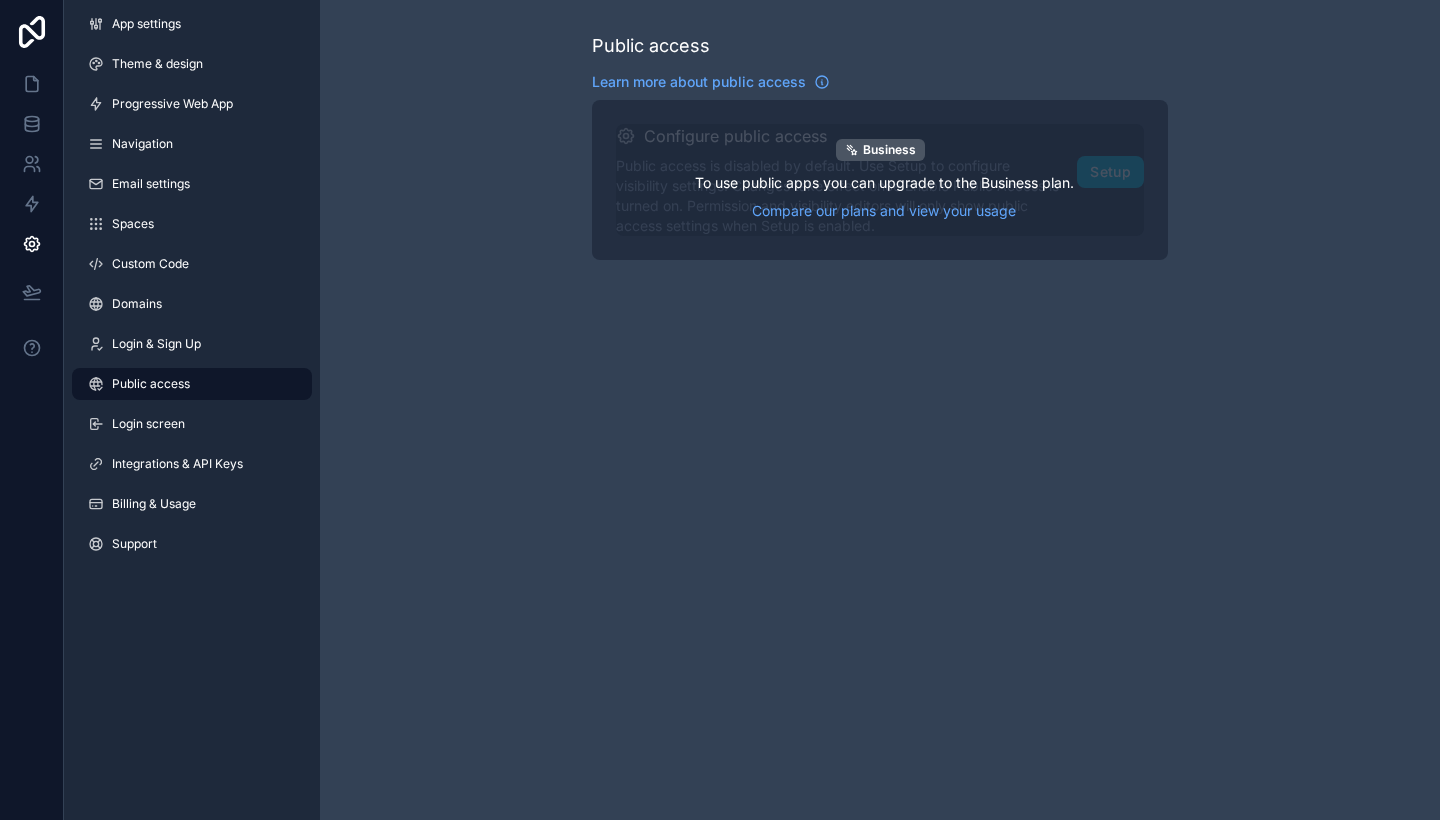 click on "Business To use public apps you can upgrade to the Business plan. Compare our plans and view your usage" at bounding box center (880, 180) 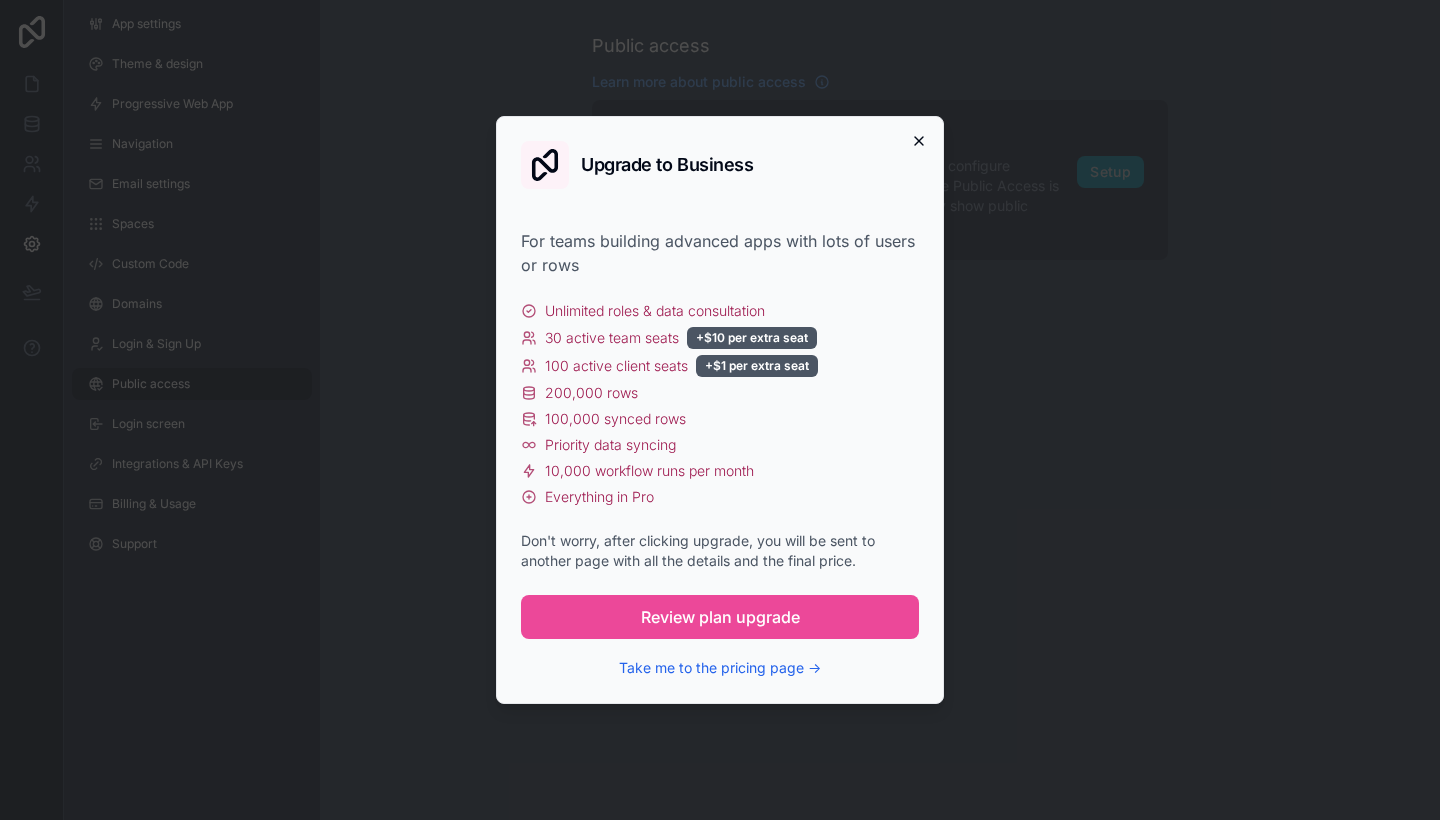 click 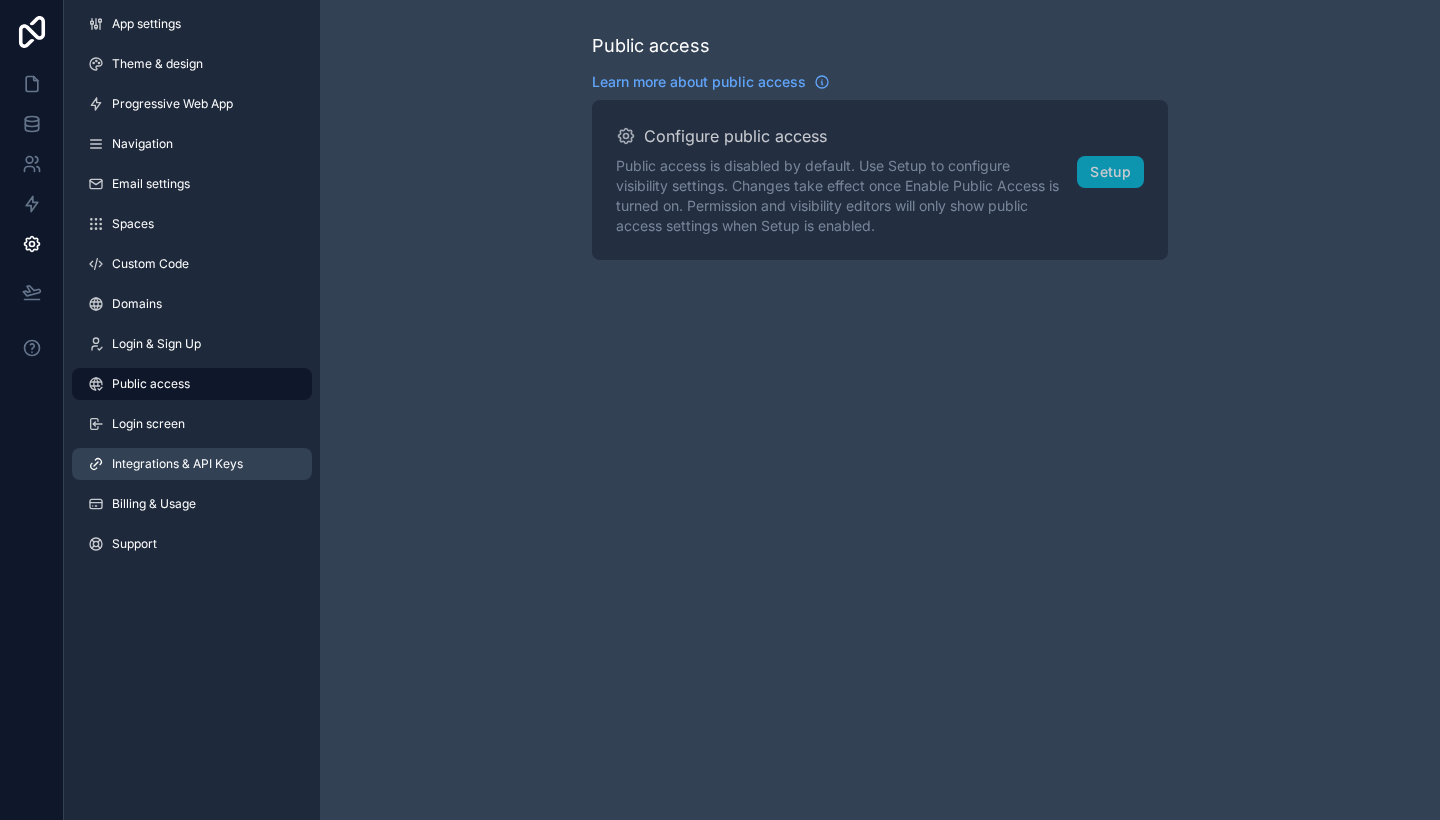 click on "Integrations & API Keys" at bounding box center (177, 464) 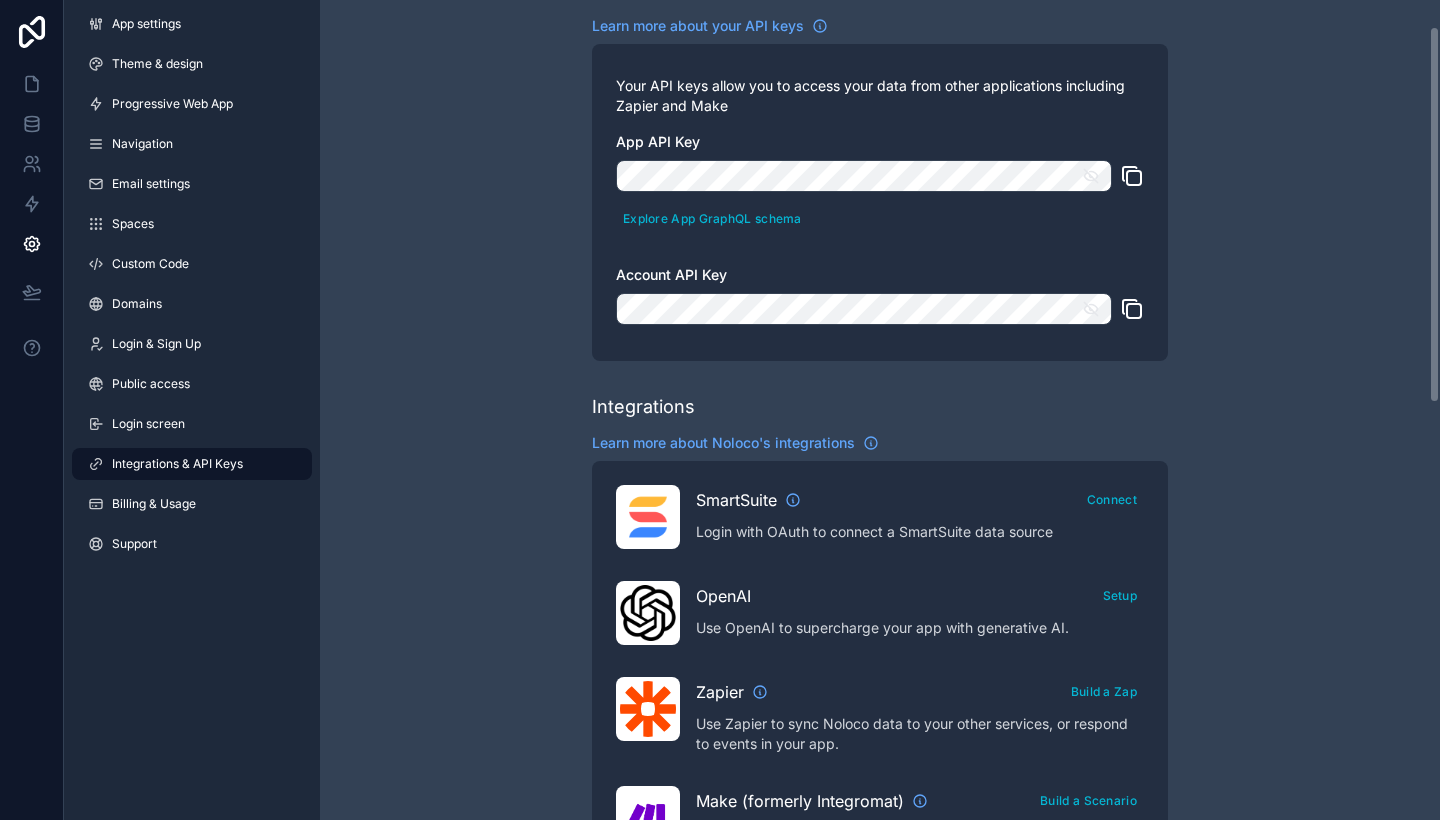 scroll, scrollTop: 55, scrollLeft: 0, axis: vertical 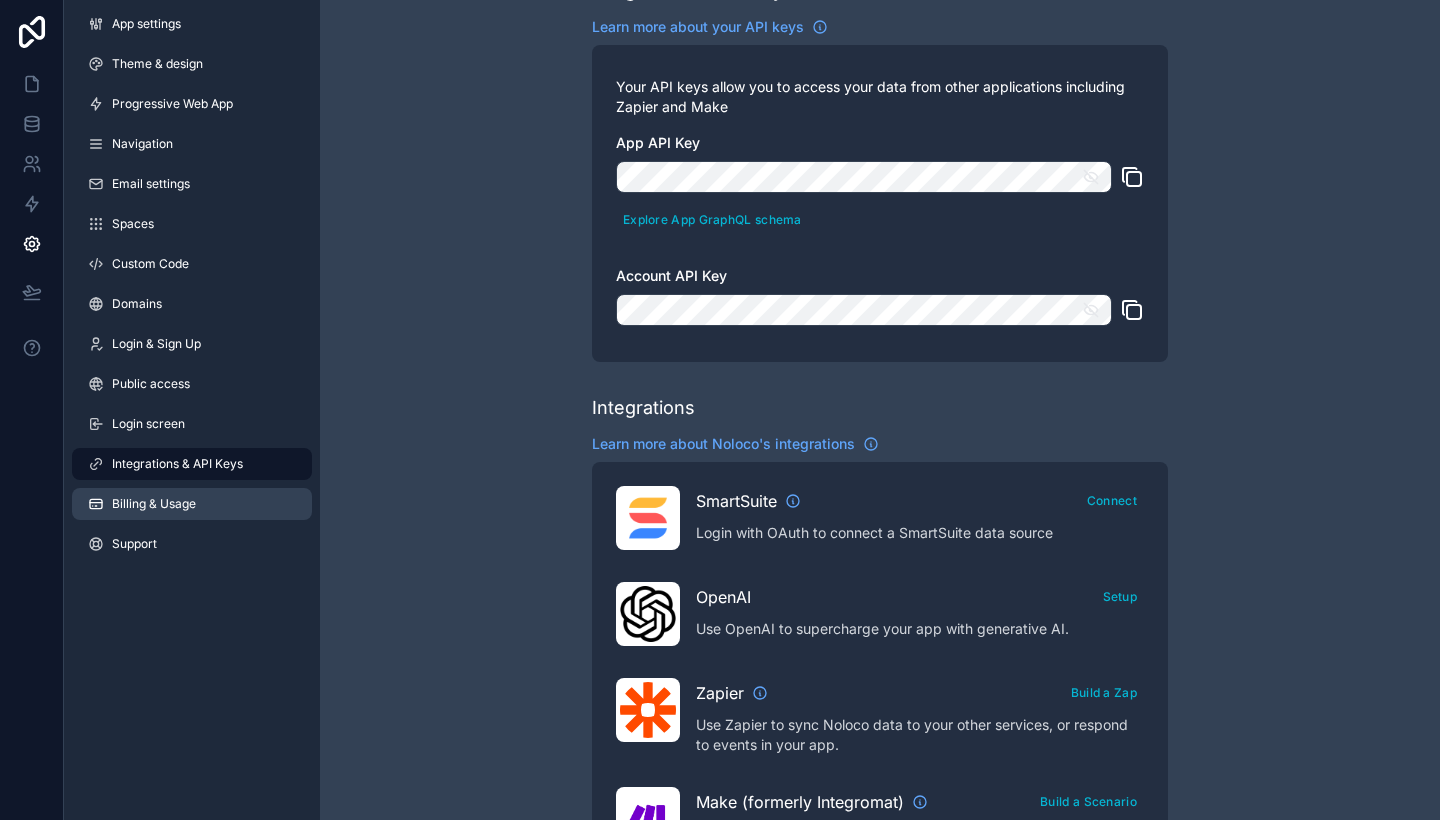 click on "Billing & Usage" at bounding box center (154, 504) 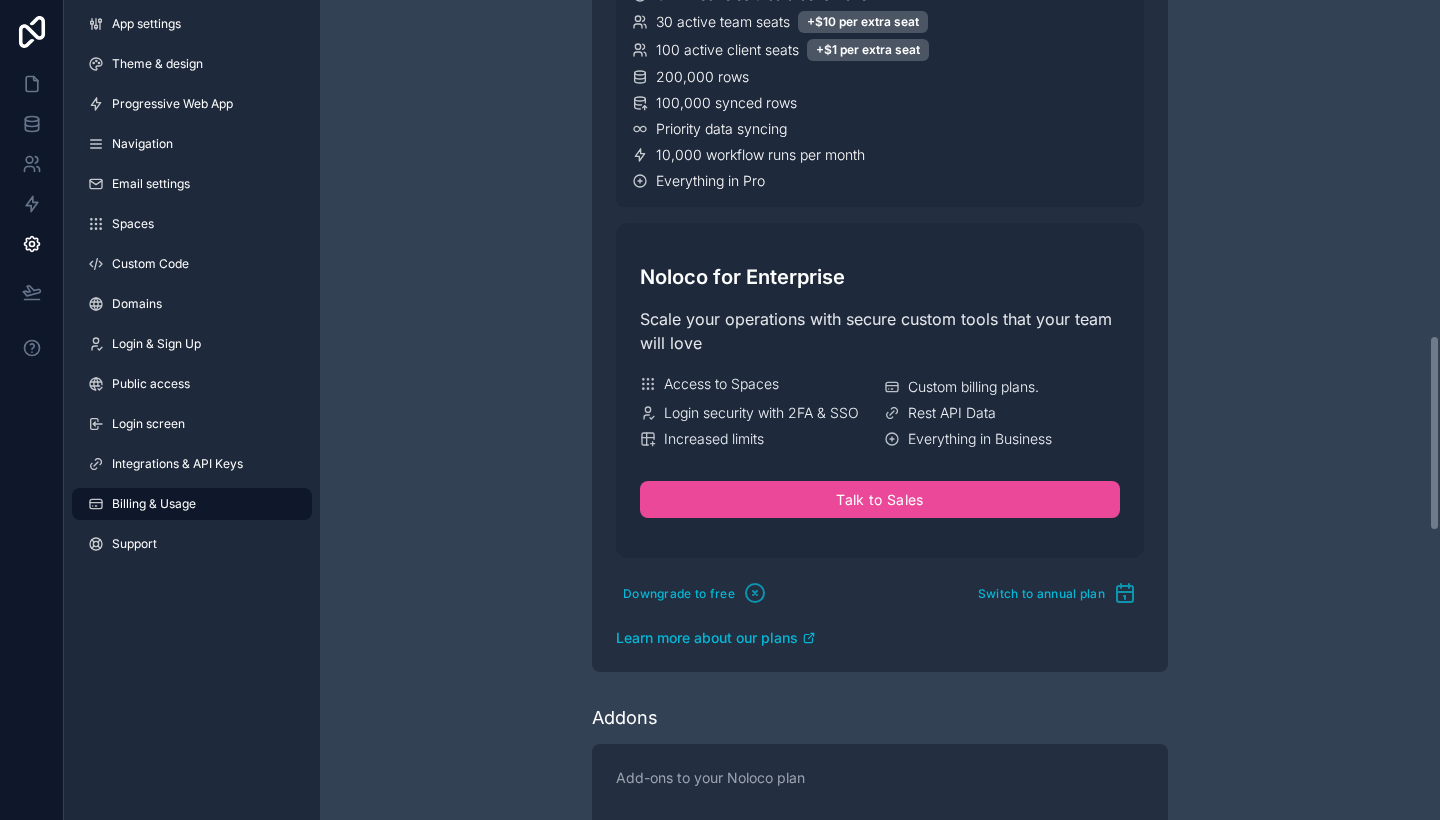 scroll, scrollTop: 1396, scrollLeft: 0, axis: vertical 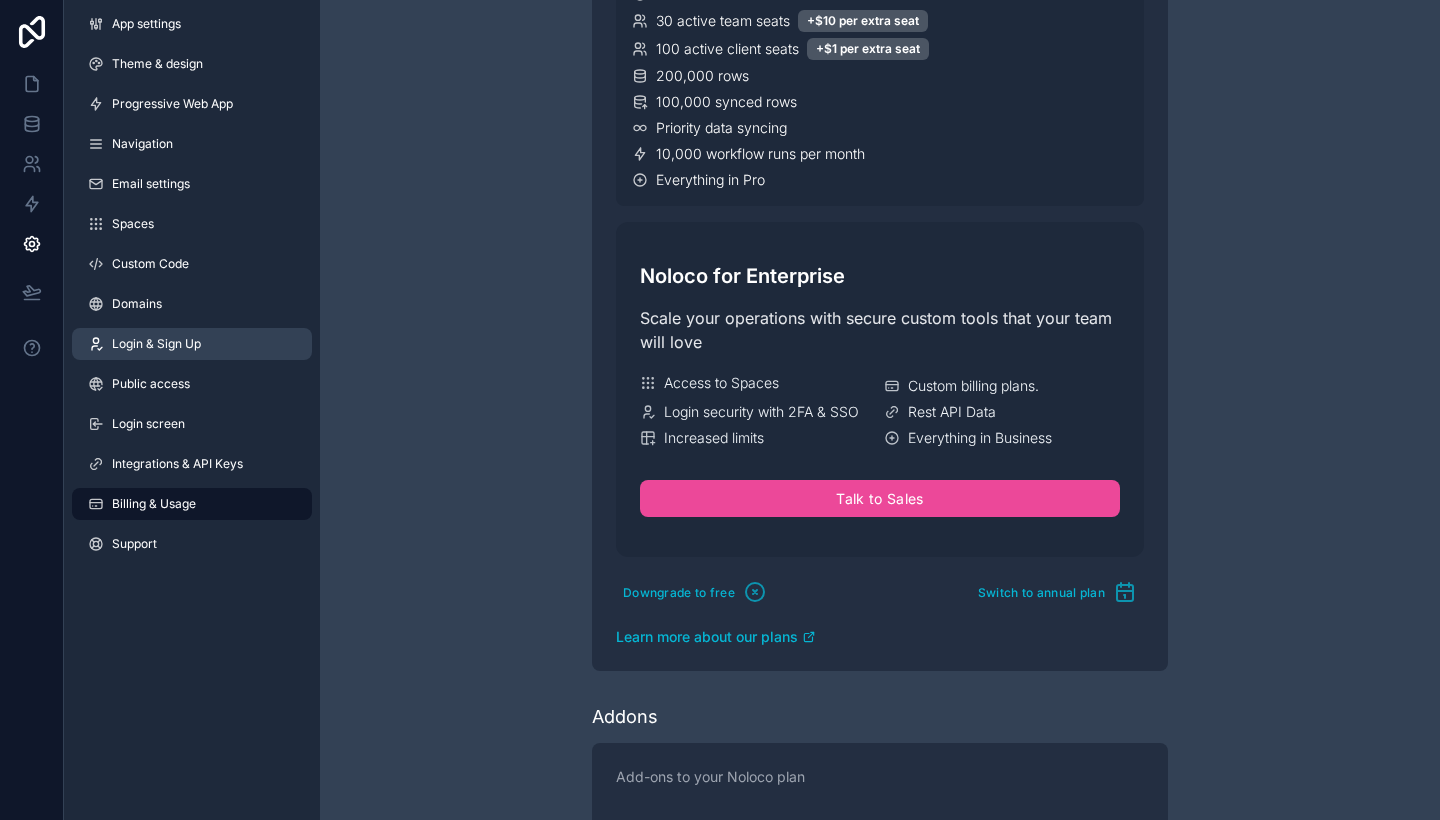 click on "Login & Sign Up" at bounding box center [156, 344] 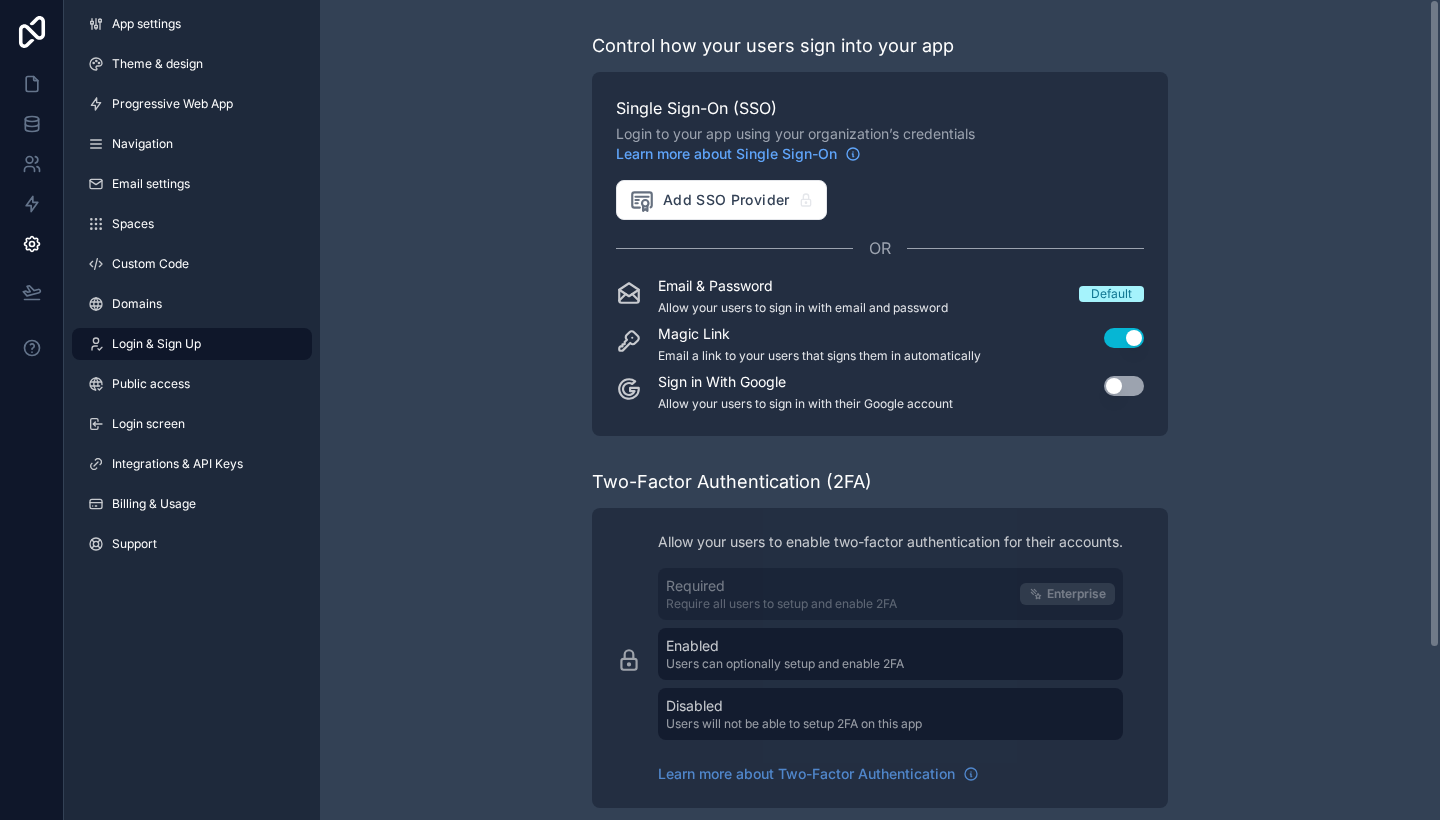 scroll, scrollTop: 0, scrollLeft: 0, axis: both 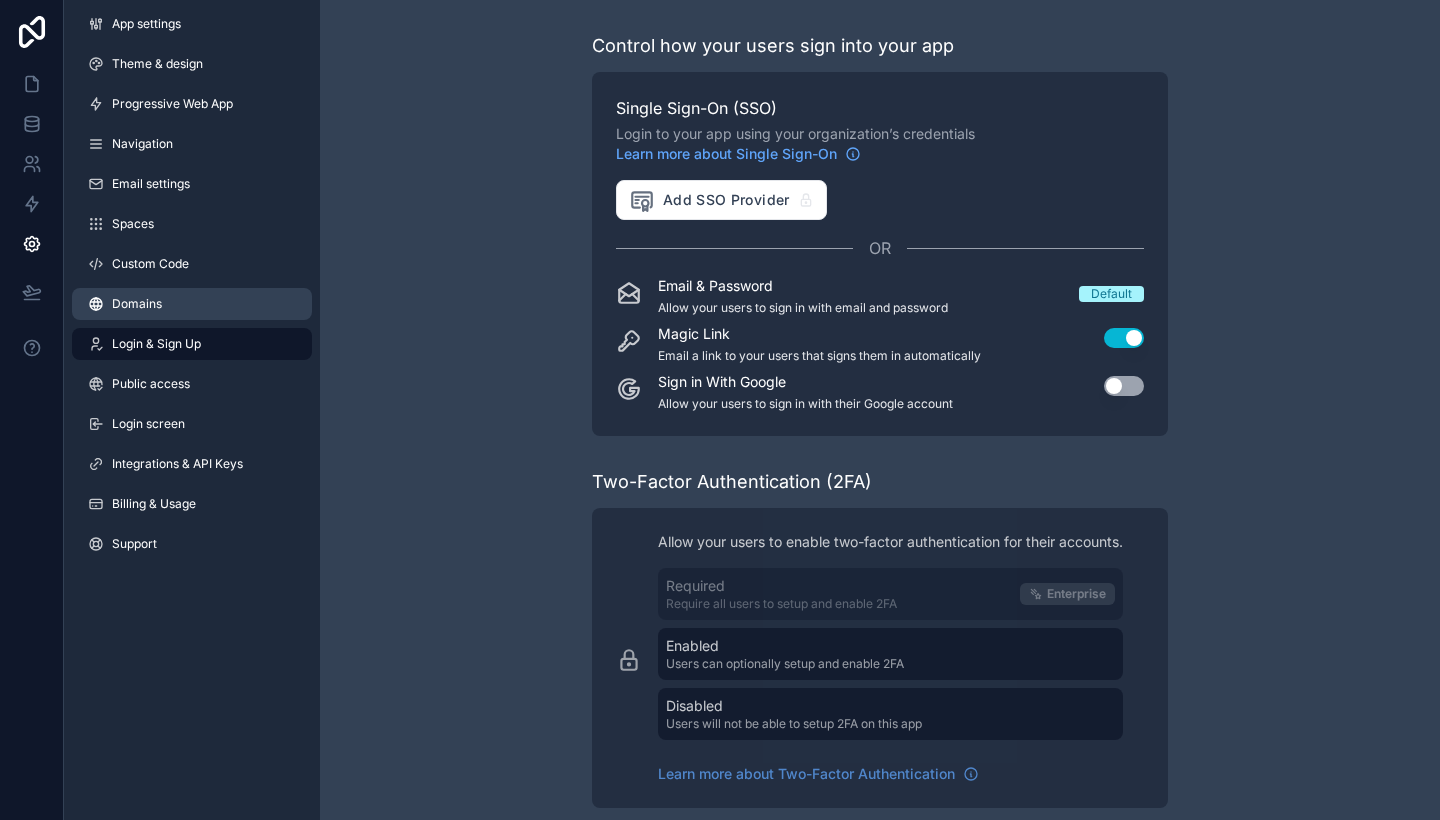 click on "Domains" at bounding box center (192, 304) 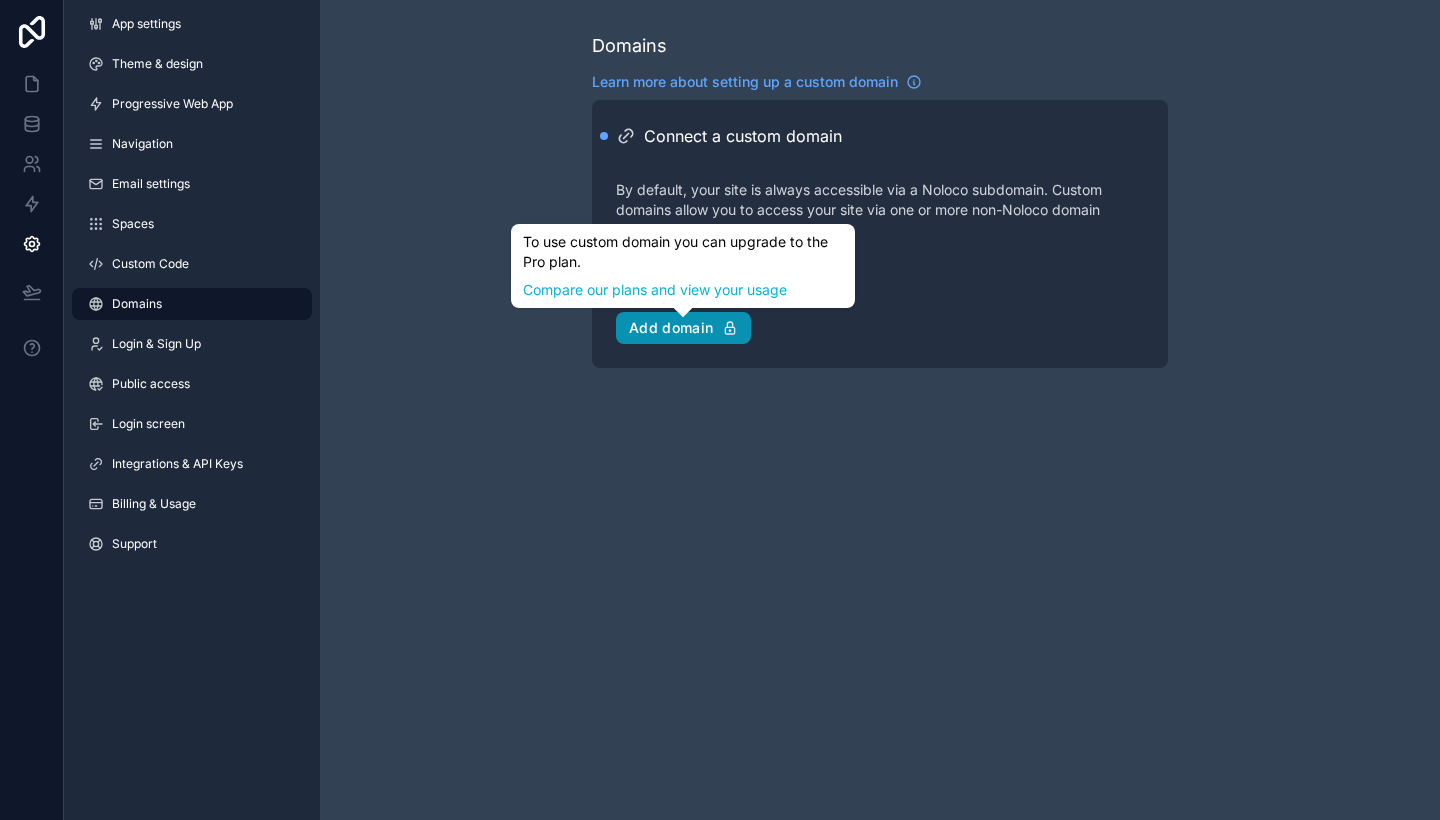 click on "Add domain" at bounding box center (683, 328) 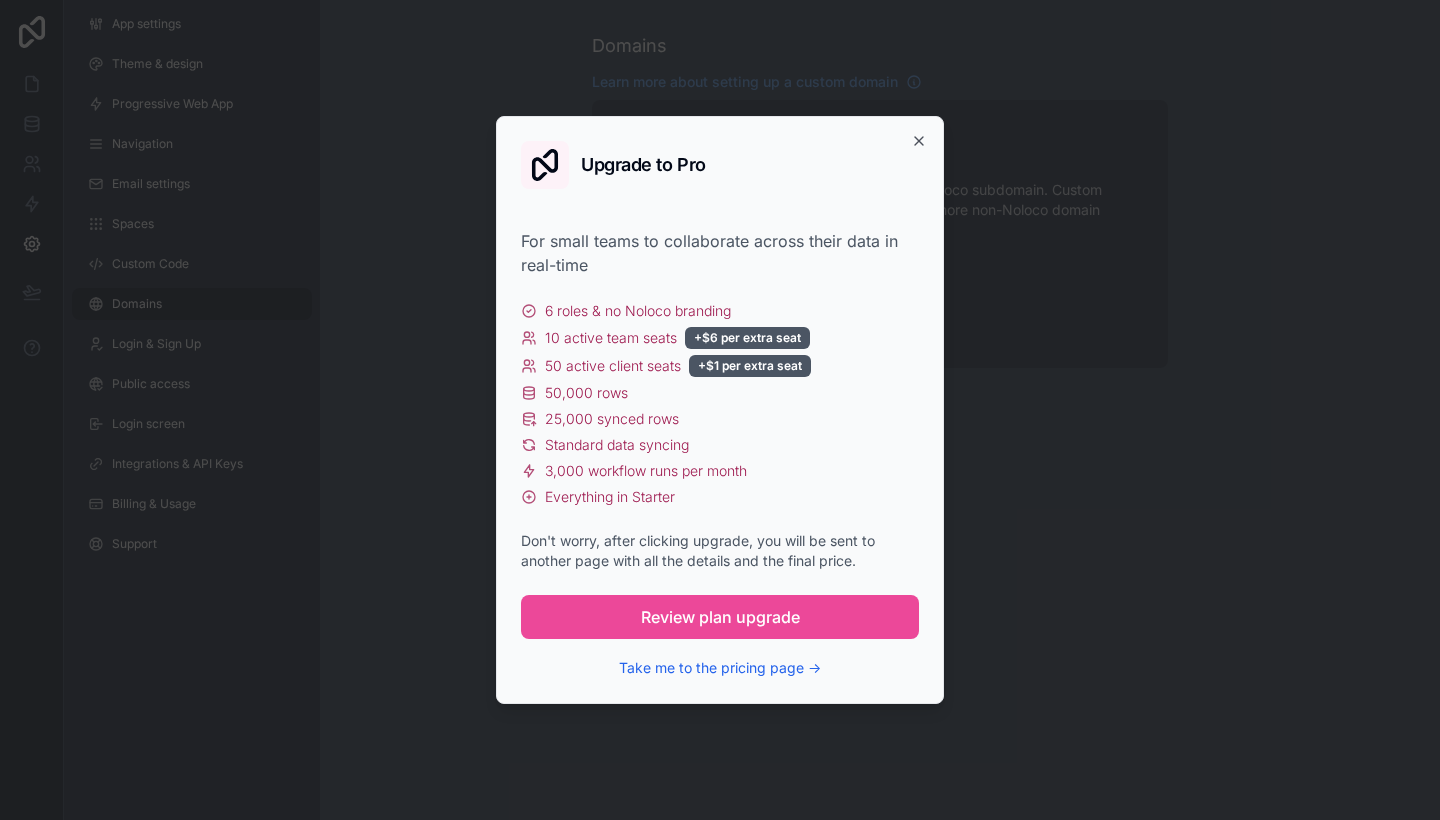 click on "Upgrade to Pro For small teams to collaborate across their data in real-time 6 roles & no Noloco branding 10 active team seats +$6 per extra seat 50 active client seats +$1 per extra seat 50,000 rows 25,000 synced rows Standard data syncing 3,000 workflow runs per month Everything in Starter Don't worry, after clicking upgrade, you will be sent to another page with all the details and the final price. Review plan upgrade Take me to the pricing page → Close" at bounding box center [720, 410] 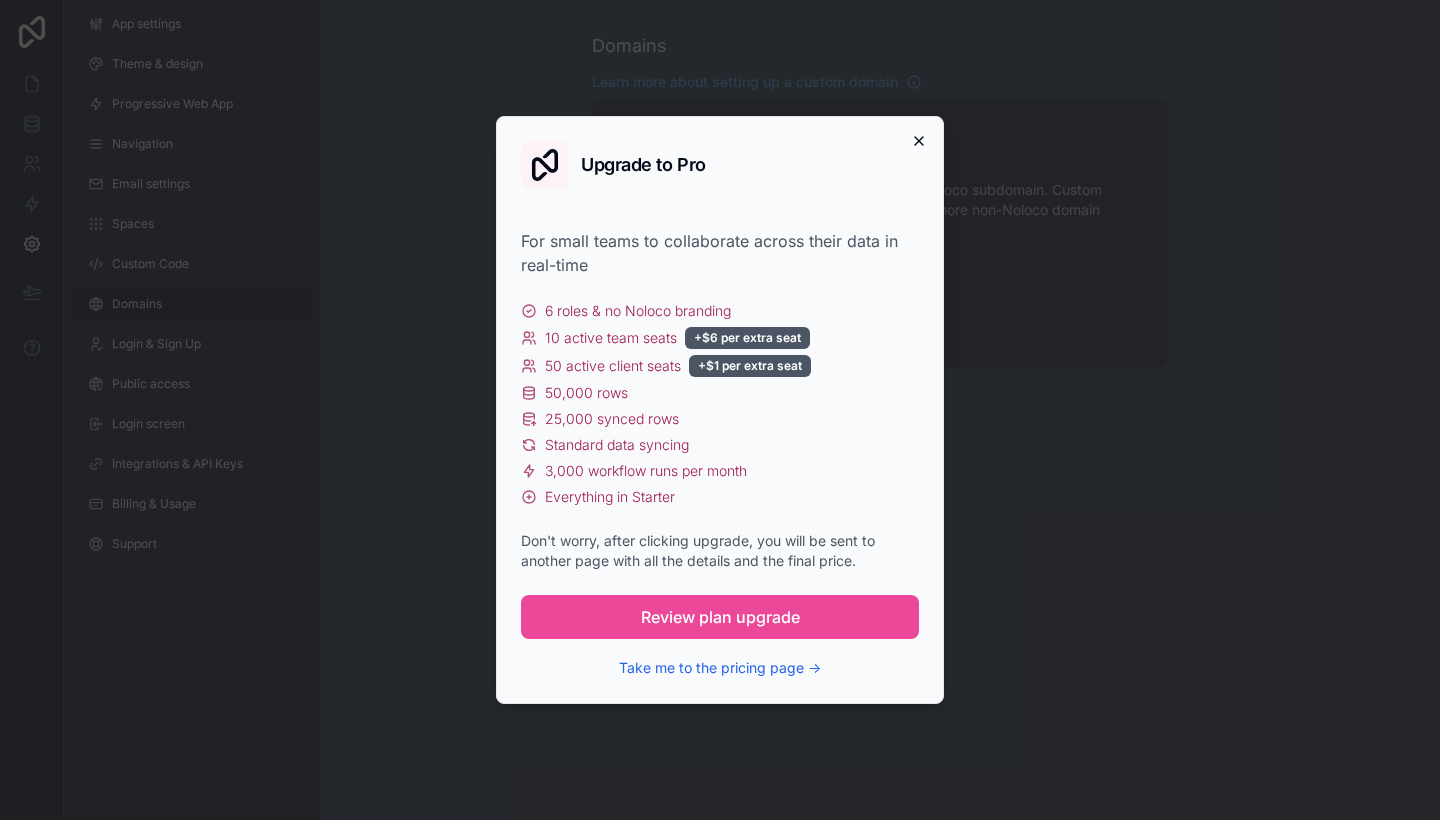 click 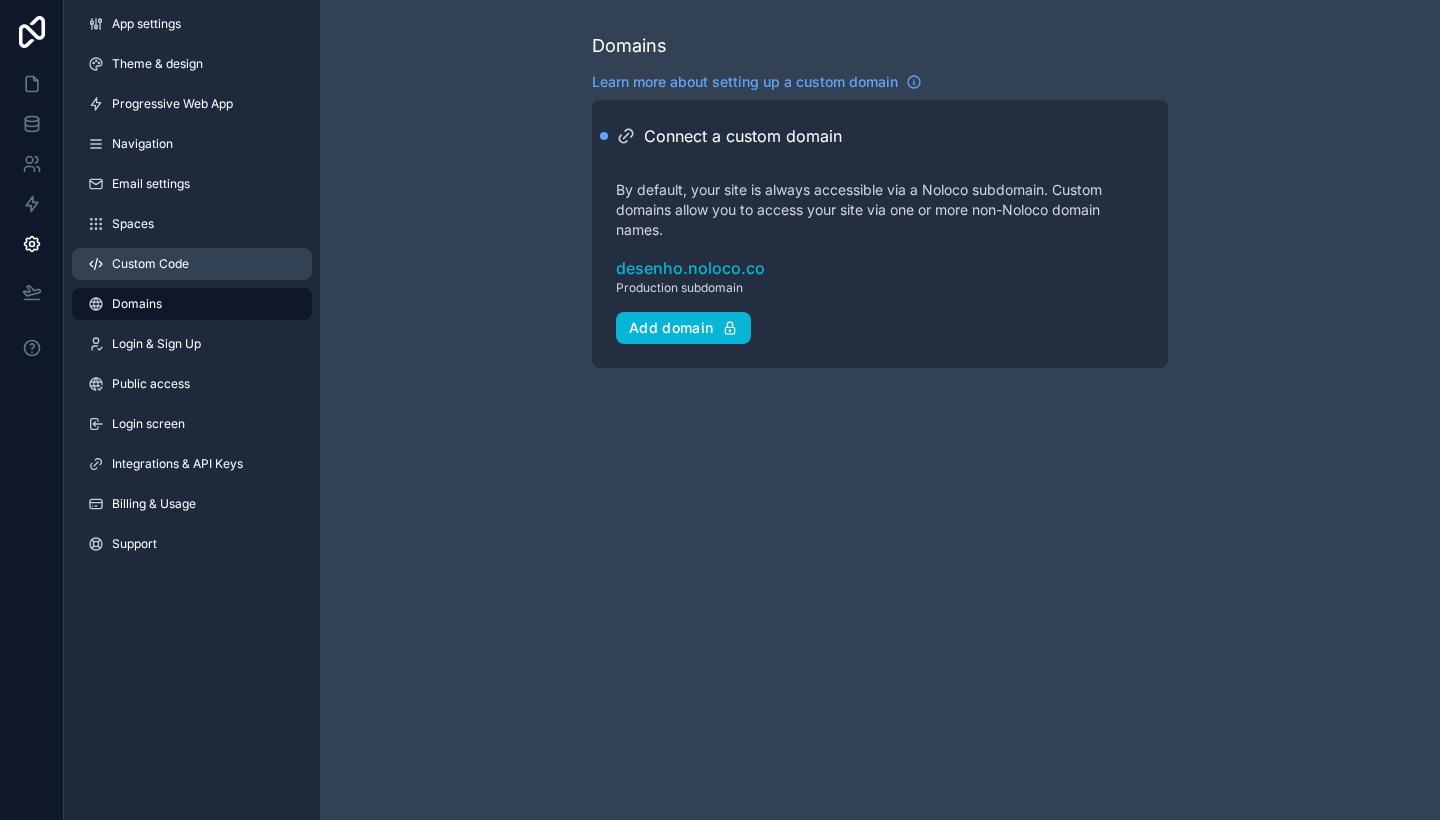 click on "Custom Code" at bounding box center [150, 264] 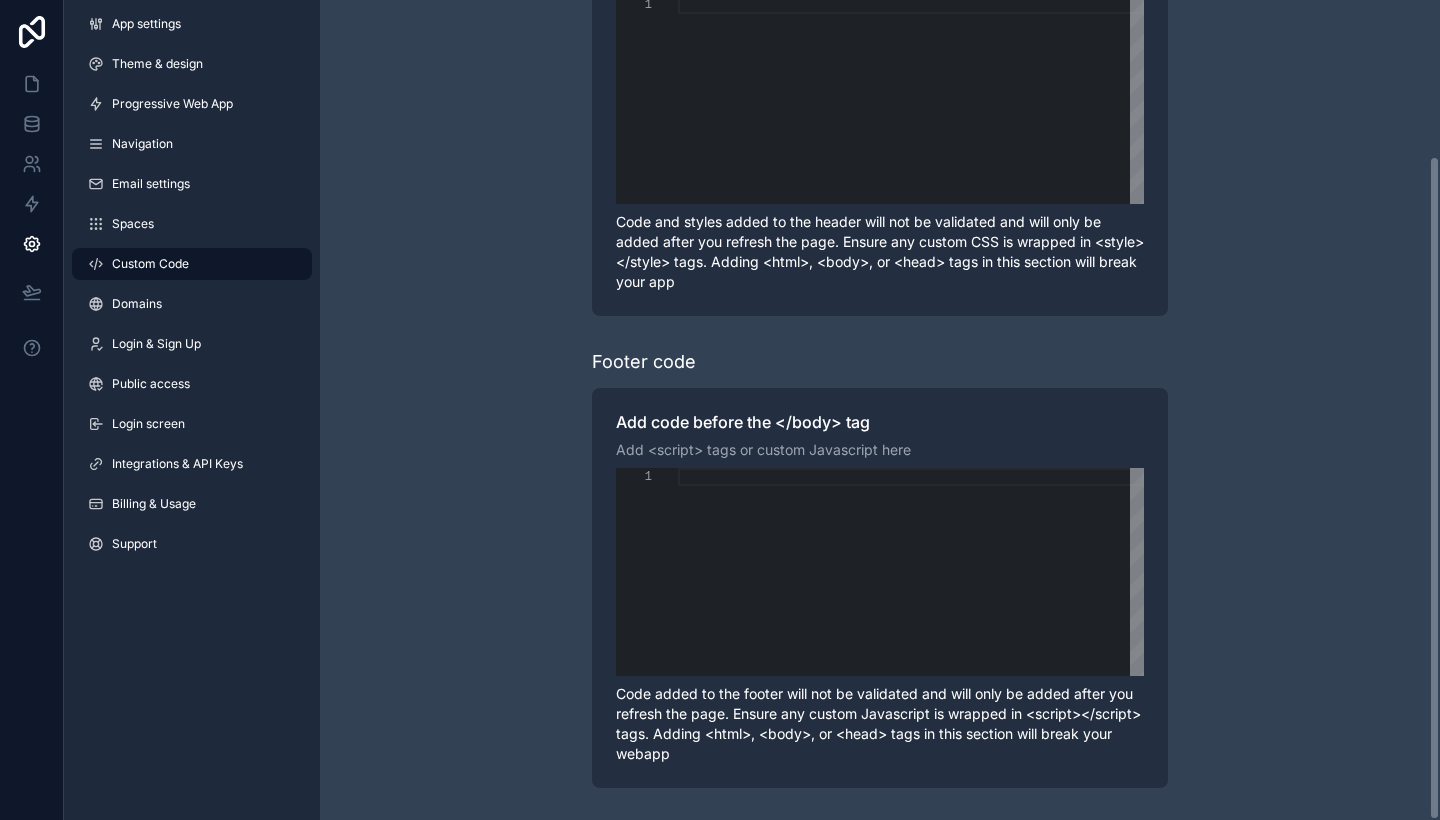 scroll, scrollTop: 192, scrollLeft: 0, axis: vertical 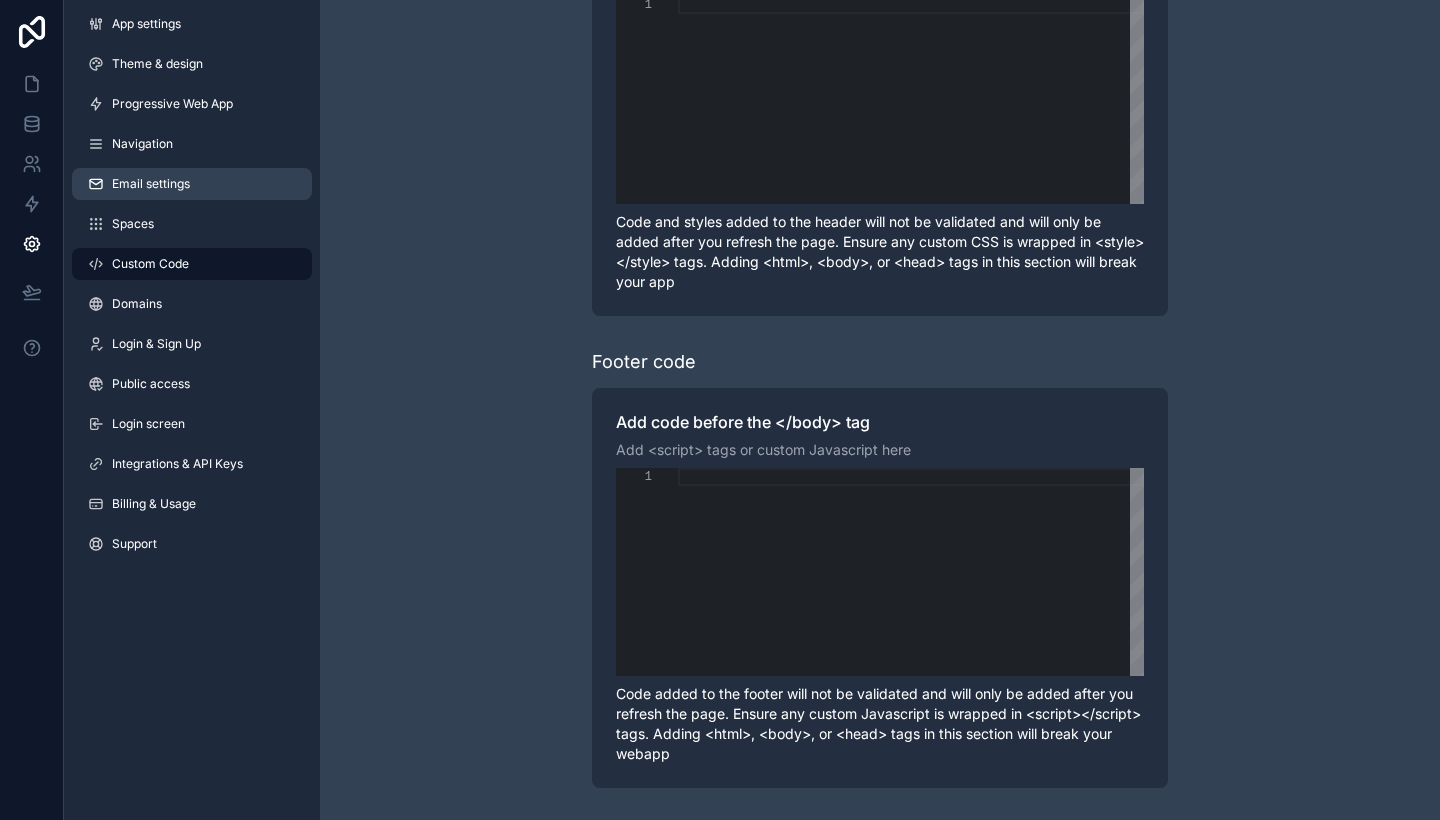 click on "Email settings" at bounding box center [151, 184] 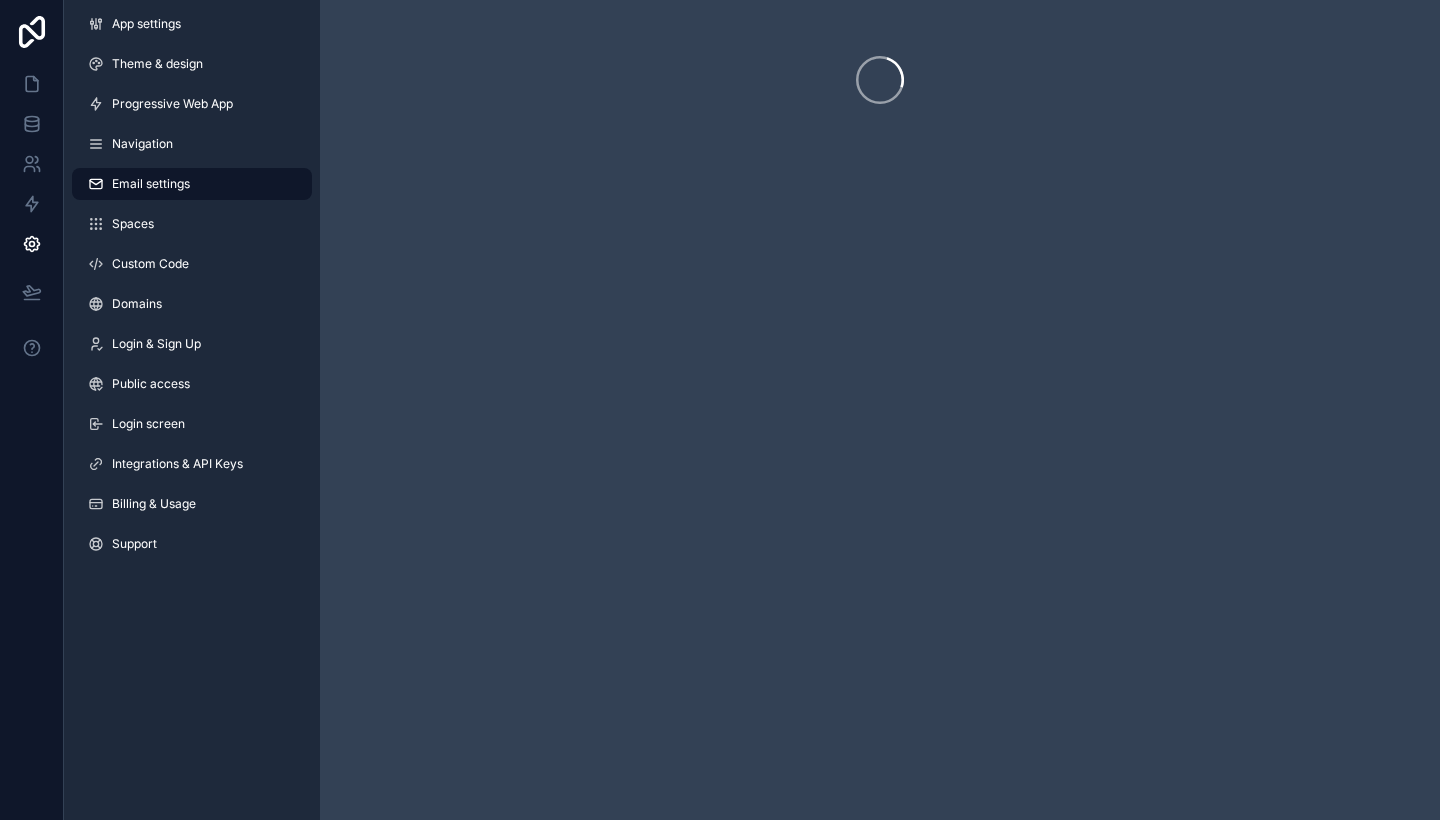 scroll, scrollTop: 0, scrollLeft: 0, axis: both 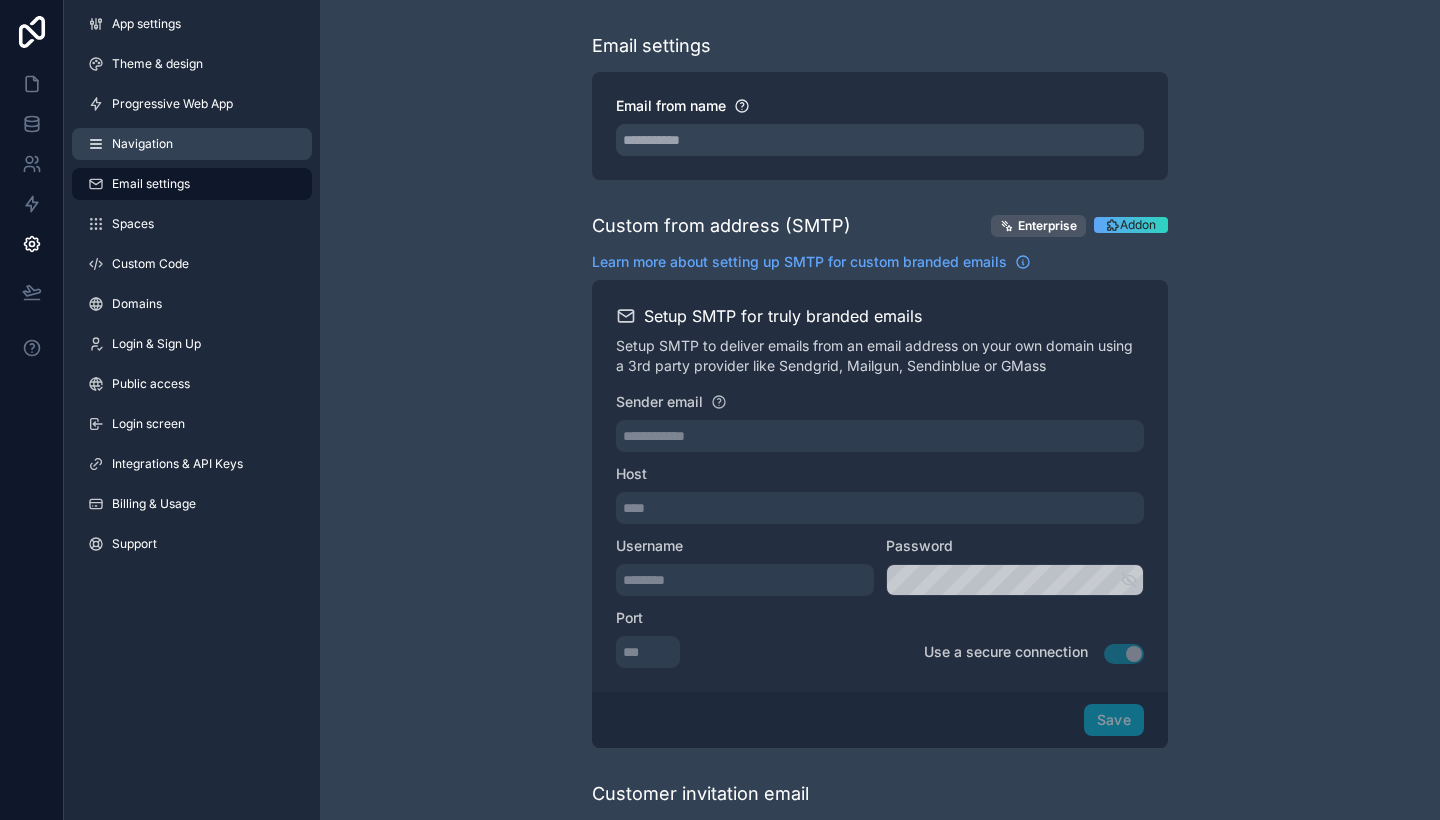click on "Navigation" at bounding box center [142, 144] 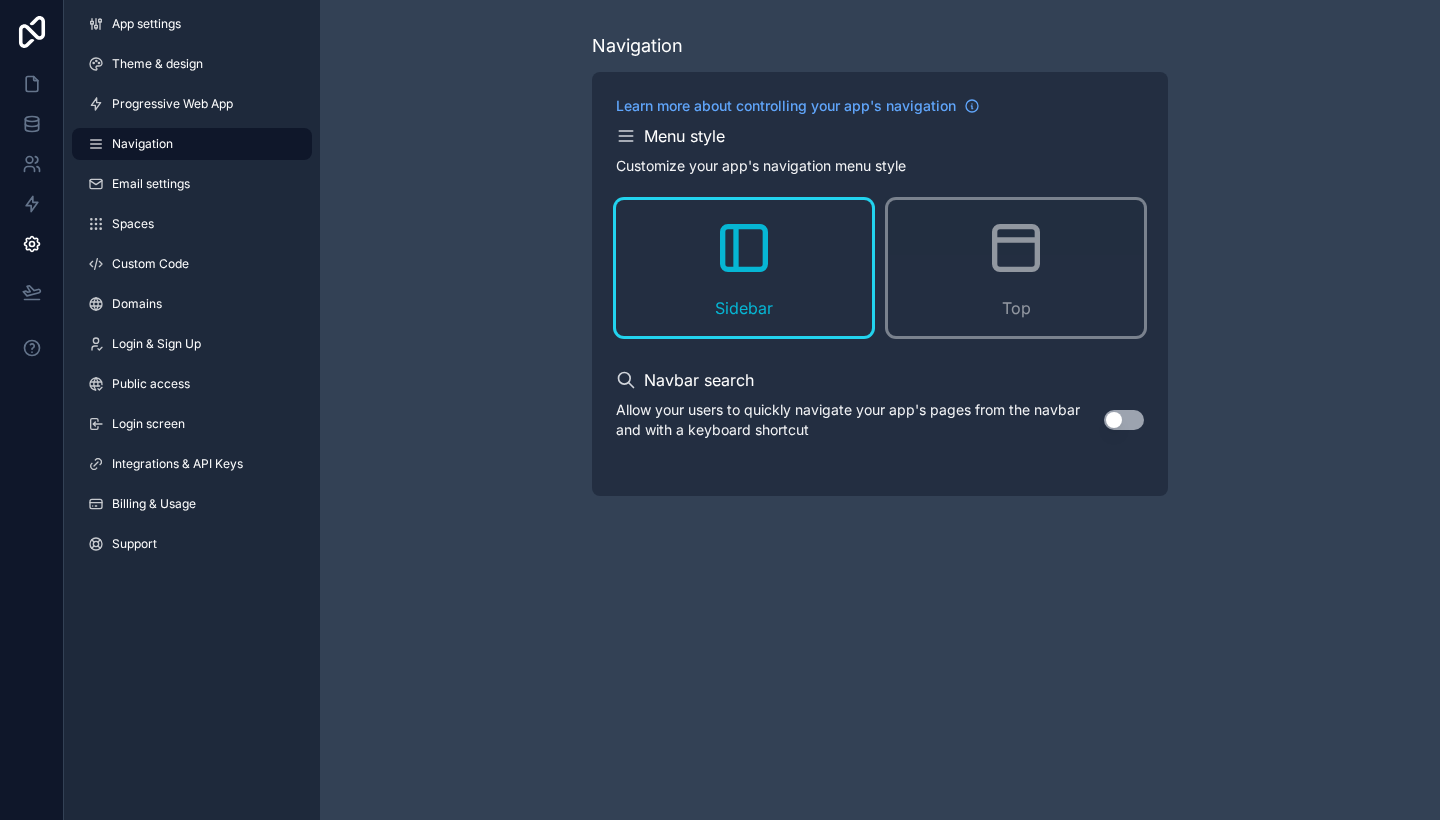click 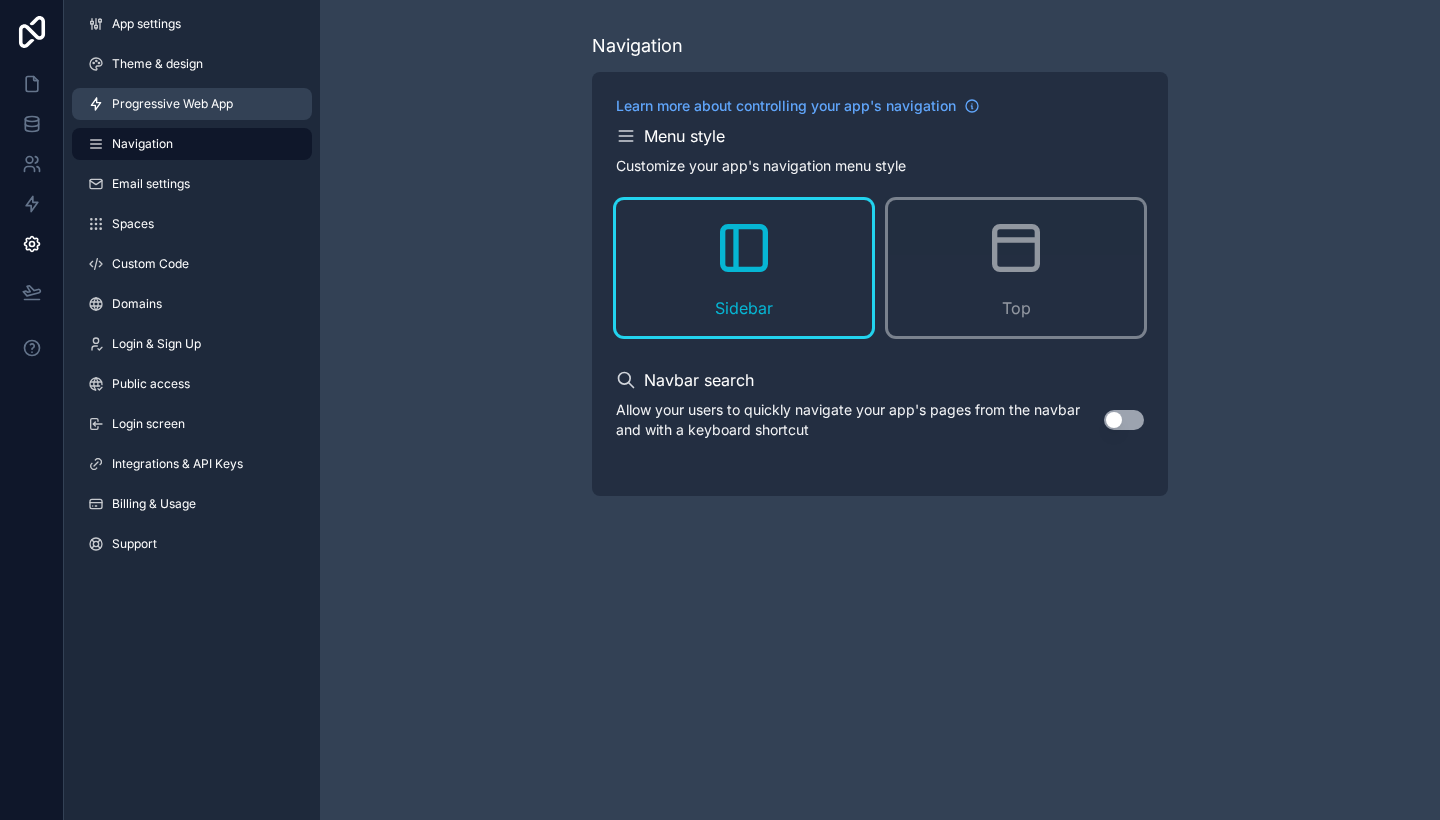 click on "Progressive Web App" at bounding box center (172, 104) 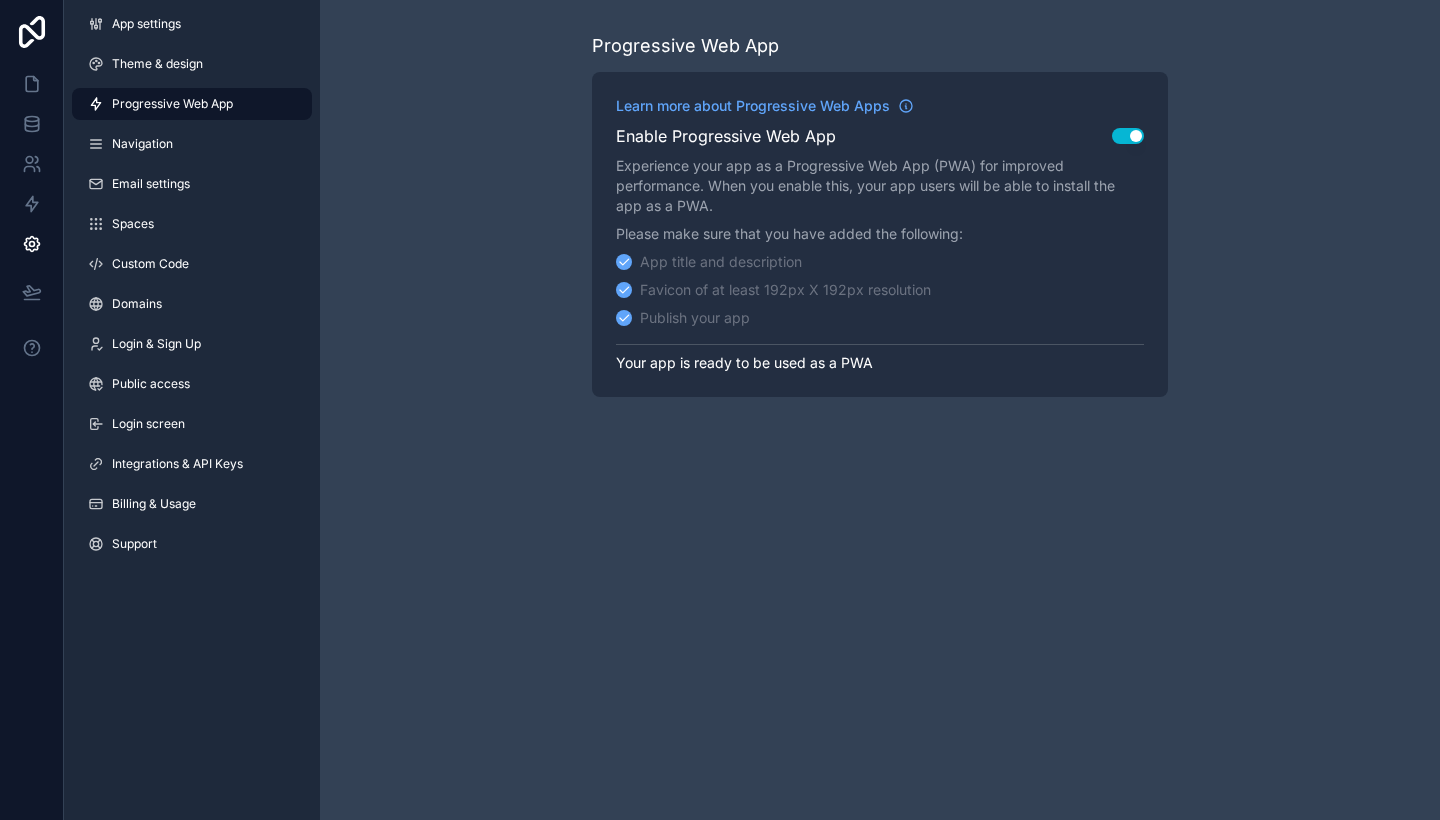 scroll, scrollTop: 0, scrollLeft: 0, axis: both 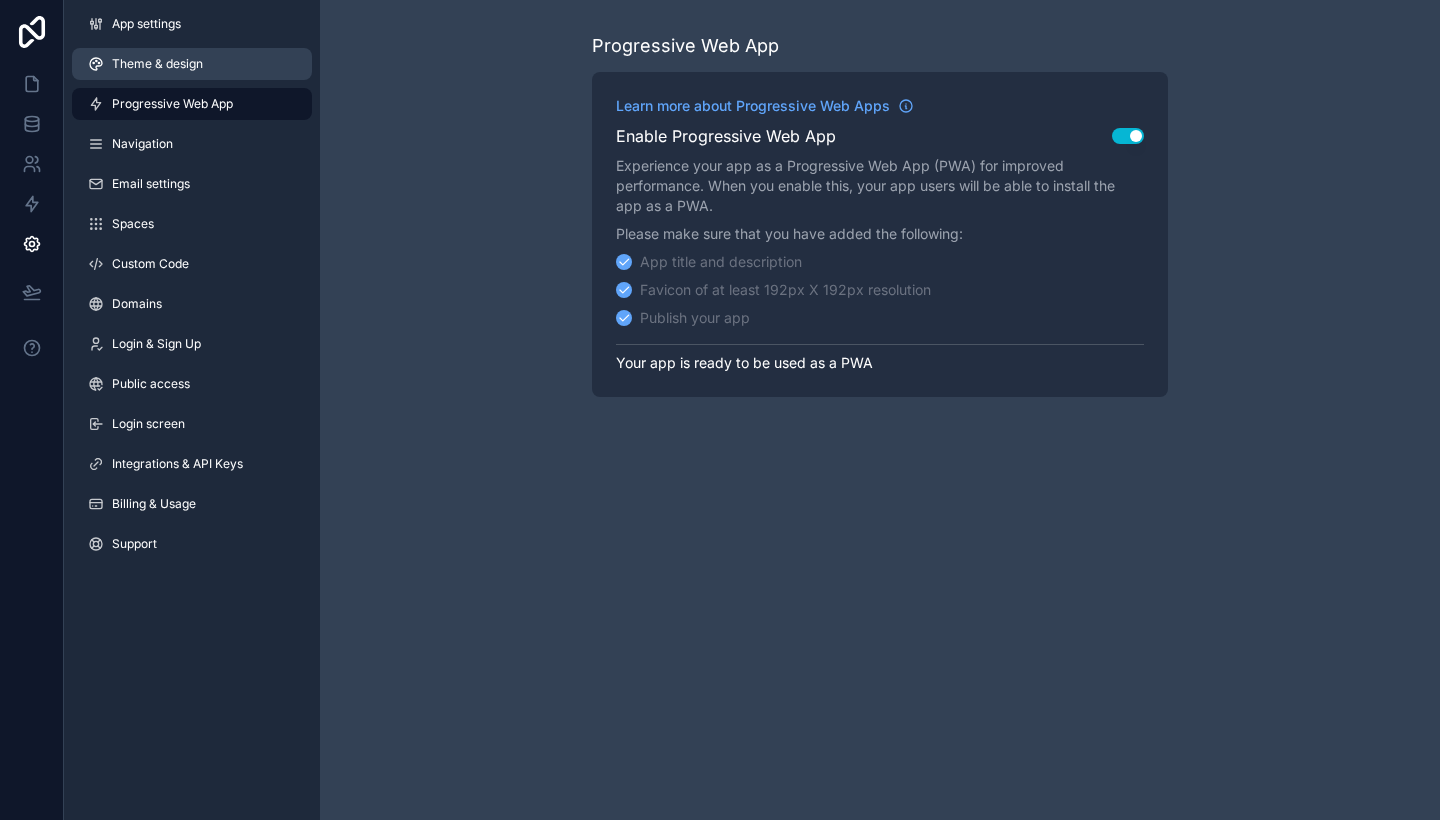 click on "Theme & design" at bounding box center (157, 64) 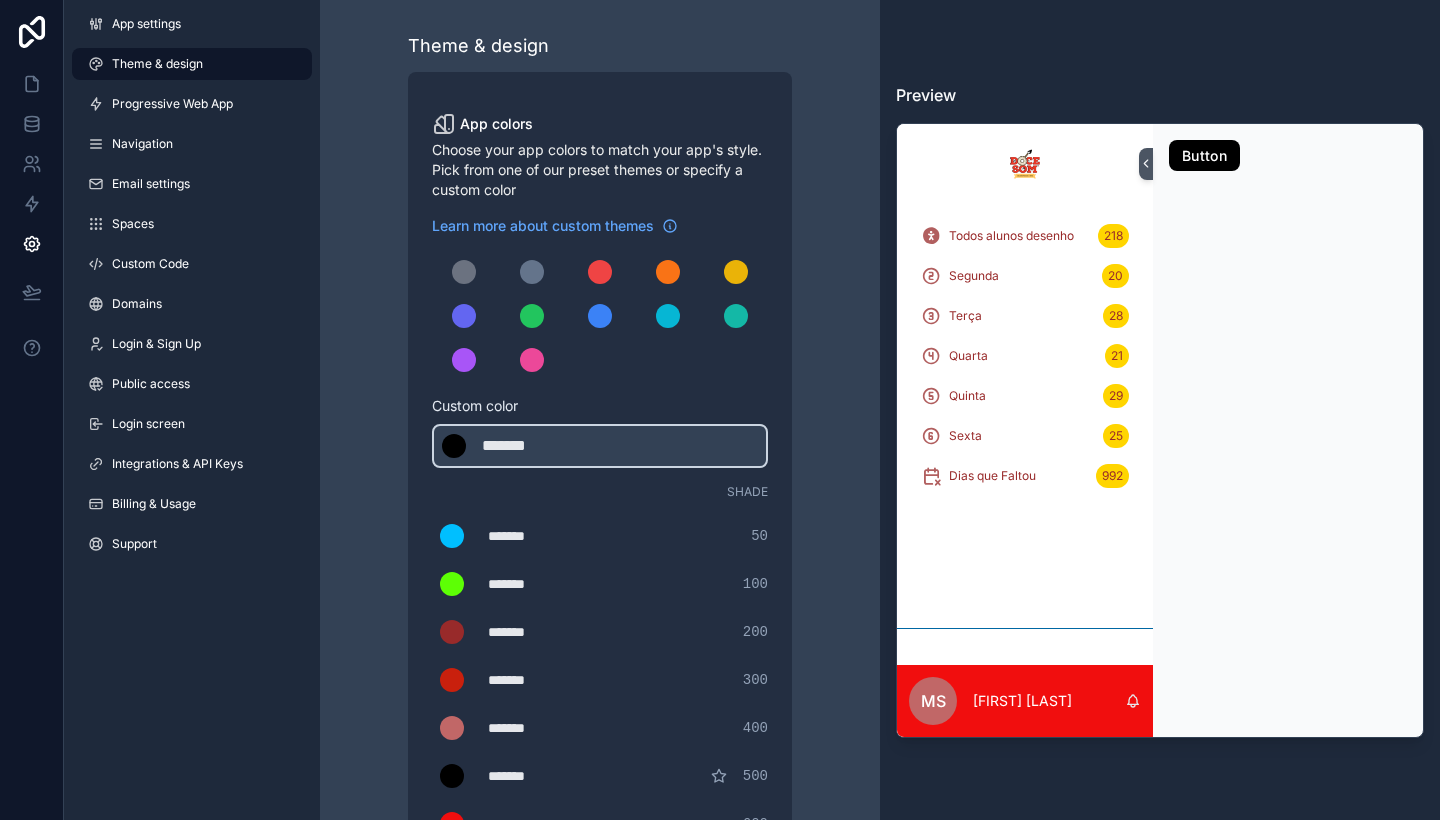 scroll, scrollTop: 0, scrollLeft: 0, axis: both 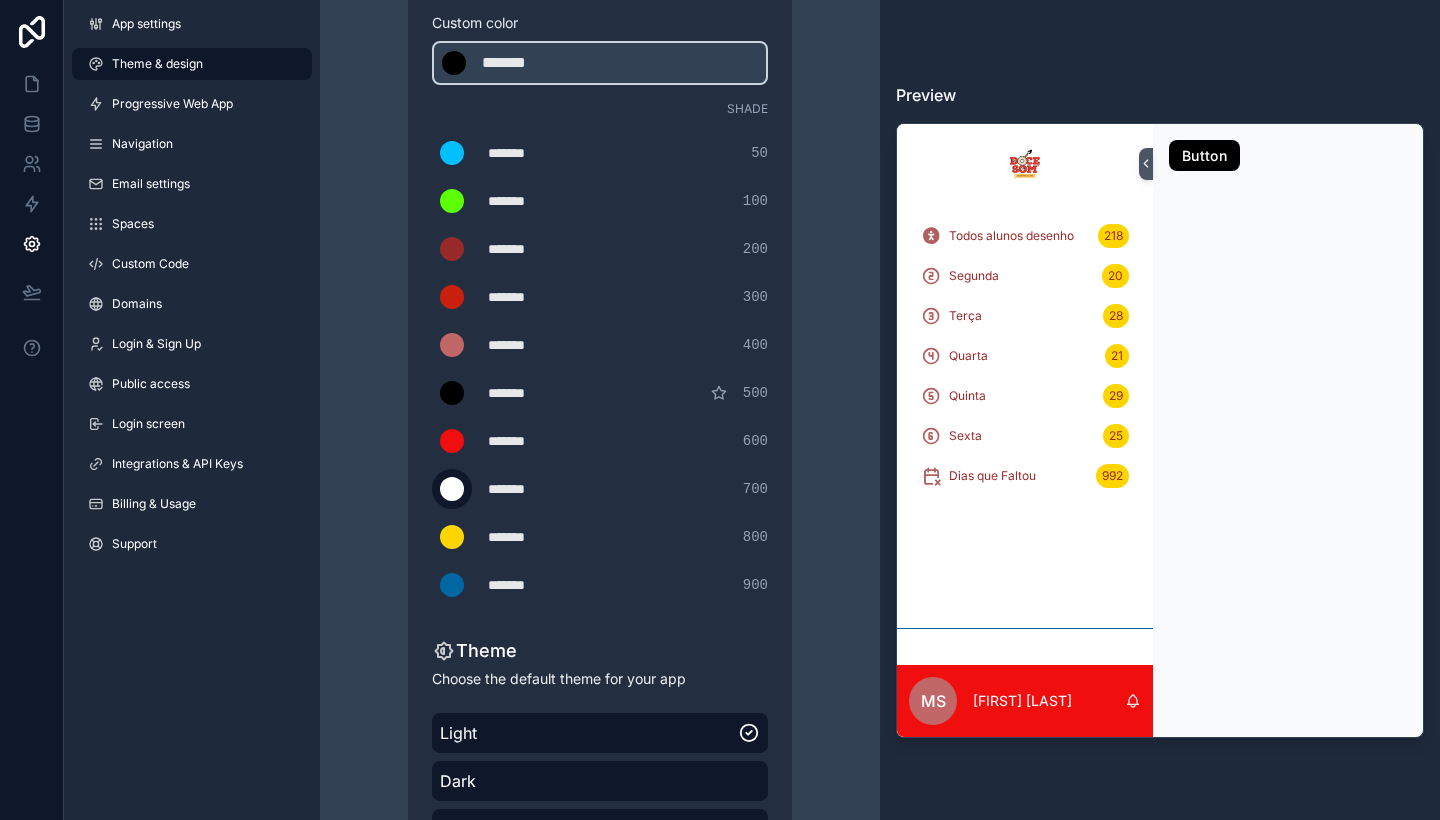click at bounding box center [452, 489] 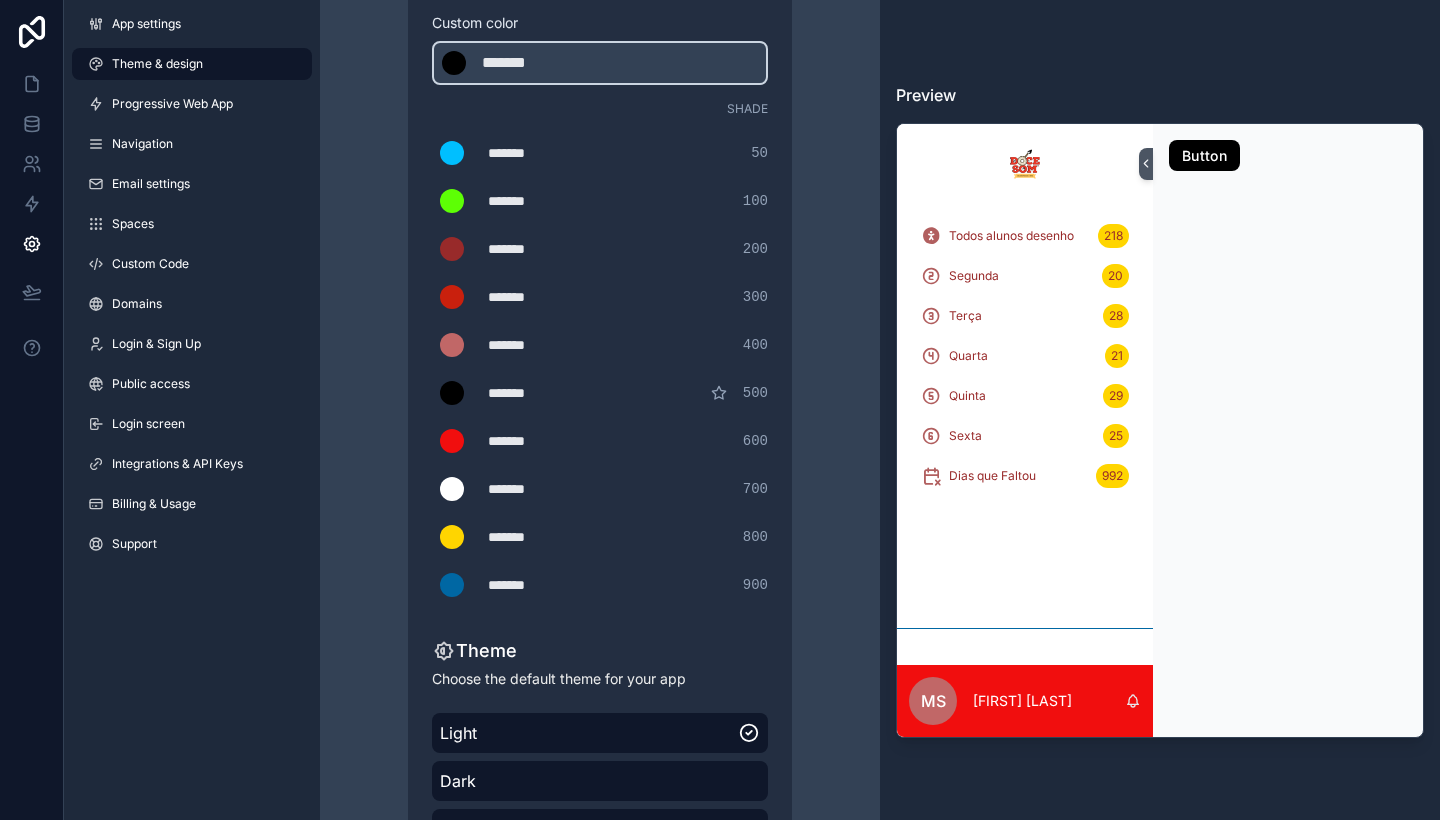 click on "700" at bounding box center [755, 489] 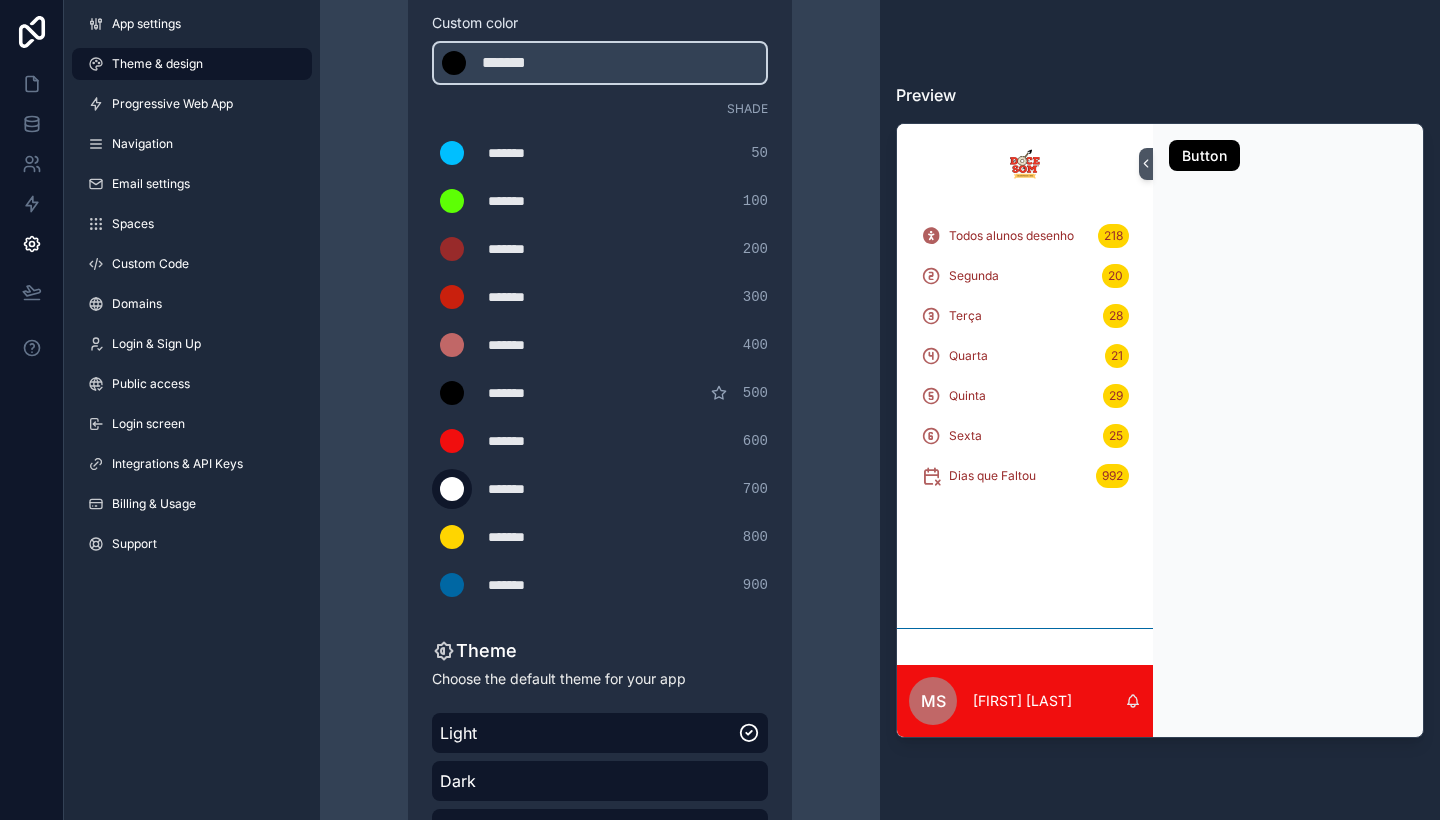 click at bounding box center [452, 489] 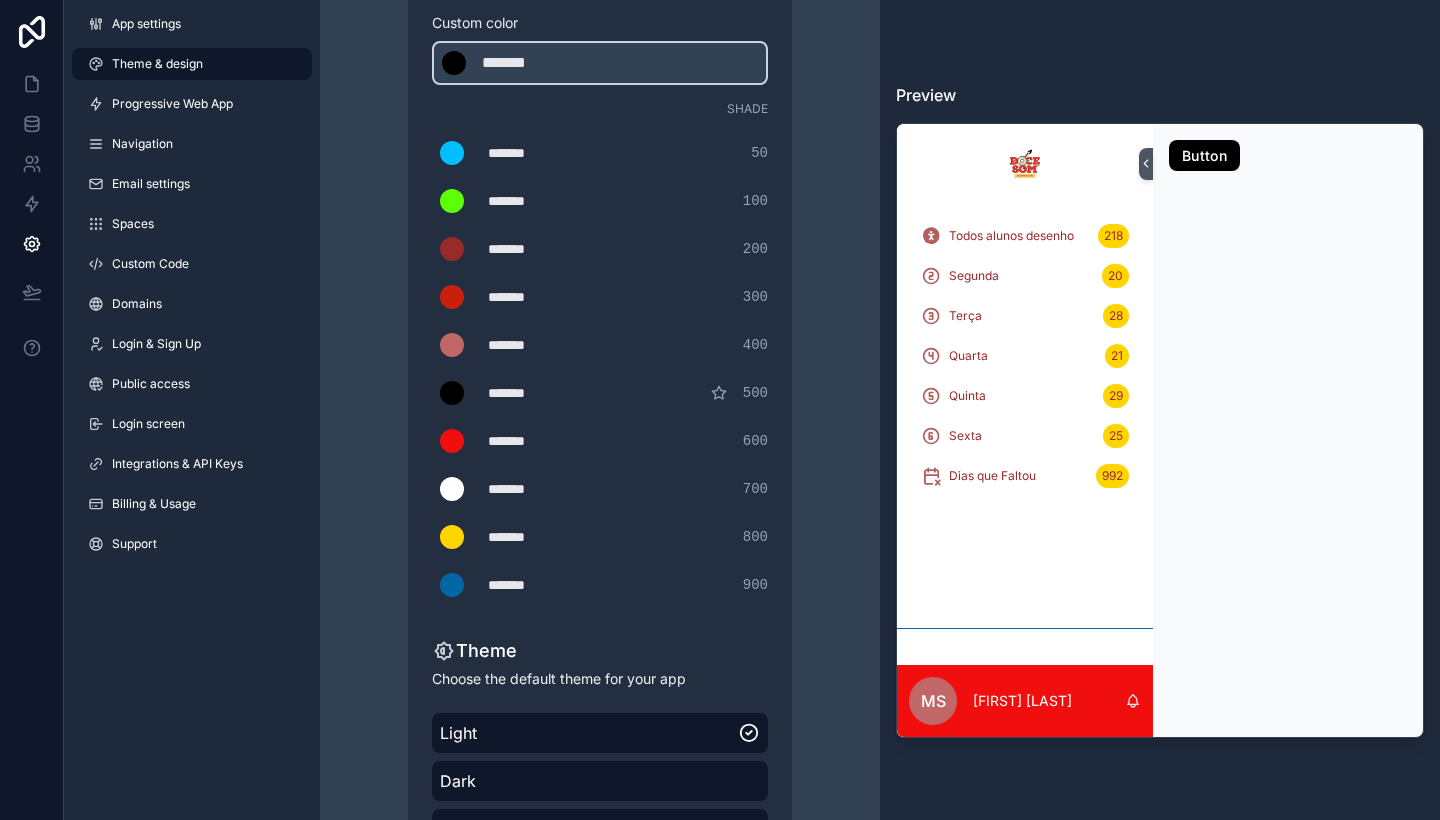 drag, startPoint x: 449, startPoint y: 491, endPoint x: 504, endPoint y: 494, distance: 55.081757 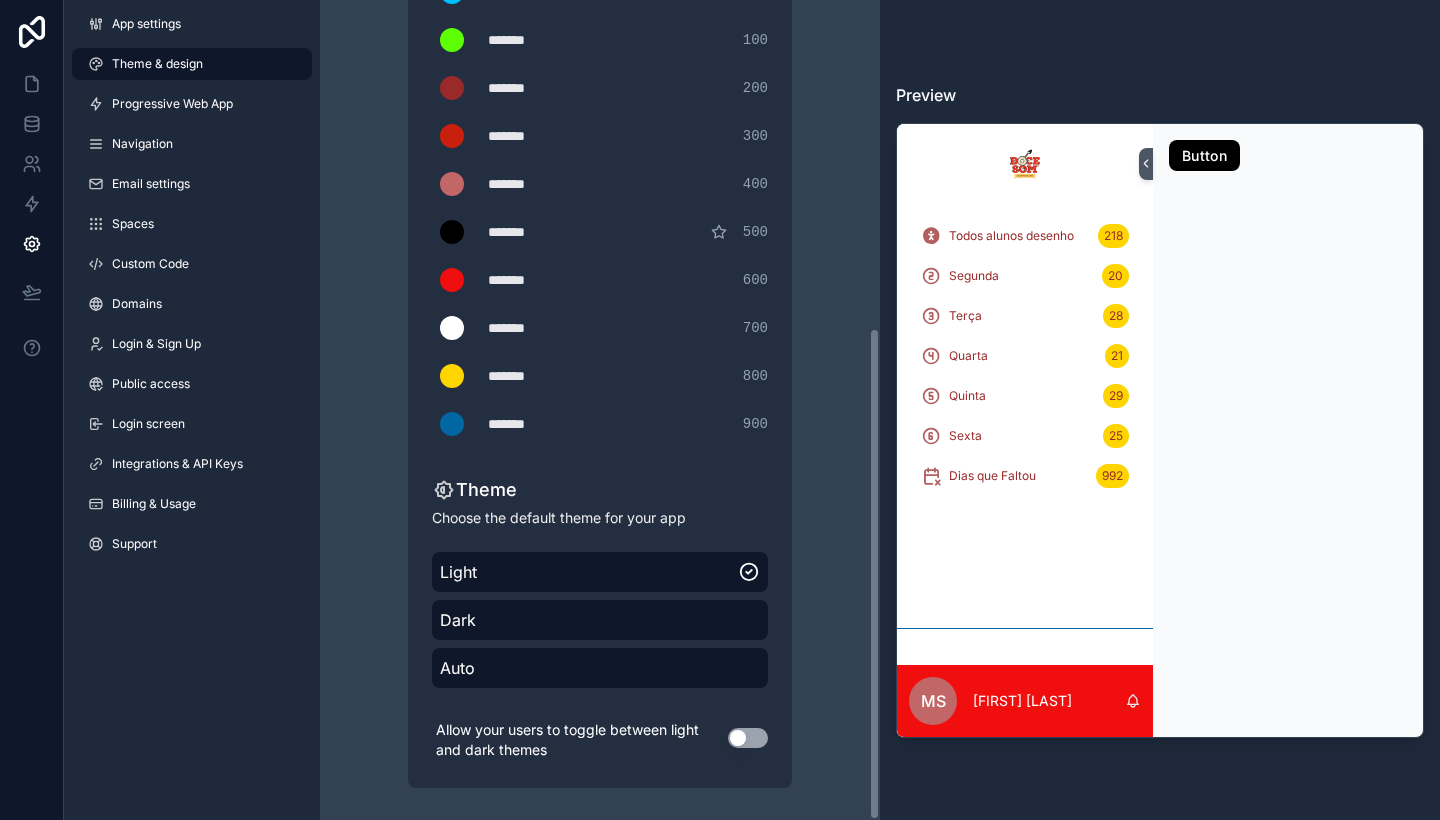 scroll, scrollTop: 544, scrollLeft: 0, axis: vertical 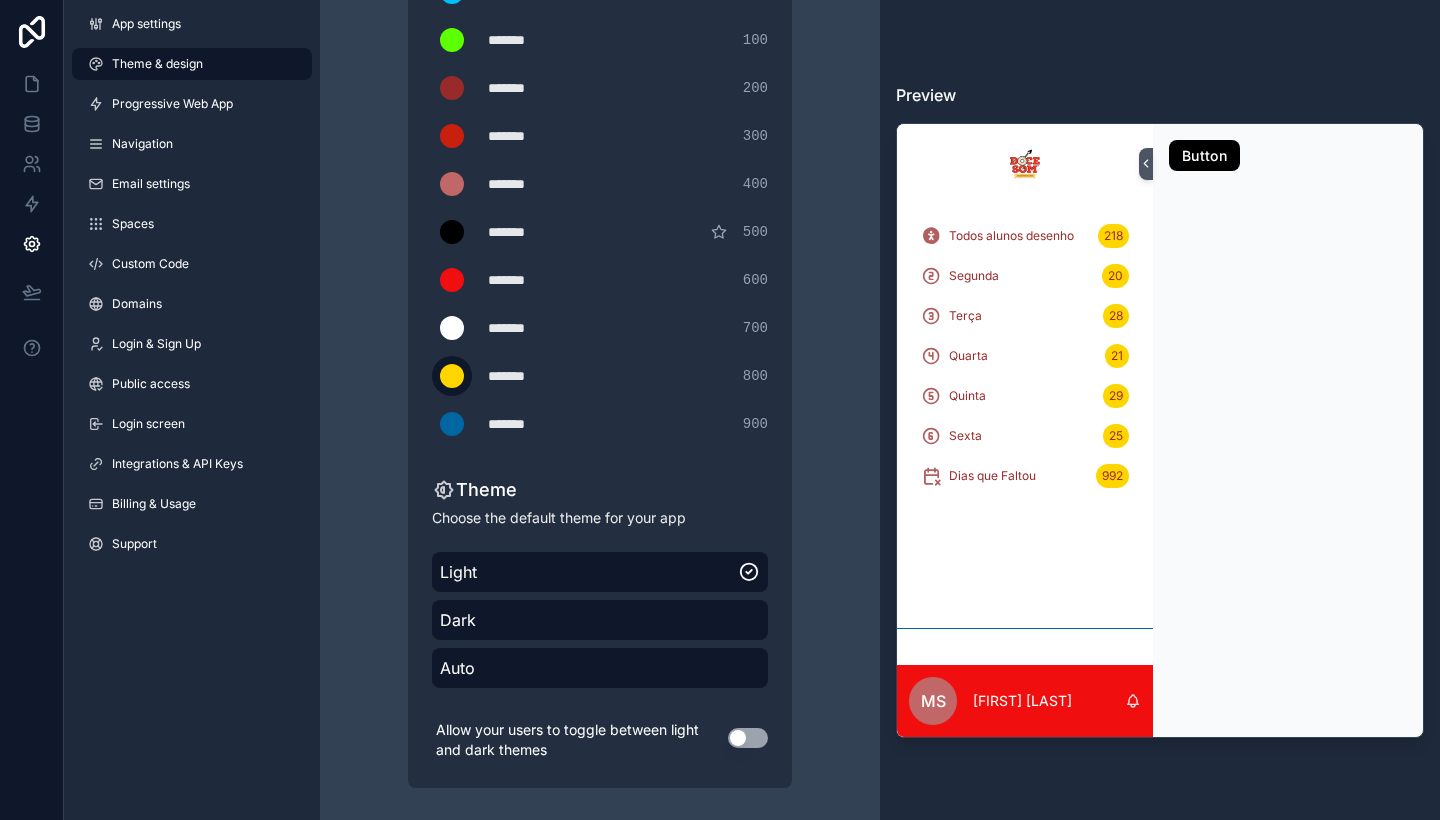 click at bounding box center (452, 376) 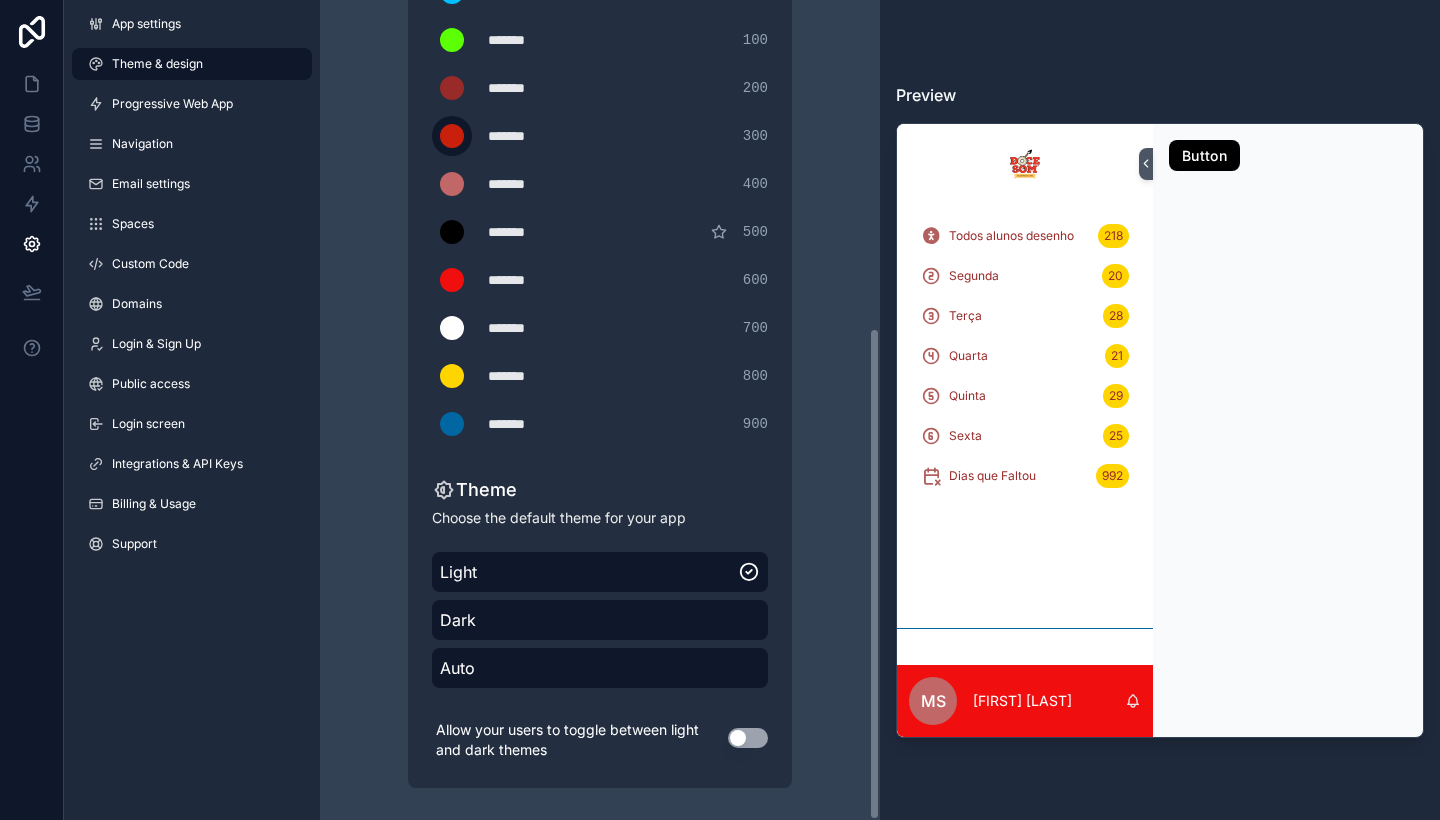 click at bounding box center [452, 136] 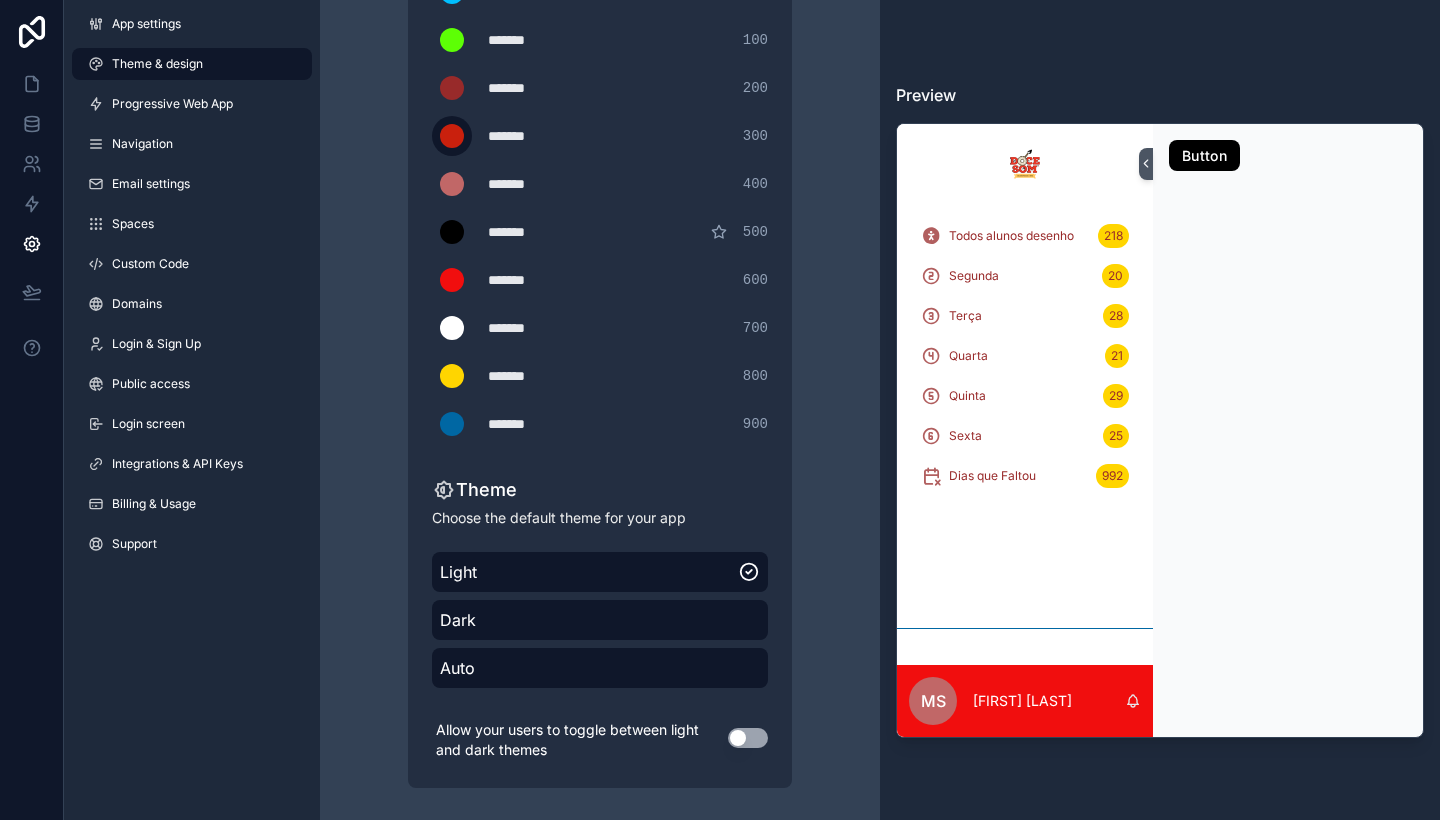 click at bounding box center [452, 136] 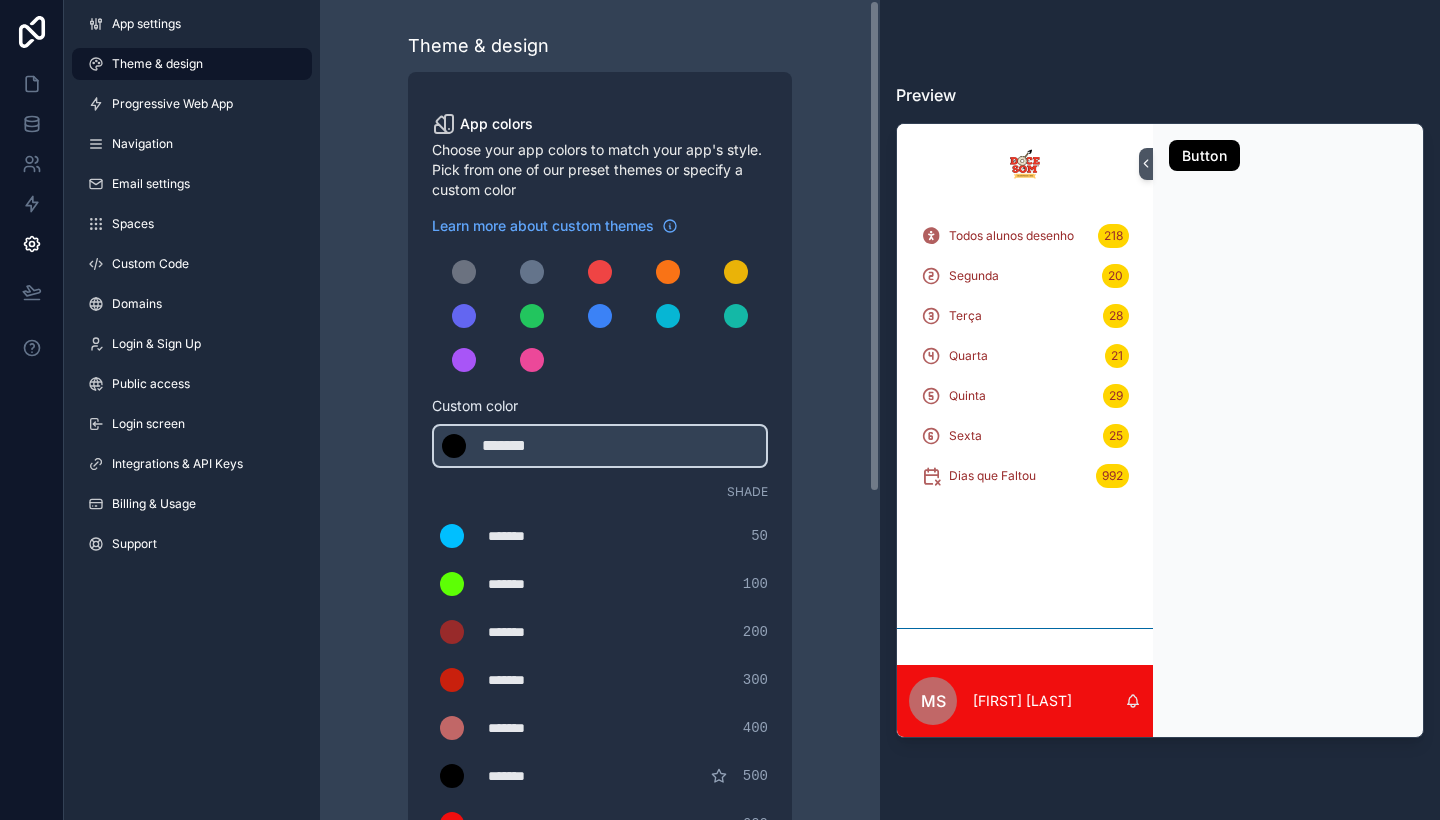 scroll, scrollTop: 0, scrollLeft: 0, axis: both 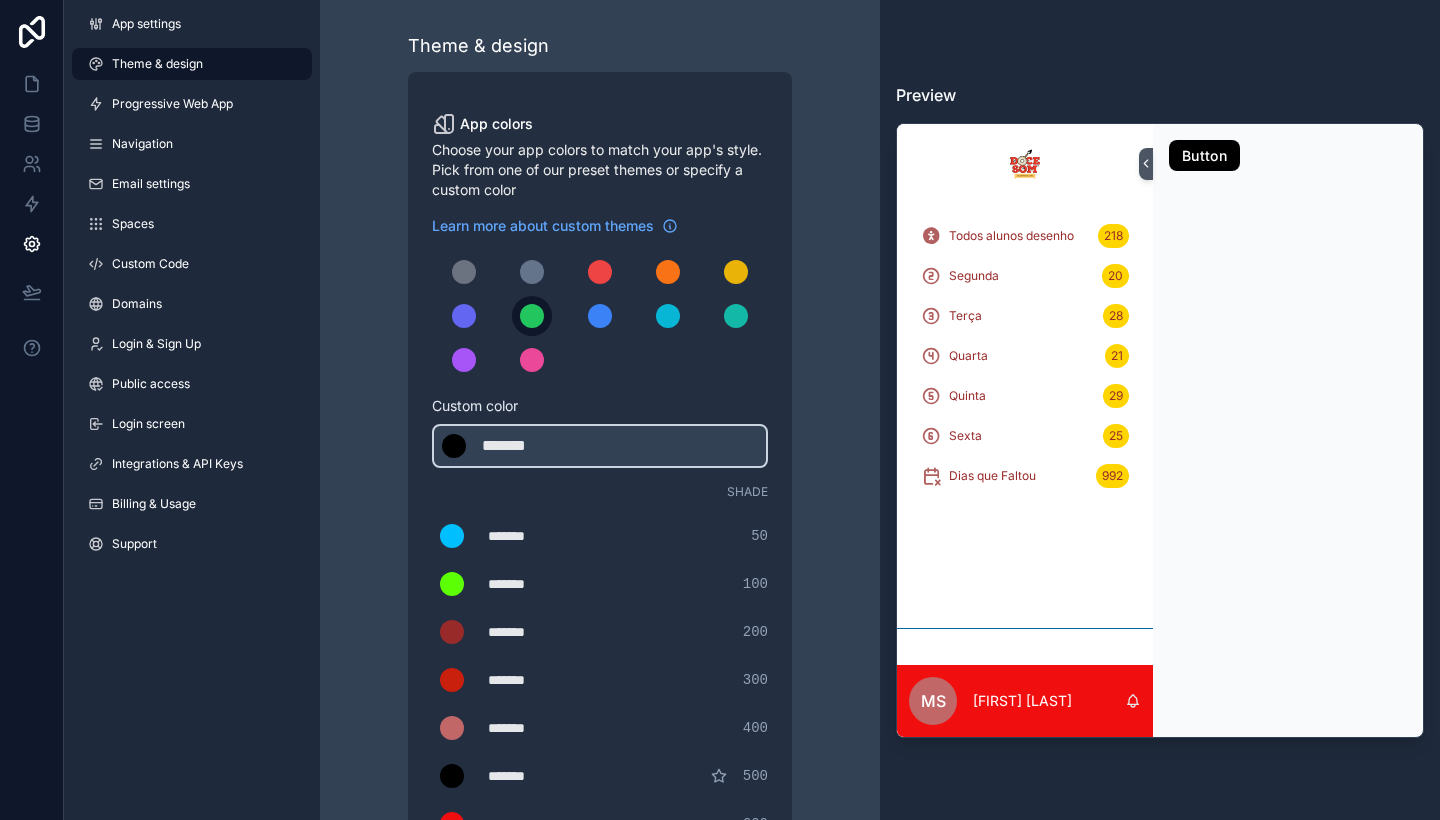 click at bounding box center [532, 316] 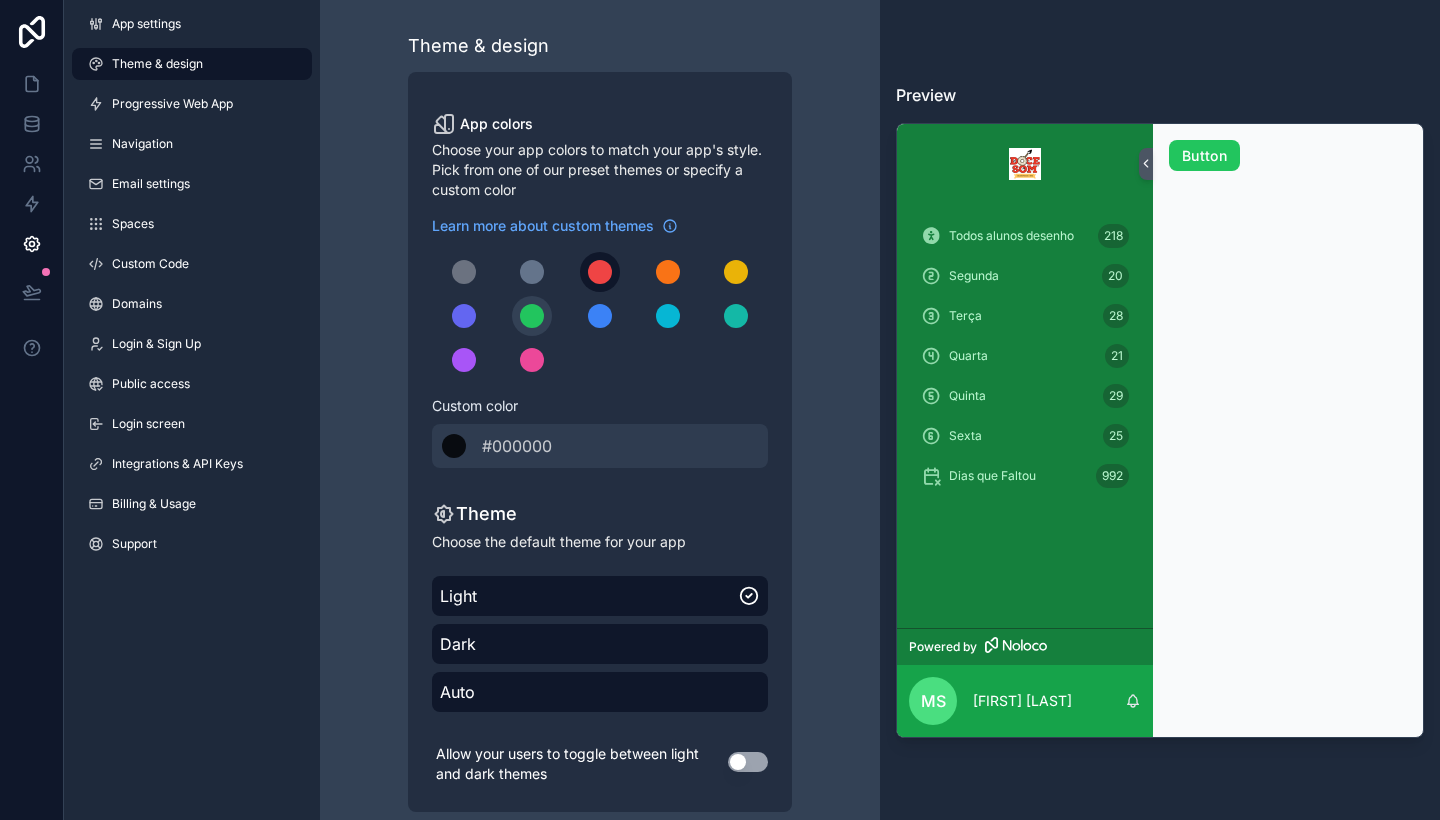 click at bounding box center (600, 272) 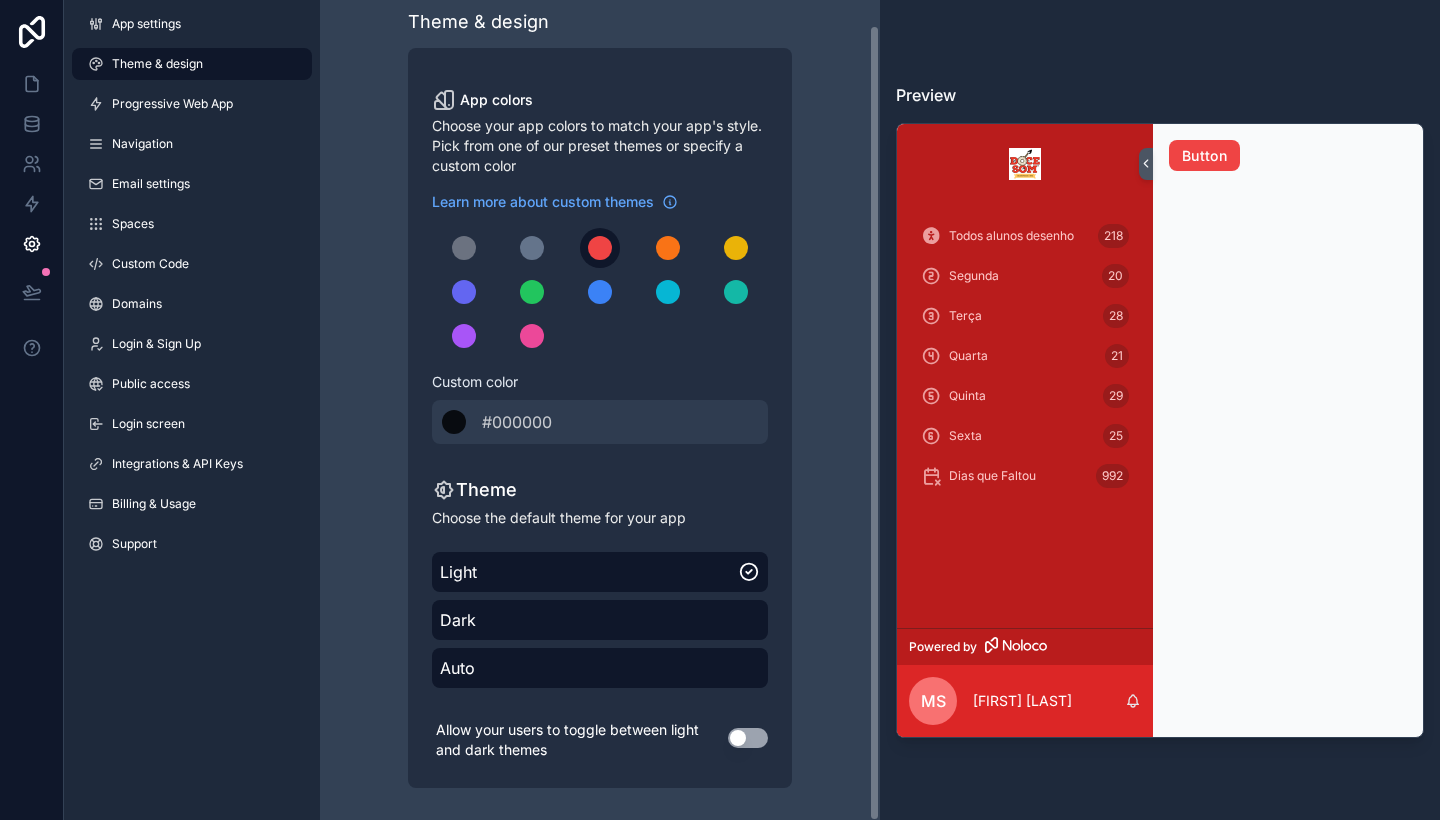 scroll, scrollTop: 24, scrollLeft: 0, axis: vertical 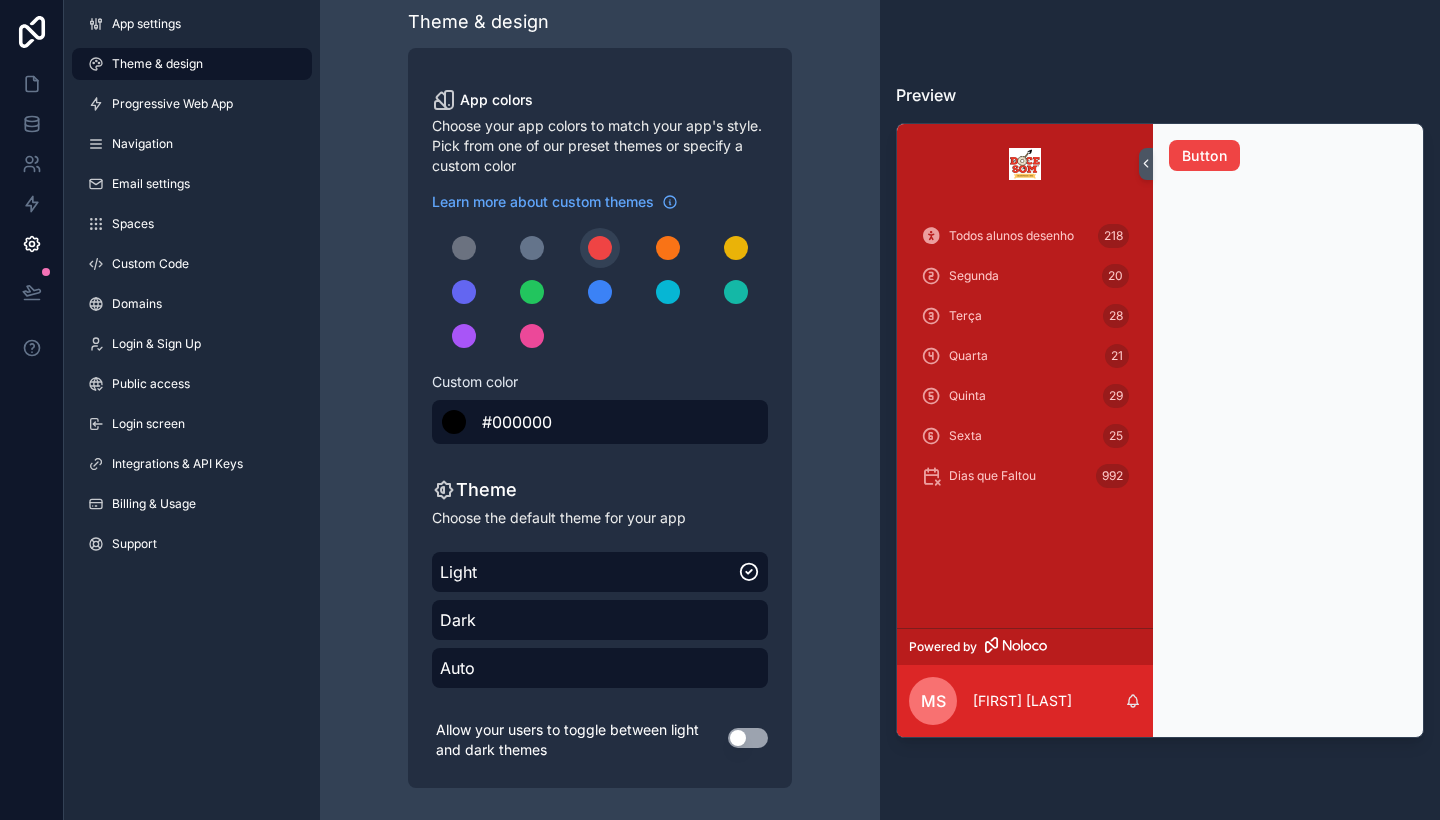 click at bounding box center [454, 422] 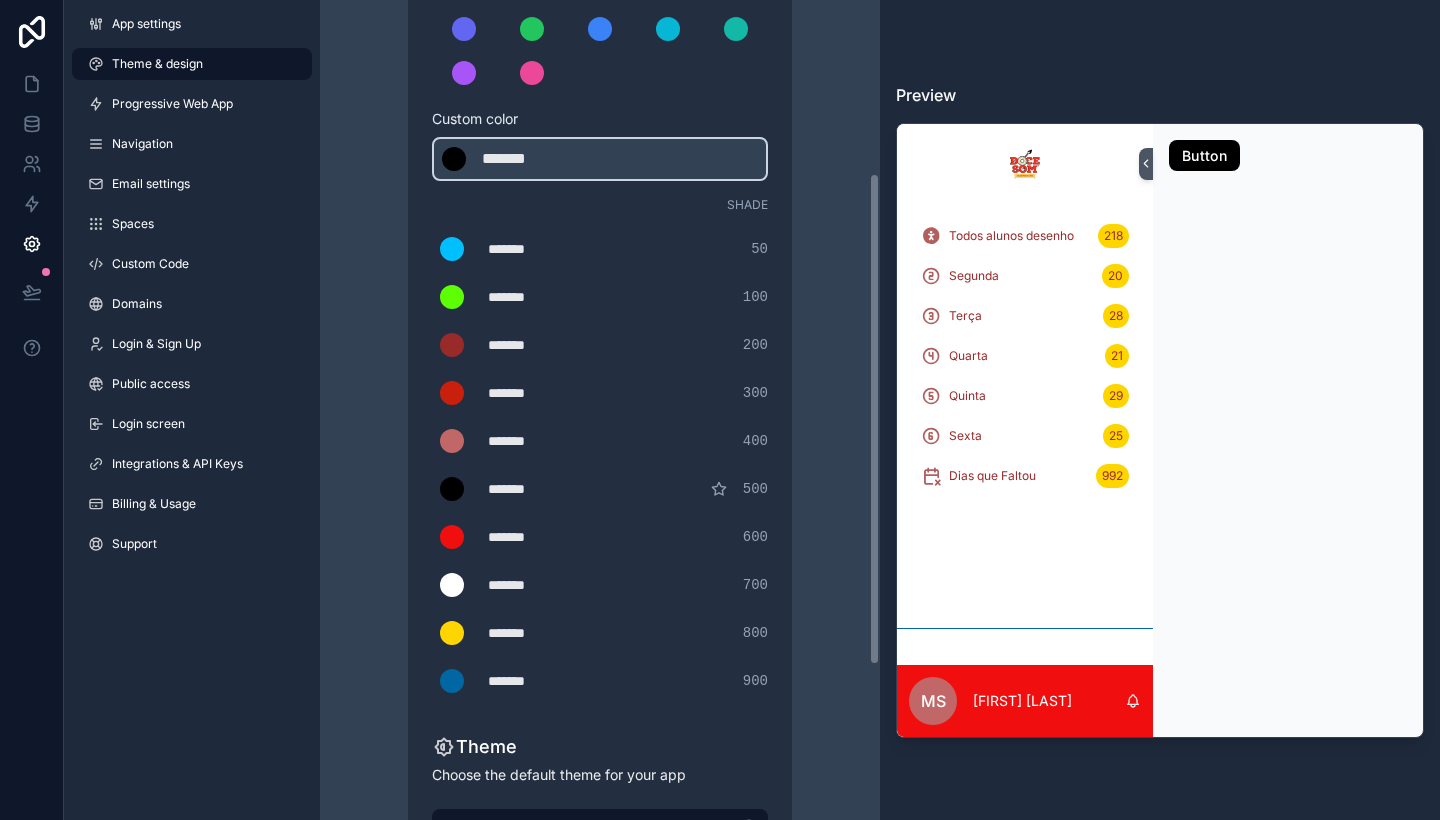 scroll, scrollTop: 328, scrollLeft: 0, axis: vertical 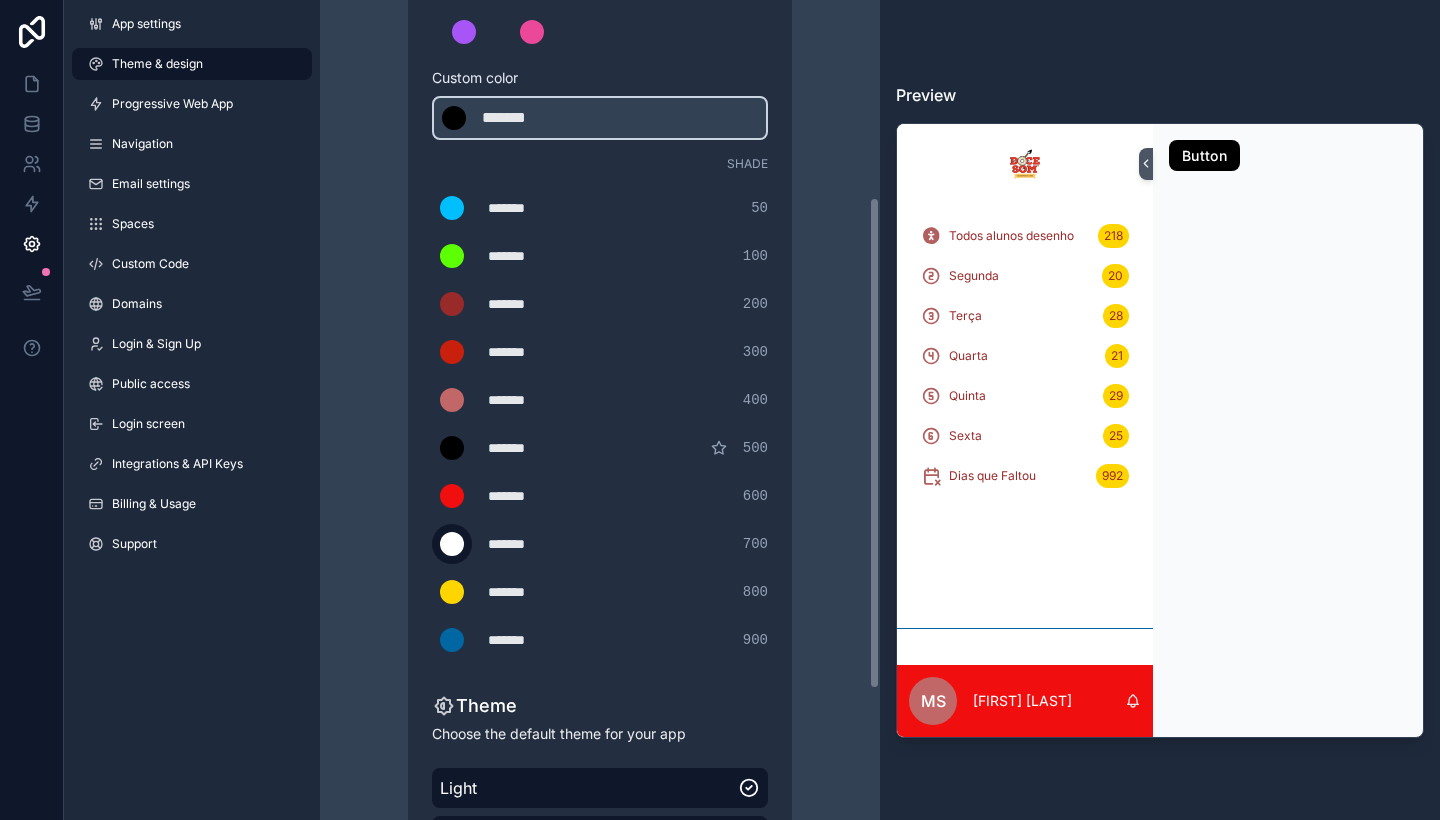 click at bounding box center (452, 544) 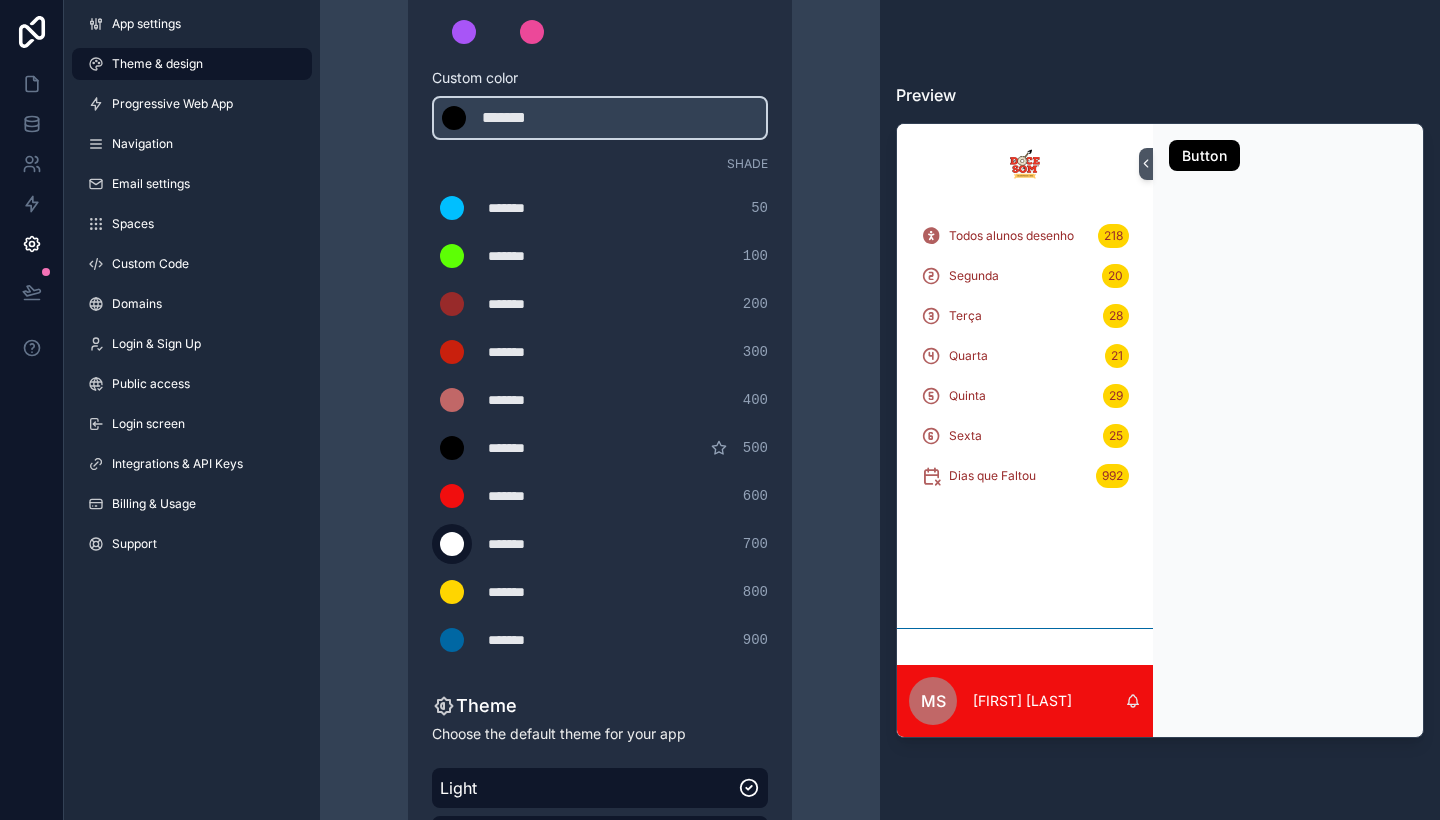 click at bounding box center [452, 544] 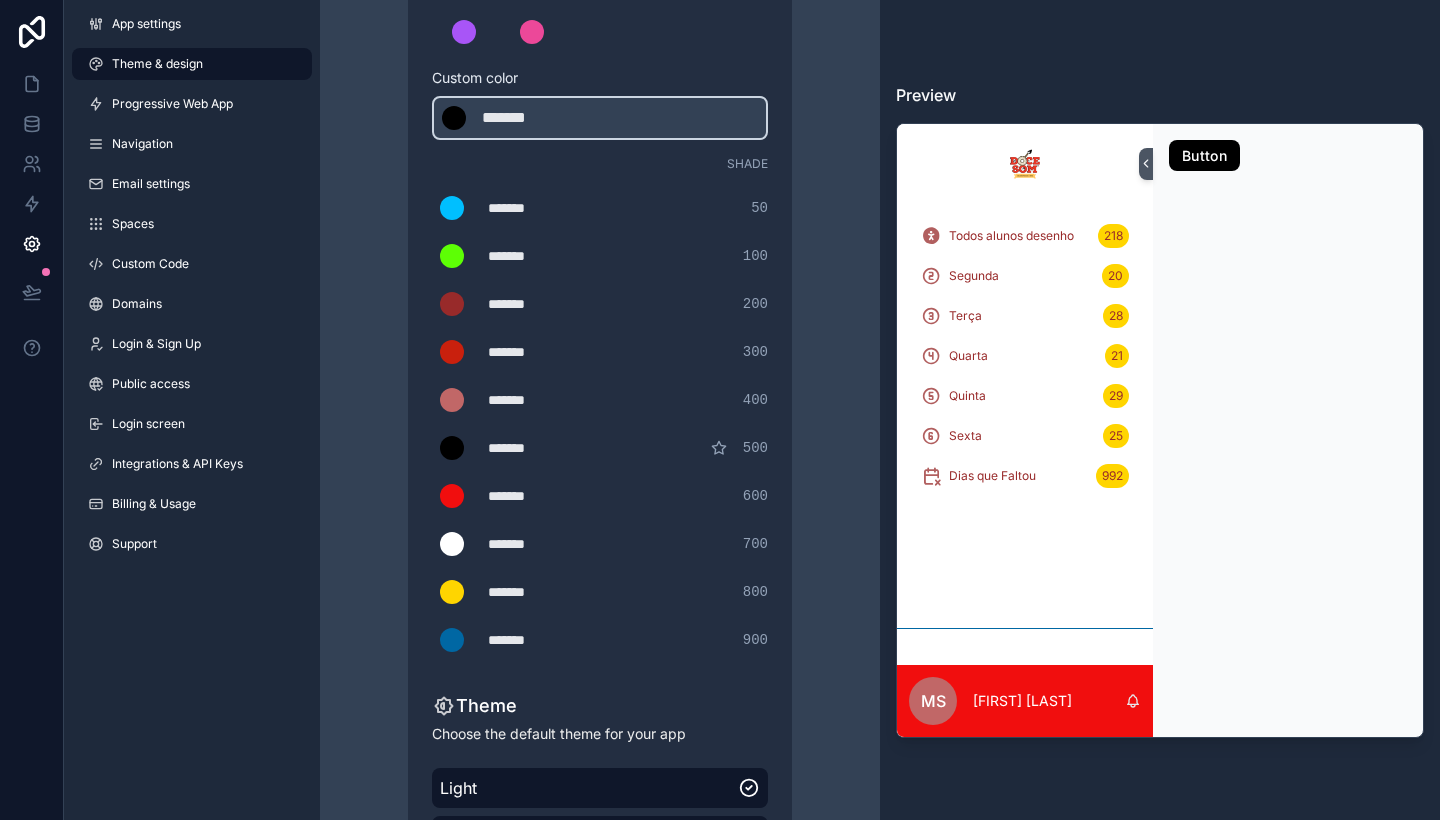 click on "*******" at bounding box center (538, 544) 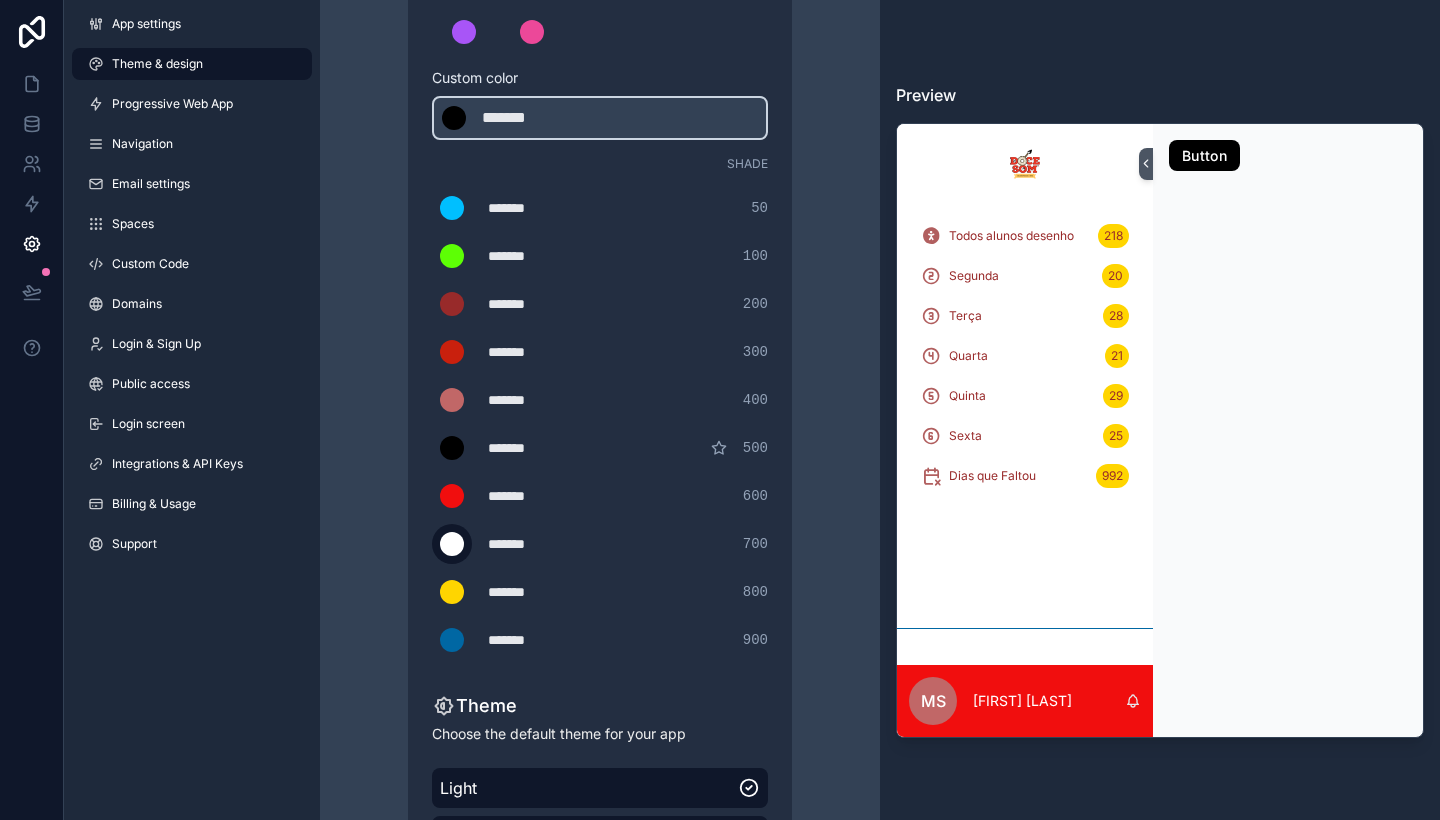 click at bounding box center (452, 544) 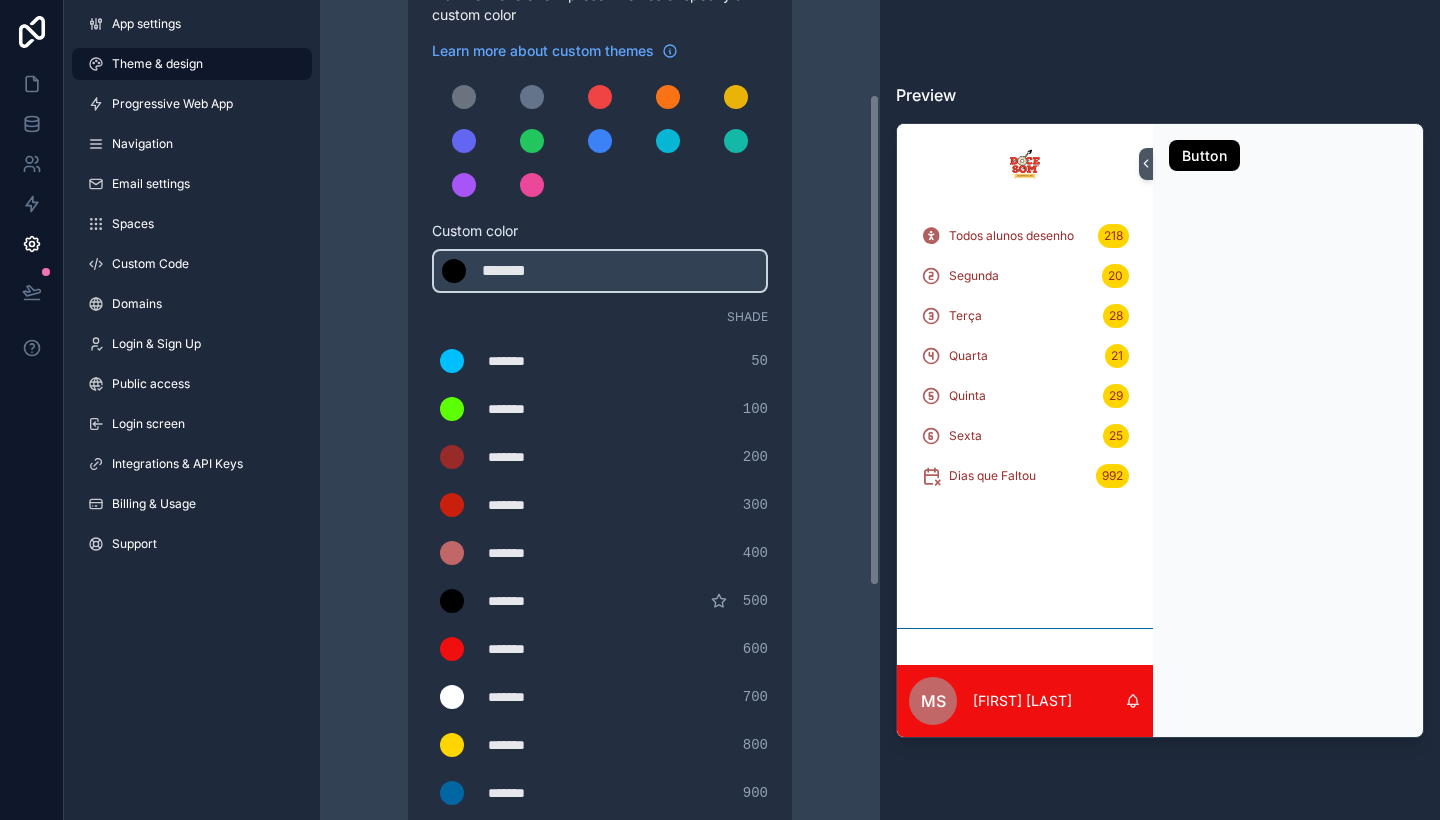 scroll, scrollTop: 152, scrollLeft: 0, axis: vertical 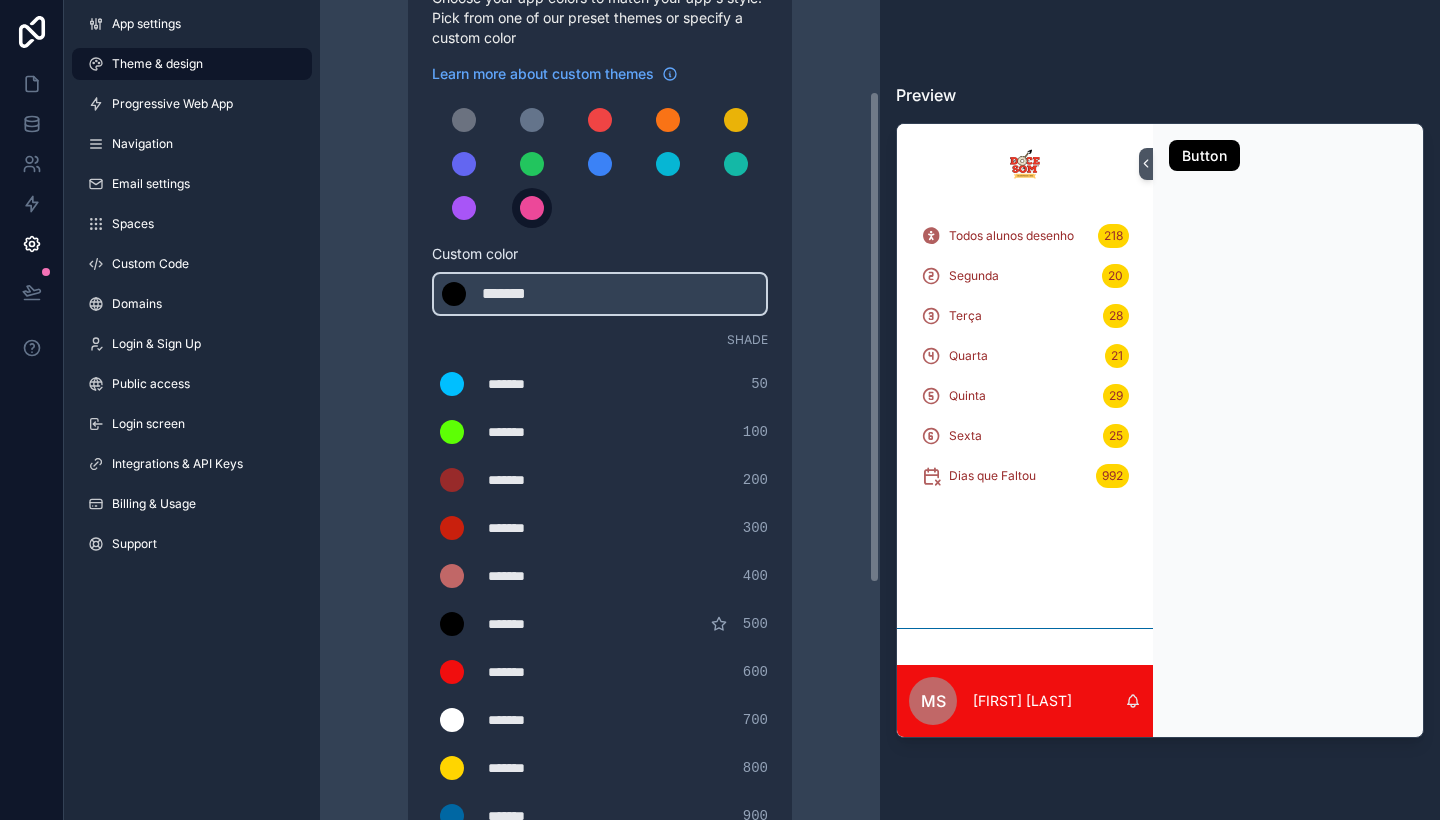 click at bounding box center (532, 208) 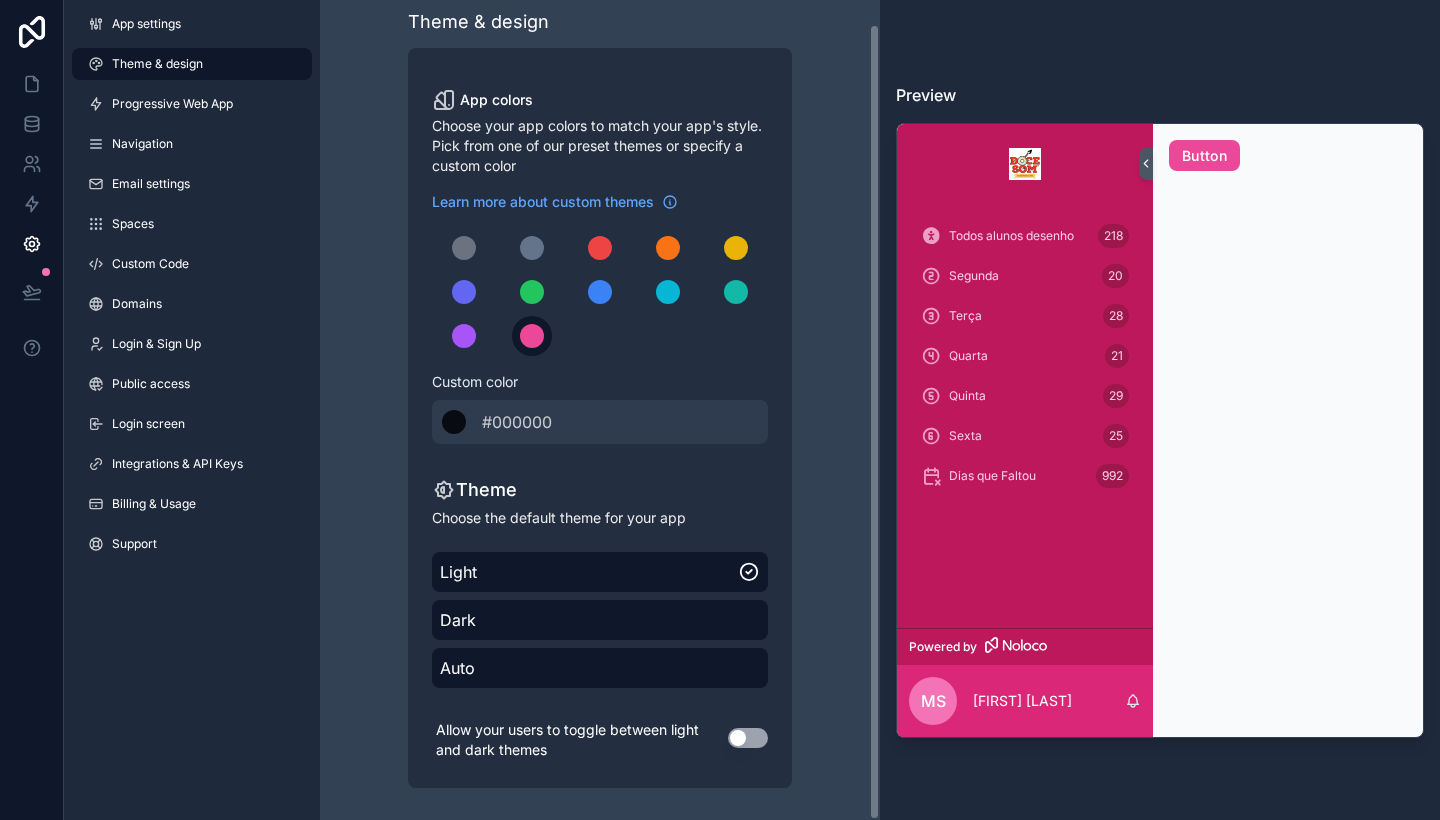 scroll, scrollTop: 24, scrollLeft: 0, axis: vertical 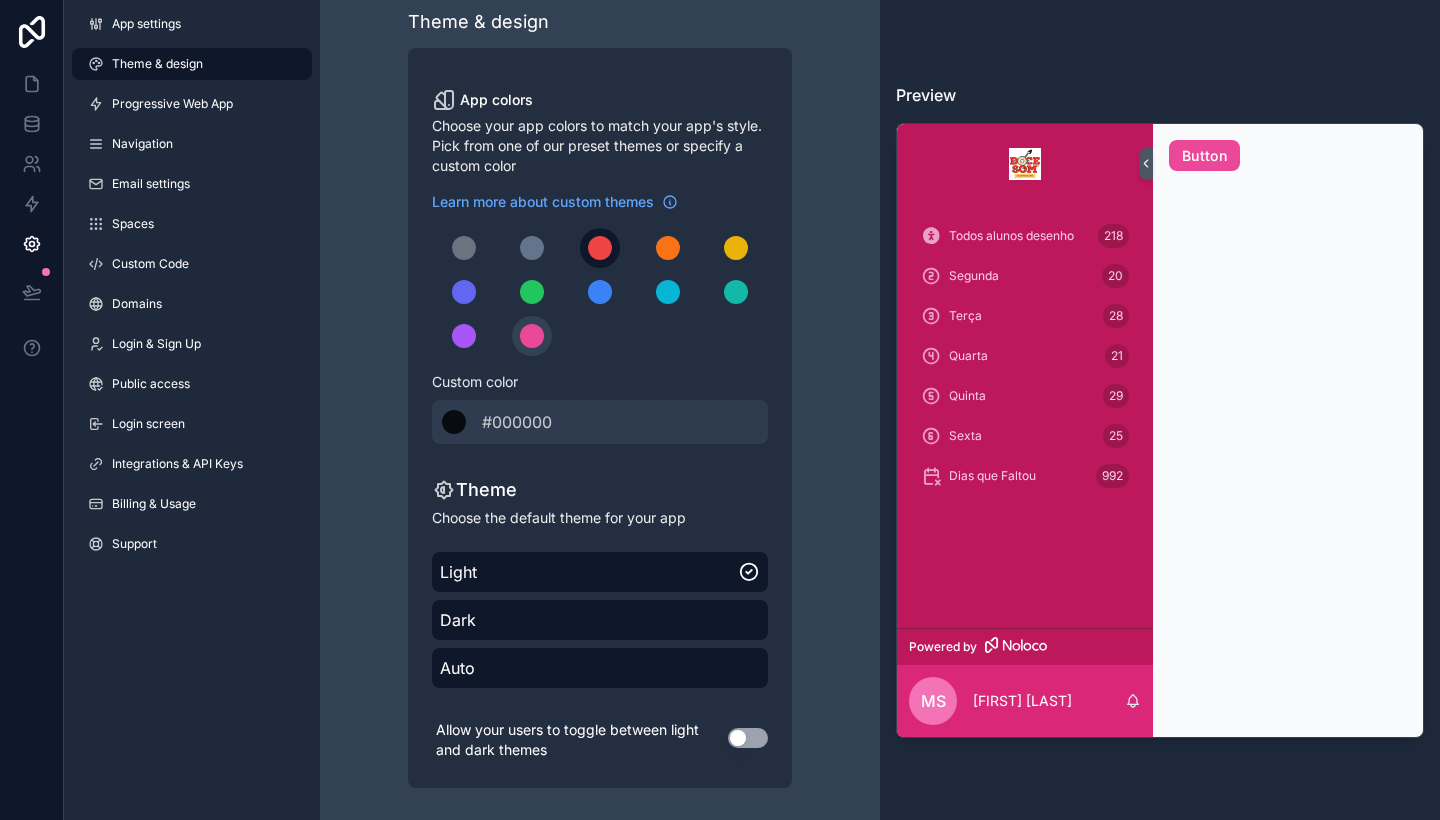 click at bounding box center (600, 248) 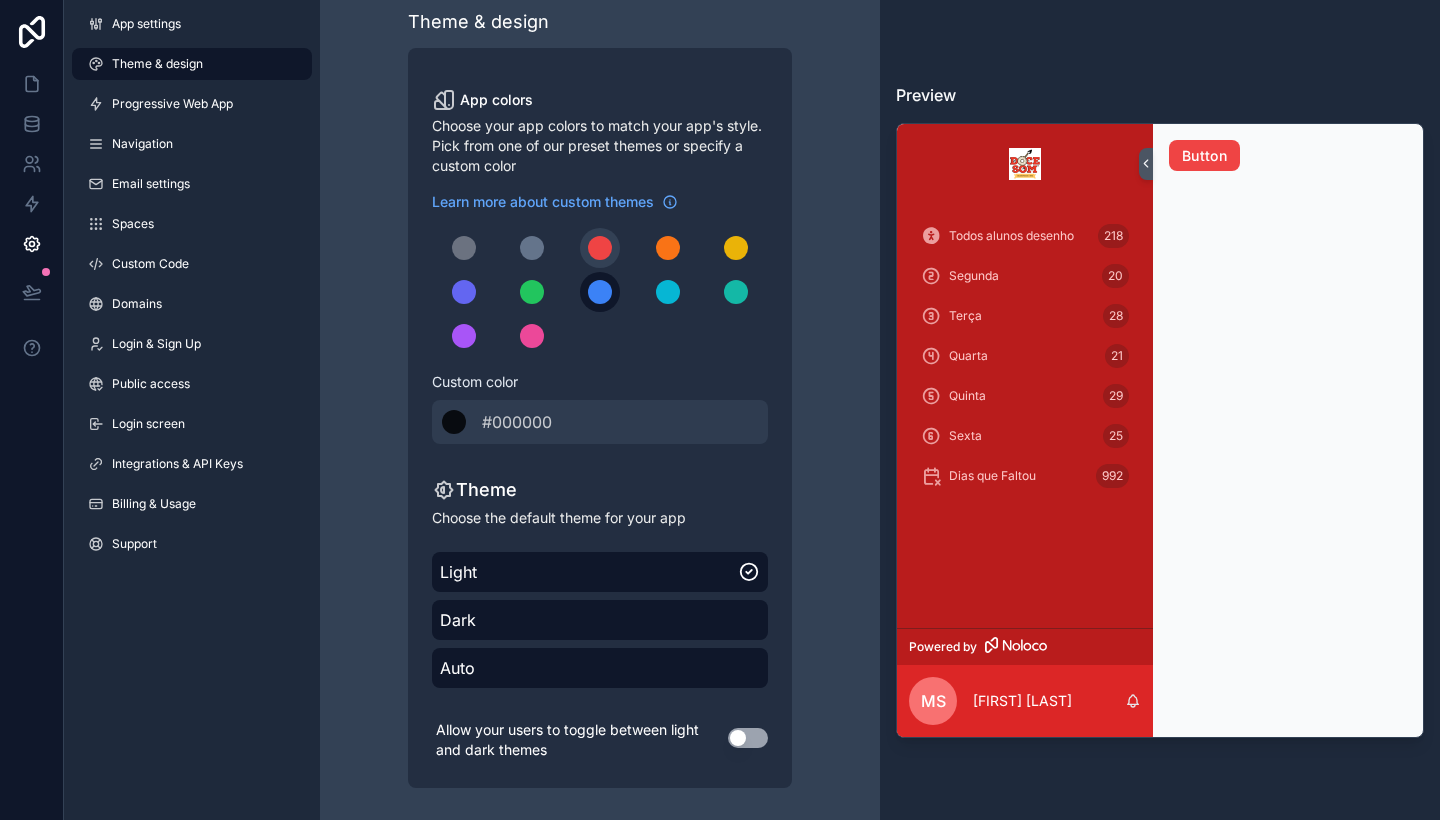 scroll, scrollTop: 0, scrollLeft: 0, axis: both 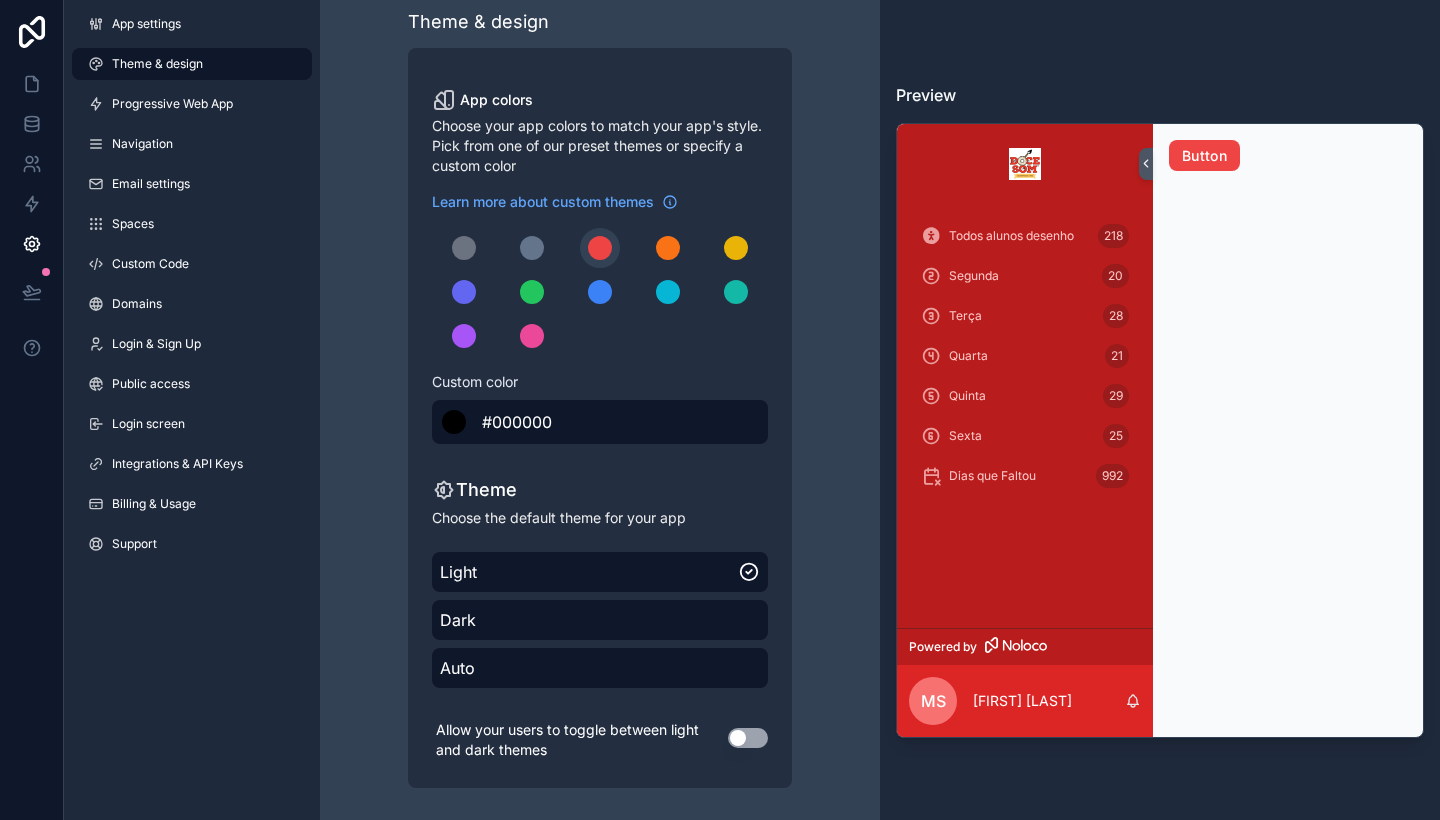click at bounding box center [454, 422] 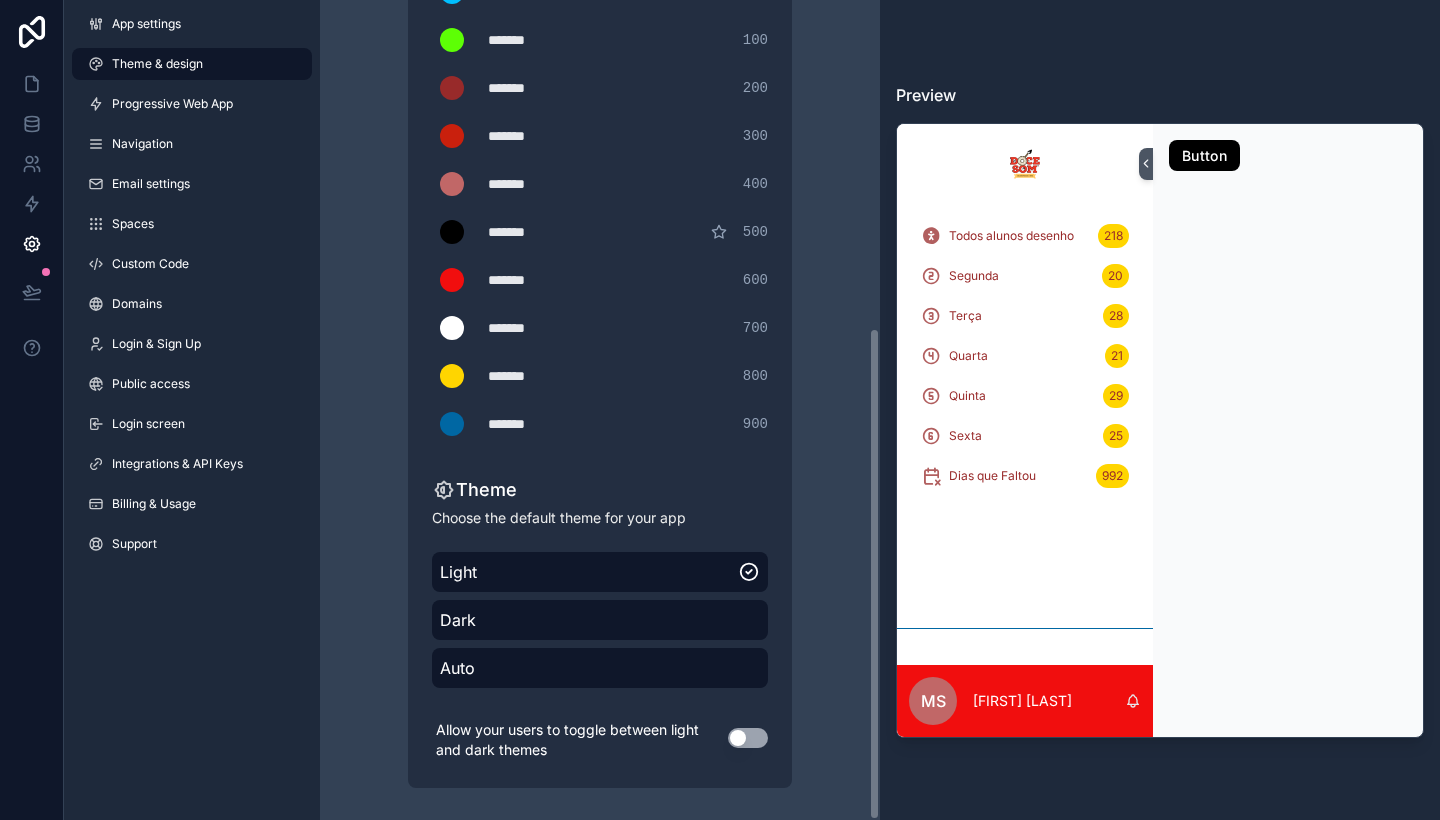 scroll, scrollTop: 544, scrollLeft: 0, axis: vertical 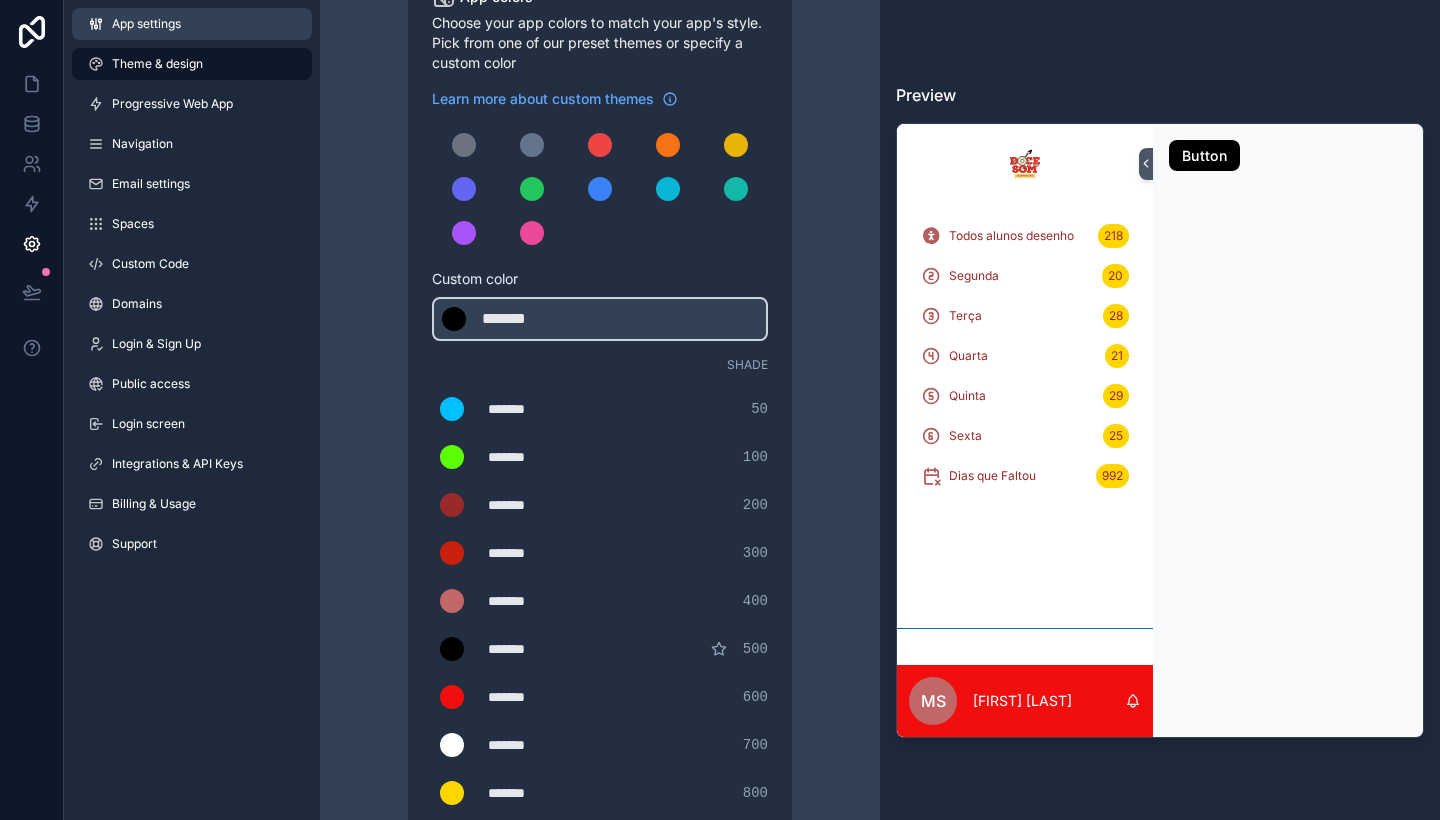 click on "App settings" at bounding box center [192, 24] 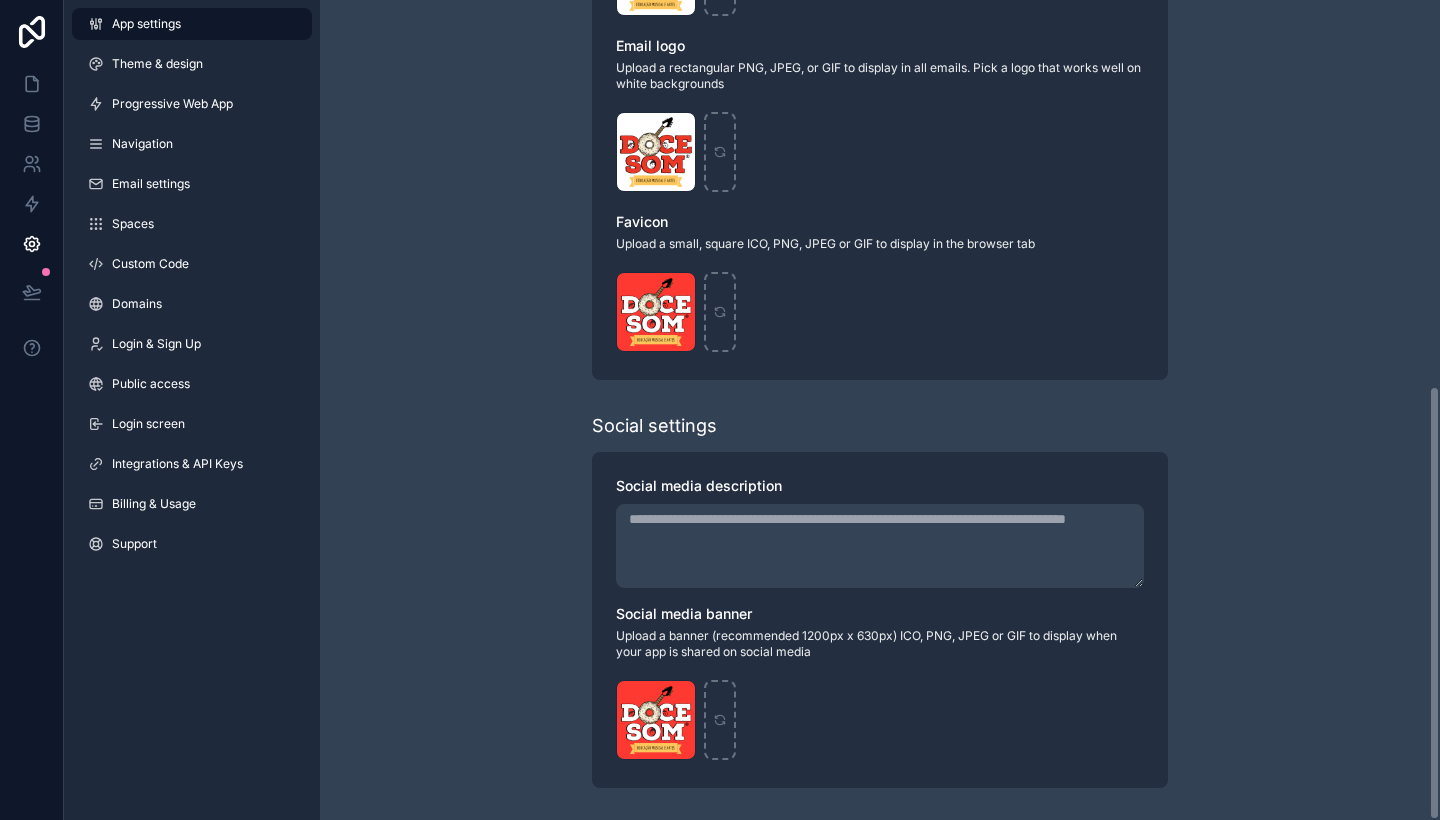 scroll, scrollTop: 728, scrollLeft: 0, axis: vertical 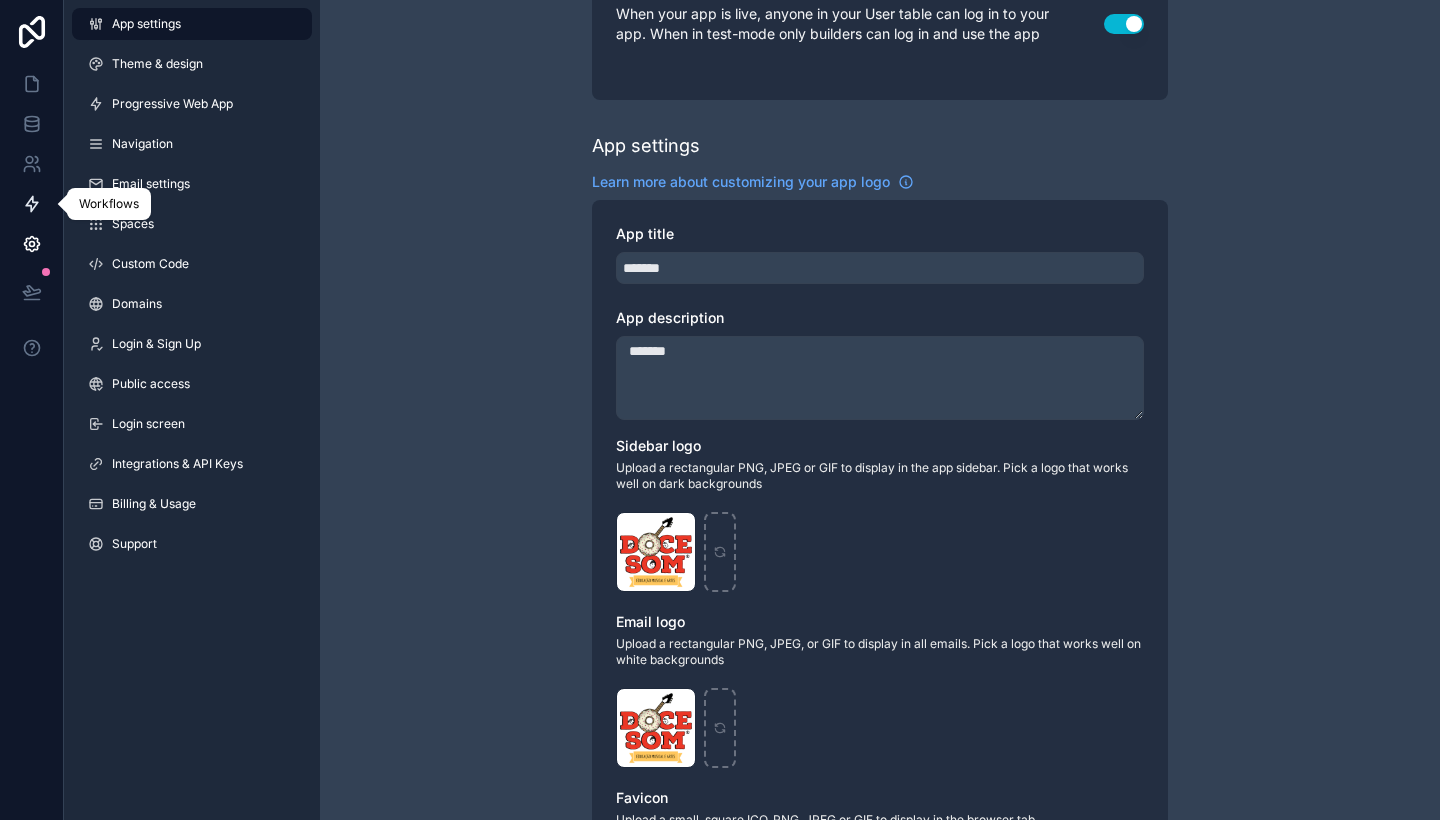 click 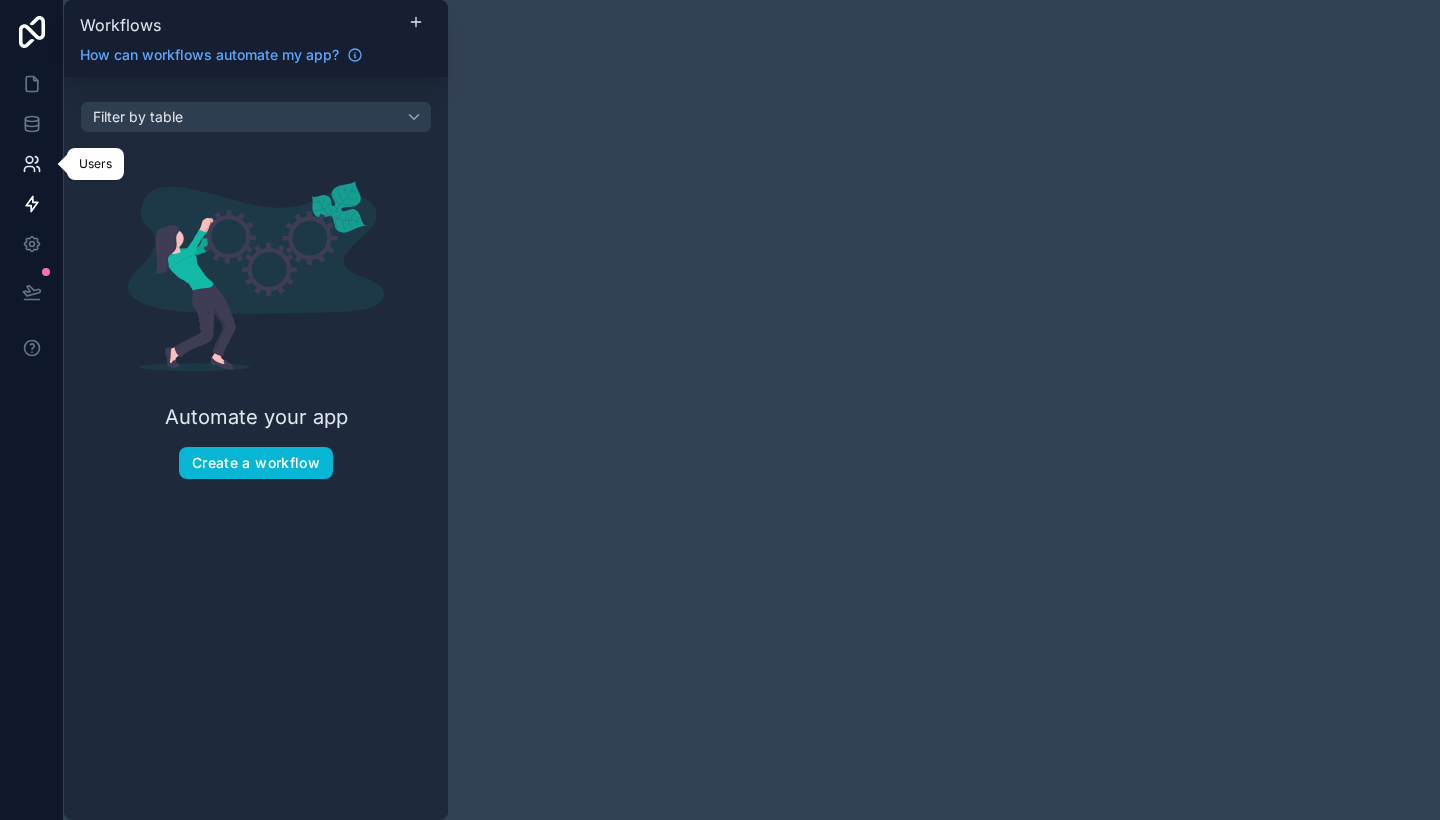 click 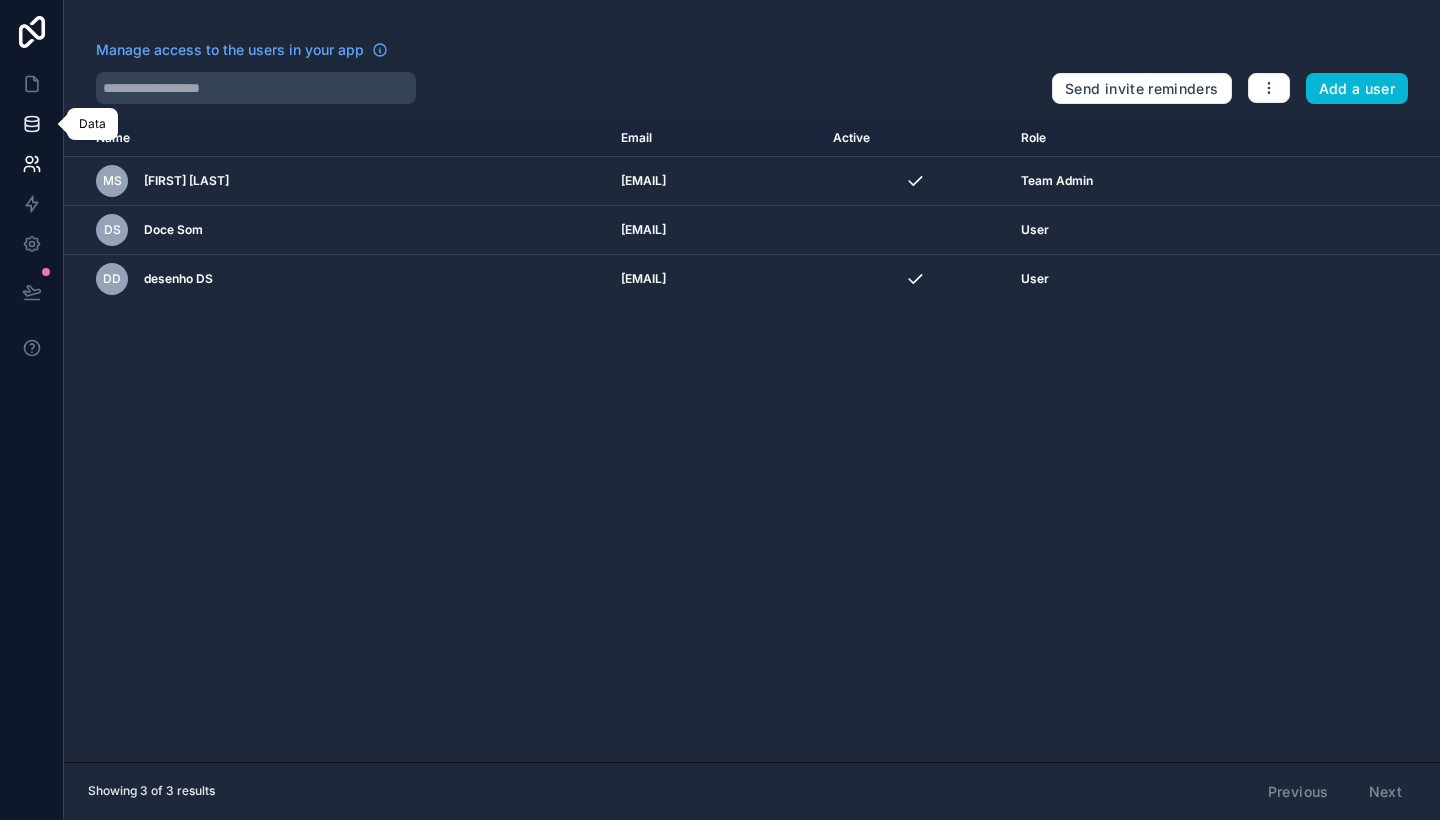 click 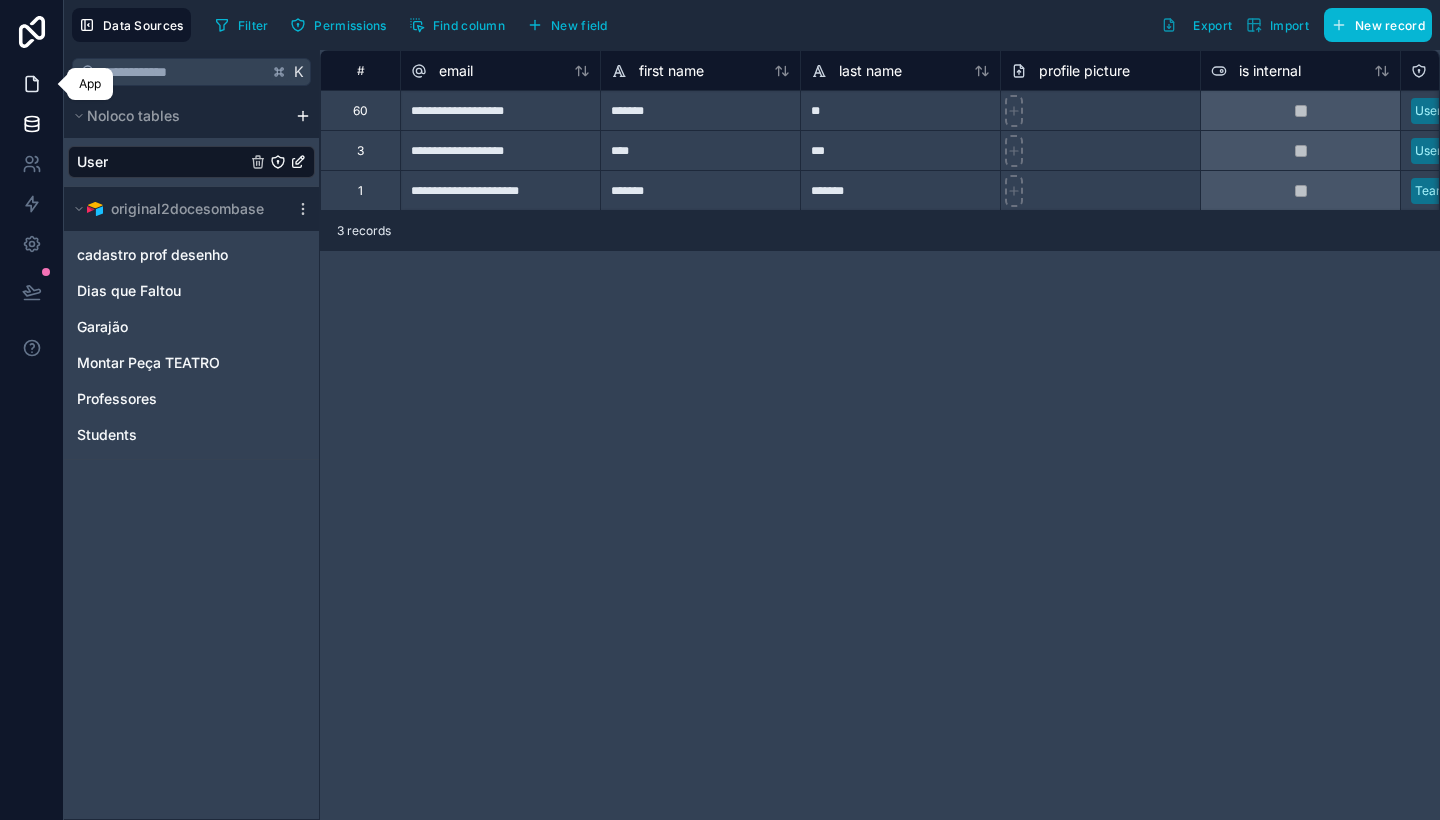 click 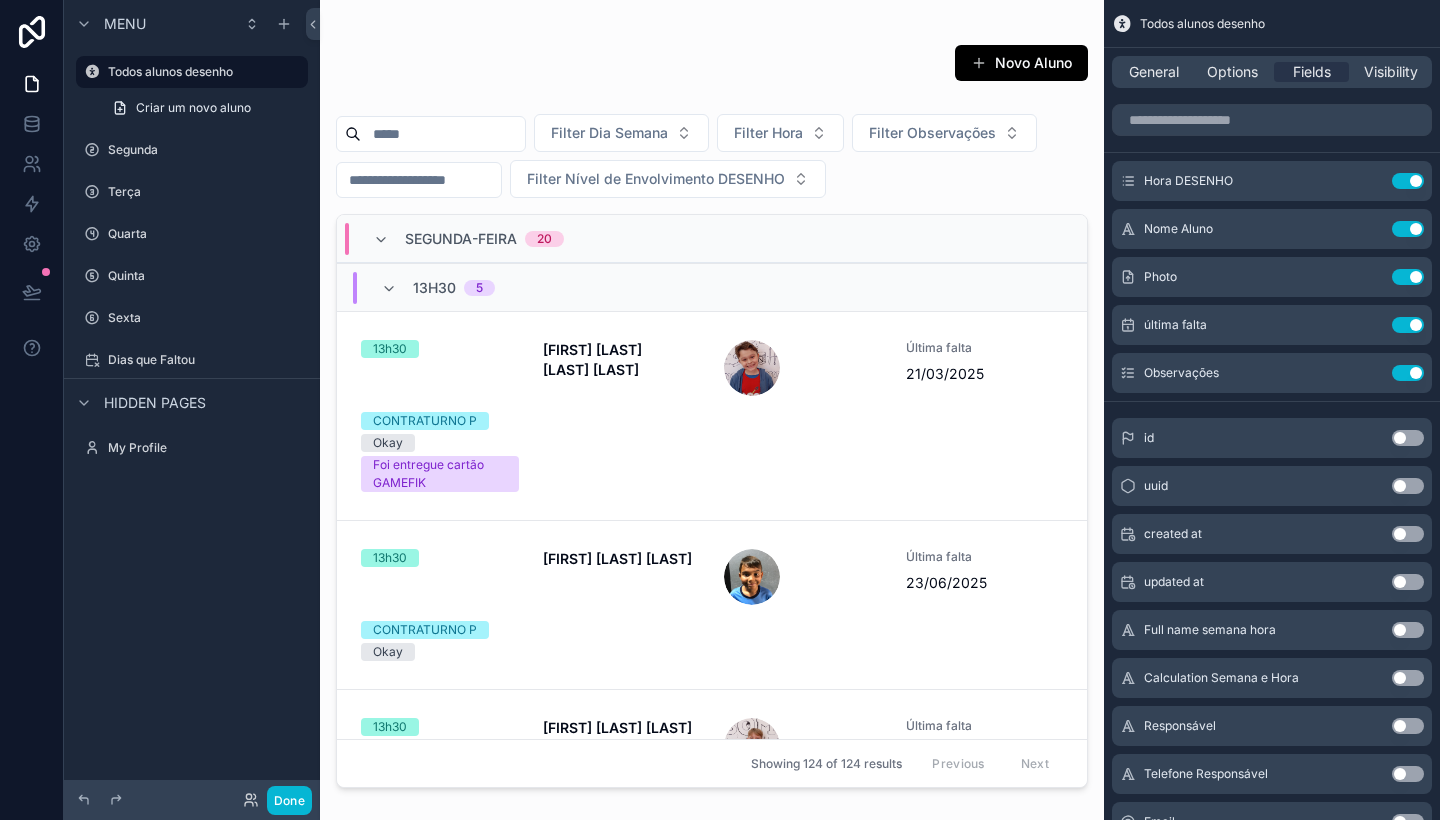 click at bounding box center [712, 398] 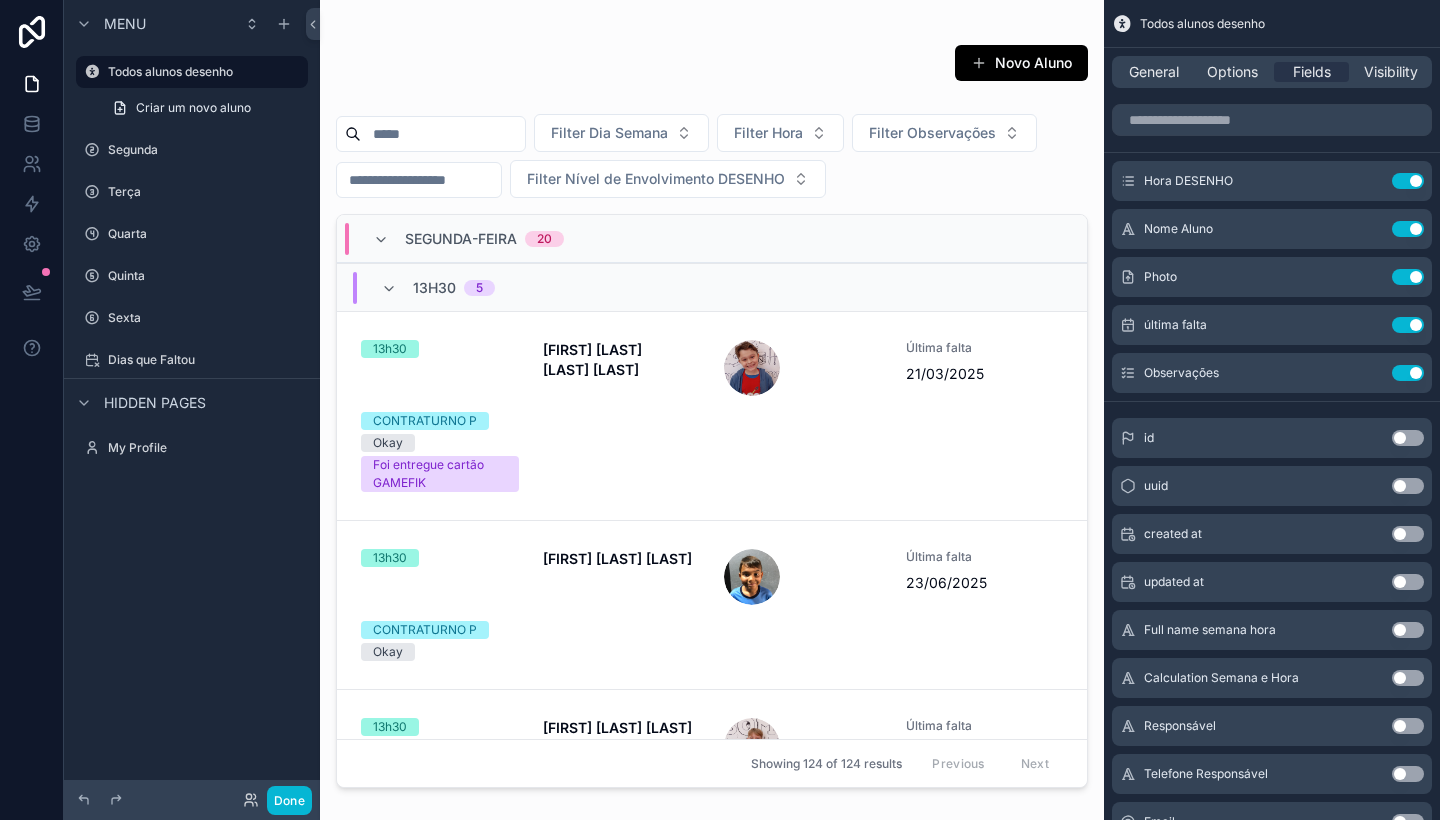 click on "Novo Aluno" at bounding box center [712, 67] 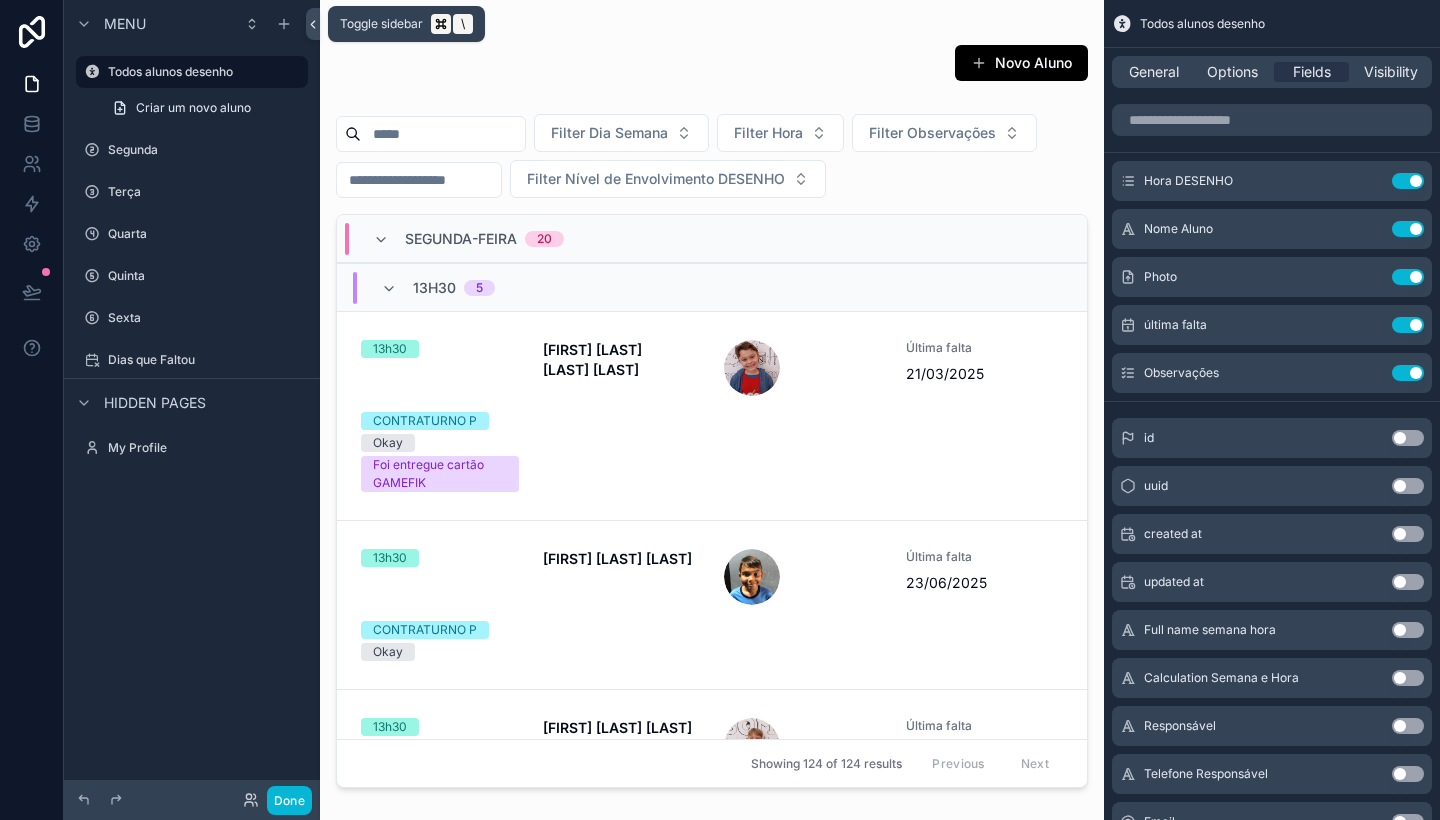 click 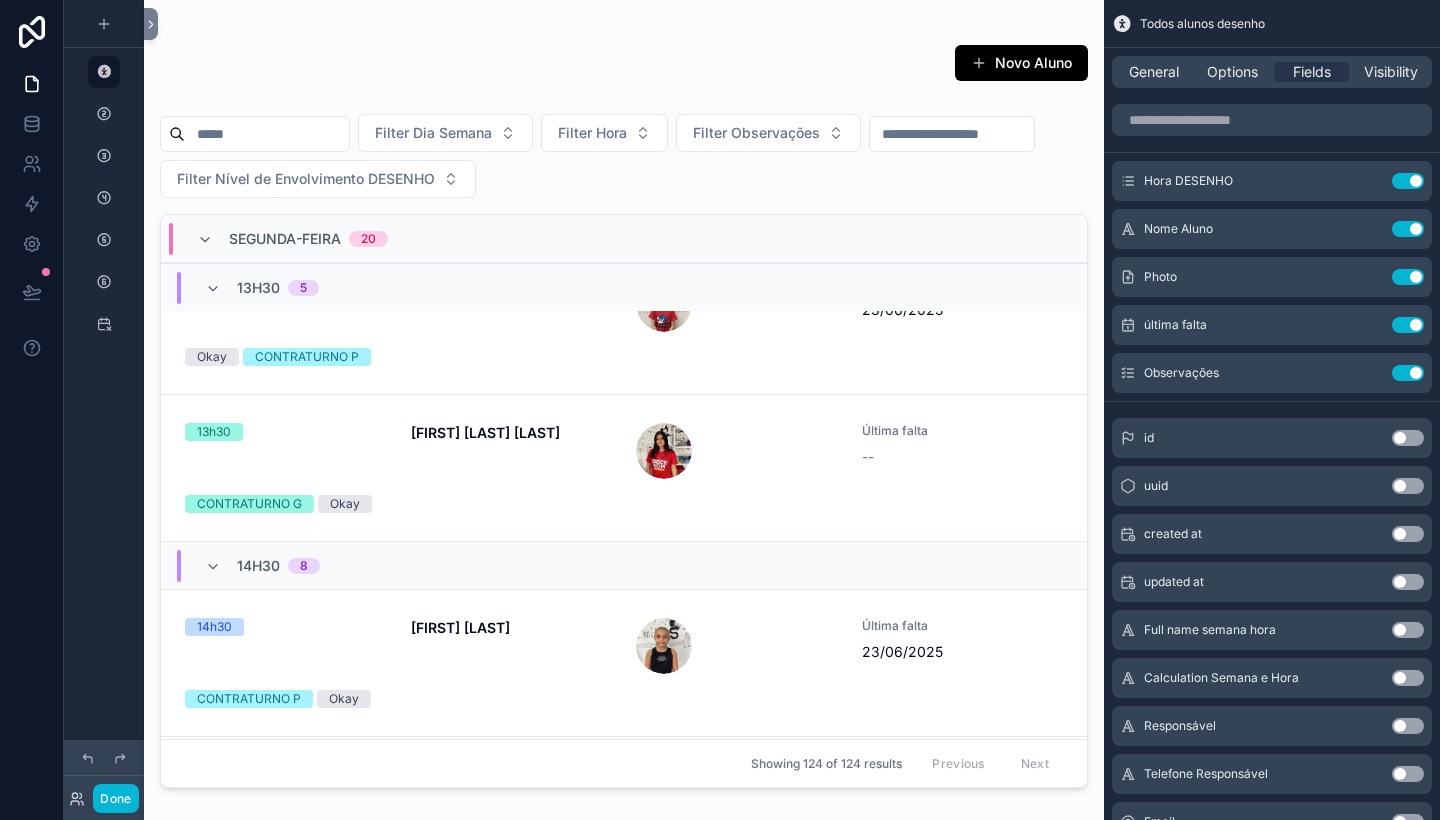 scroll, scrollTop: 512, scrollLeft: 0, axis: vertical 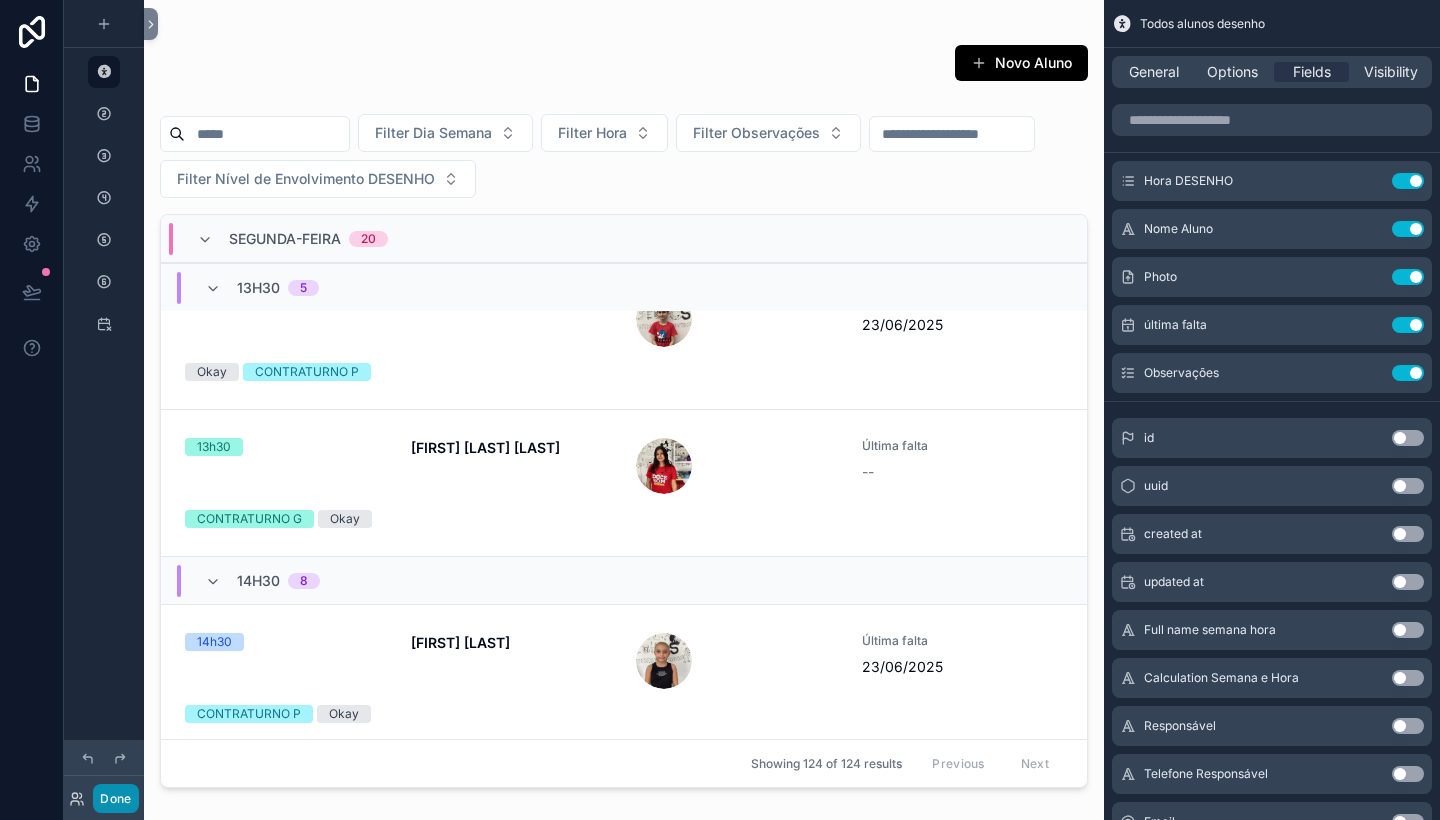 click on "Done" at bounding box center (115, 798) 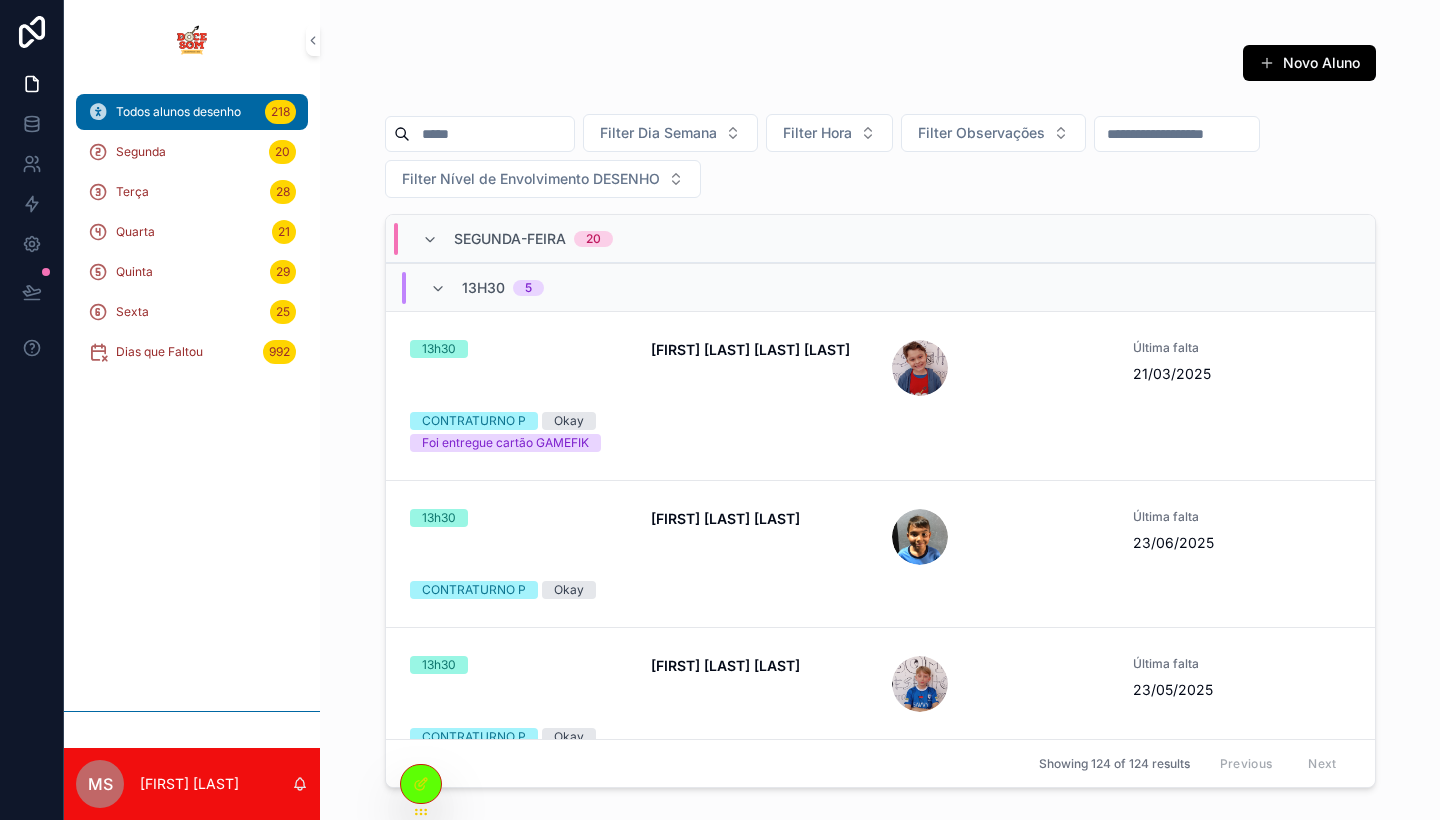 click on "XX XX/XX/XXXX CONTRATURNO P Okay Foi entregue cartão GAMEFIK Registrar Falta do Aluno XX:XX XX Nuñez Ferreira Última falta XX/XX/XXXX CONTRATURNO P Okay Registrar Falta do Aluno XX:XX Mussatto Bez Gorio Última falta XX/XX/XXXX CONTRATURNO P Okay Registrar Falta do Aluno XX:XX Davi Mussatto Bez Gorio Última falta XX/XX/XXXX CONTRATURNO P Okay Registrar Falta do Aluno XX:XX Kesseler Ulguin Última falta -- CONTRATURNO G Okay Registrar Falta do Aluno XX:XX Alice Voitena Última falta XX/XX/XXXX CONTRATURNO P Okay Registrar Falta do Aluno XX:XX Olívia Figueiredo da Silva Última falta XX/XX/XXXX CONTRATURNO P Okay Registrar Falta do Aluno XX:XX Paola Giovanna Zanella Última falta -- CONTRATURNO P Okay Registrar Falta do Aluno XX:XX Janaina Gazzolla Última falta XX/XX/XXXX CONTRATURNO G Registrar Falta do Aluno --" at bounding box center (880, 414) 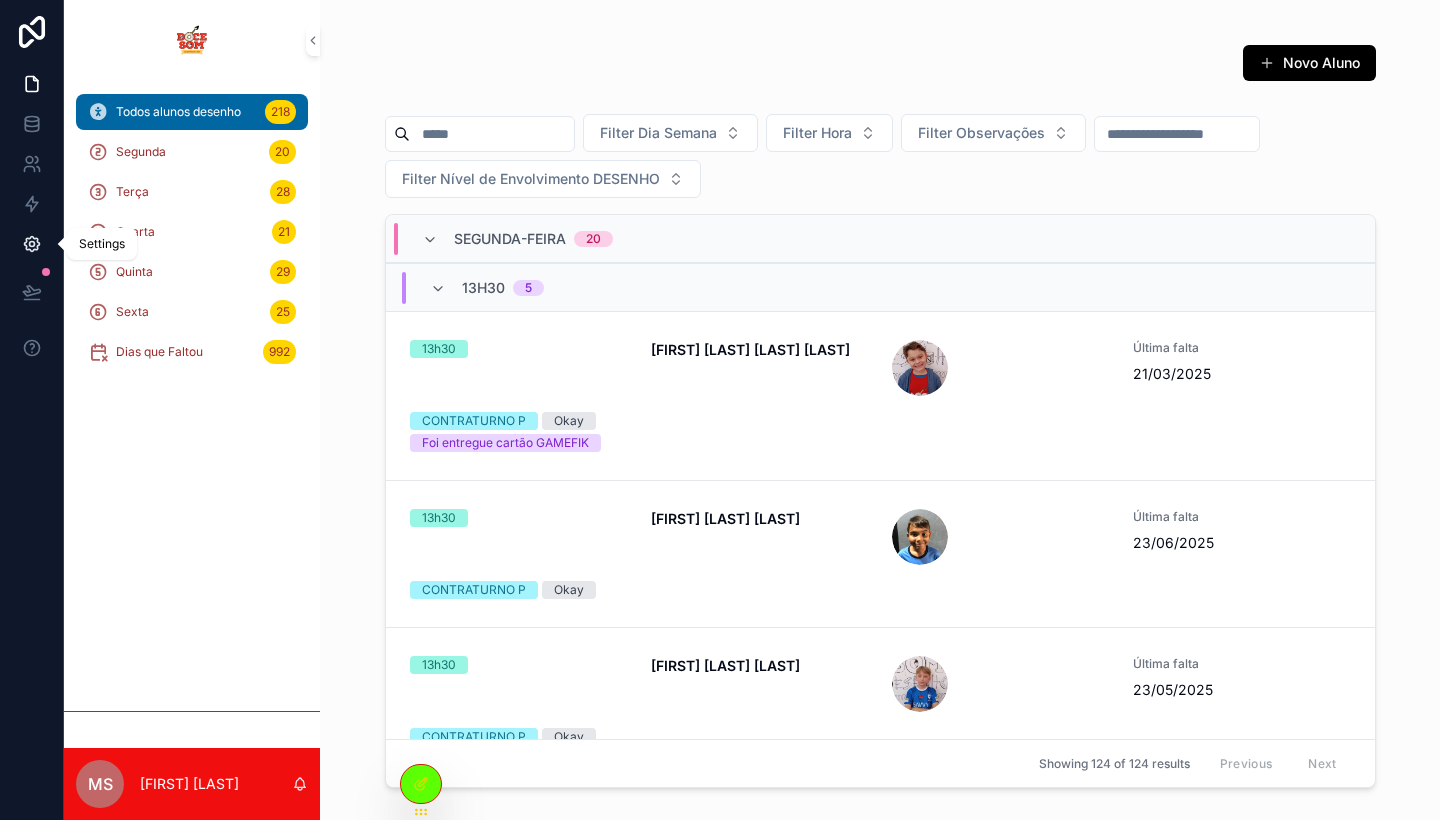 click 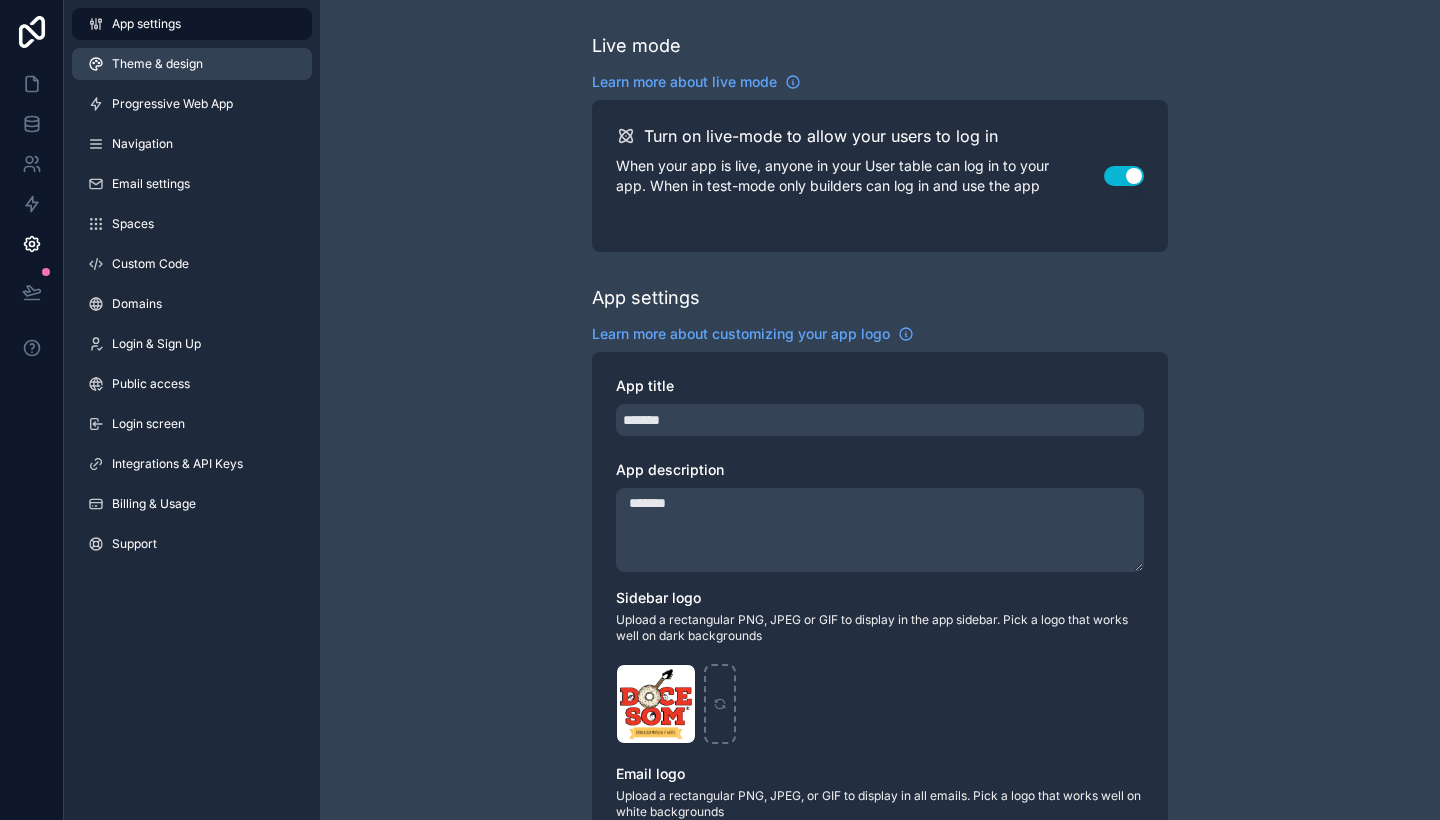 click on "Theme & design" at bounding box center [157, 64] 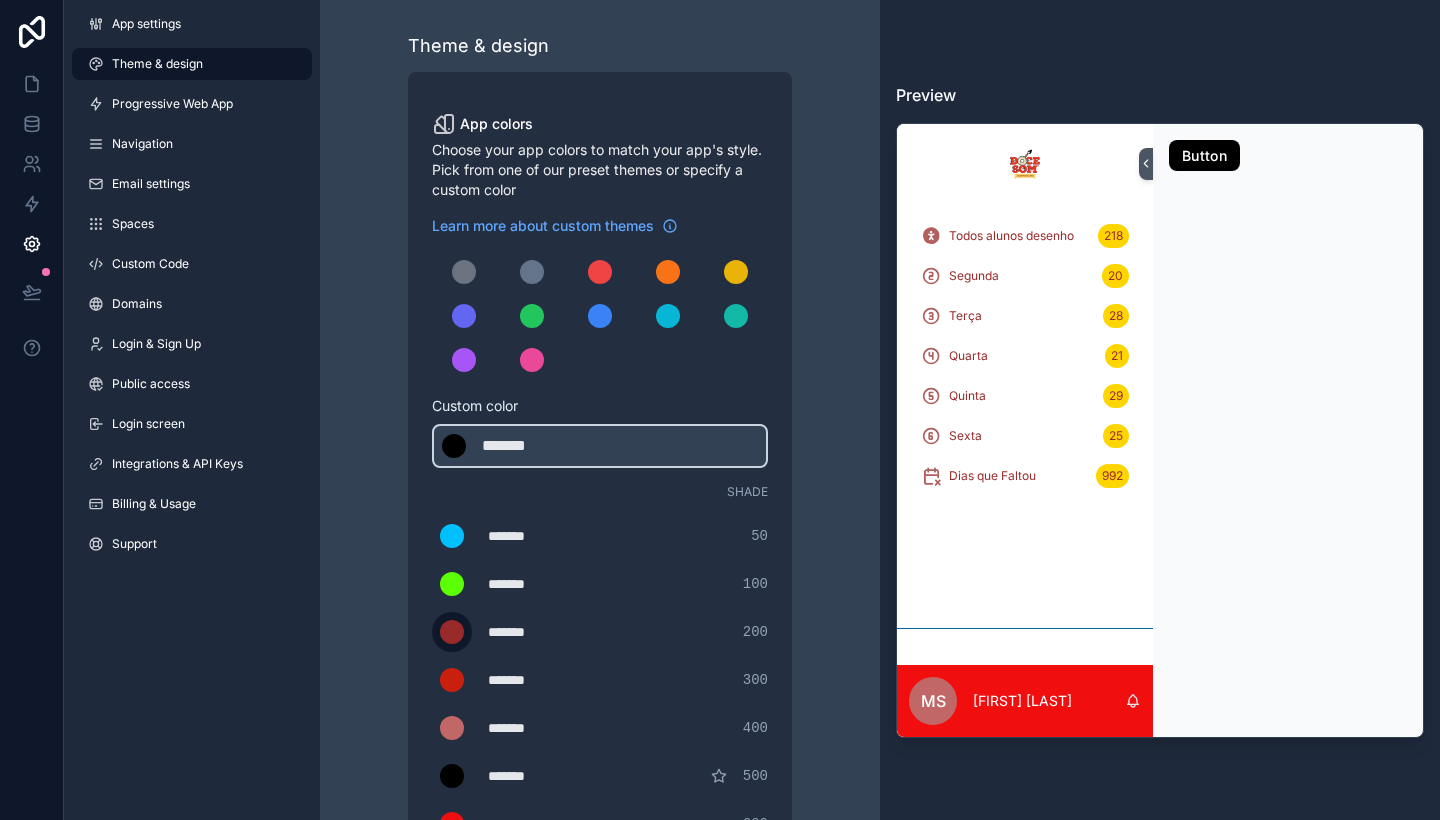 click at bounding box center (452, 632) 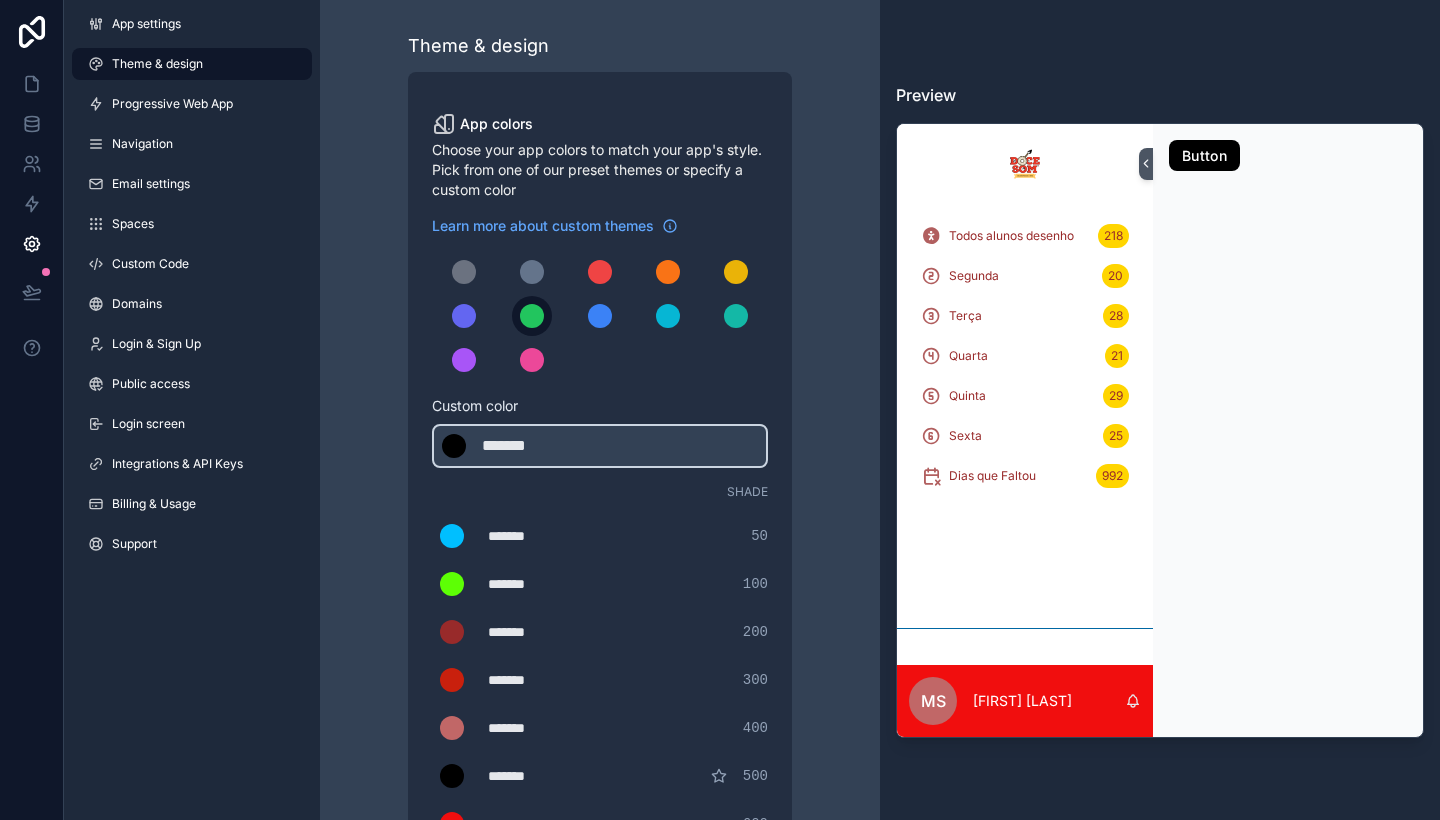 click at bounding box center [532, 316] 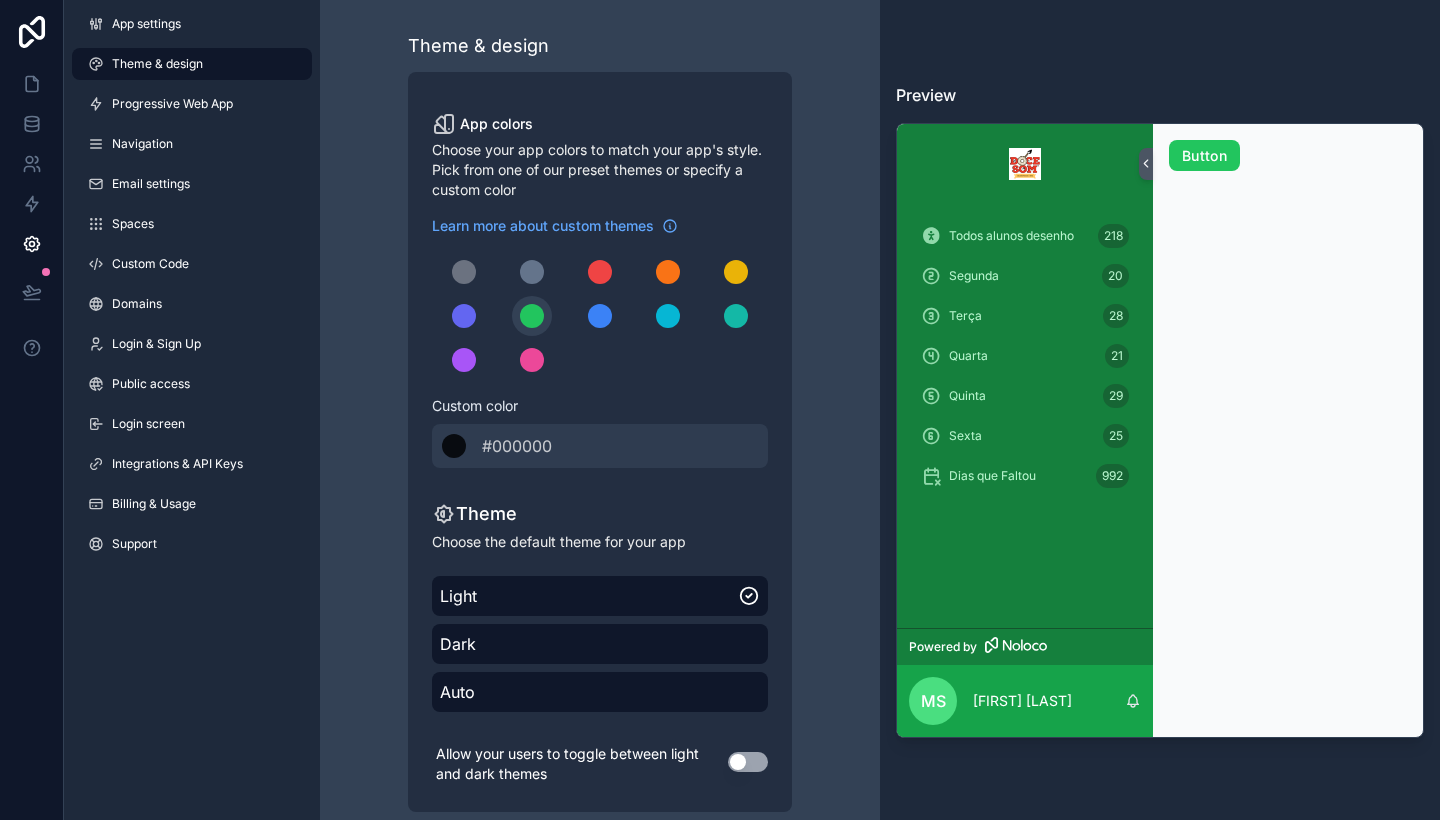 click at bounding box center (600, 316) 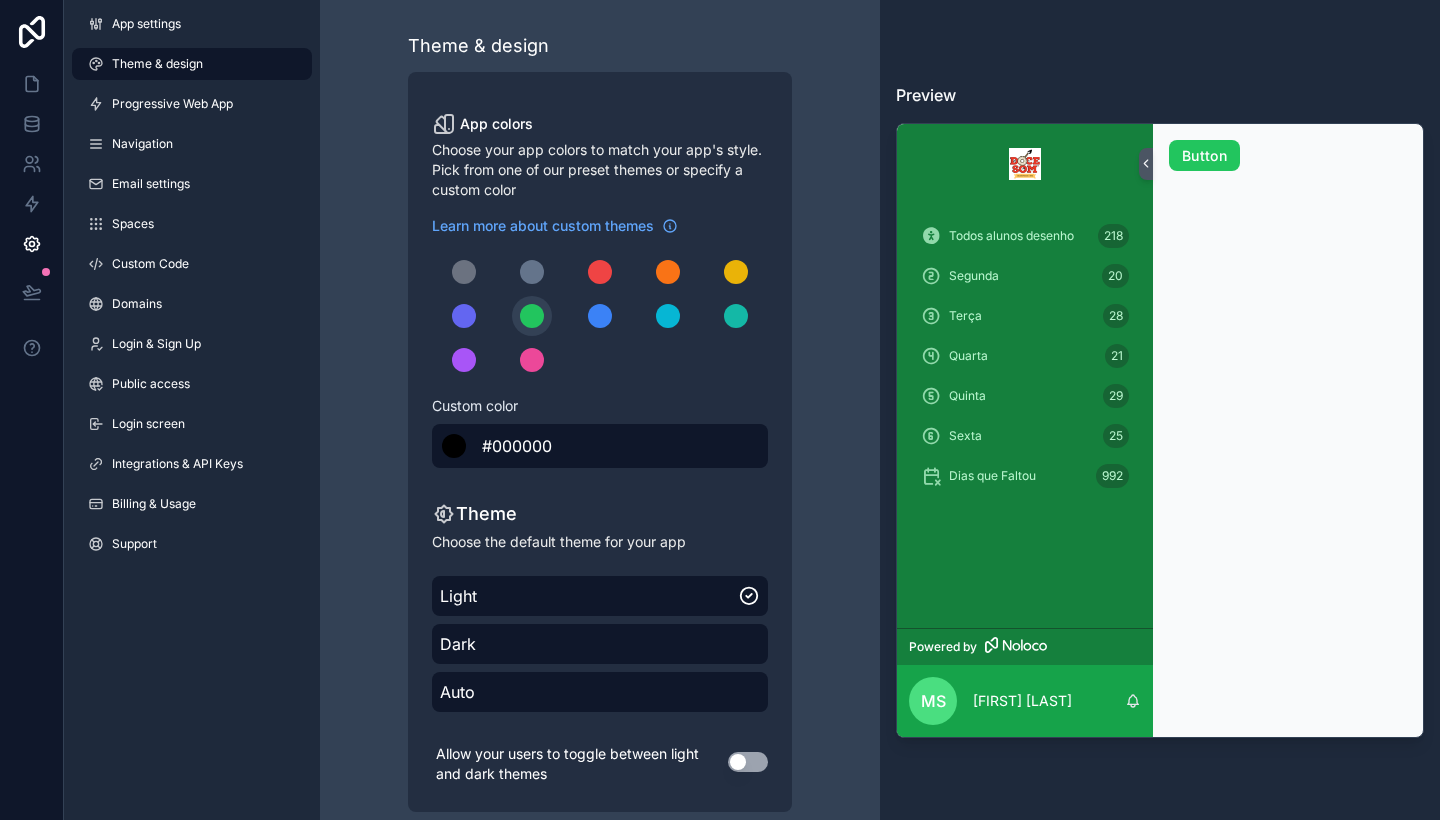 click on "******* #000000" at bounding box center [600, 446] 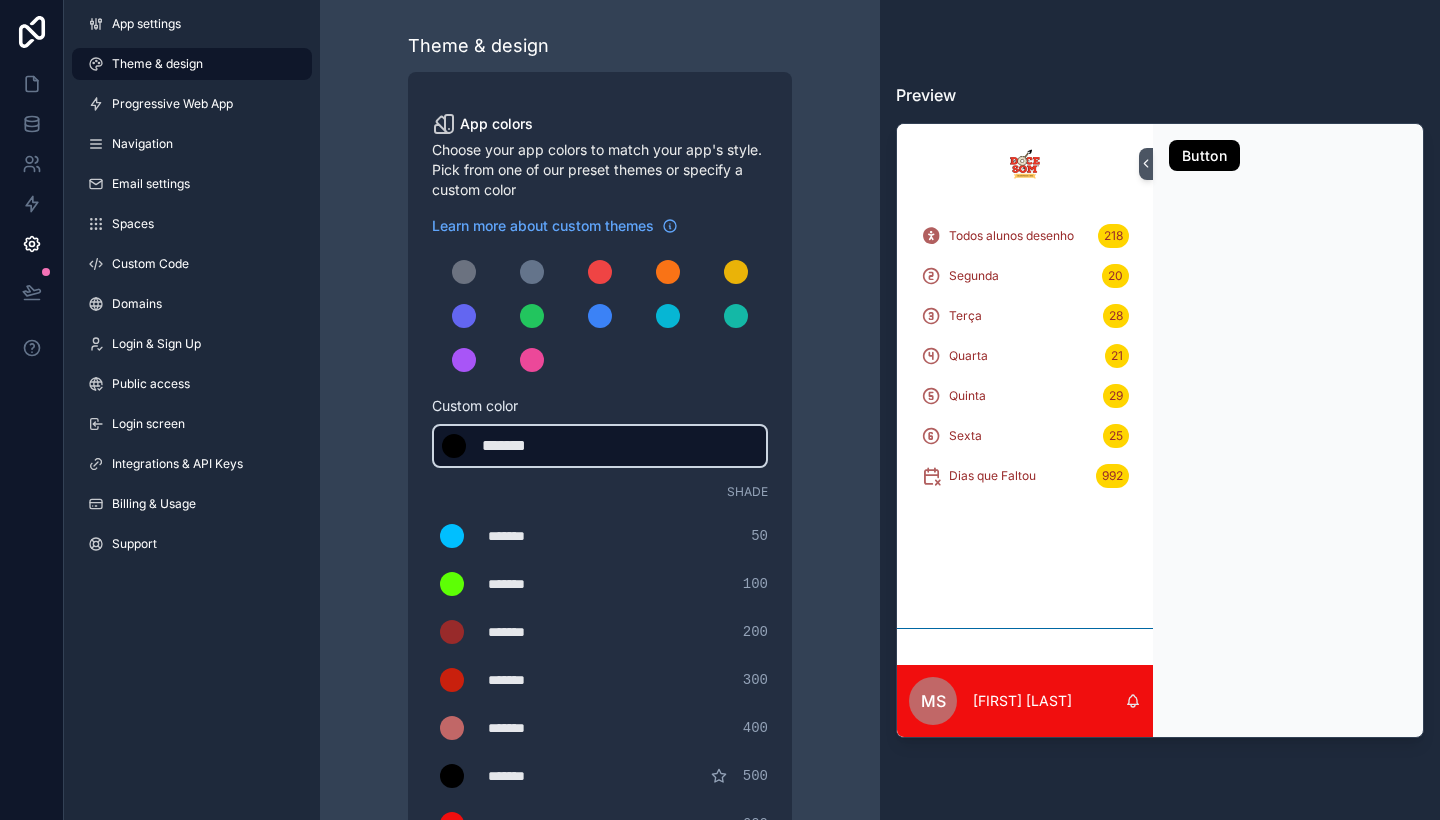 click on "******* ******* #000000" at bounding box center (600, 446) 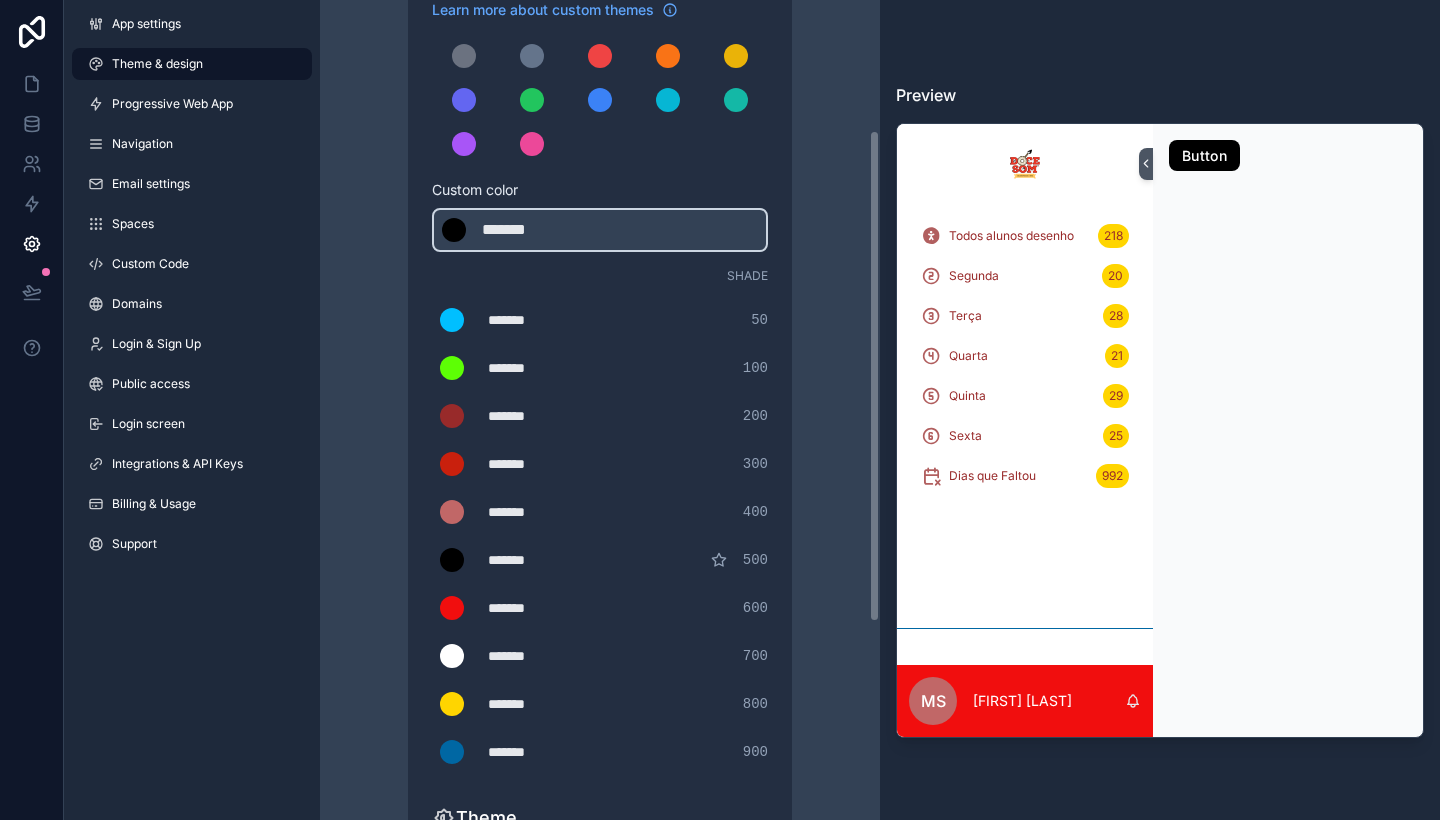 scroll, scrollTop: 220, scrollLeft: 0, axis: vertical 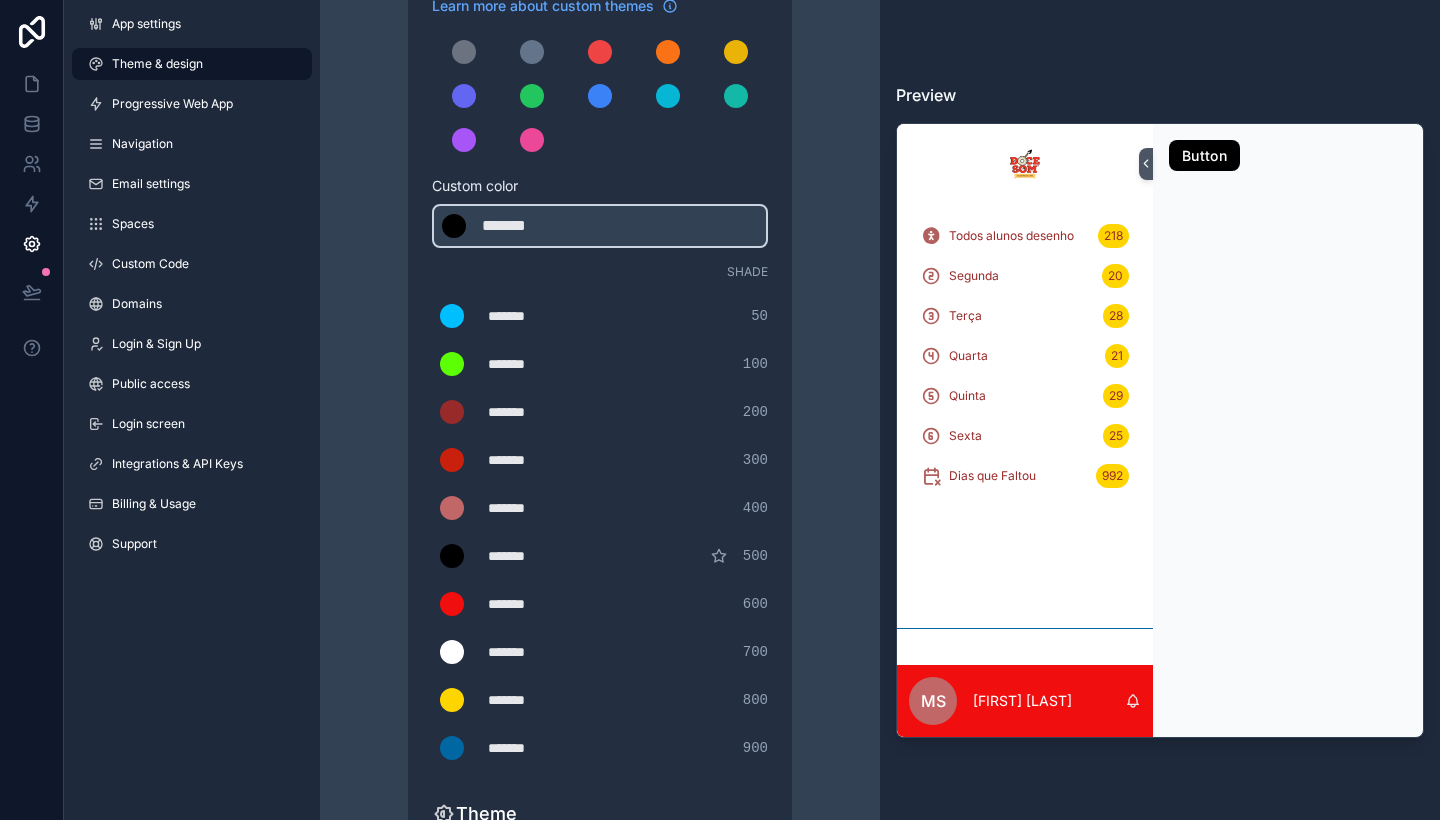 drag, startPoint x: 457, startPoint y: 417, endPoint x: 524, endPoint y: 435, distance: 69.375786 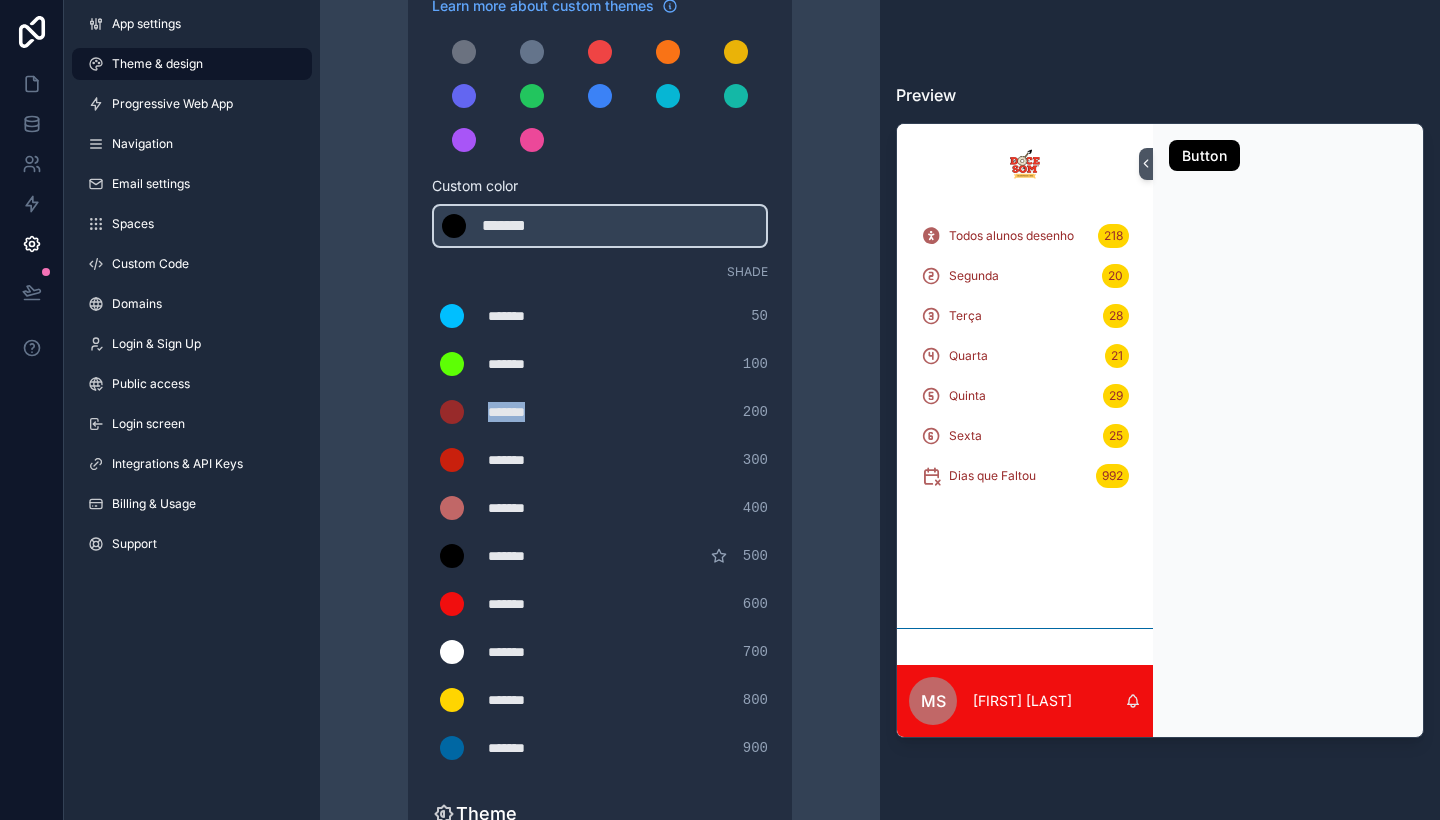 drag, startPoint x: 547, startPoint y: 408, endPoint x: 478, endPoint y: 394, distance: 70.40597 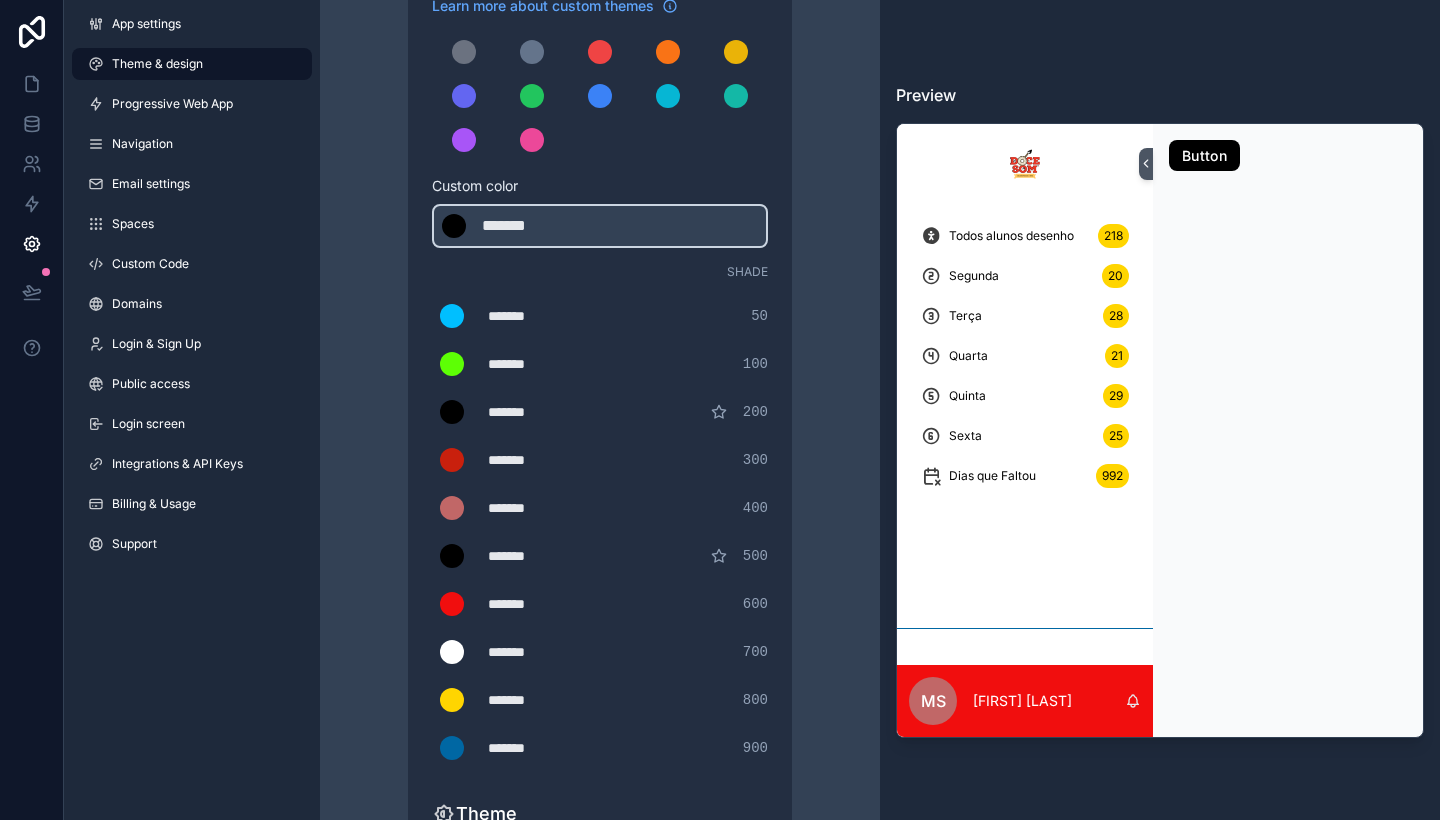click on "******* ******* #5dff05 100" at bounding box center (600, 364) 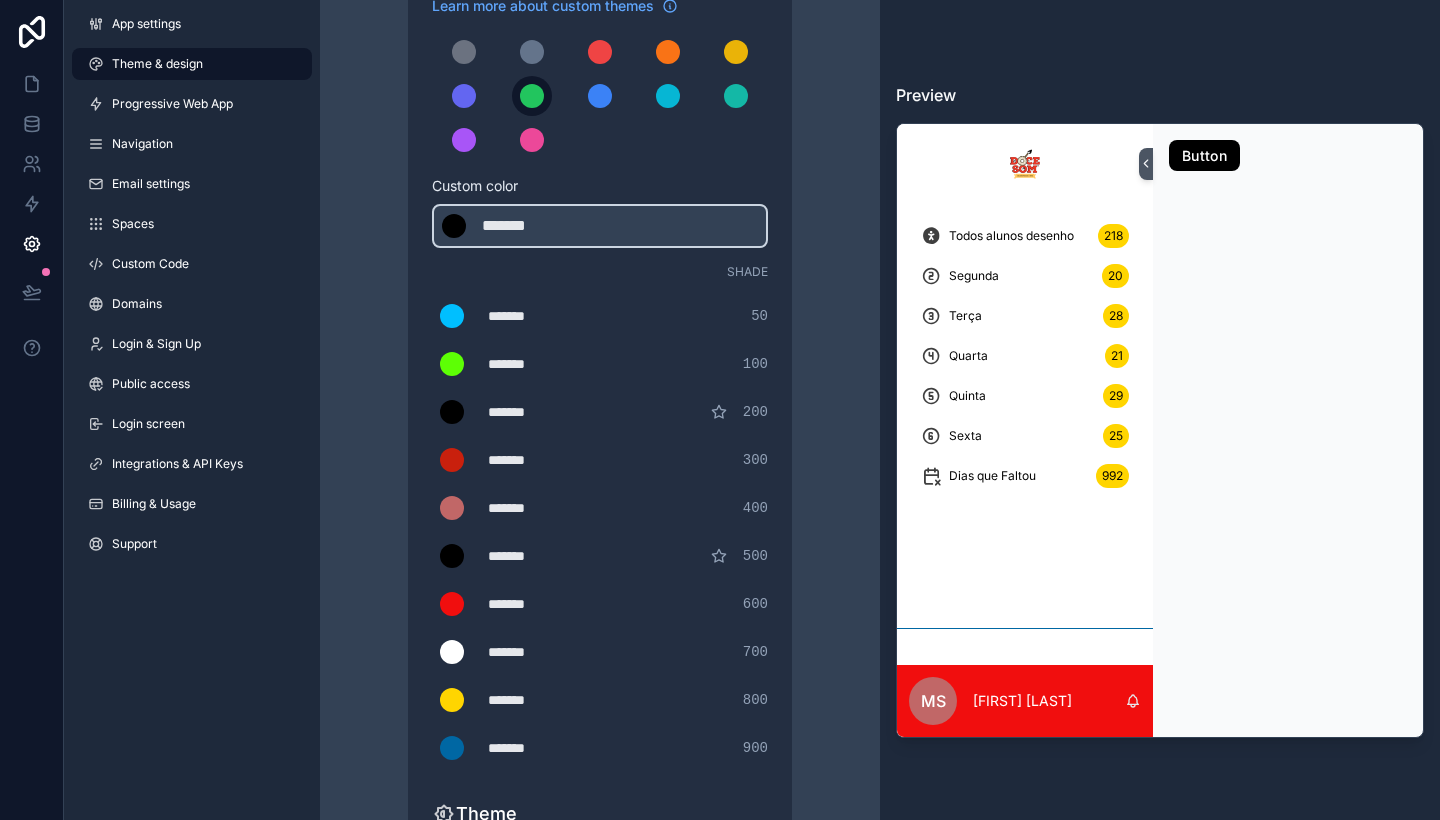 click at bounding box center [532, 96] 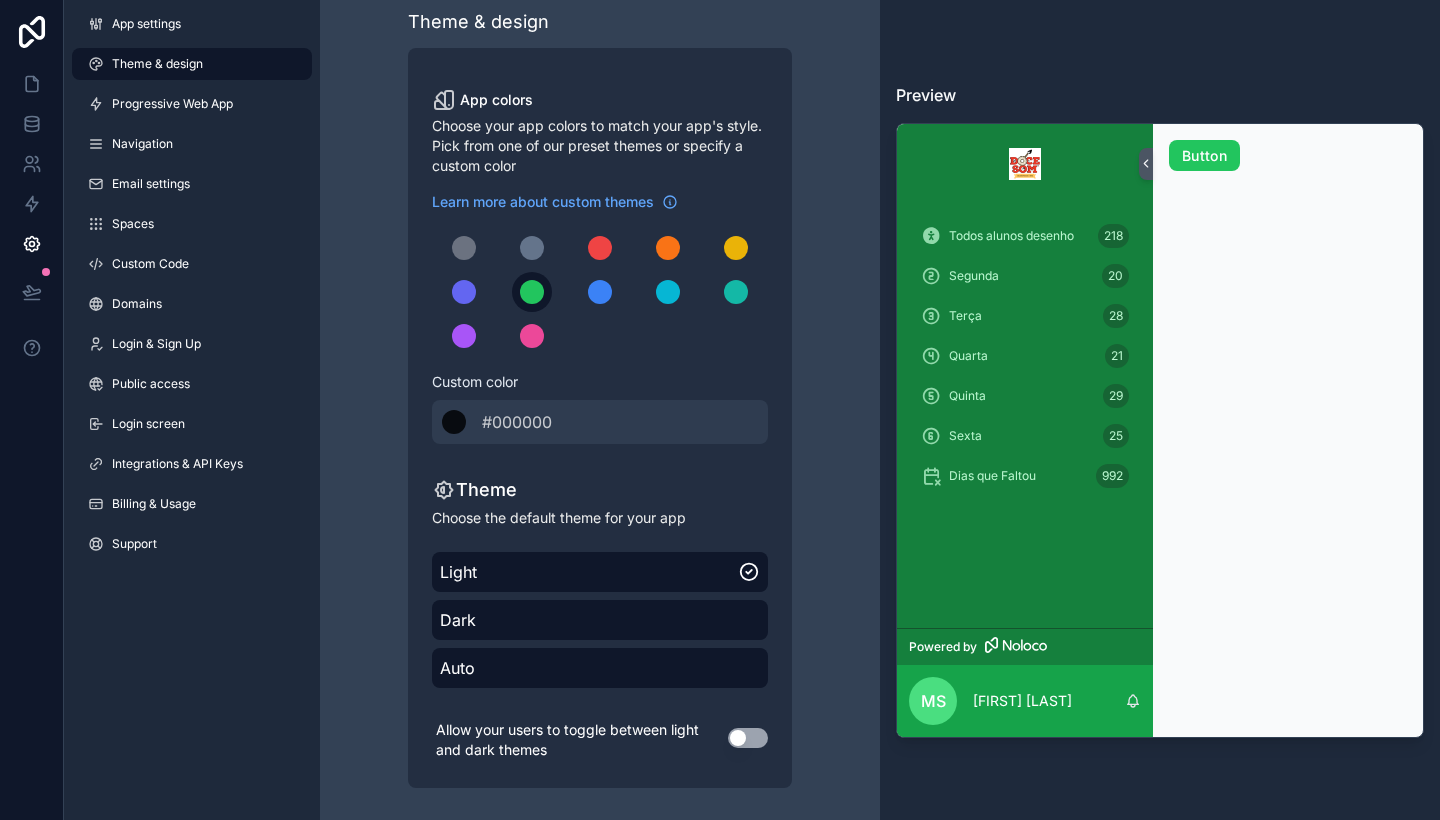 scroll, scrollTop: 0, scrollLeft: 0, axis: both 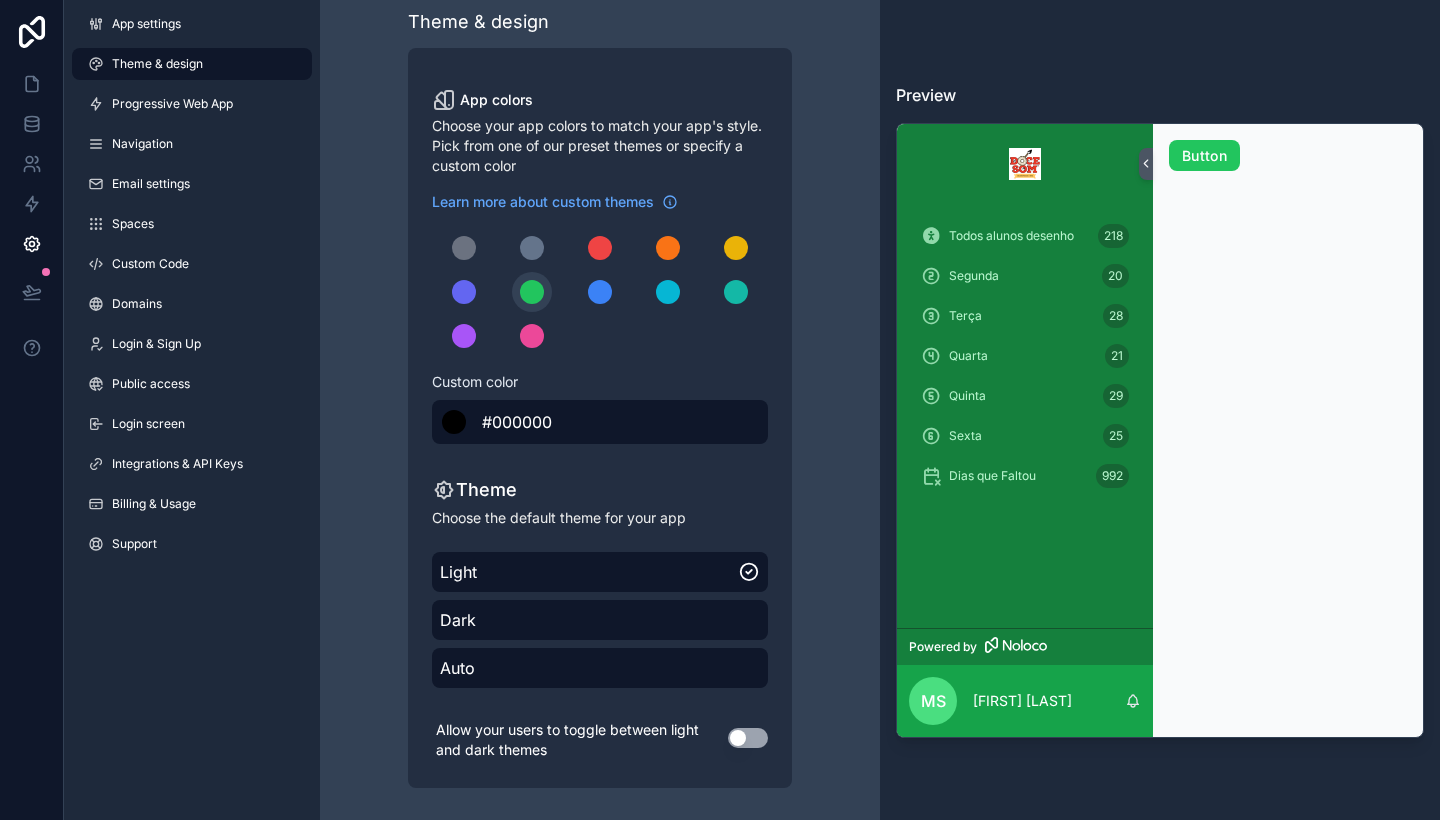 click on "#000000" at bounding box center [517, 422] 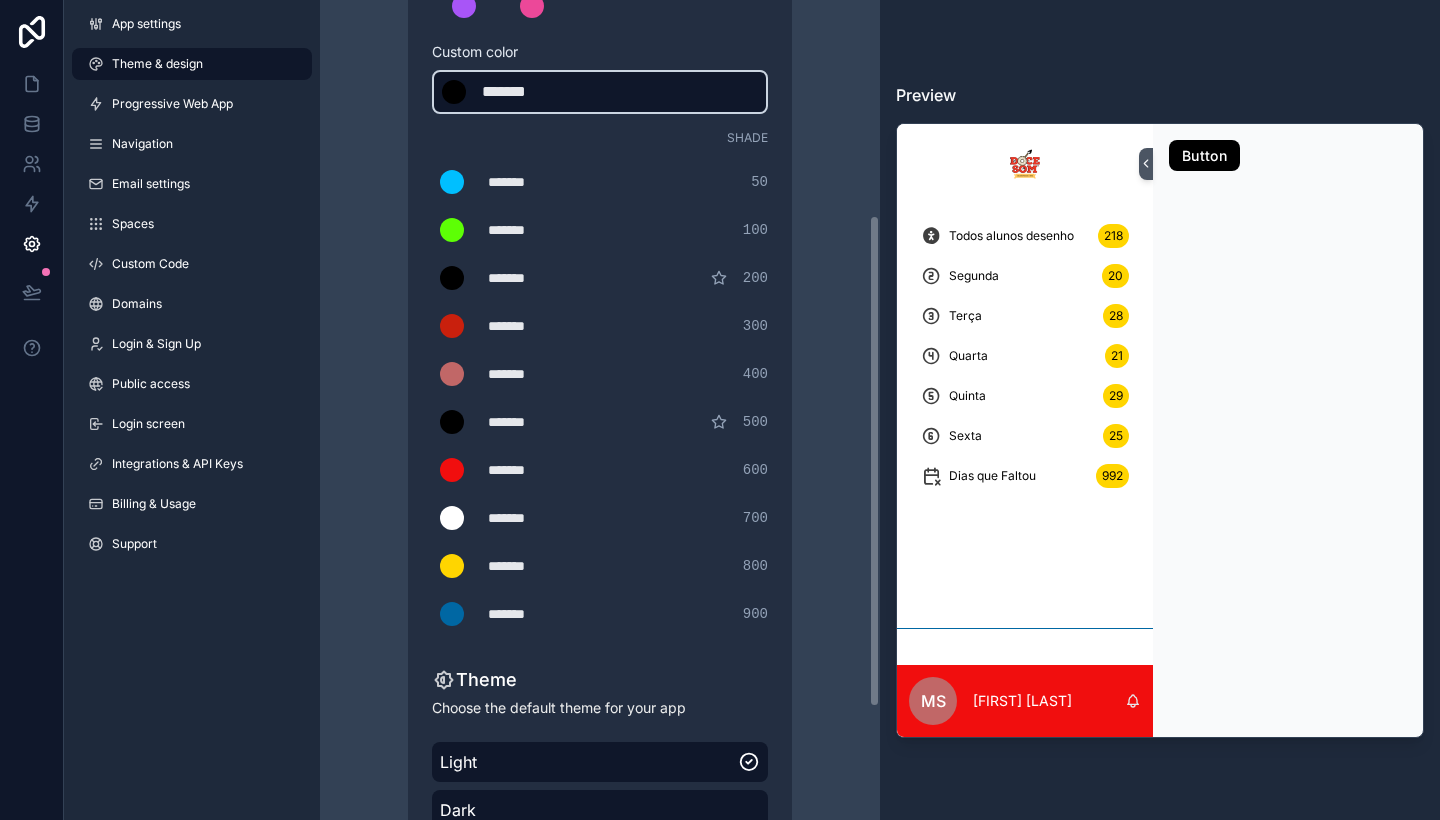 scroll, scrollTop: 357, scrollLeft: 0, axis: vertical 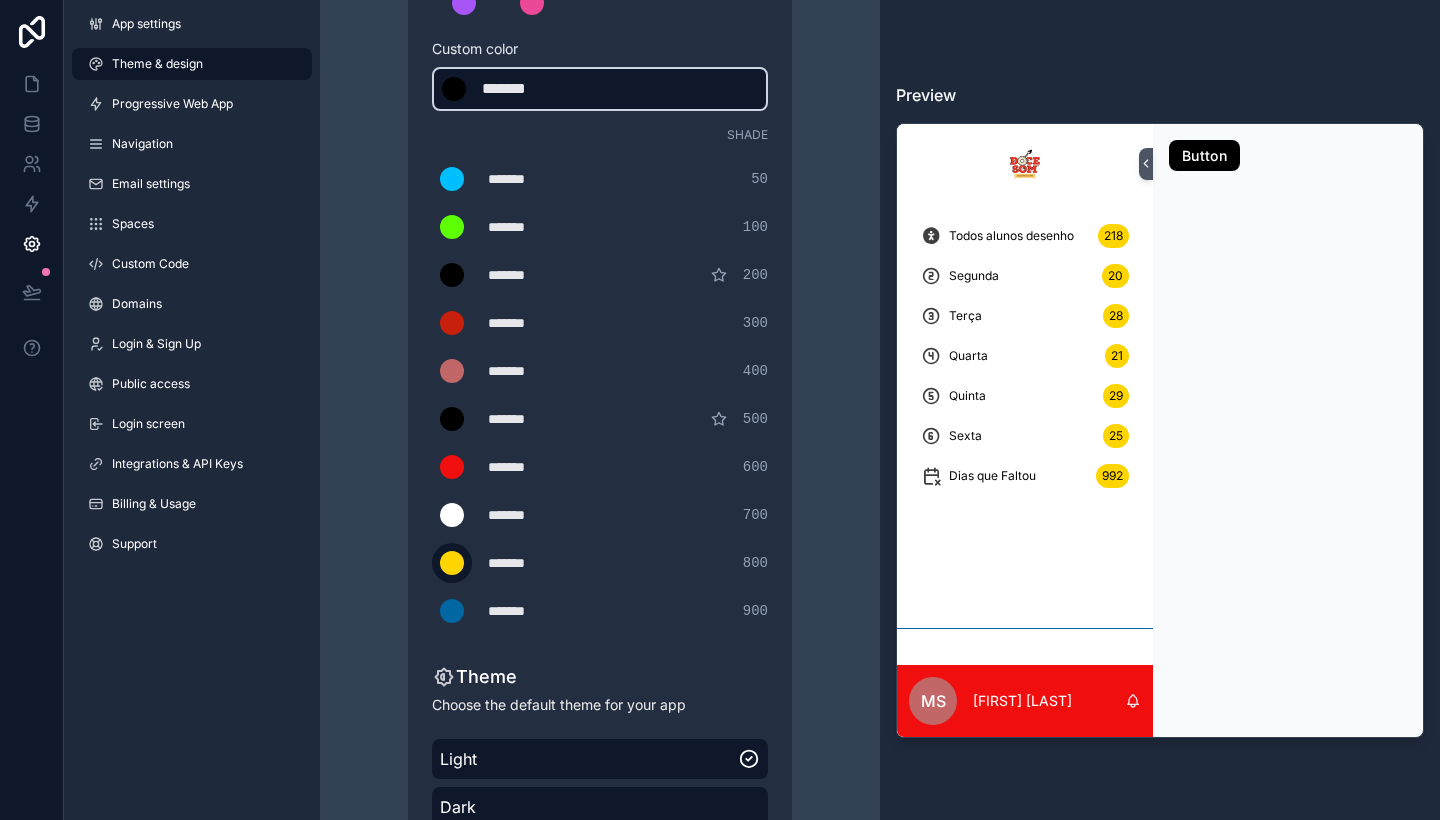 click at bounding box center [452, 563] 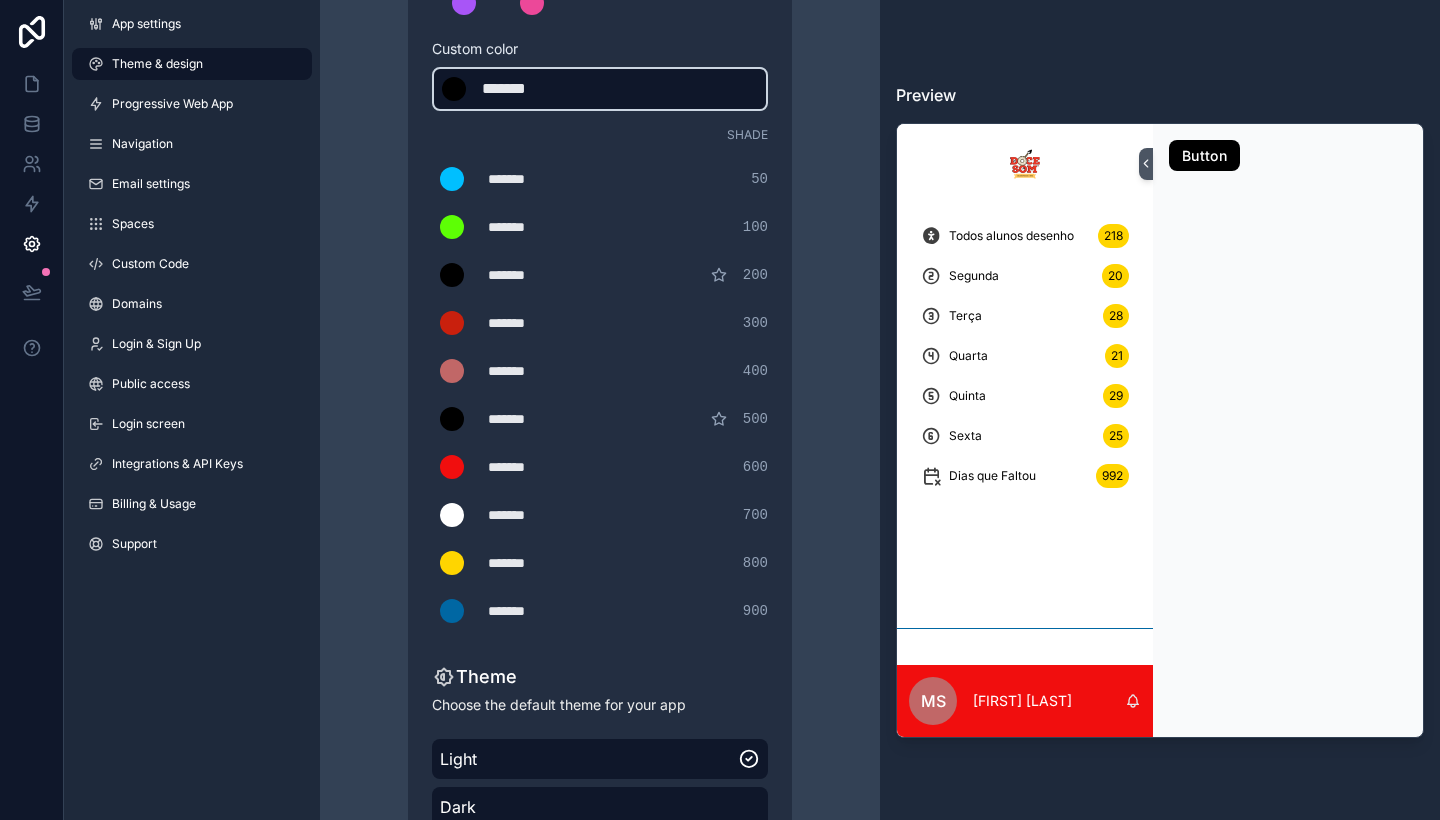 click on "*******" at bounding box center [538, 563] 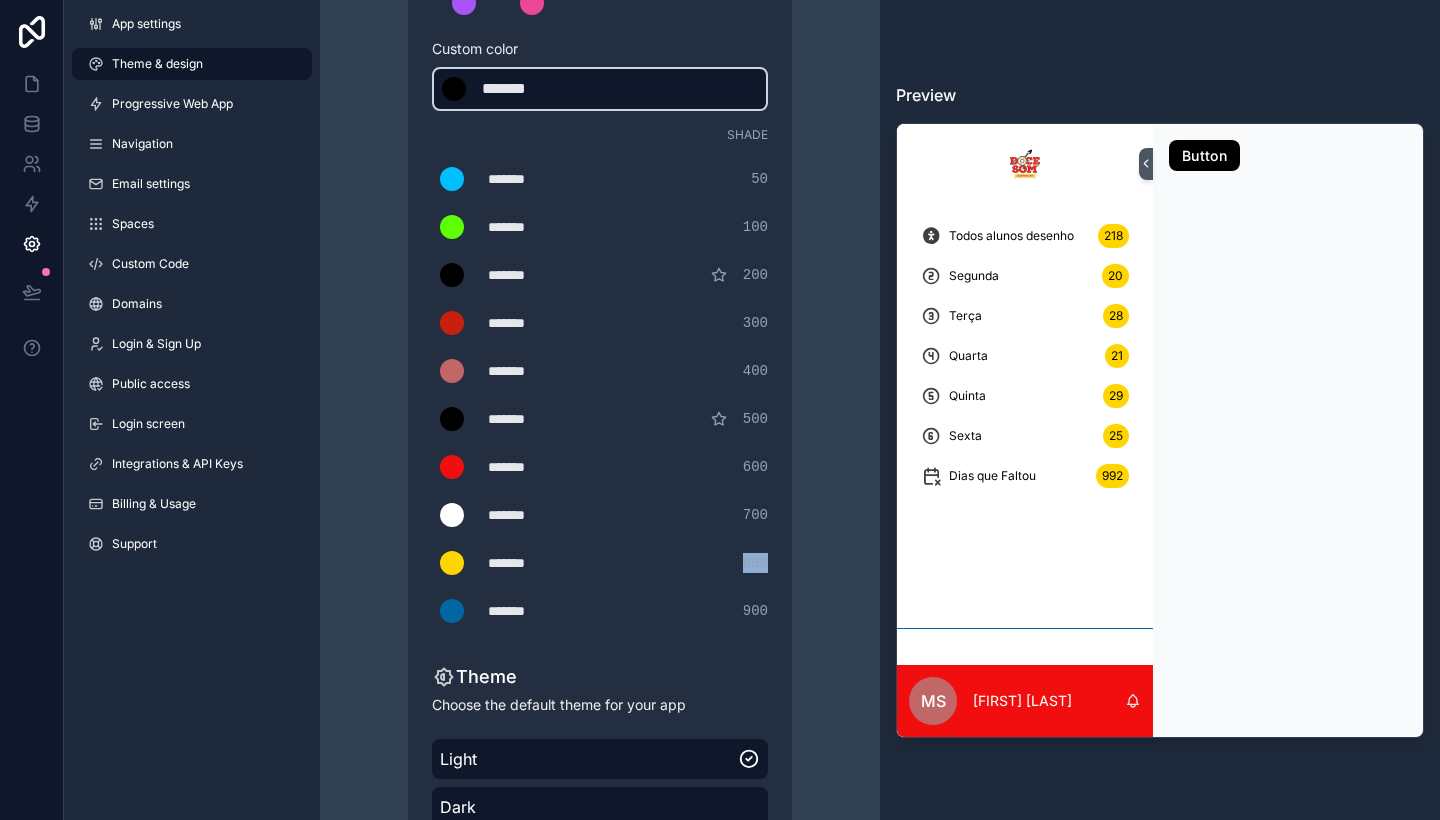 drag, startPoint x: 766, startPoint y: 562, endPoint x: 721, endPoint y: 558, distance: 45.17743 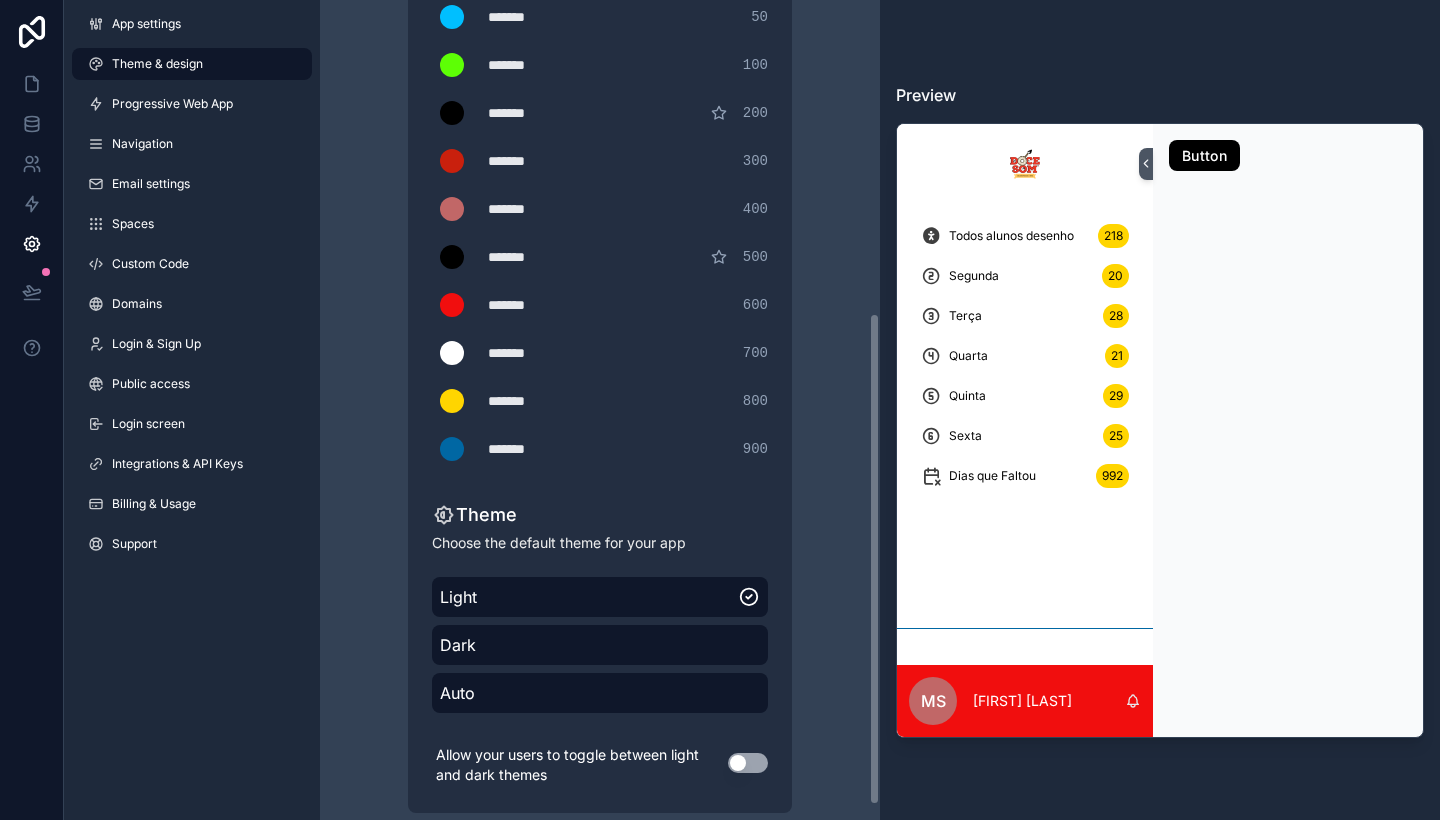 scroll, scrollTop: 520, scrollLeft: 0, axis: vertical 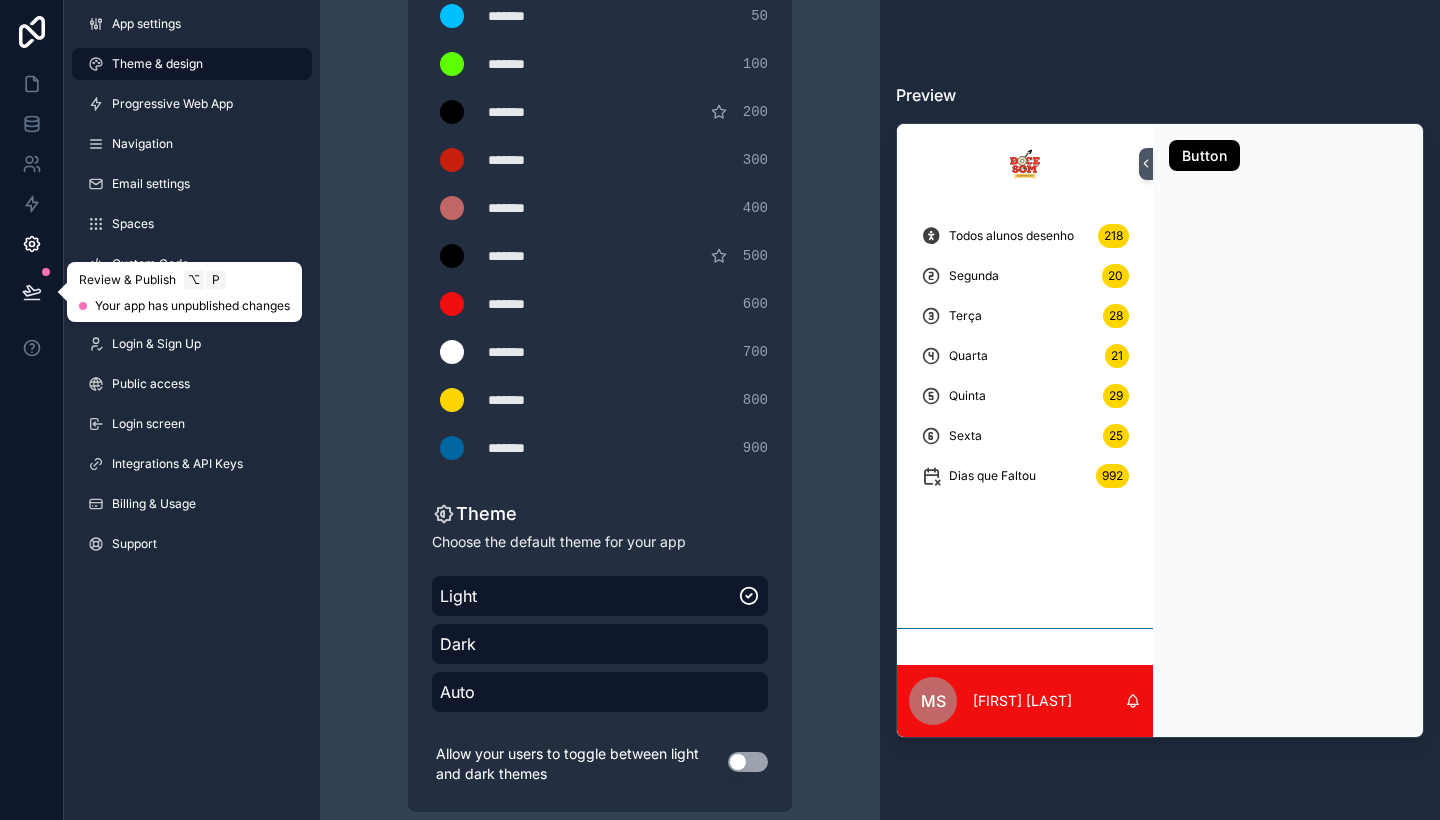 click 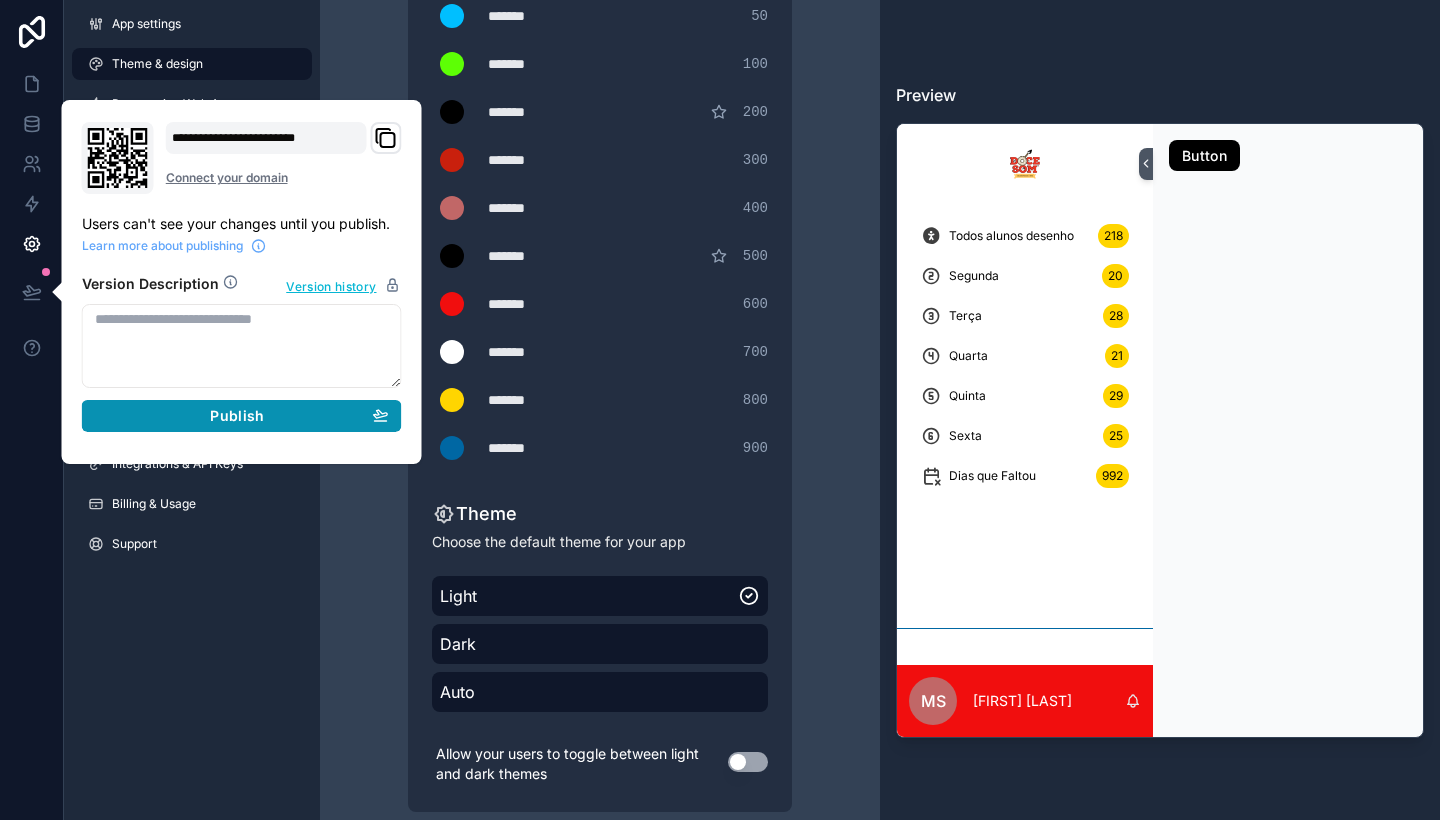 click on "Publish" at bounding box center (242, 416) 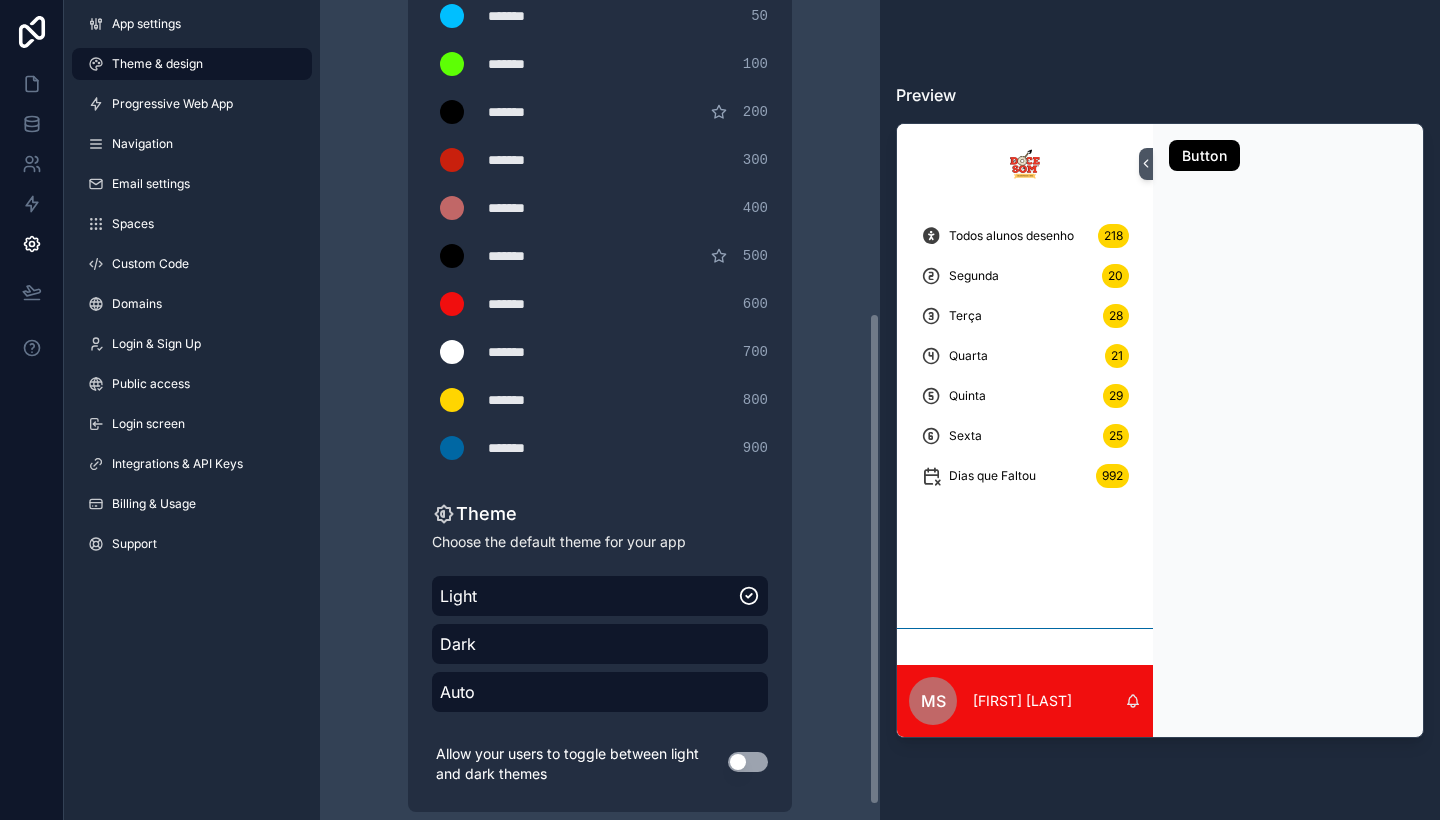 click on "Theme & design App colors Choose your app colors to match your app's style. Pick from one of our preset themes or specify a custom color Learn more about custom themes Custom color ******* ******* #000000 Shade ******* ******* #00bfff 50 ******* ******* #5dff05 100 ******* ******* #000000 200 ******* ******* #c9200d 300 ******* ******* #c16767 400 ******* ******* #000000 500 ******* ******* #f10e0e 600 ******* ******* #ffffff 700 ******* ******* #ffd500 800 ******* ******* #0067a3 900 Theme Choose the default theme for your app Light Dark Auto Allow your users to toggle between light and dark themes Use setting" at bounding box center [600, 162] 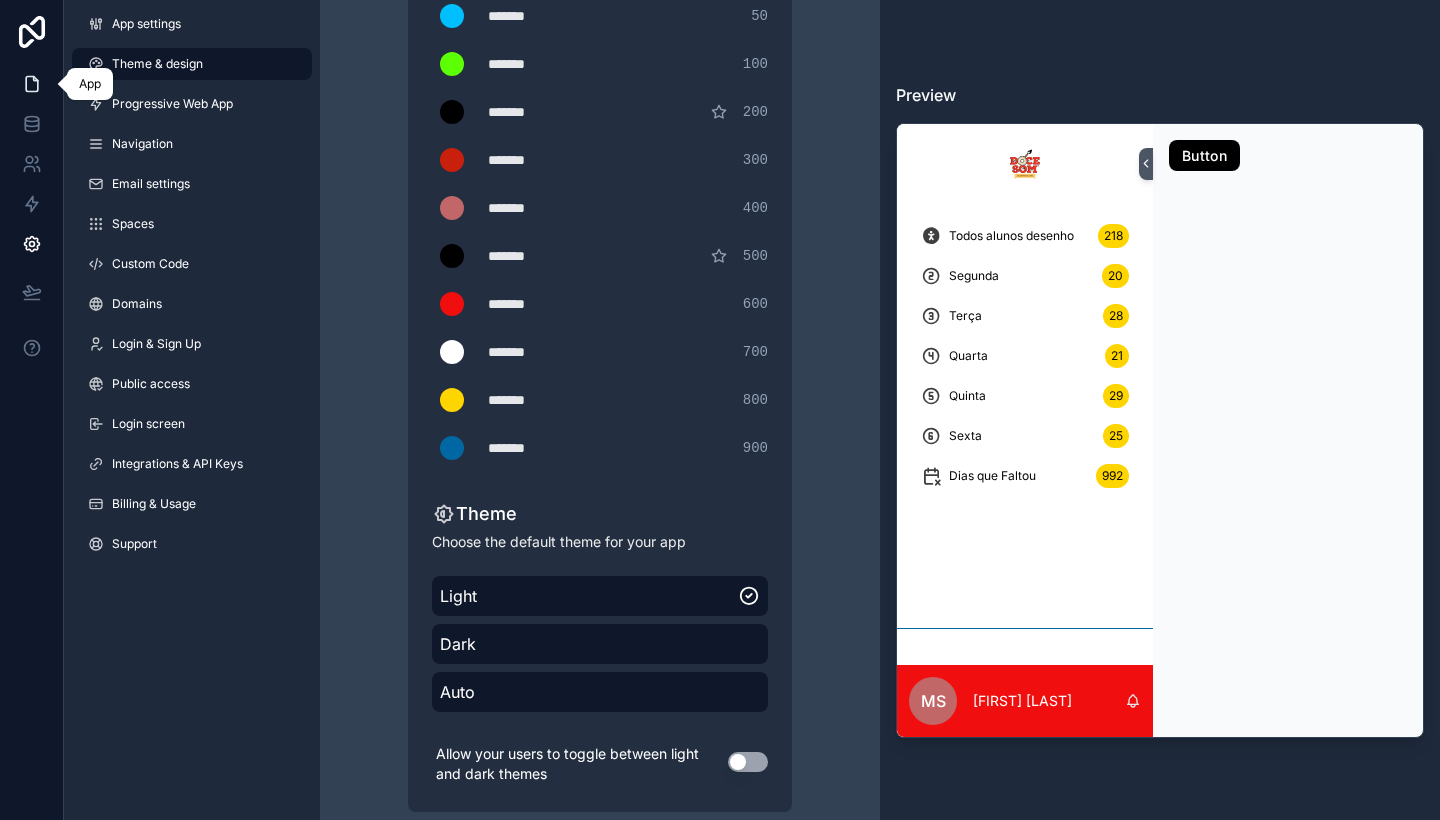 click at bounding box center (31, 84) 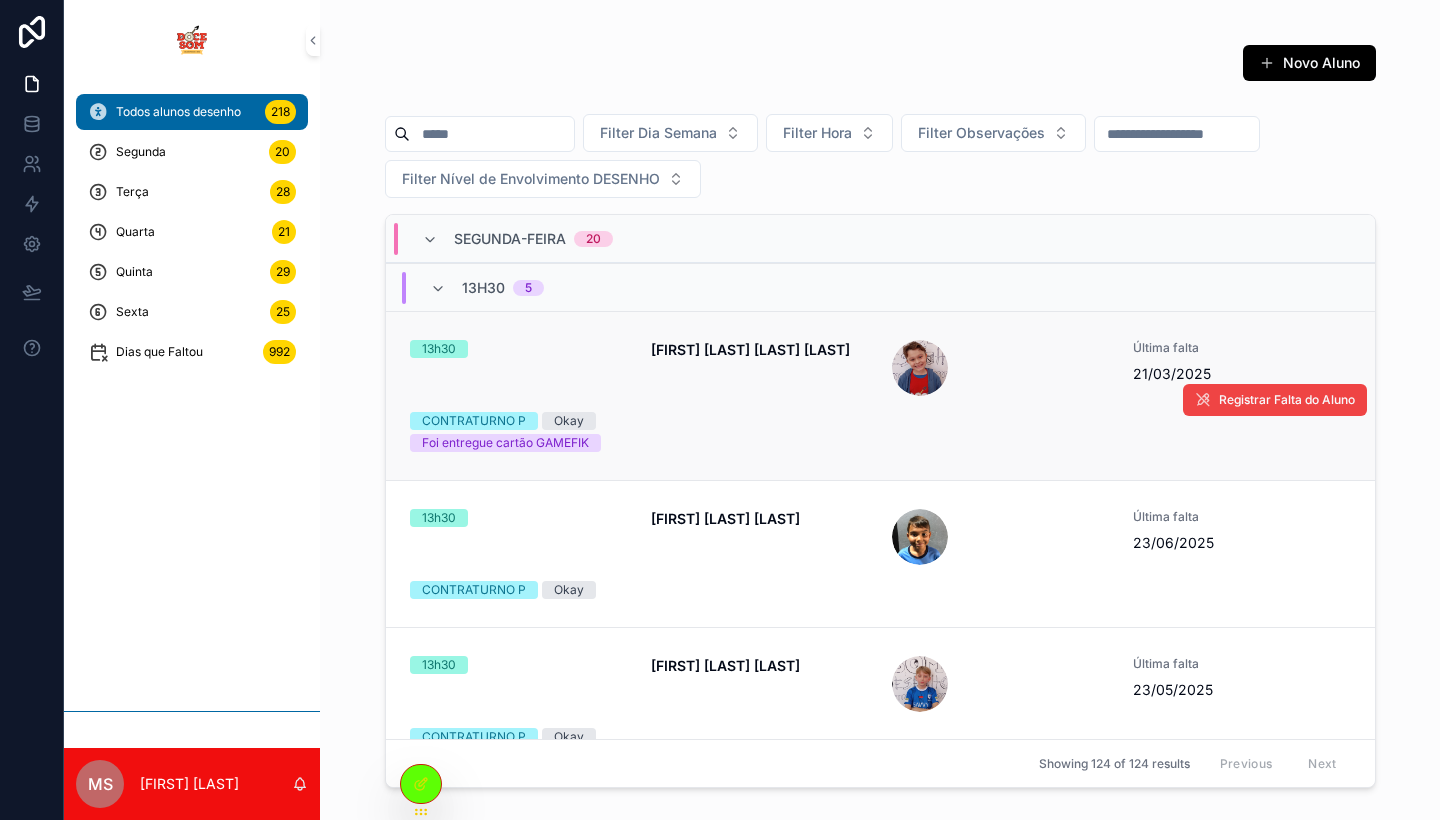 scroll, scrollTop: 0, scrollLeft: 0, axis: both 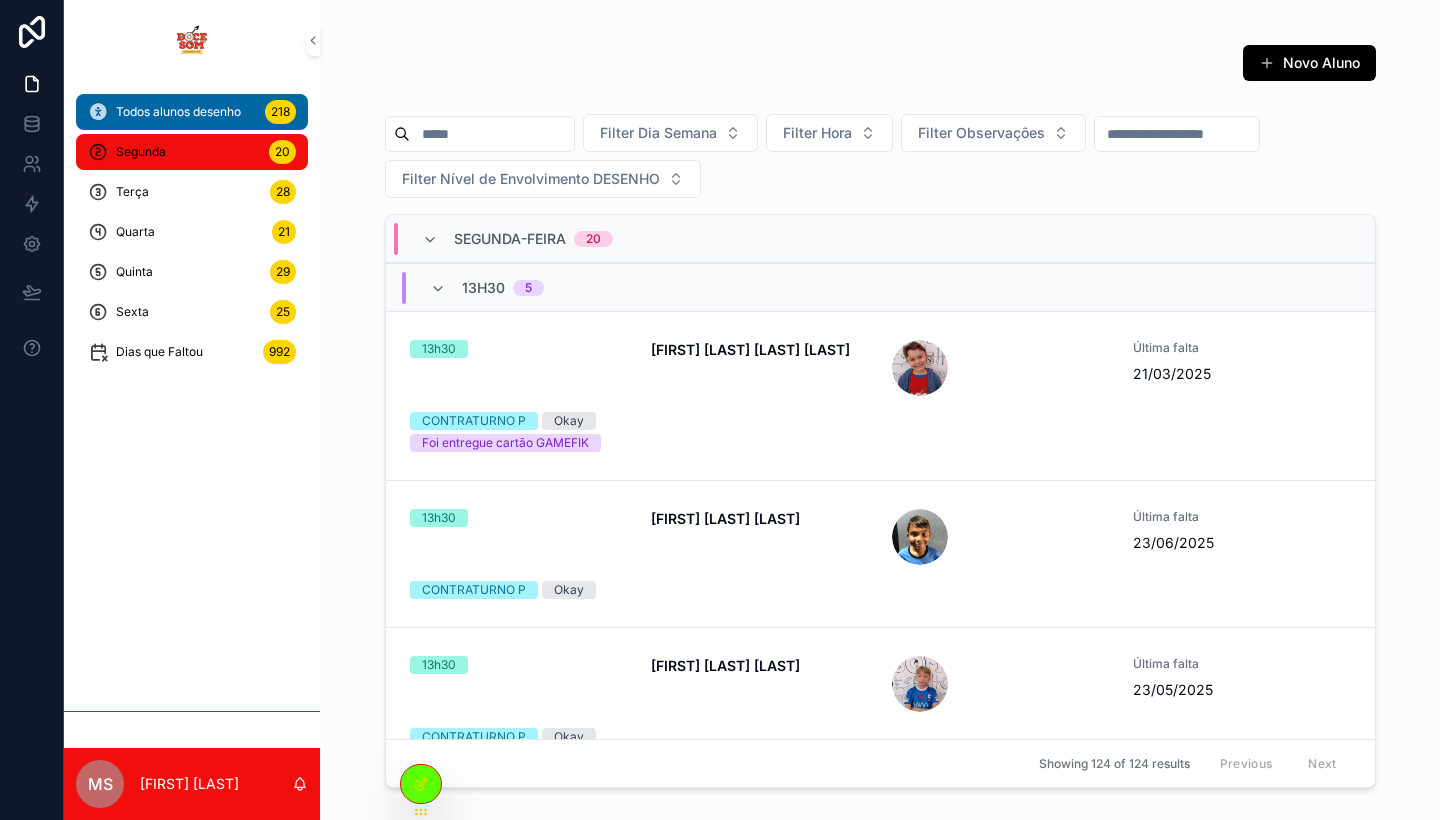 click on "Segunda 20" at bounding box center (192, 152) 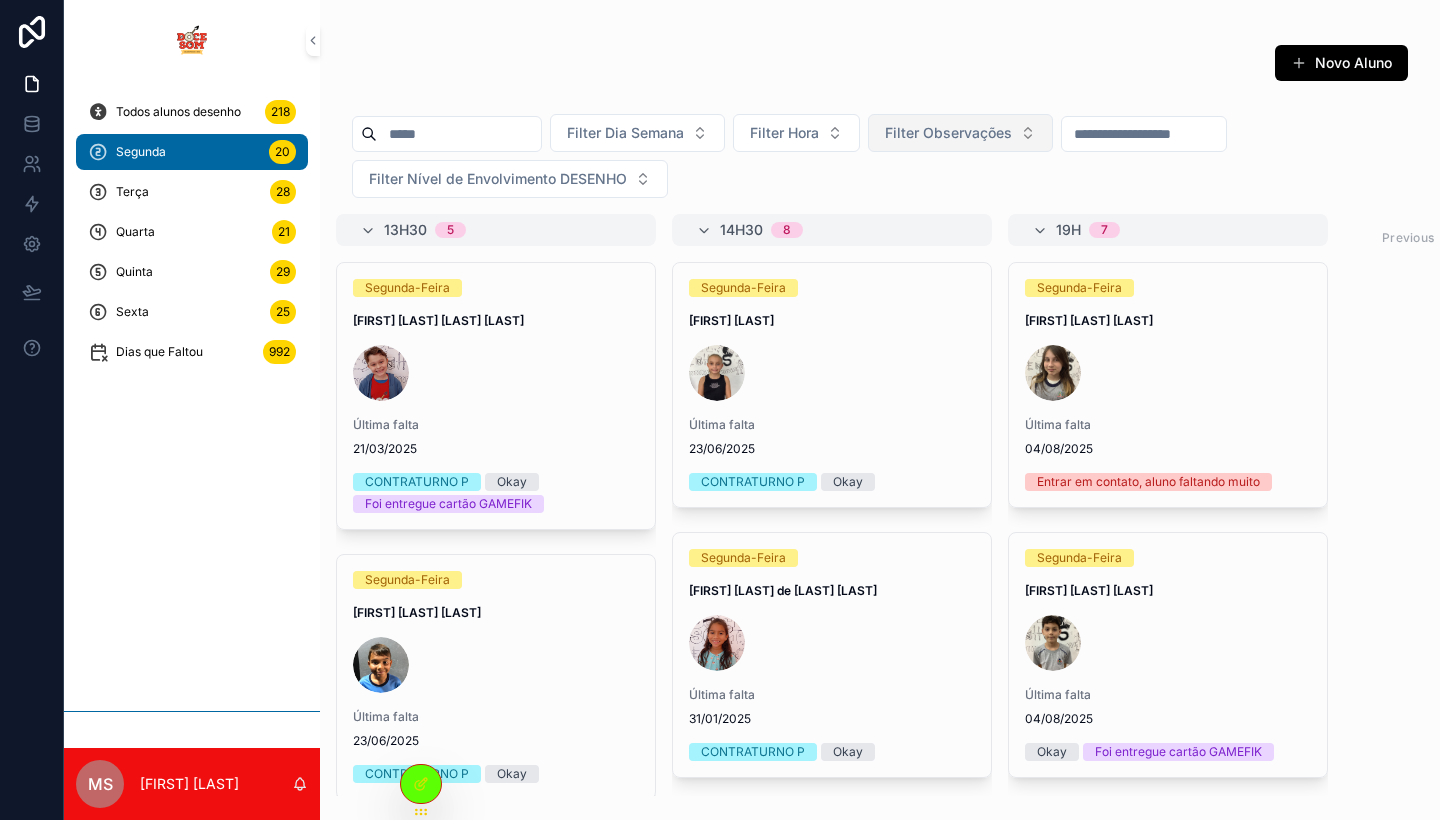 click on "Filter Observações" at bounding box center [948, 133] 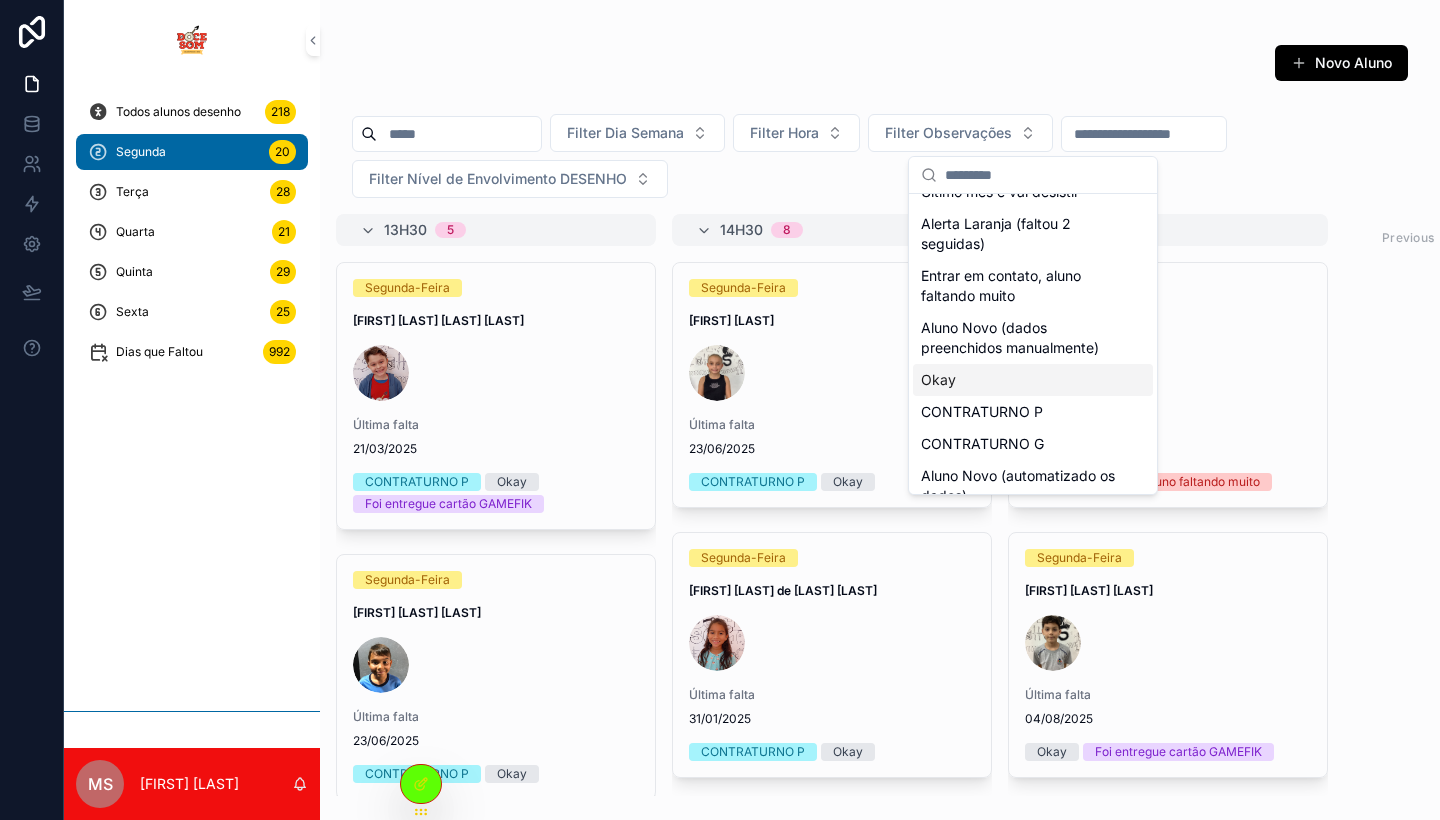 scroll, scrollTop: 0, scrollLeft: 0, axis: both 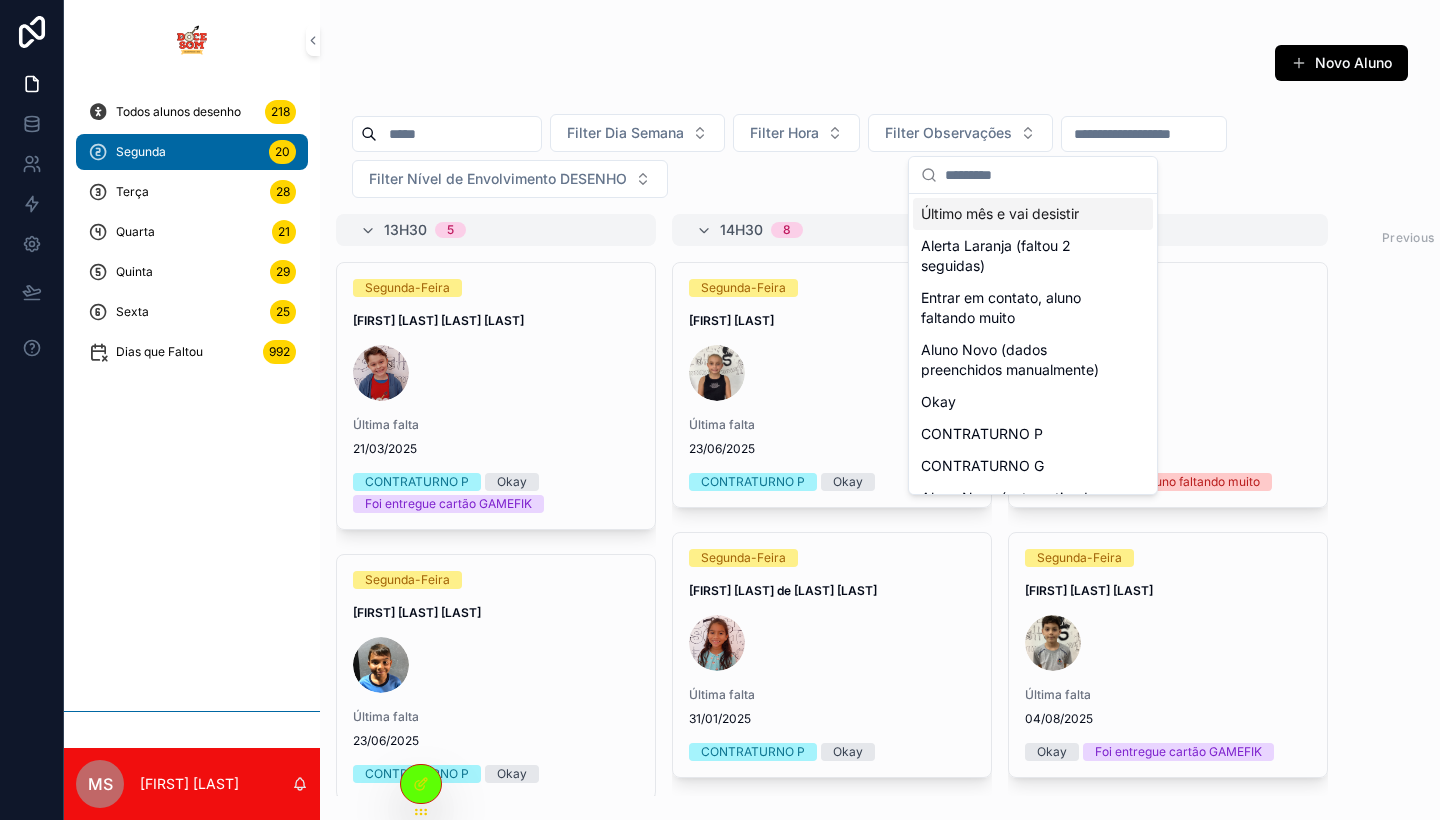 click on "Último mês e vai desistir" at bounding box center (1033, 214) 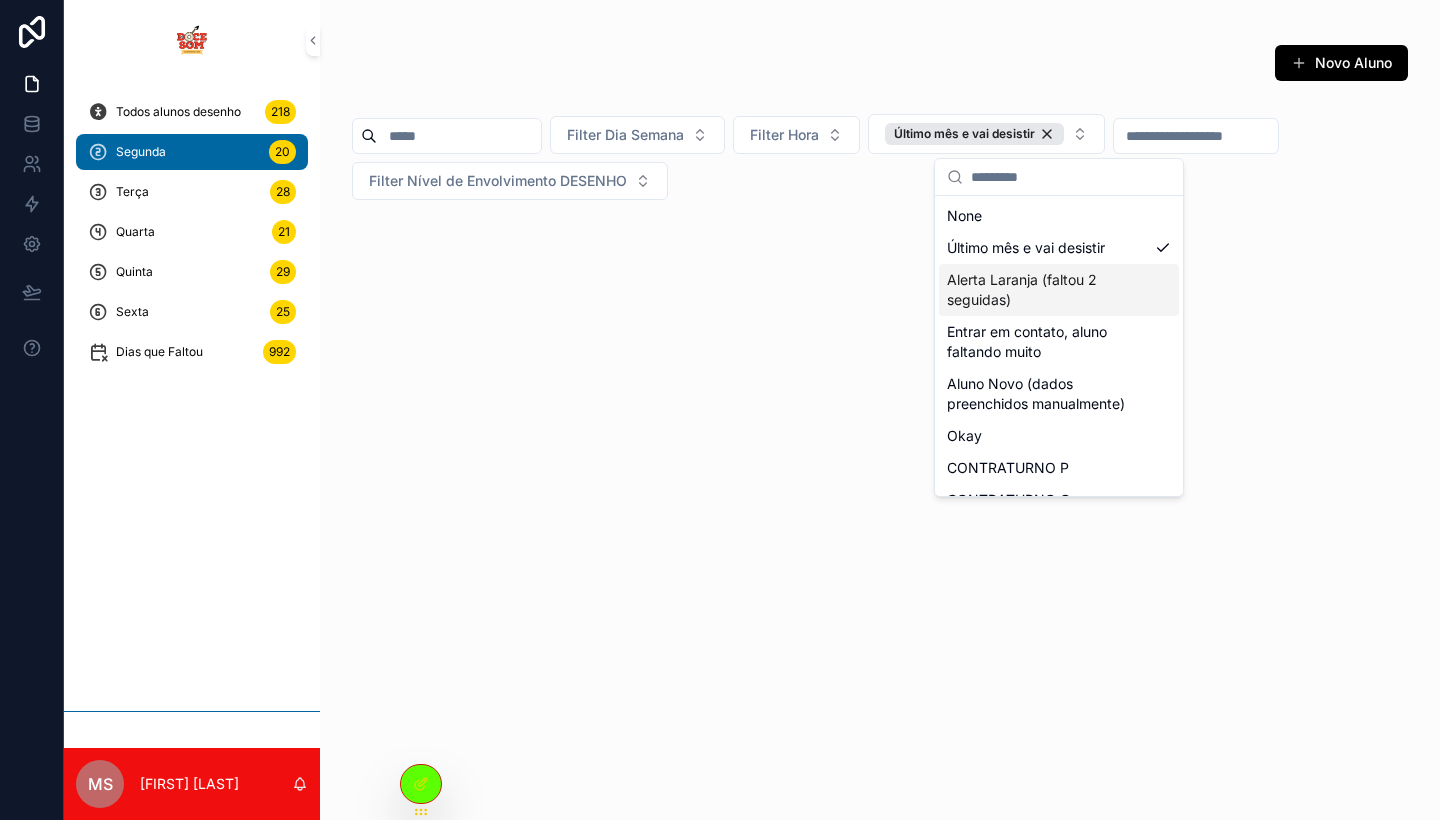 click at bounding box center (880, 506) 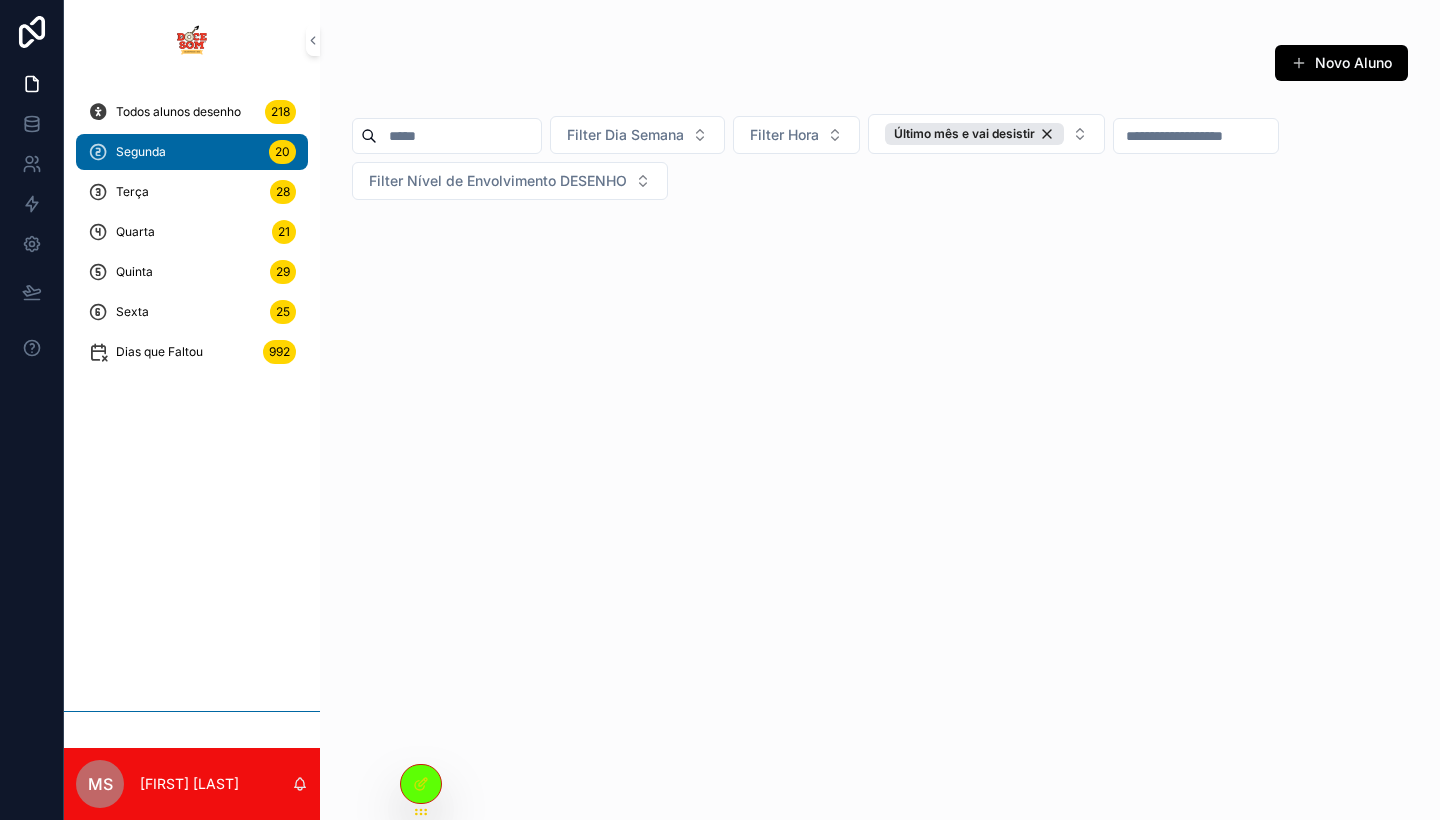 scroll, scrollTop: 0, scrollLeft: 0, axis: both 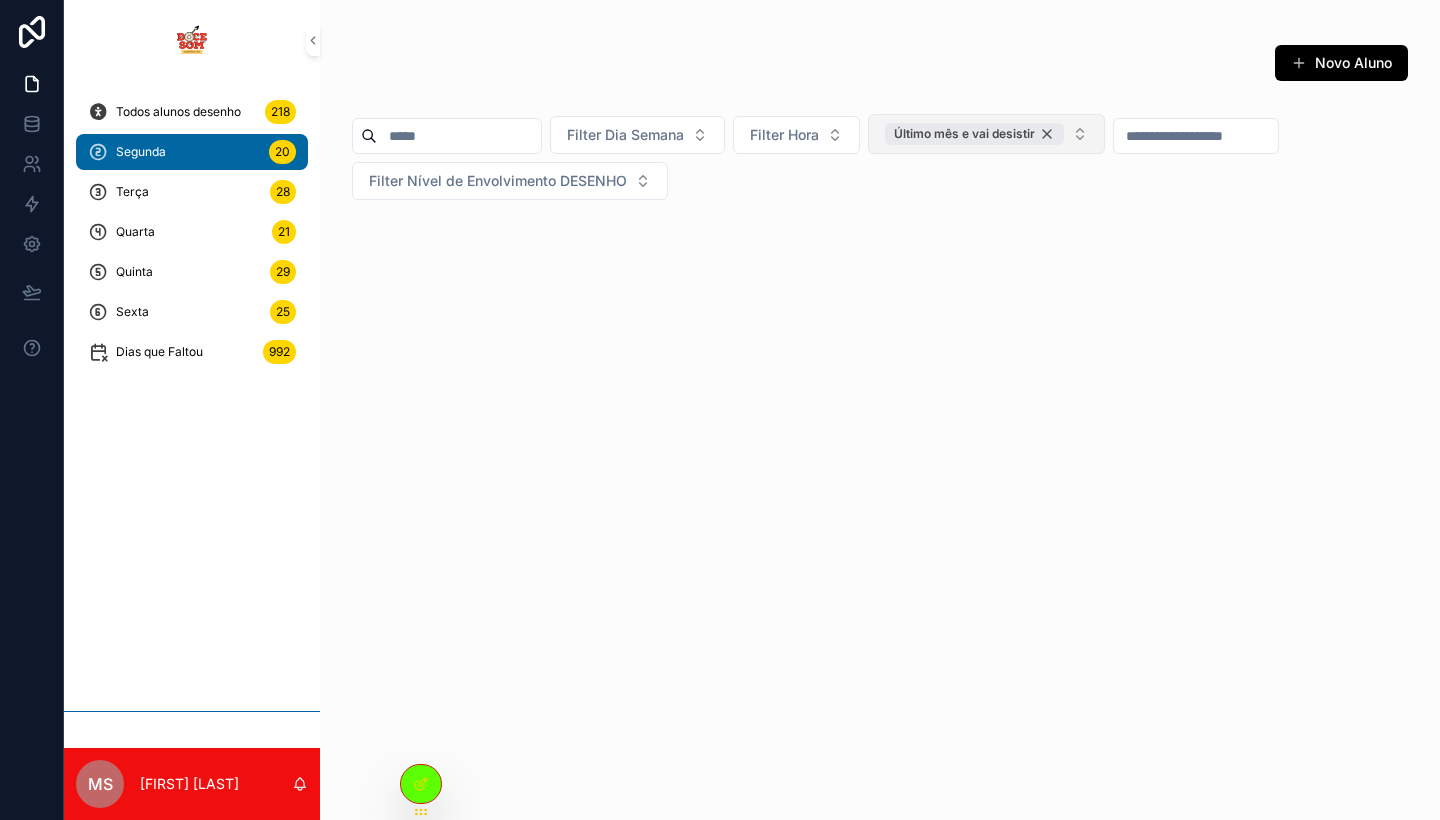 click on "Último mês e vai desistir" at bounding box center (974, 134) 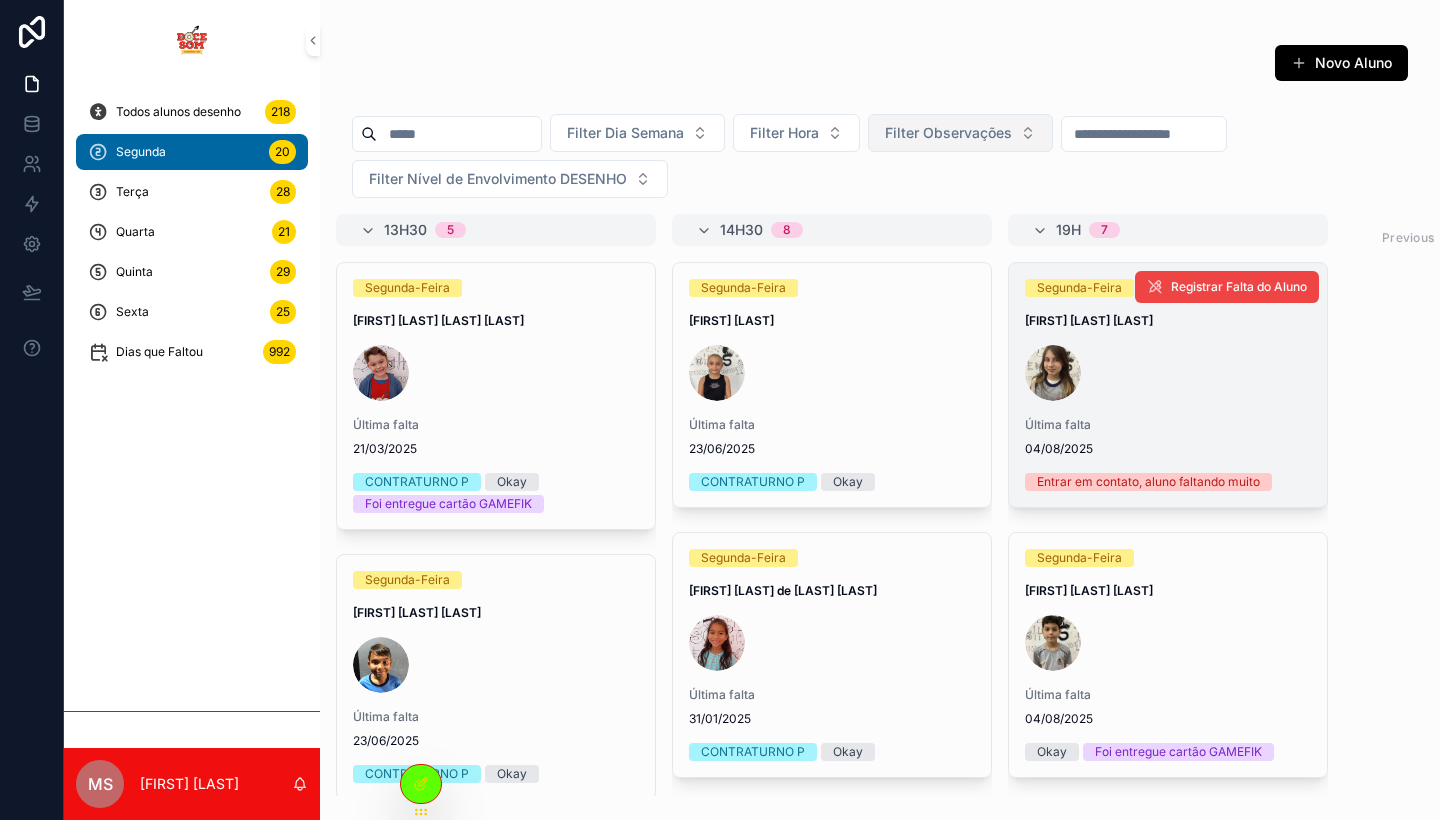 click on "Segunda-Feira [FIRST] [LAST] Última falta 04/08/2025 Entrar em contato, aluno faltando muito" at bounding box center [1168, 385] 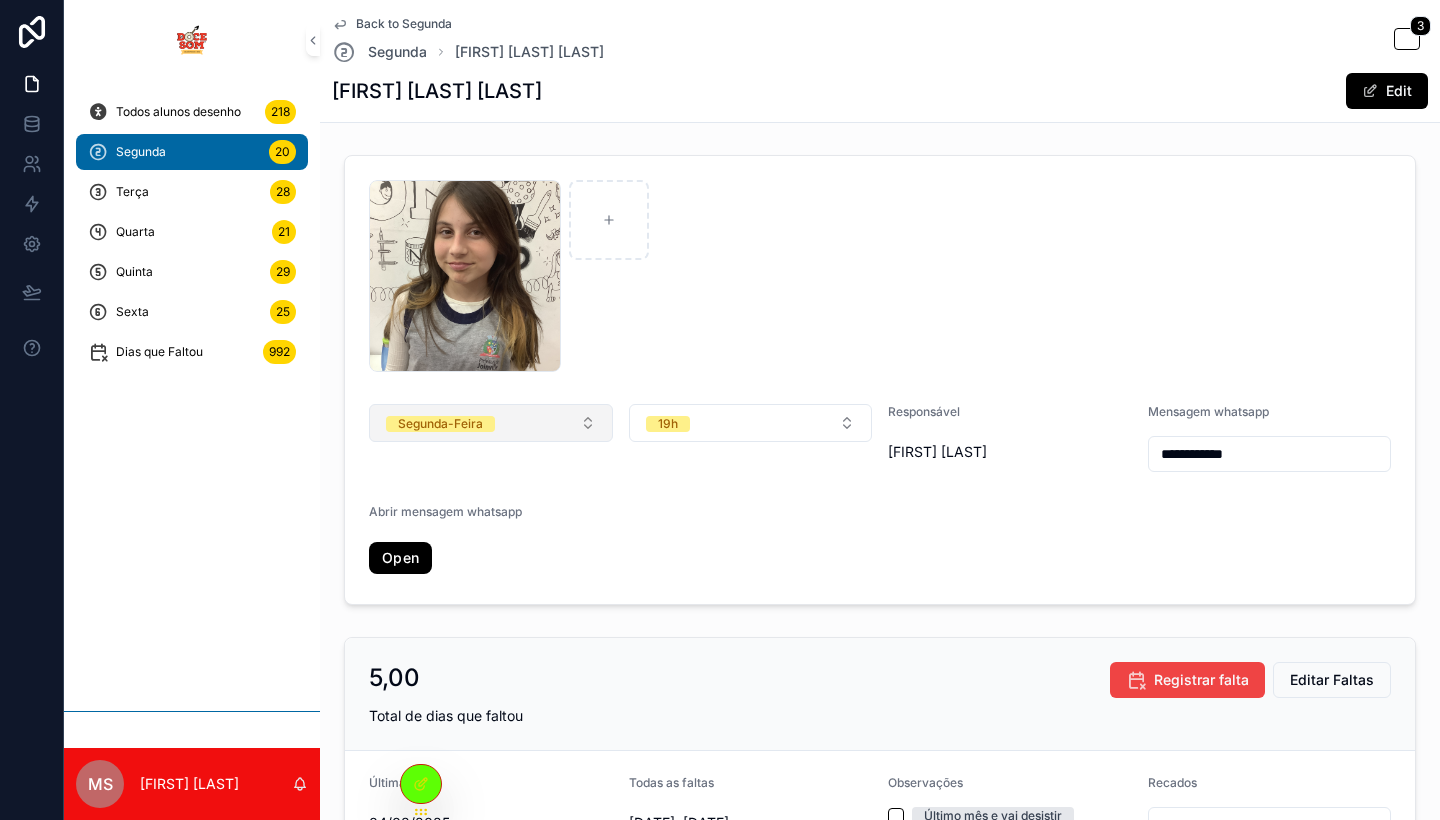 click on "Segunda-Feira" at bounding box center [491, 423] 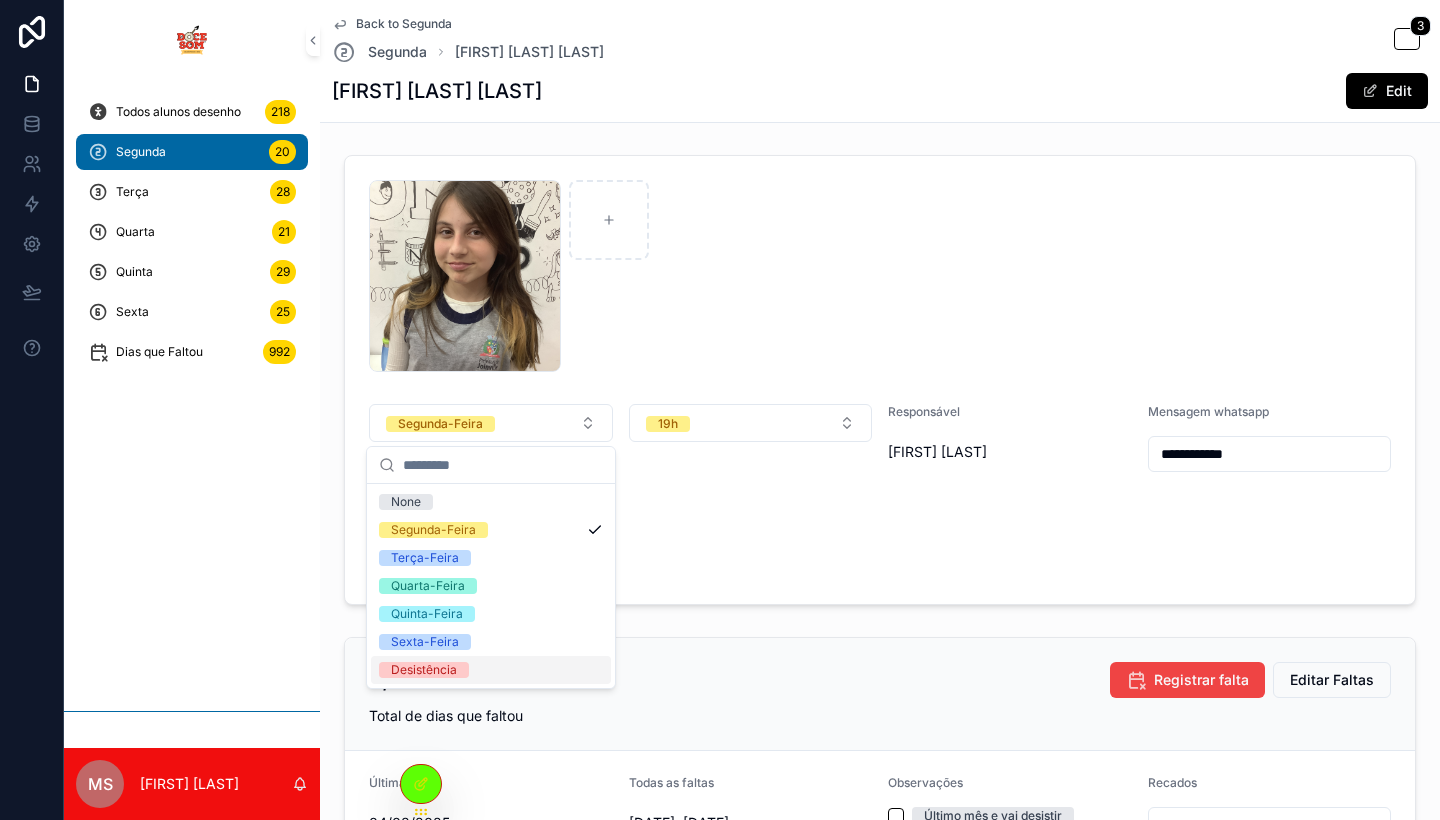 click on "Desistência" at bounding box center [424, 670] 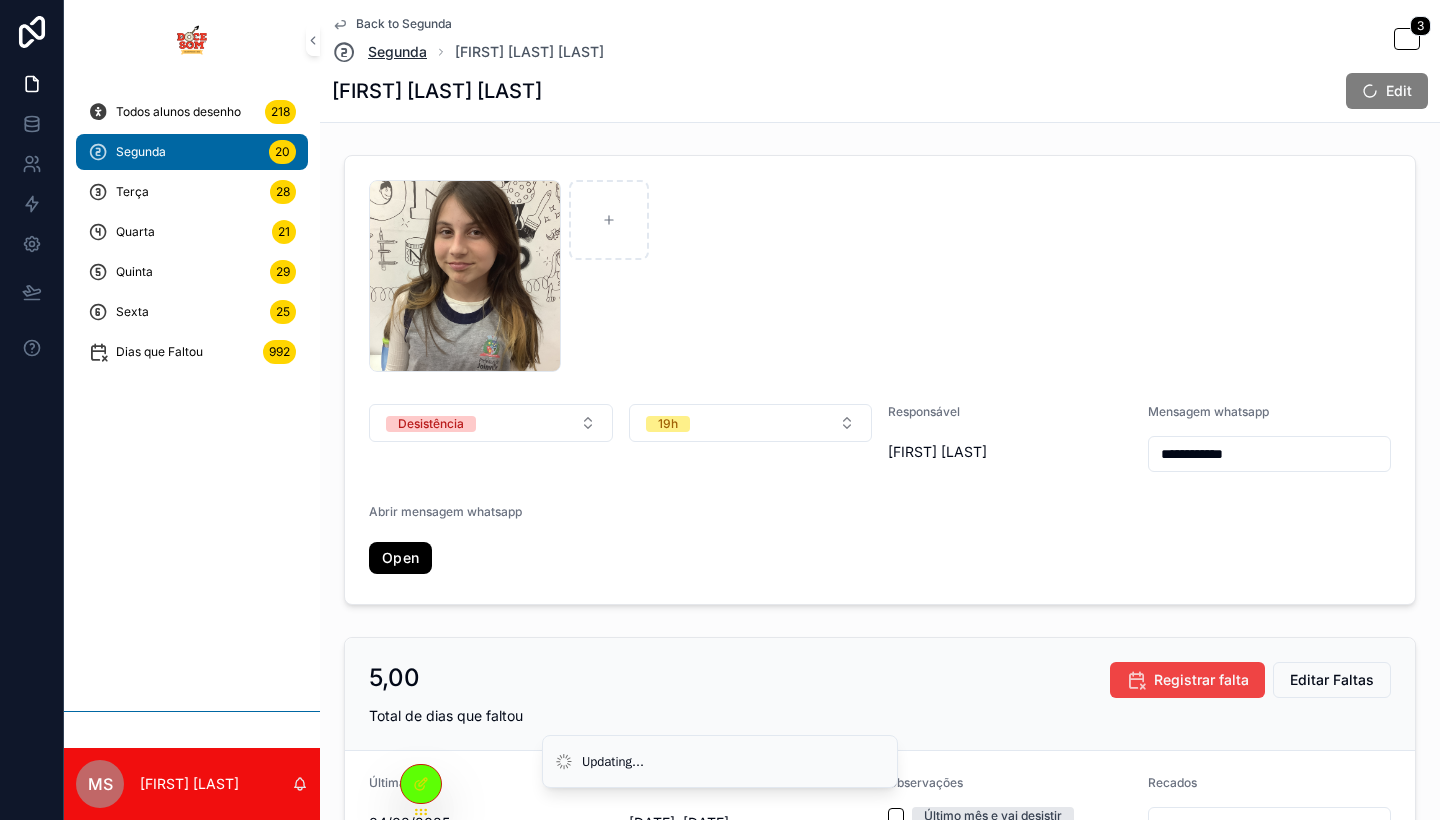 click on "Segunda" at bounding box center (397, 52) 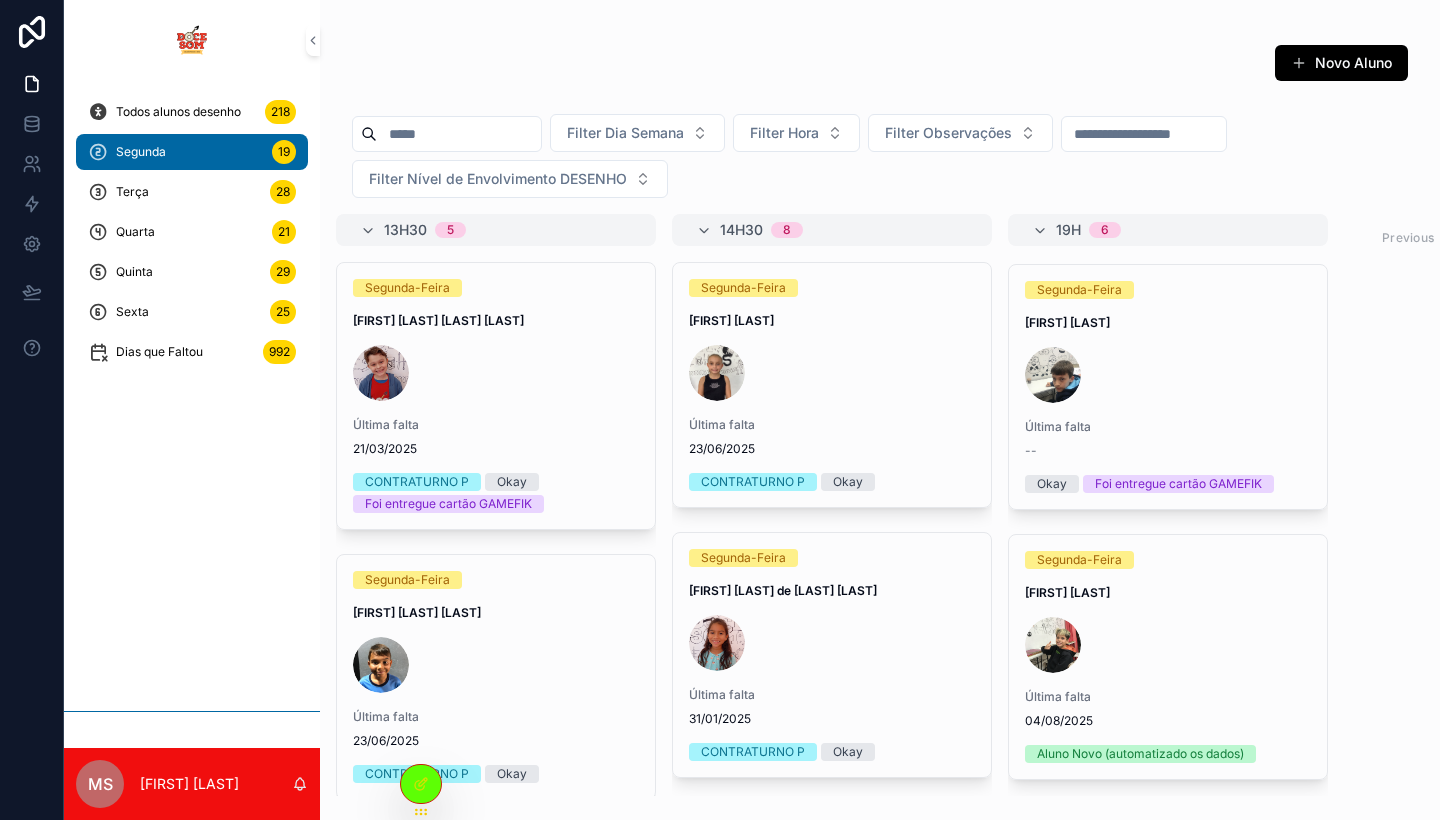 scroll, scrollTop: 1118, scrollLeft: 0, axis: vertical 